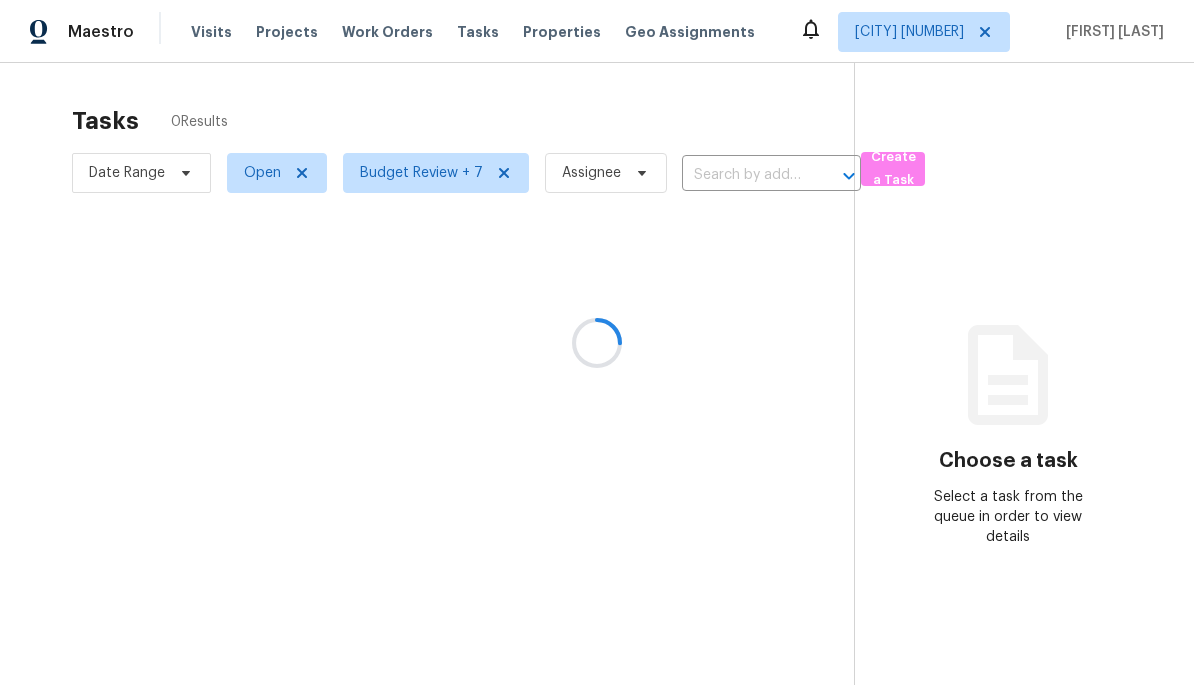 scroll, scrollTop: 0, scrollLeft: 0, axis: both 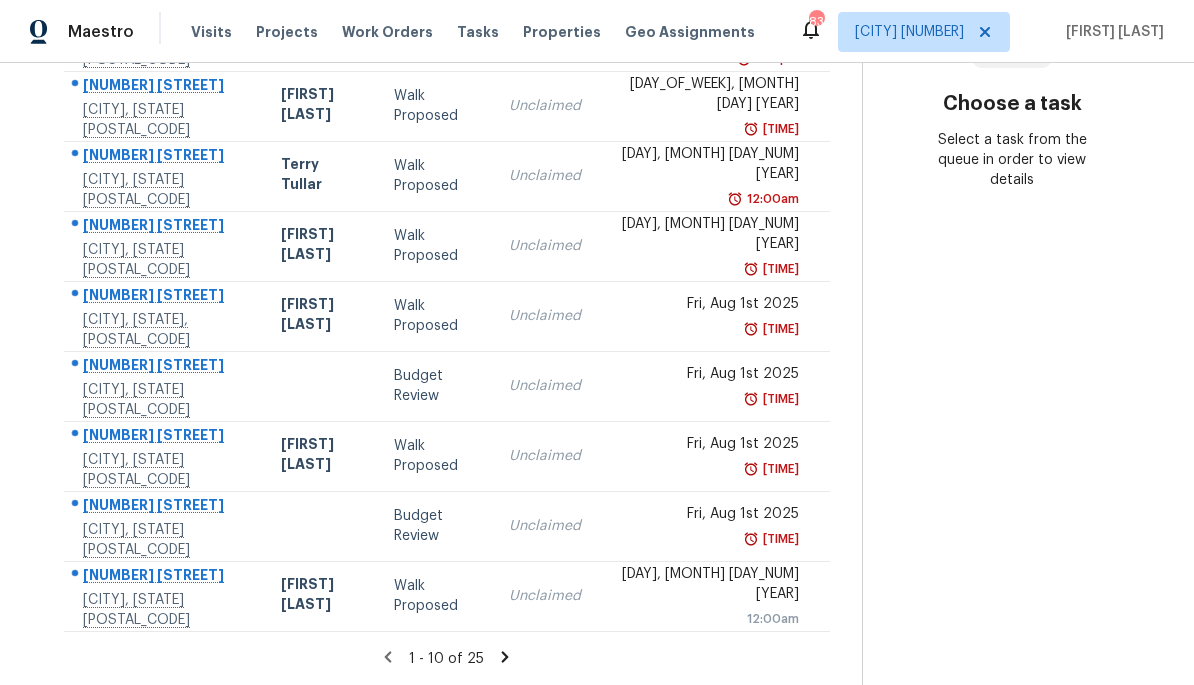 click 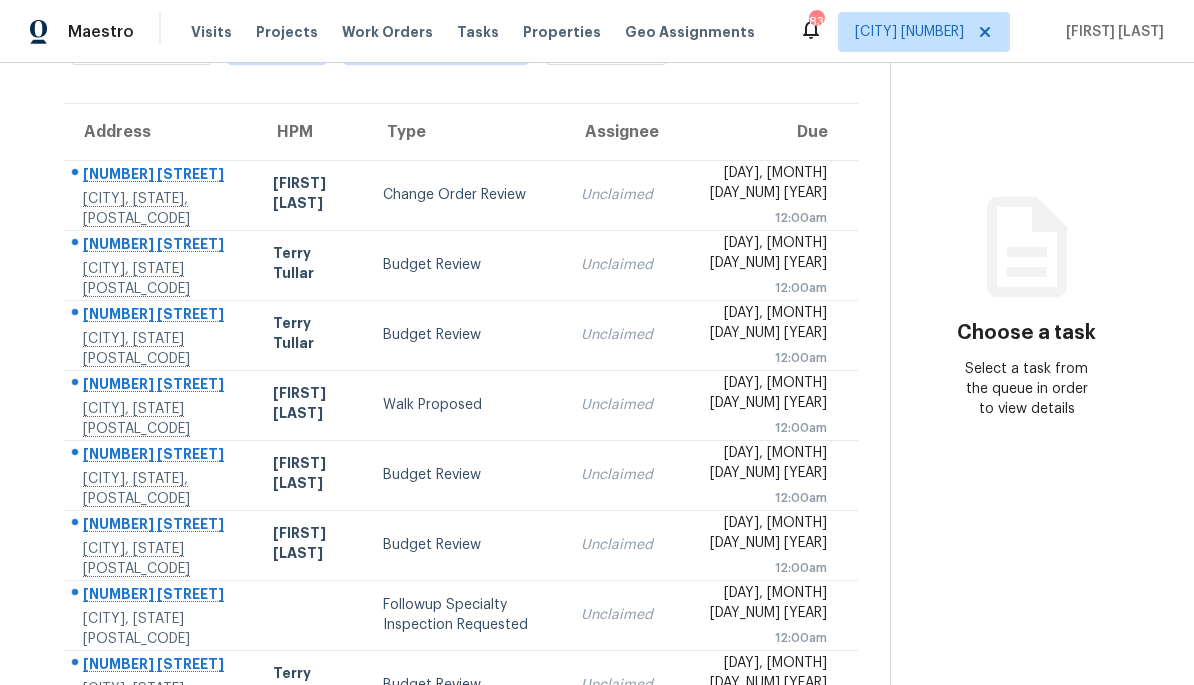 scroll, scrollTop: 62, scrollLeft: 0, axis: vertical 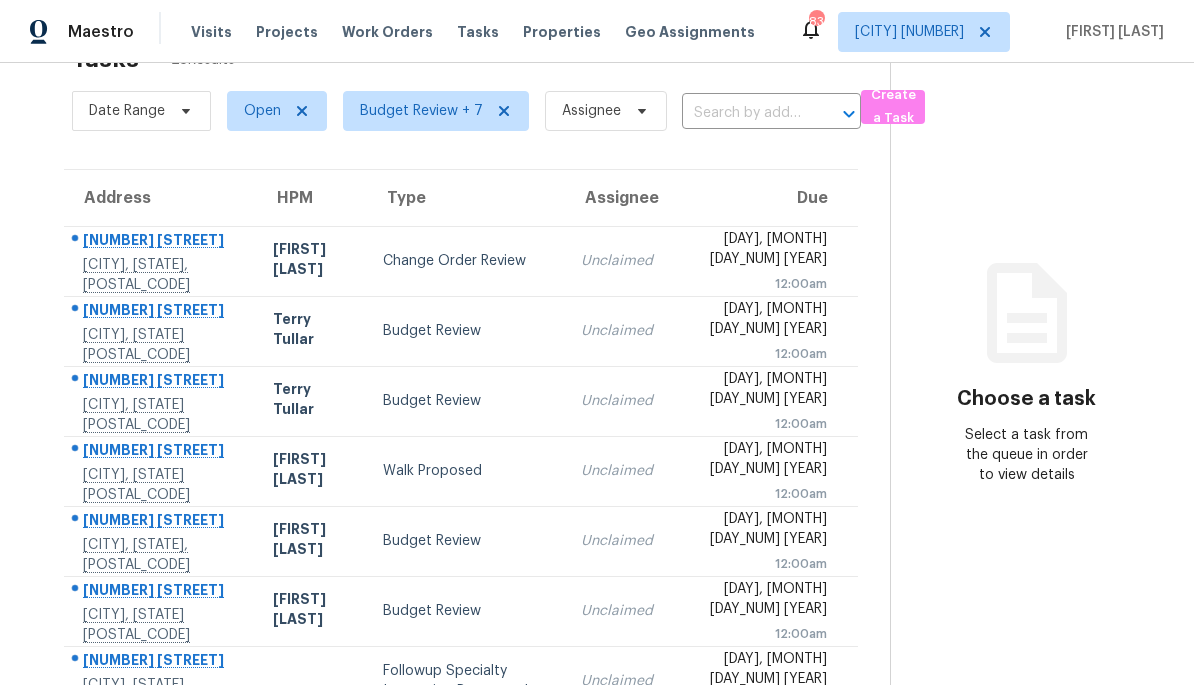 click on "[FIRST] [LAST]" at bounding box center [312, 261] 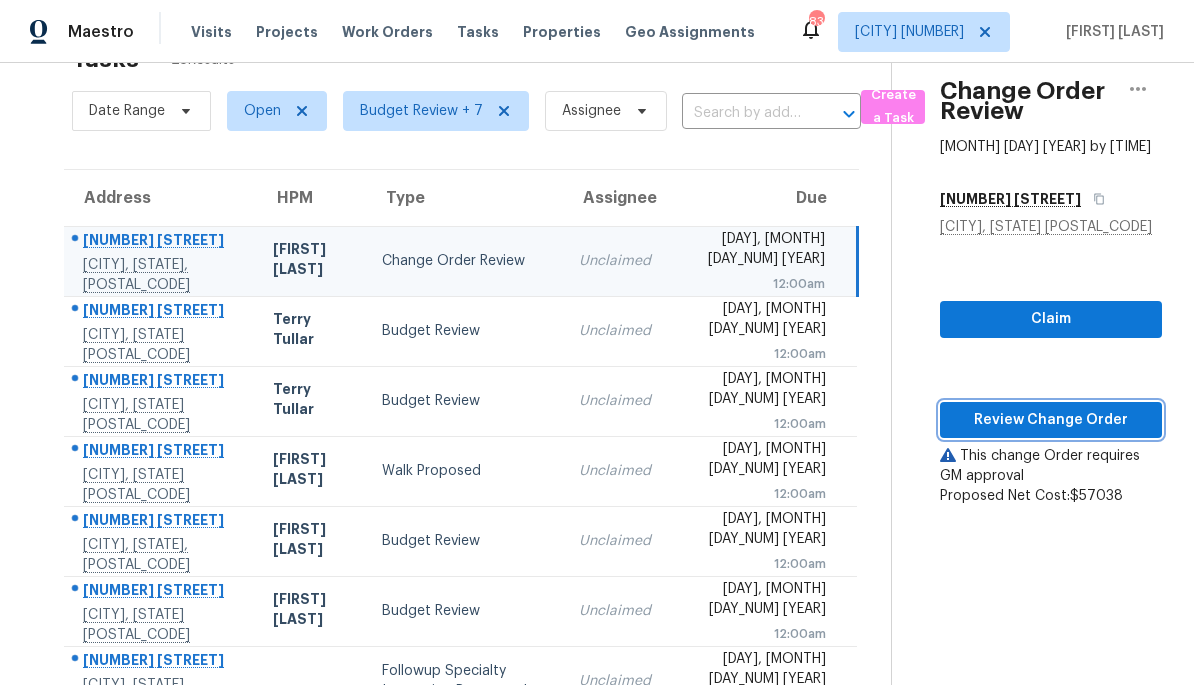 click on "Review Change Order" at bounding box center [1051, 420] 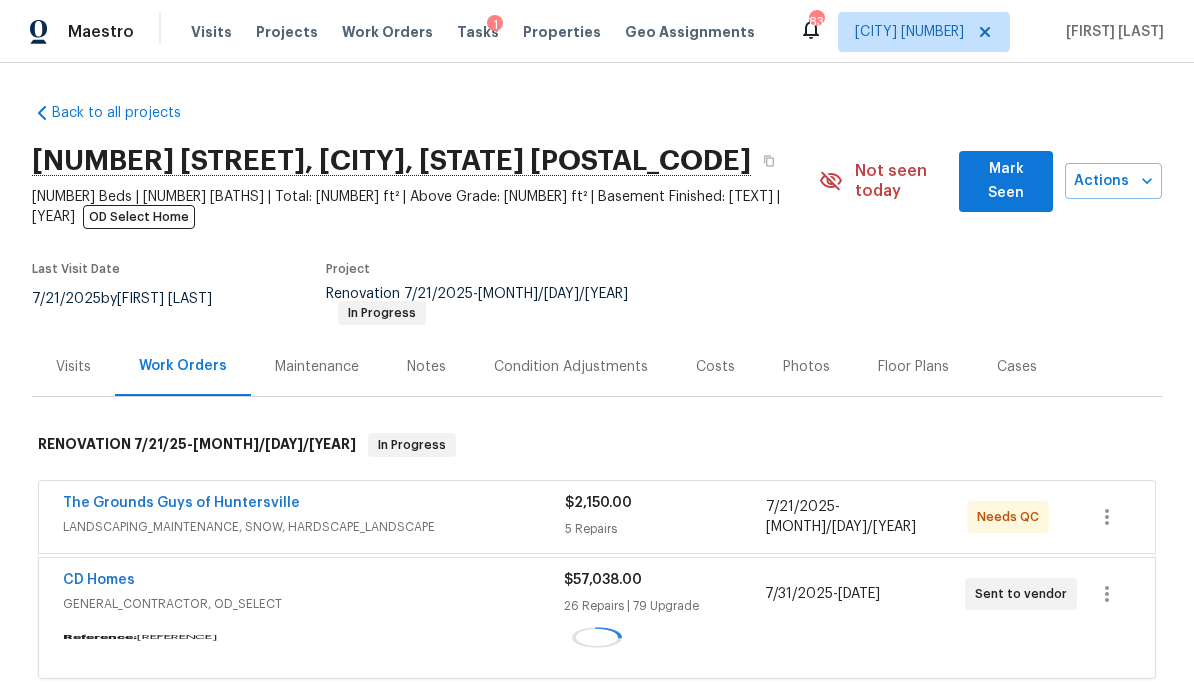 scroll, scrollTop: 189, scrollLeft: 0, axis: vertical 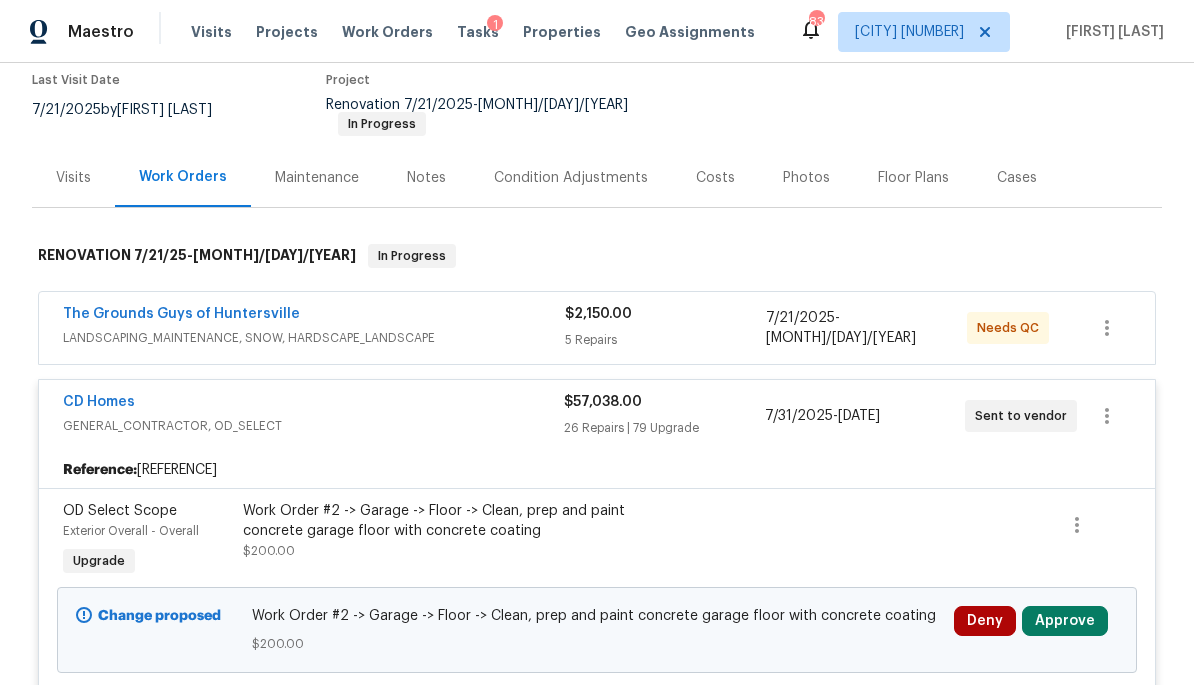 click on "Approve" at bounding box center [1065, 621] 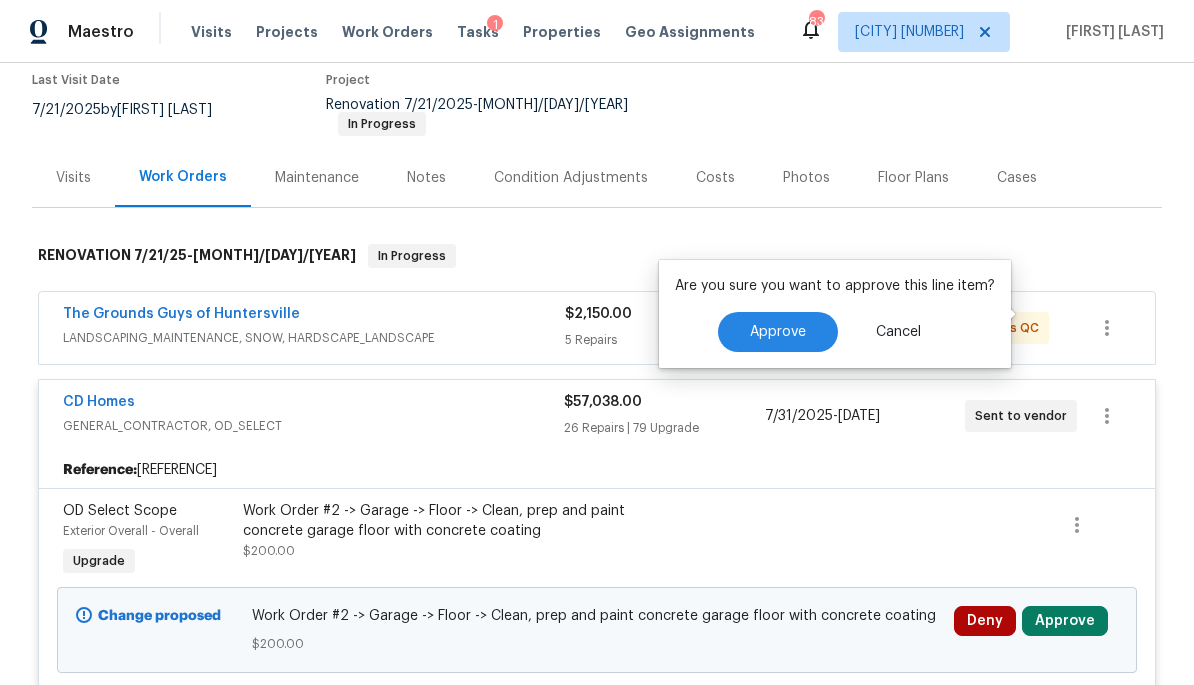 click on "Approve" at bounding box center [1065, 621] 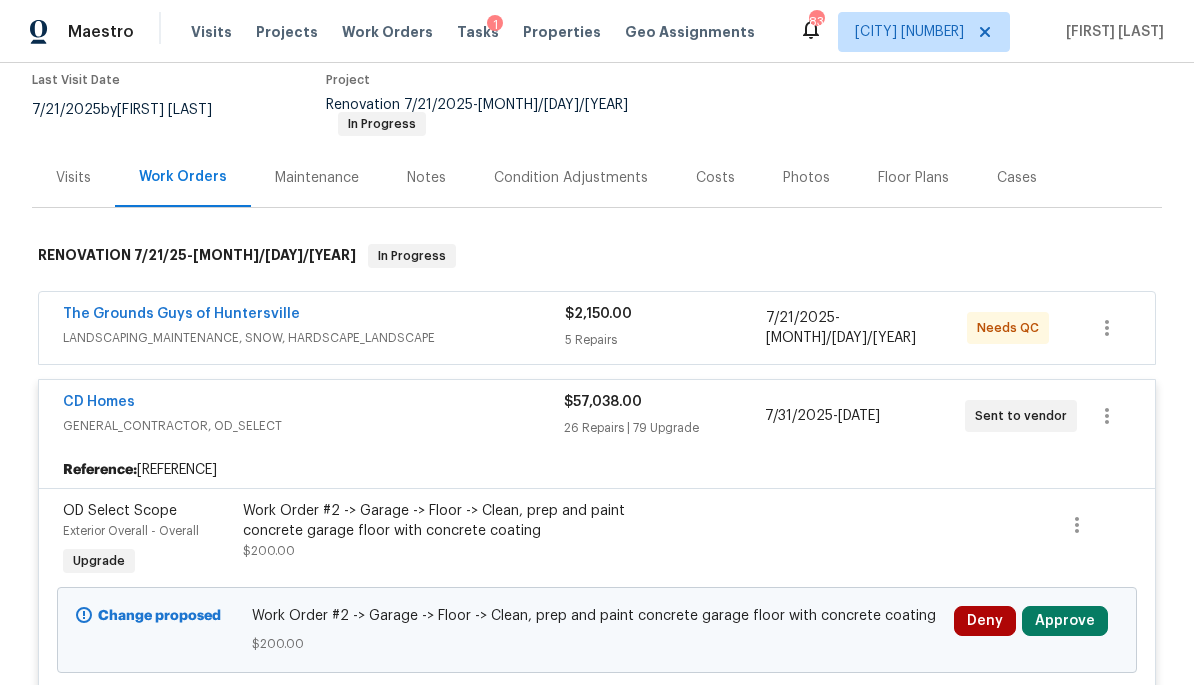 scroll, scrollTop: 464, scrollLeft: 0, axis: vertical 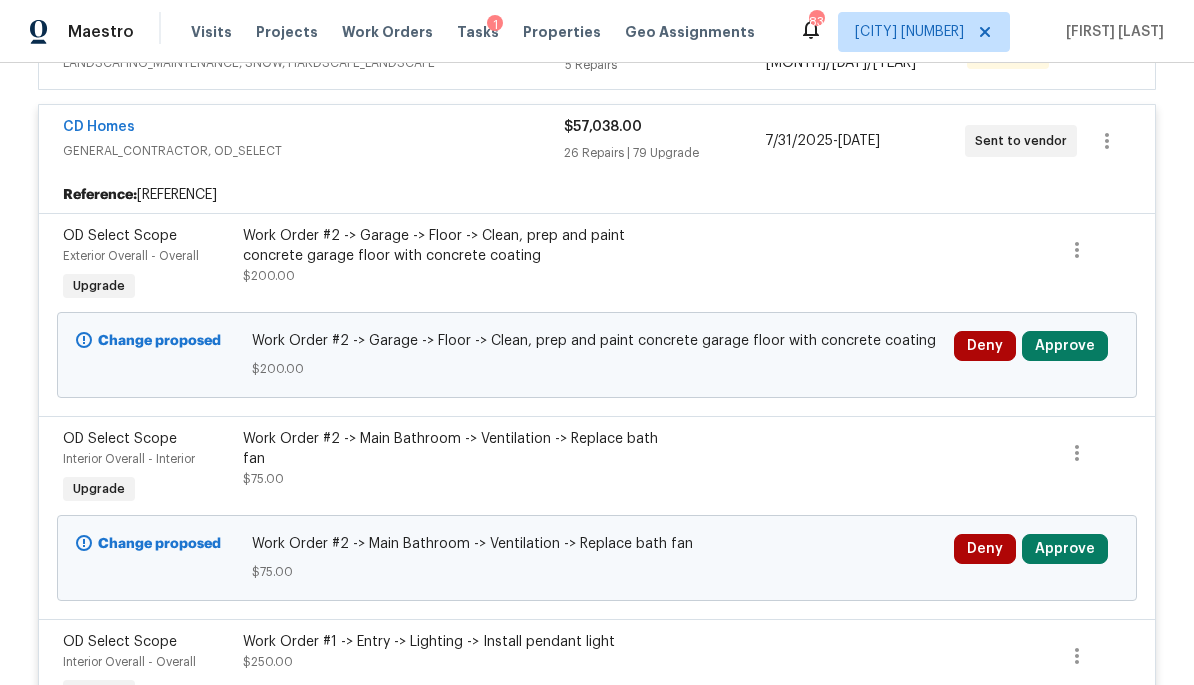 click on "Approve" at bounding box center [1065, 346] 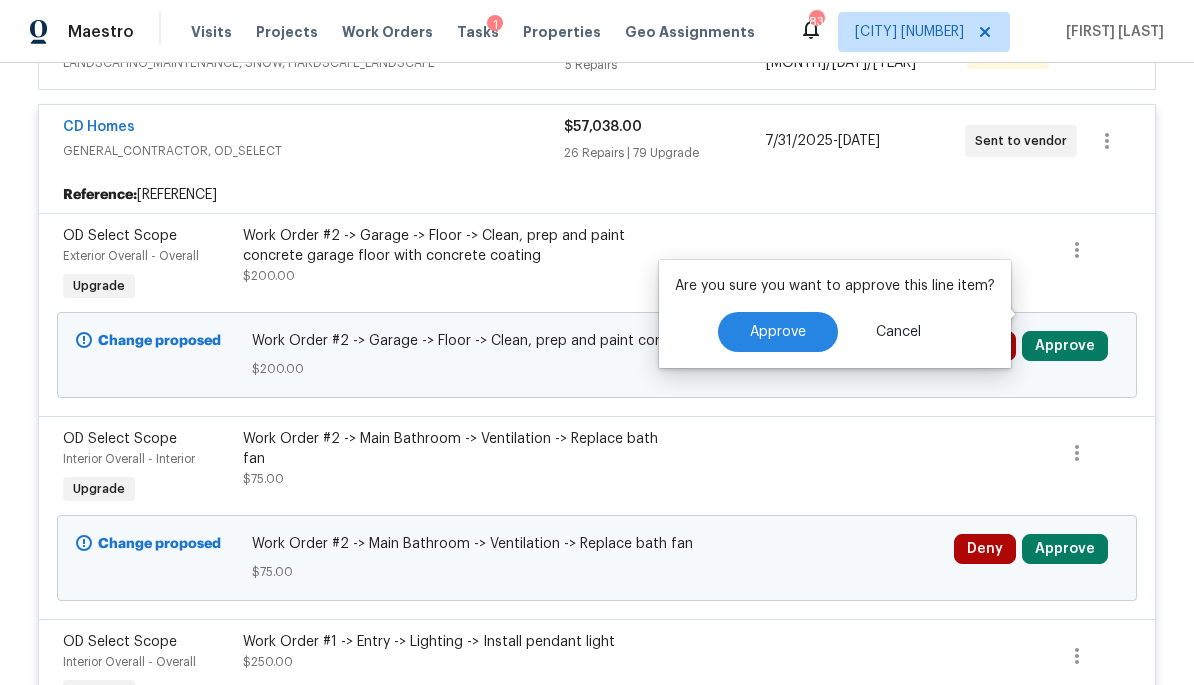 click on "Approve" at bounding box center (778, 332) 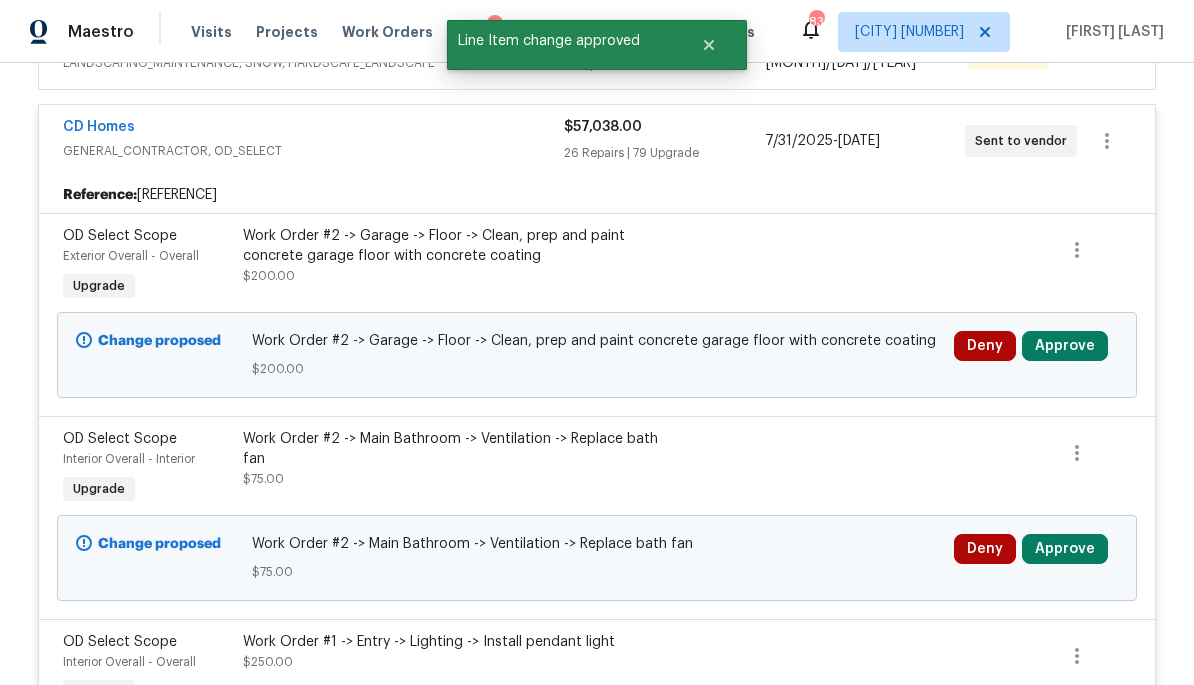 click on "Approve" at bounding box center [1065, 346] 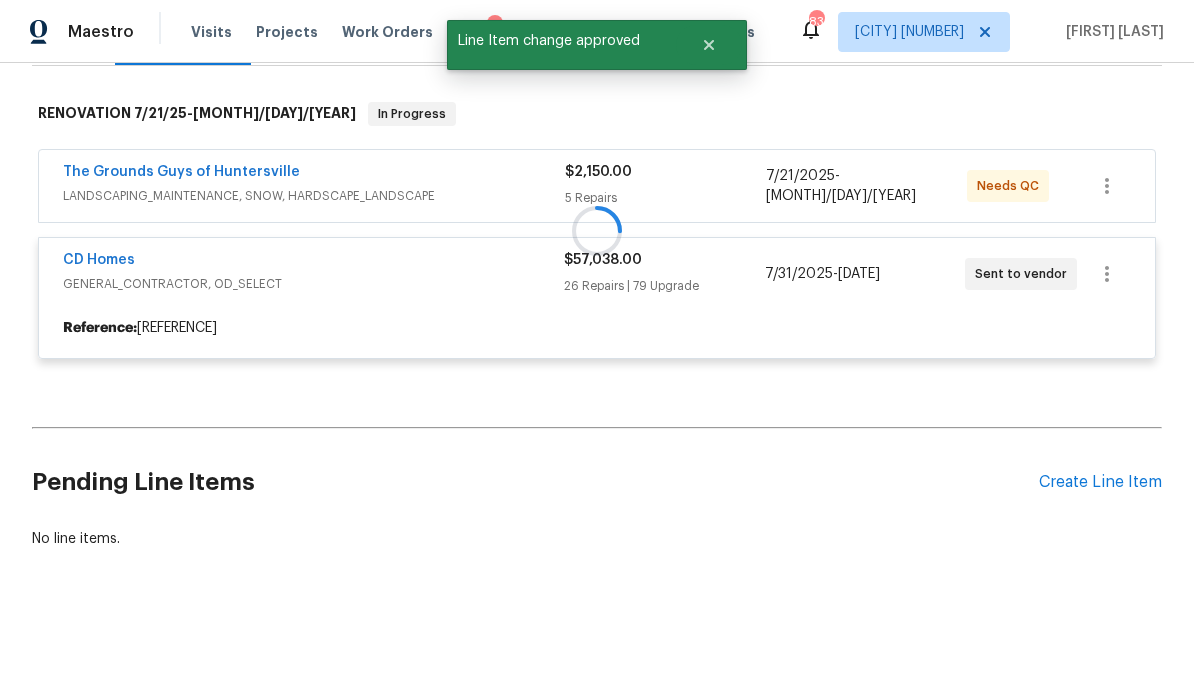 click on "Reference:  2JAE9VMA6FYZS-89018fc3d" at bounding box center (597, 328) 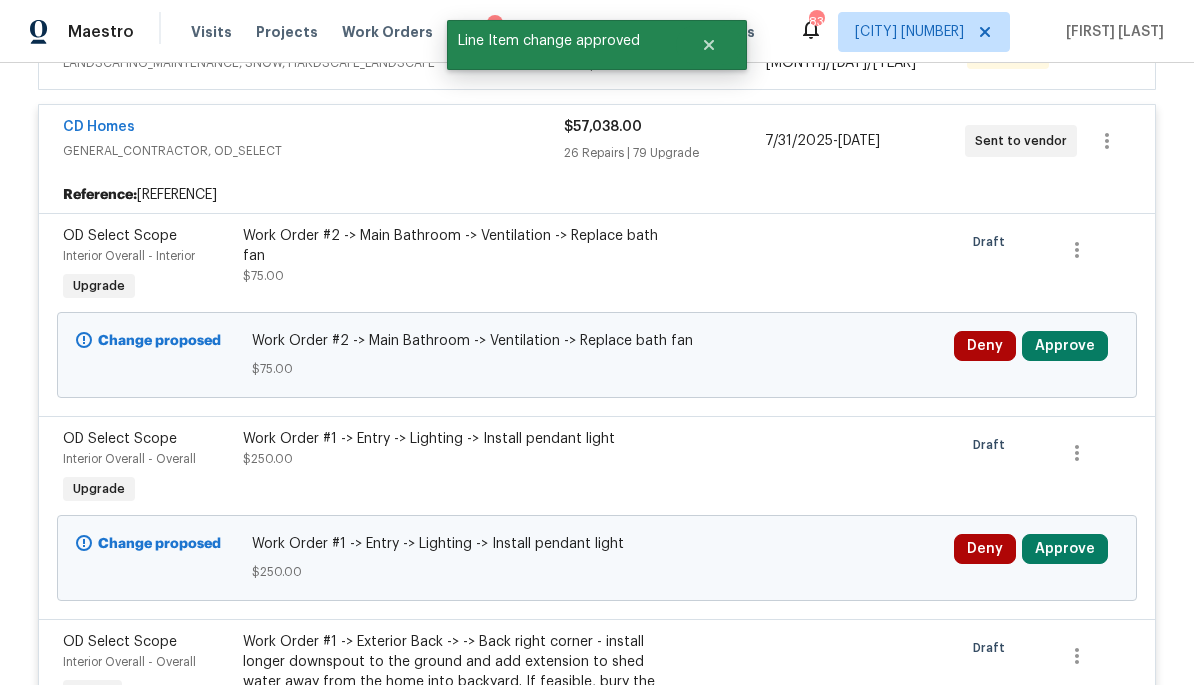 scroll, scrollTop: 297, scrollLeft: 0, axis: vertical 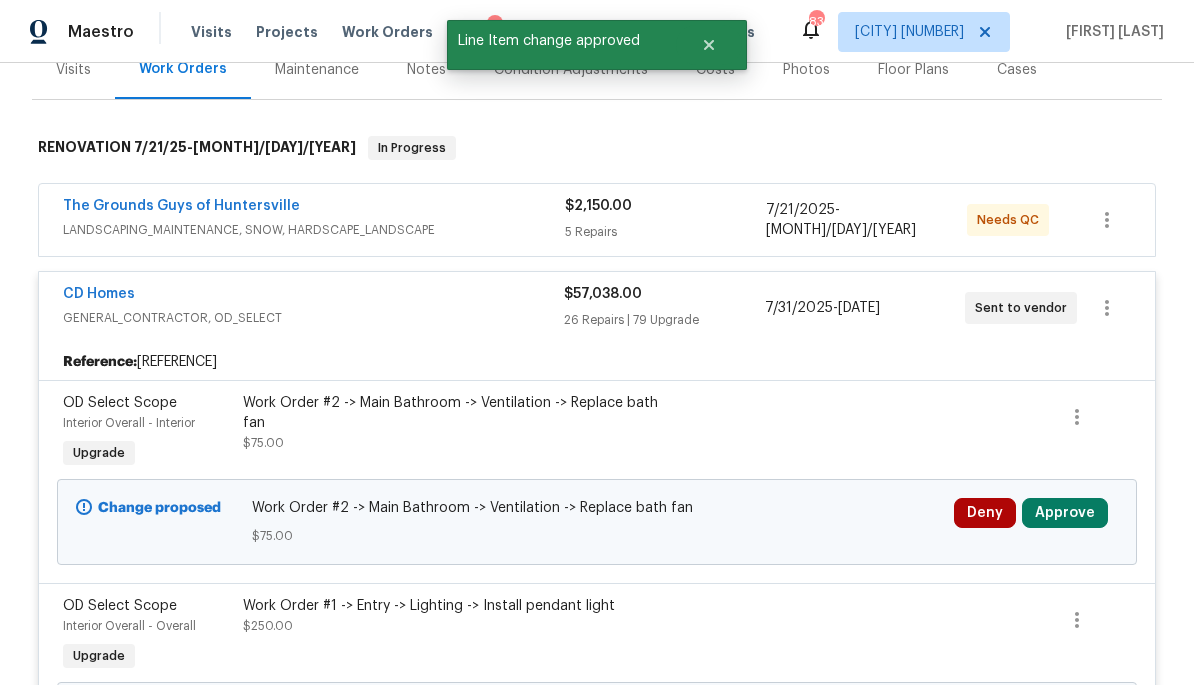 click on "Approve" at bounding box center (1065, 513) 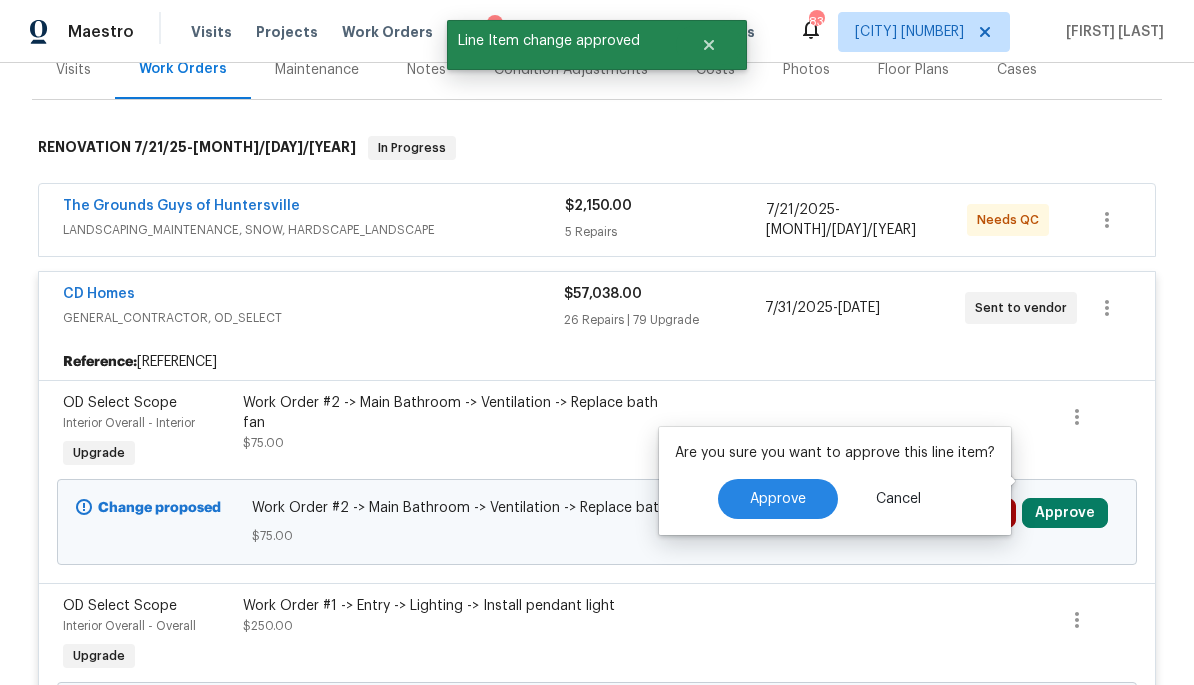 click on "Approve" at bounding box center (778, 499) 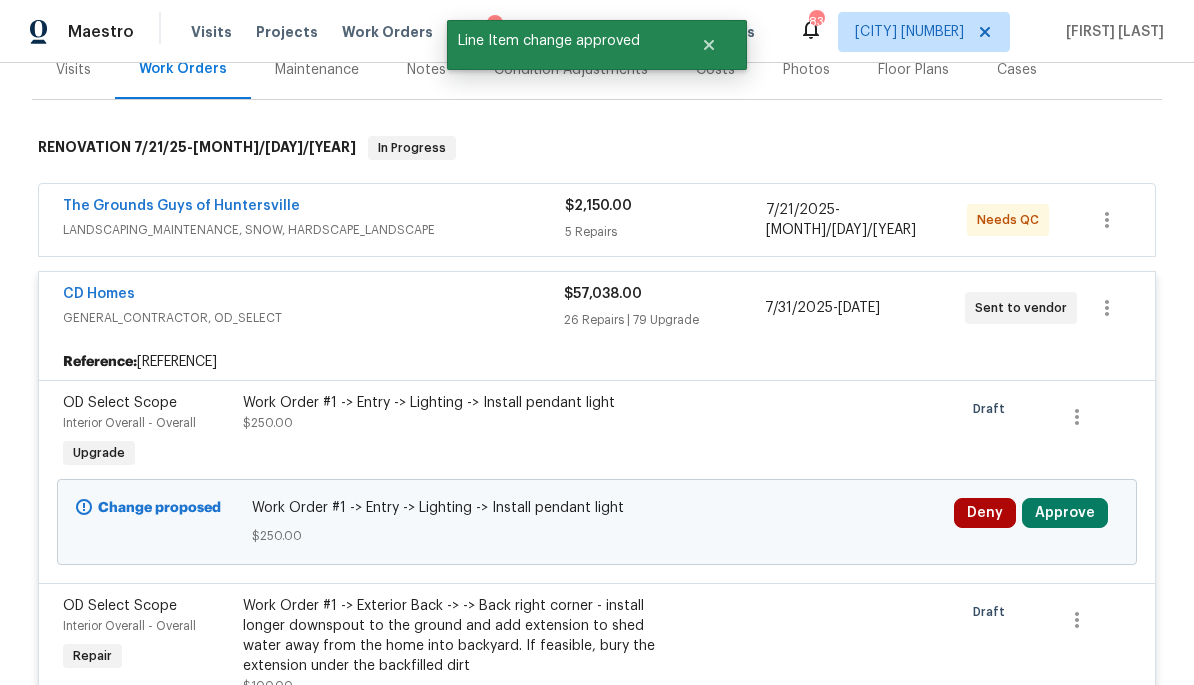 click on "Approve" at bounding box center (1065, 513) 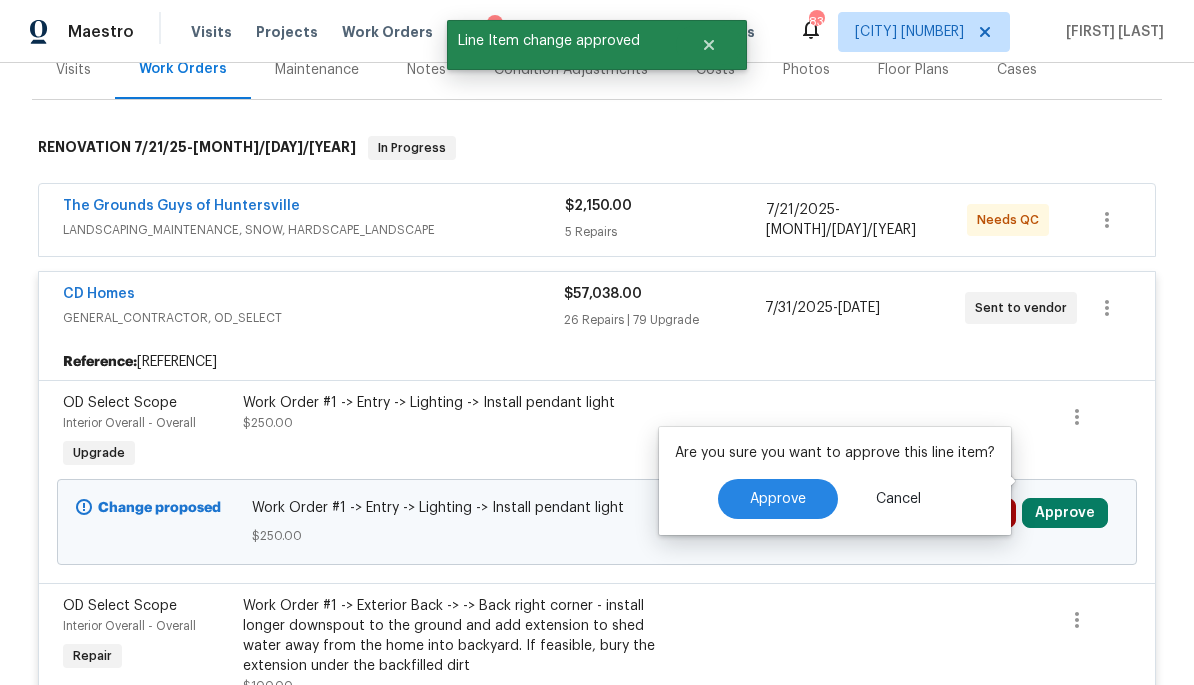click on "Approve" at bounding box center [778, 499] 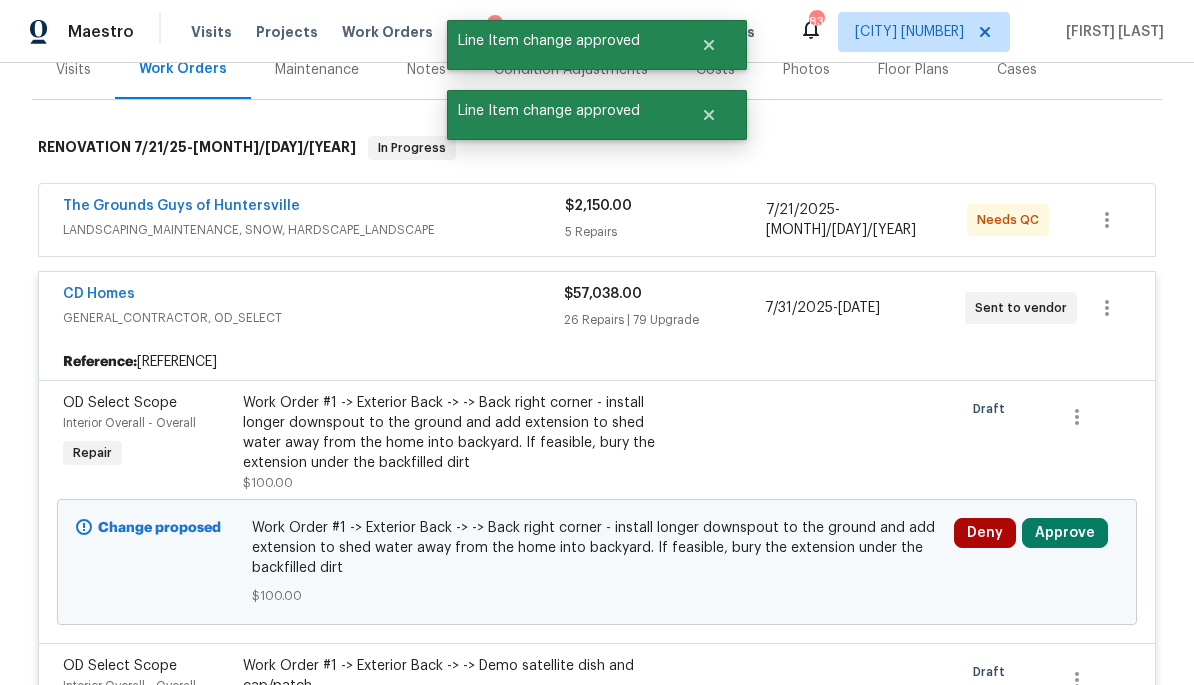 click on "Approve" at bounding box center (1065, 533) 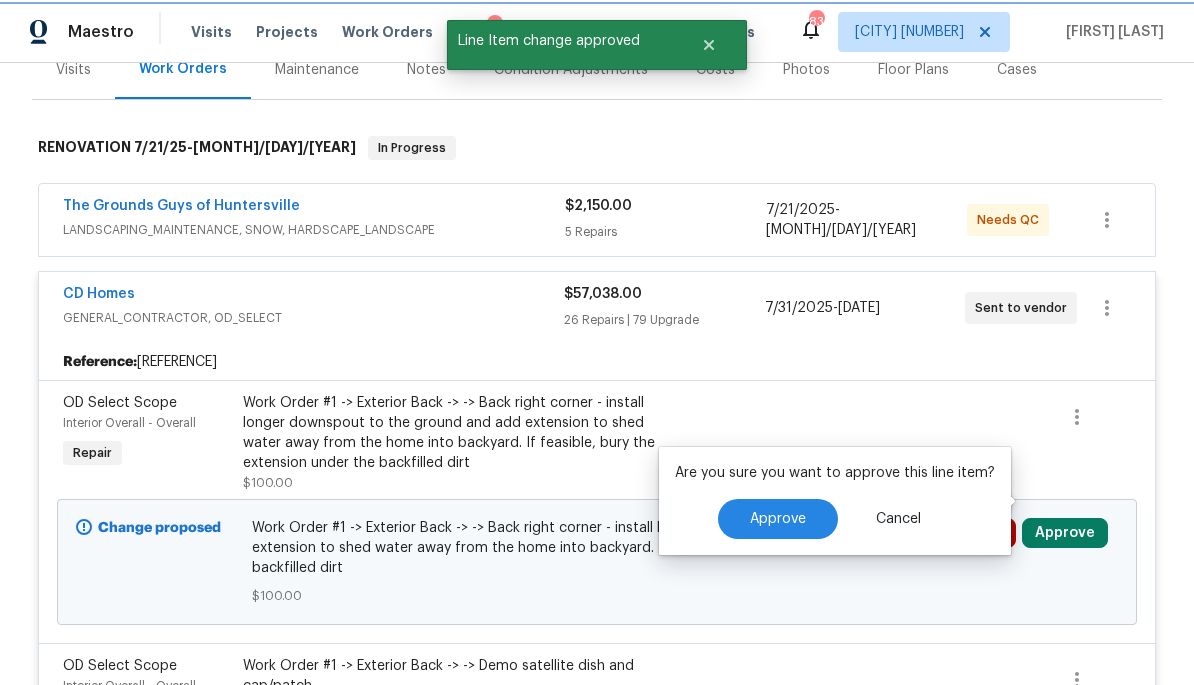 click on "Approve" at bounding box center (778, 519) 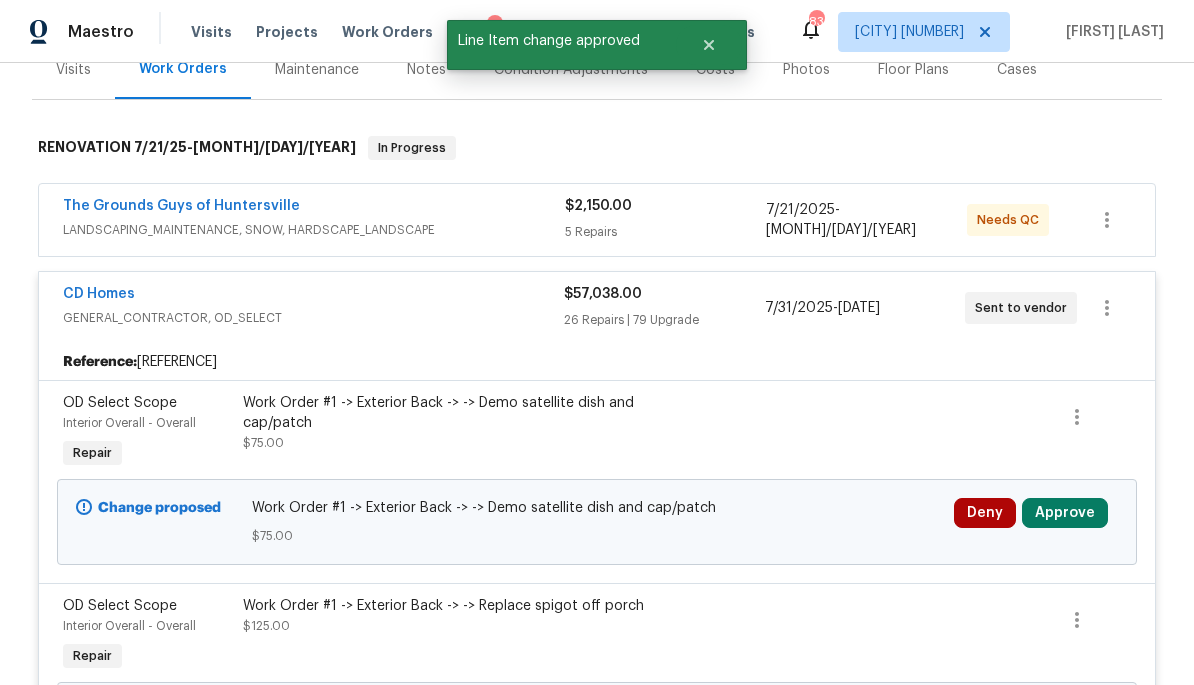 click on "Approve" at bounding box center [1065, 513] 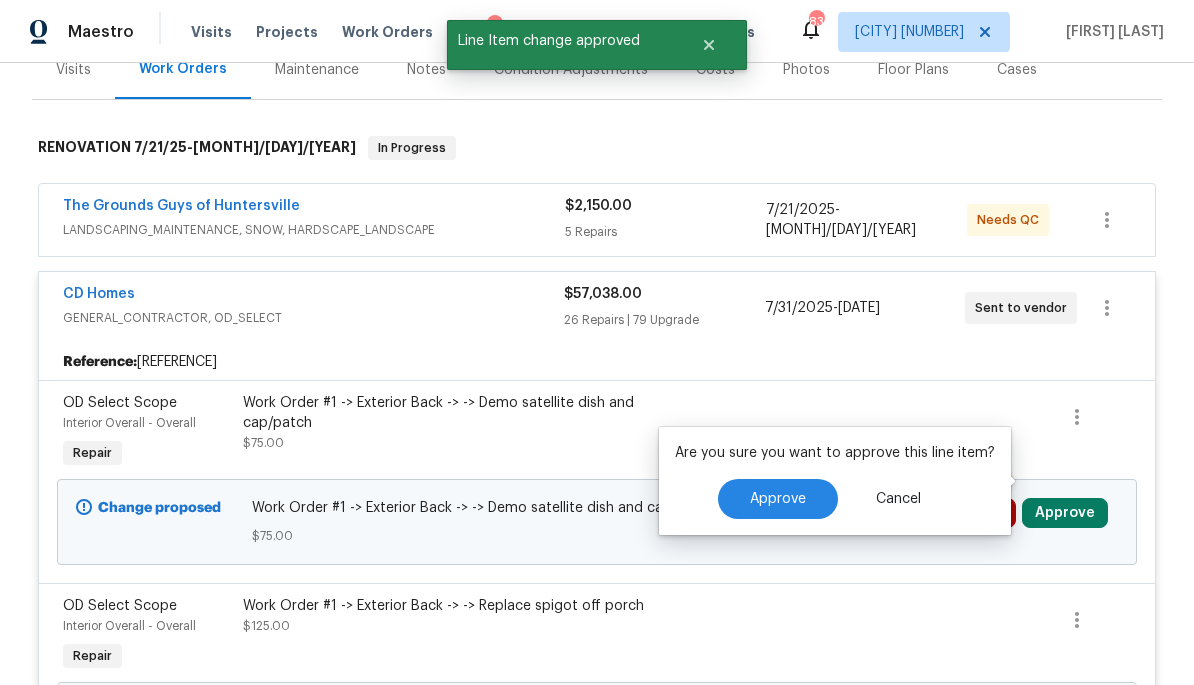 click on "Approve" at bounding box center (778, 499) 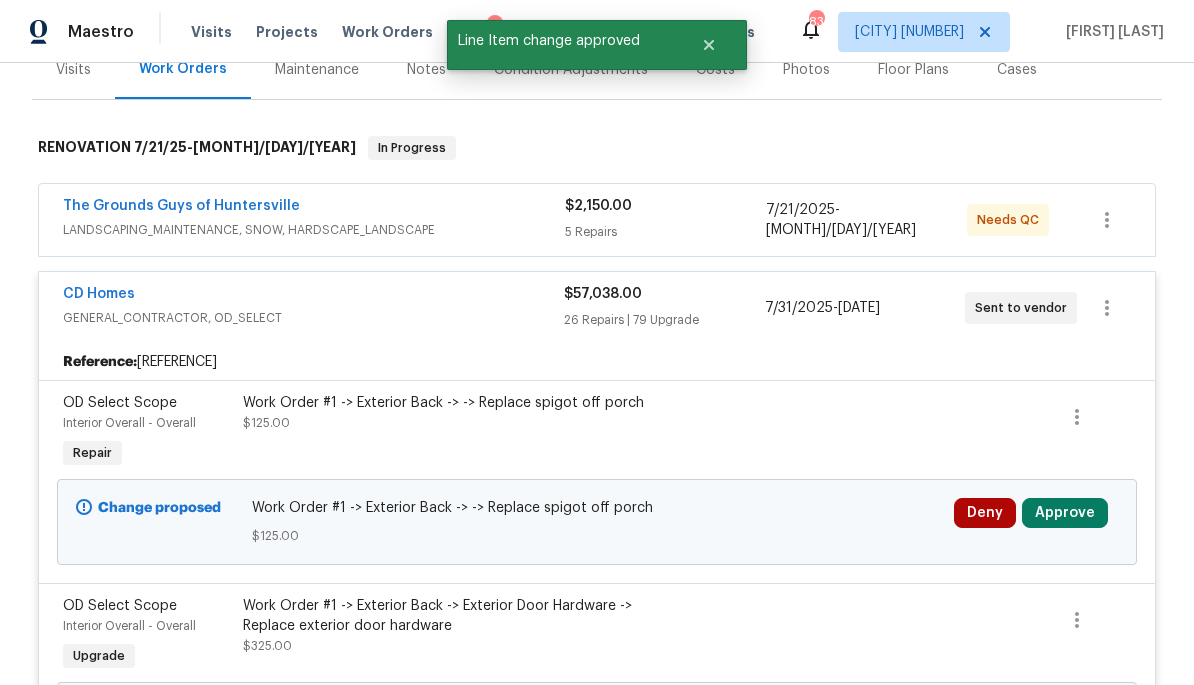 click on "Approve" at bounding box center [1065, 513] 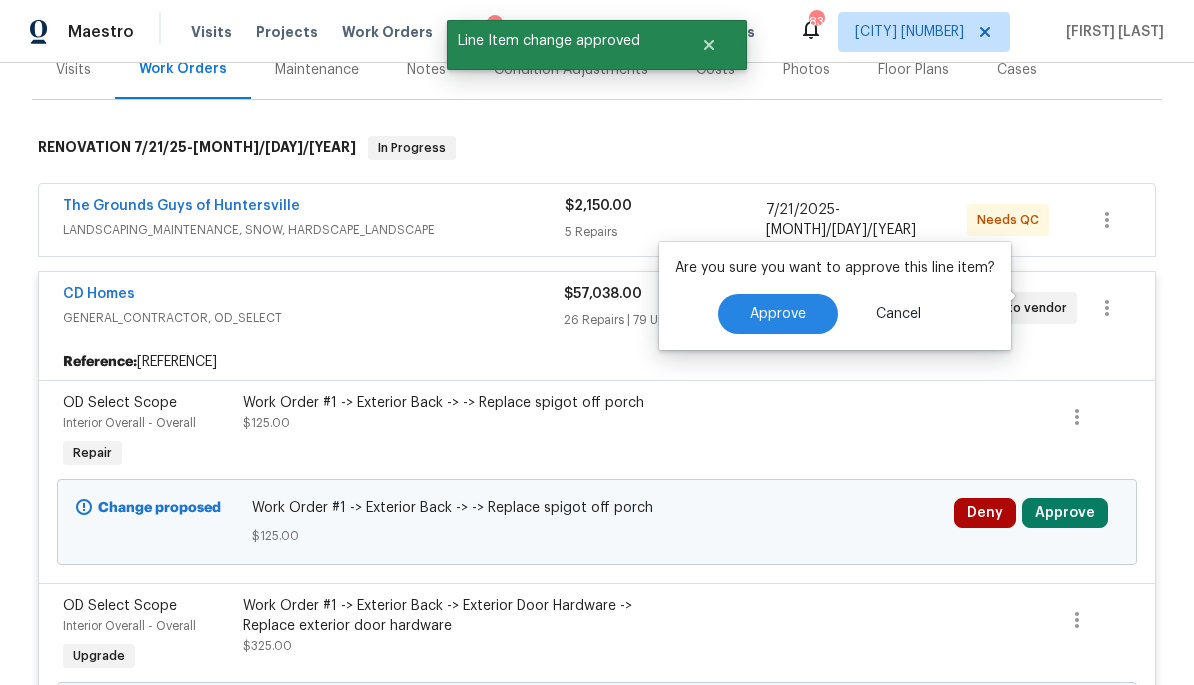 click on "Approve" at bounding box center [778, 314] 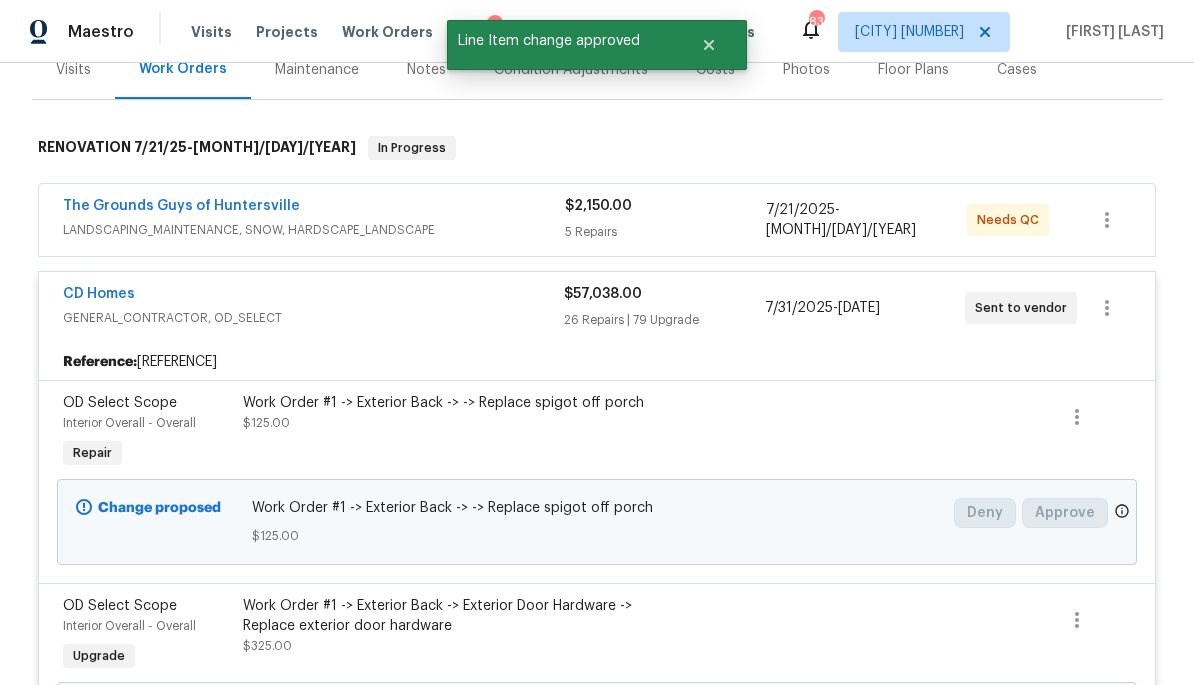 scroll, scrollTop: 482, scrollLeft: 0, axis: vertical 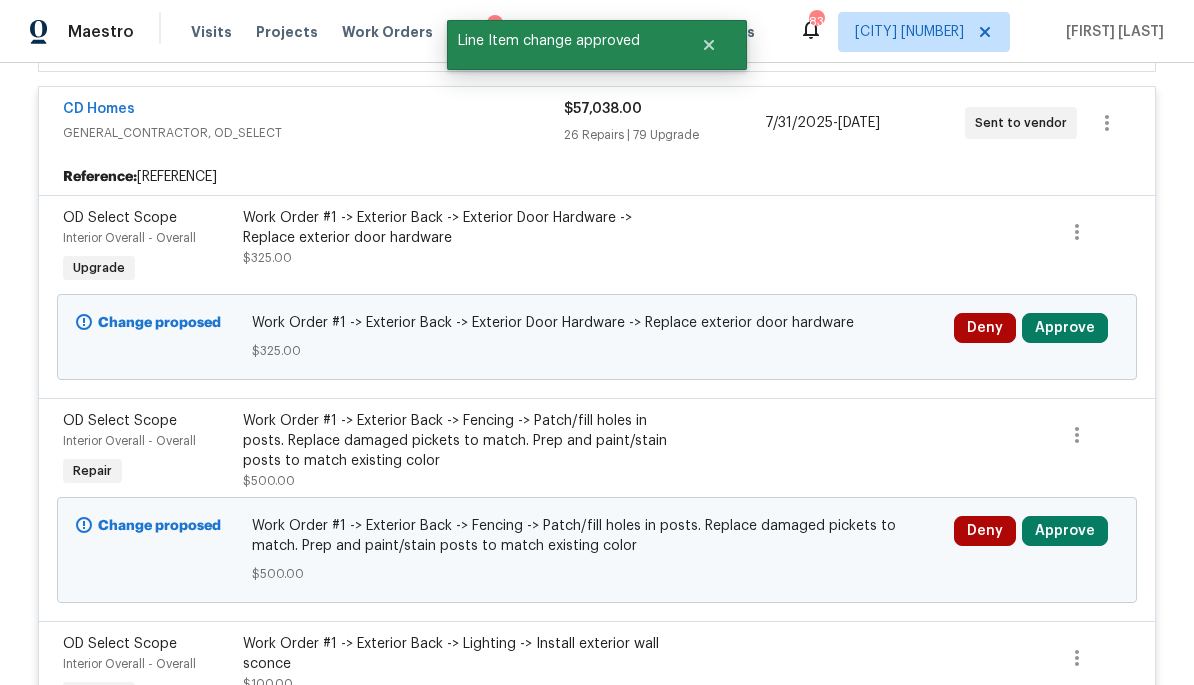 click on "Approve" at bounding box center [1065, 328] 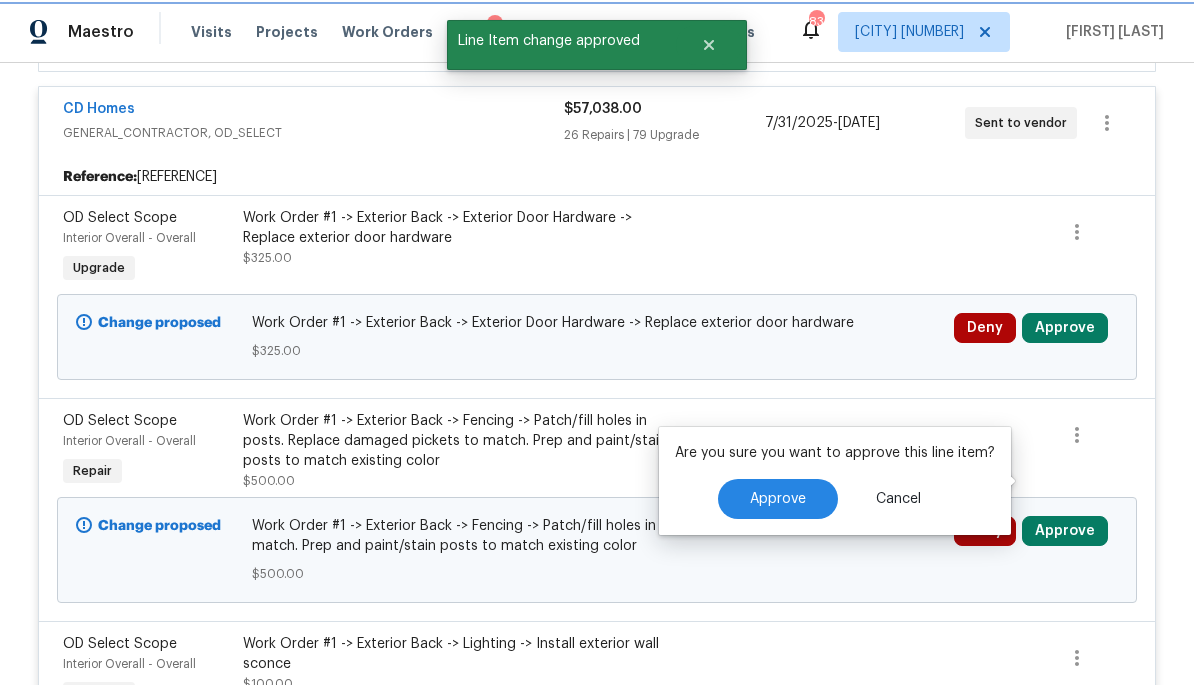 scroll, scrollTop: 297, scrollLeft: 0, axis: vertical 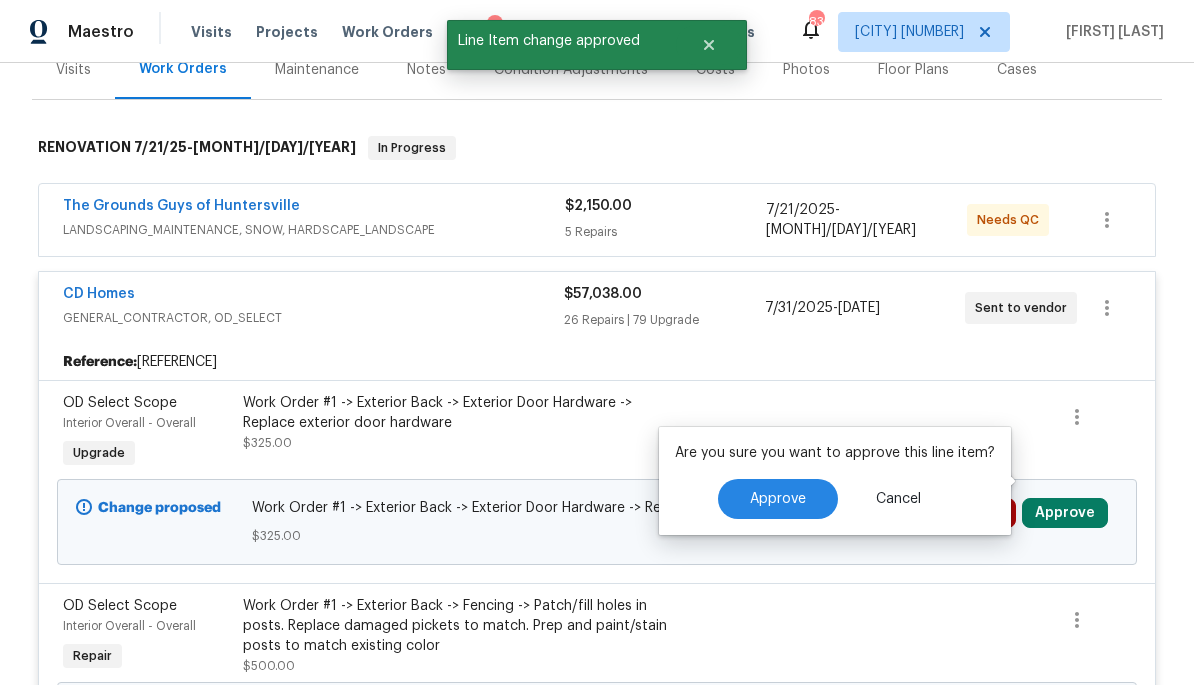 click on "Approve" at bounding box center (778, 499) 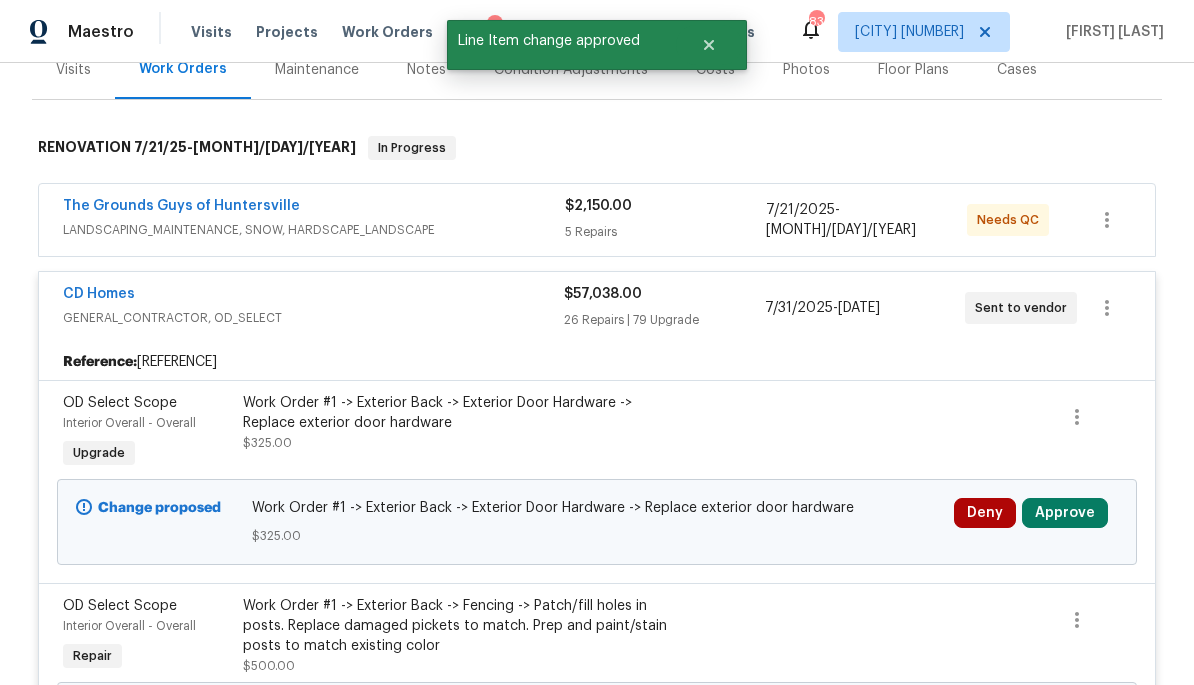 click on "Approve" at bounding box center [1065, 513] 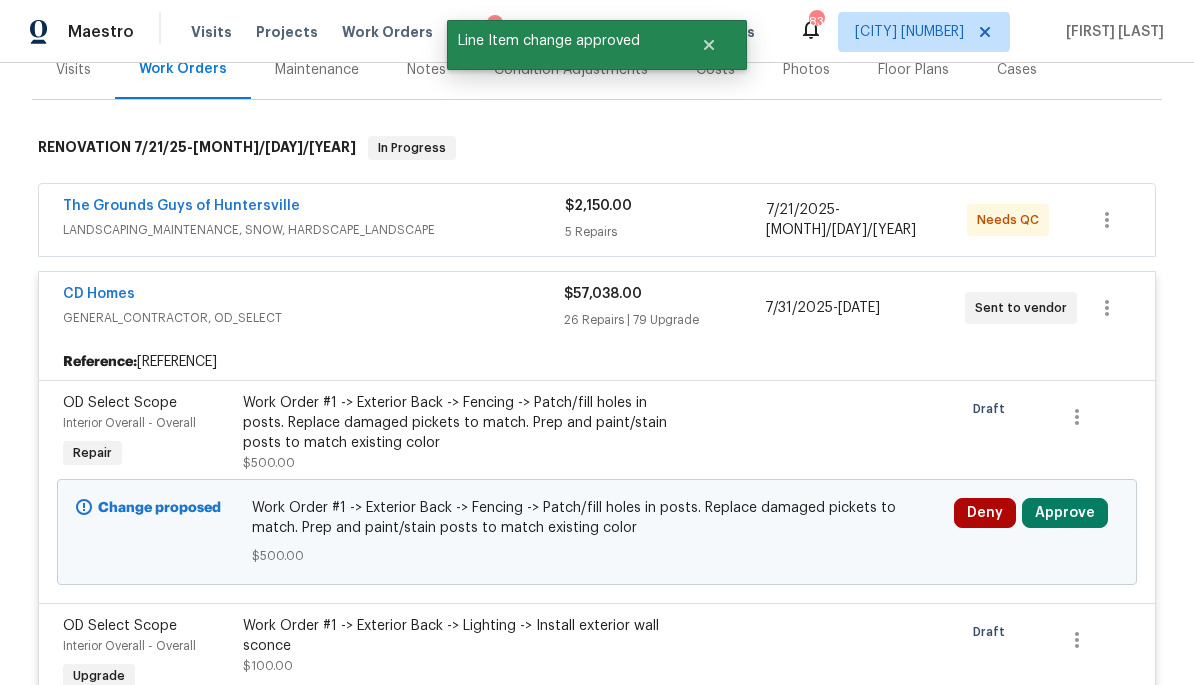 click on "Work Order #1 -> Exterior Back -> Fencing -> Patch/fill holes in posts. Replace damaged pickets to match. Prep and paint/stain posts to match existing color" at bounding box center (597, 518) 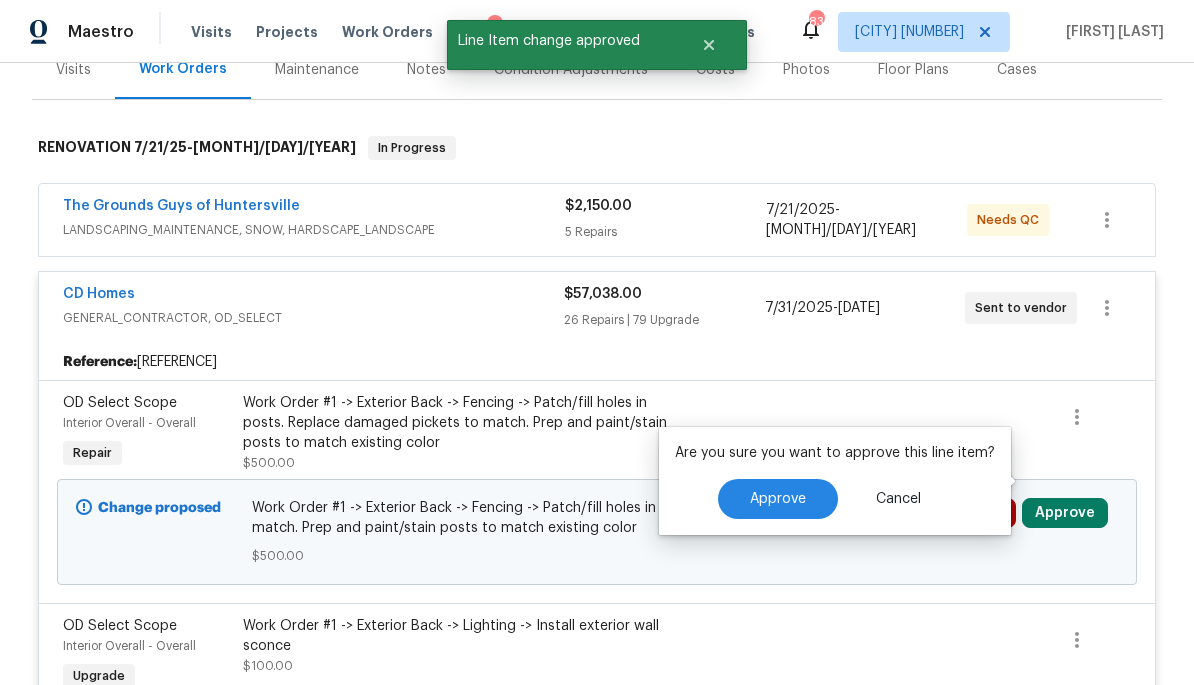 click on "Approve" at bounding box center (778, 499) 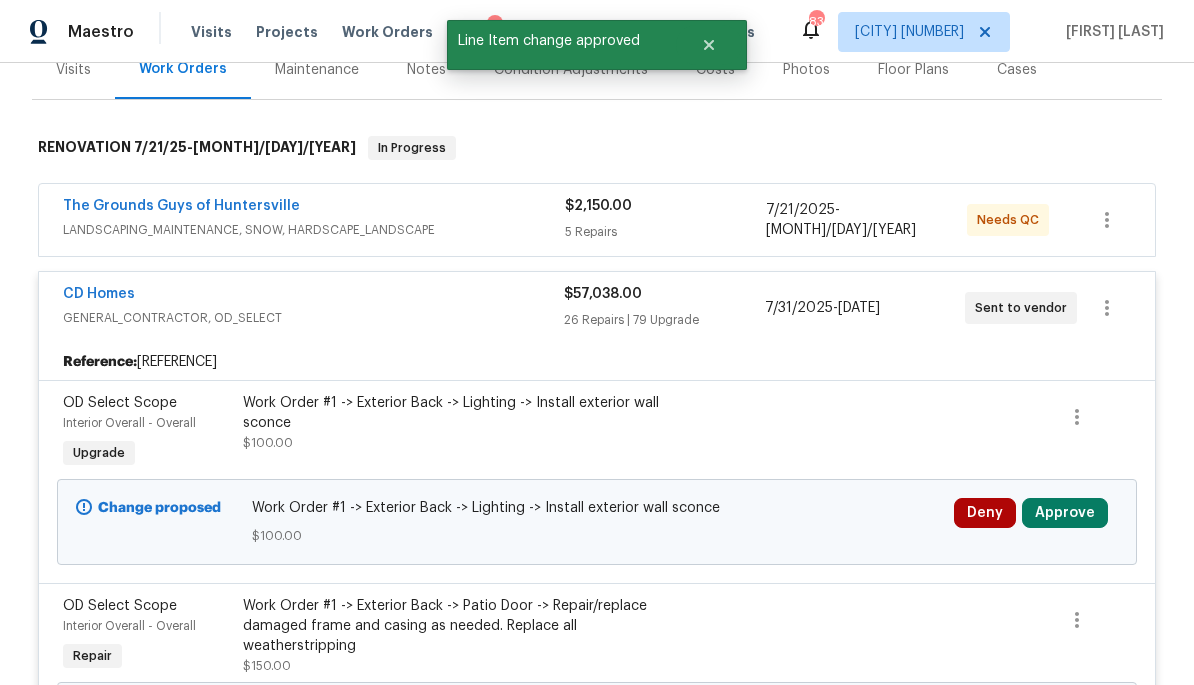 click on "Approve" at bounding box center [1065, 513] 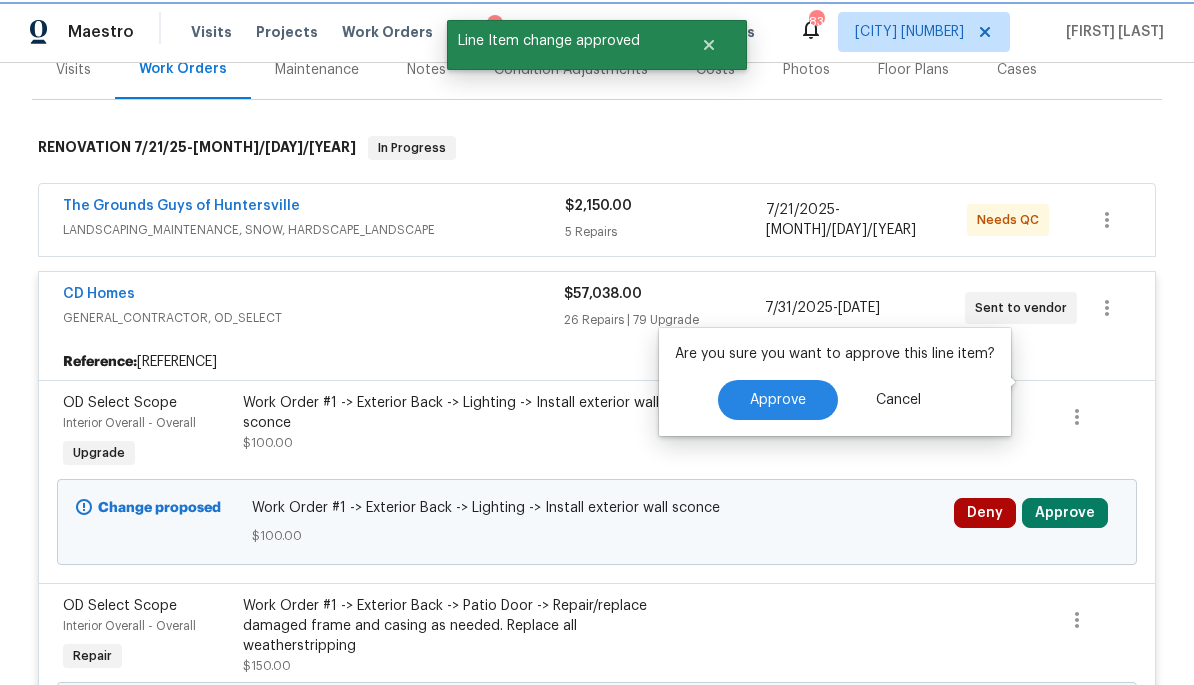 scroll, scrollTop: 396, scrollLeft: 0, axis: vertical 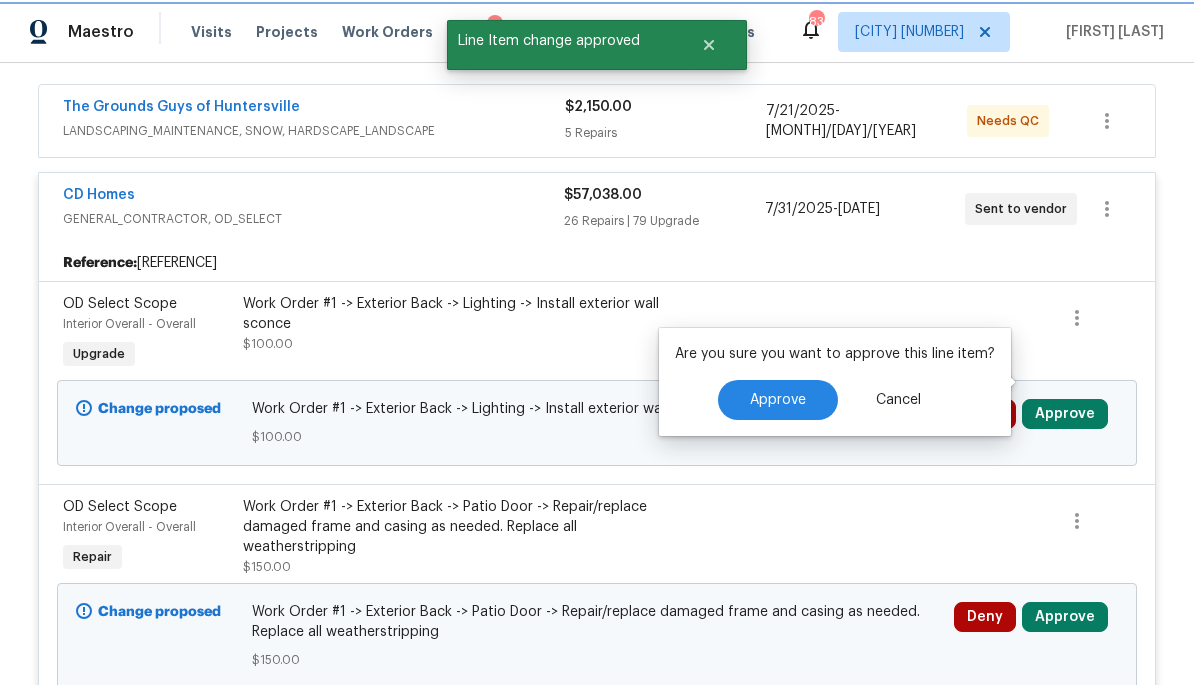 click on "Approve" at bounding box center (778, 400) 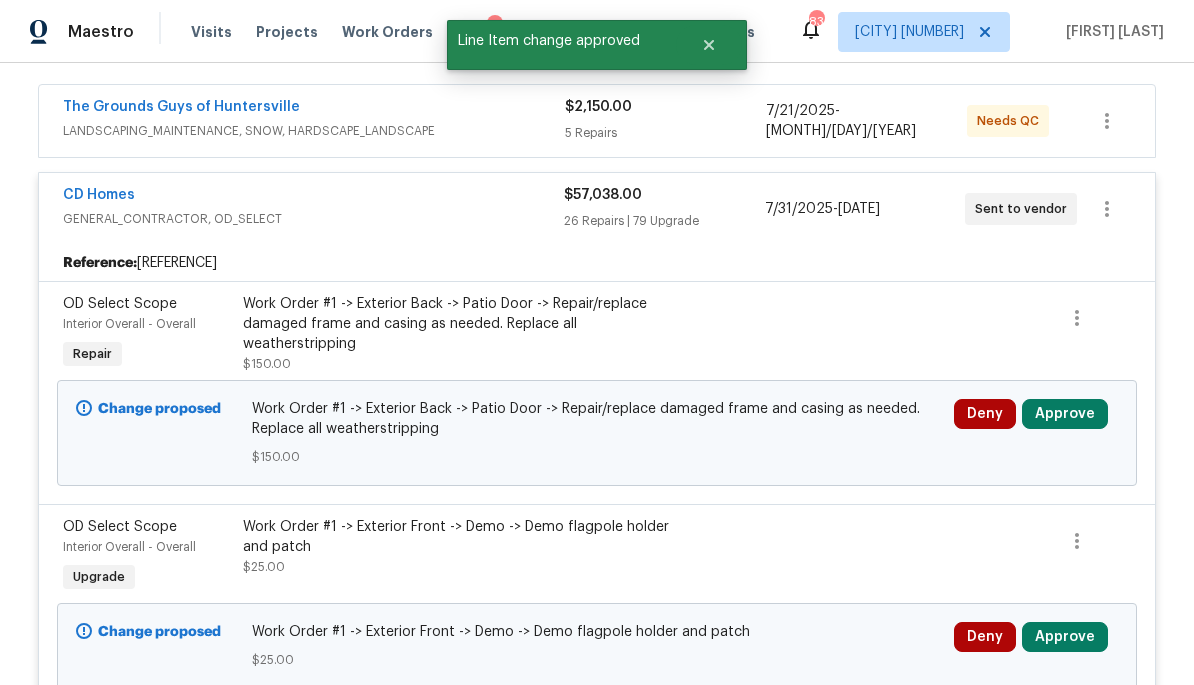 scroll, scrollTop: 297, scrollLeft: 0, axis: vertical 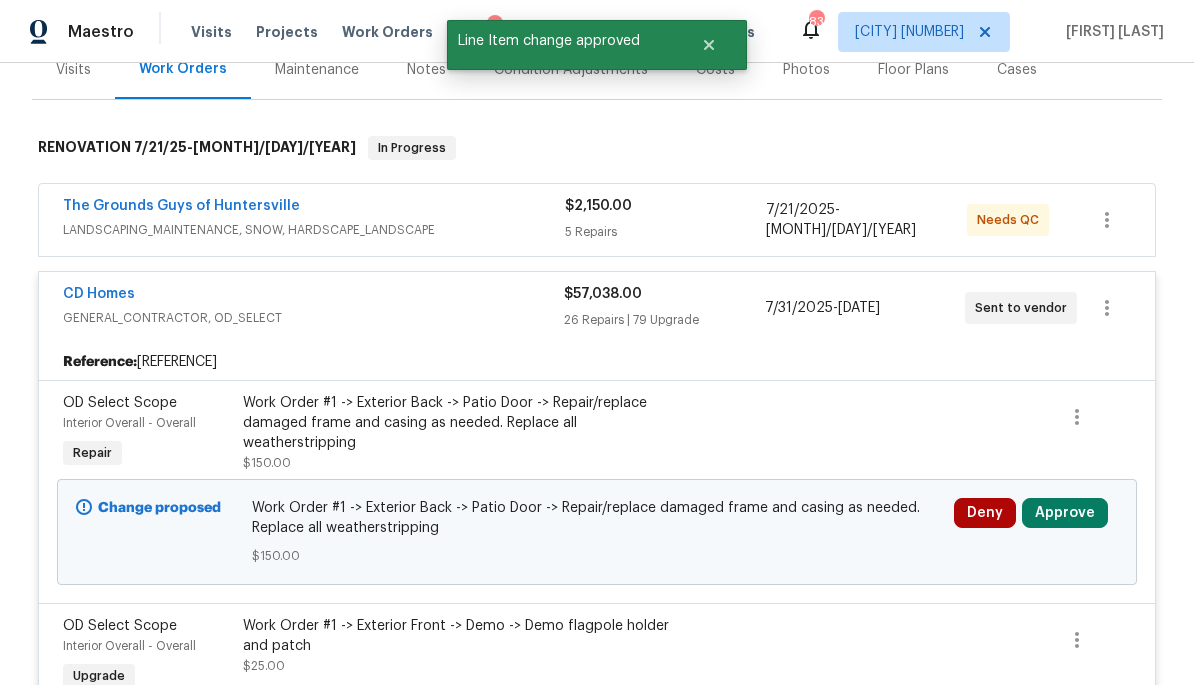 click on "Approve" at bounding box center (1065, 513) 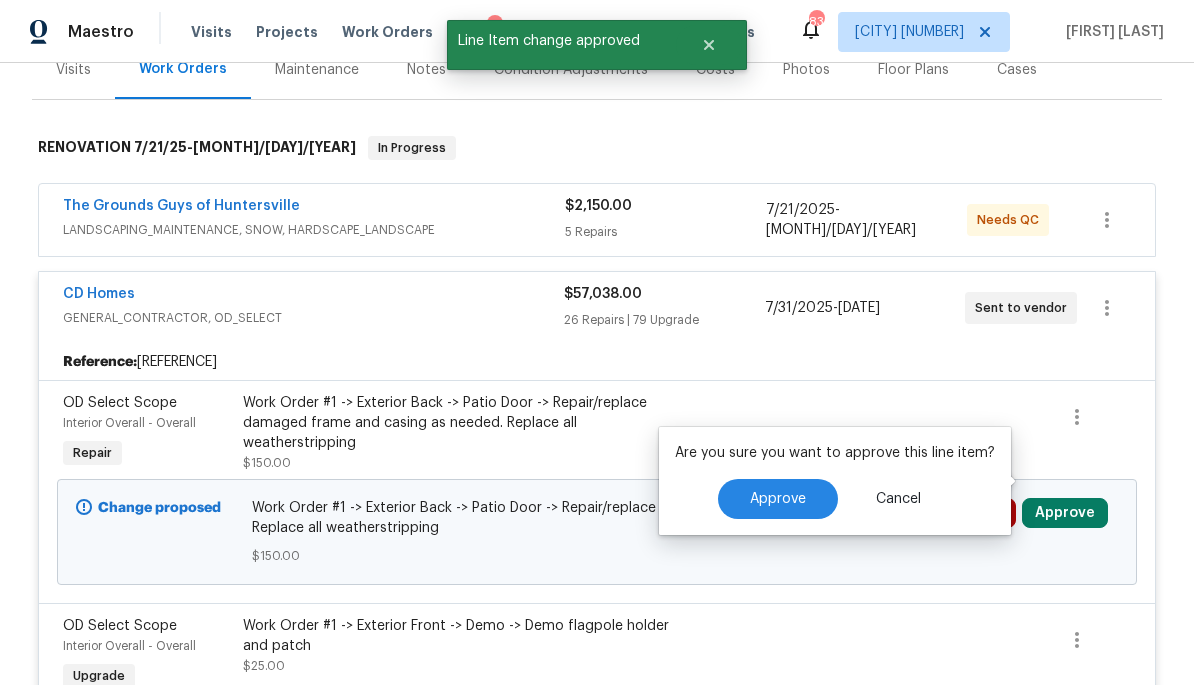 click on "Approve" at bounding box center (778, 499) 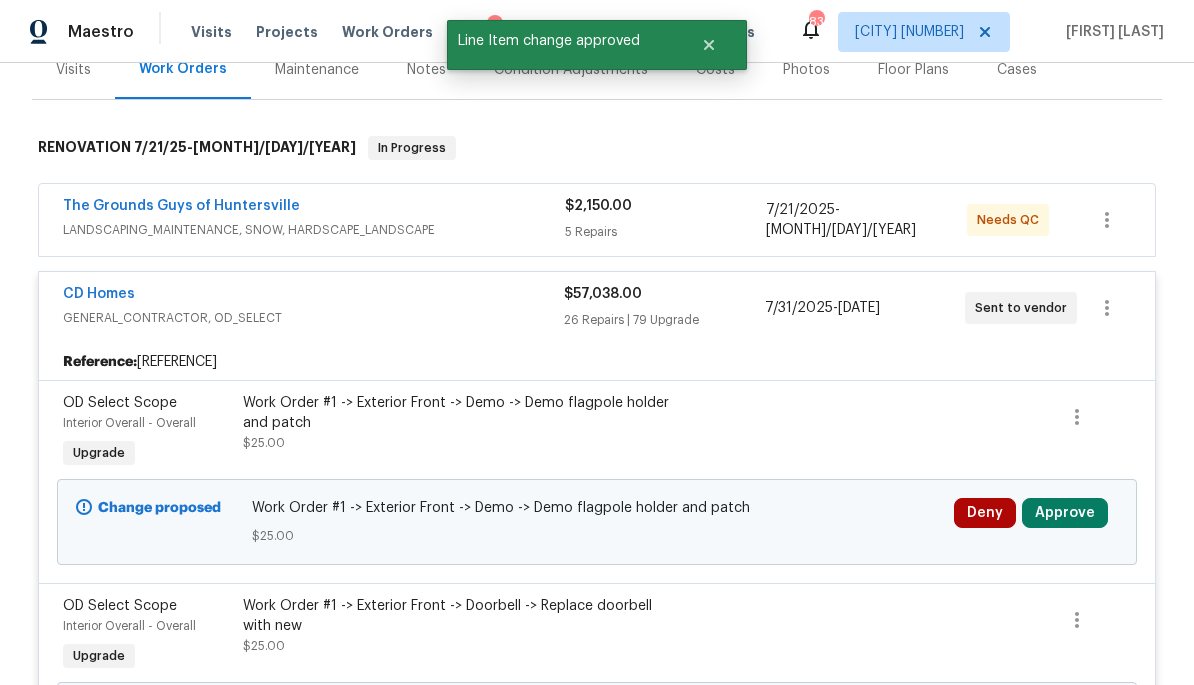 click on "Approve" at bounding box center (1065, 513) 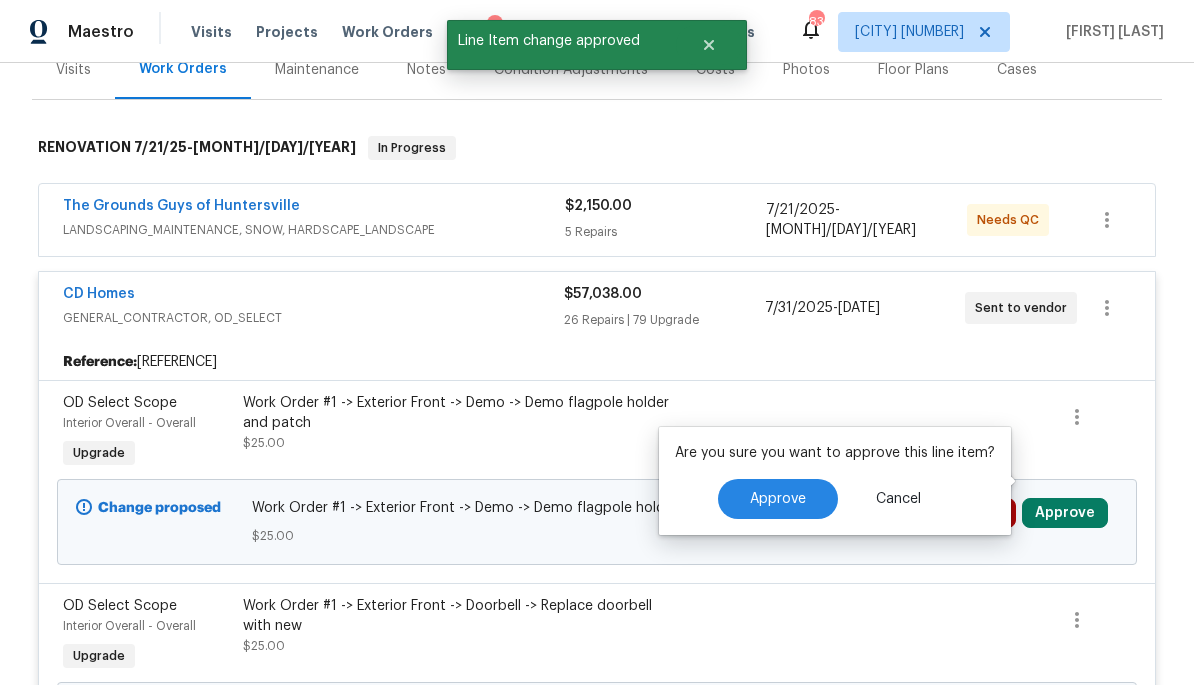 click on "Approve" at bounding box center [778, 499] 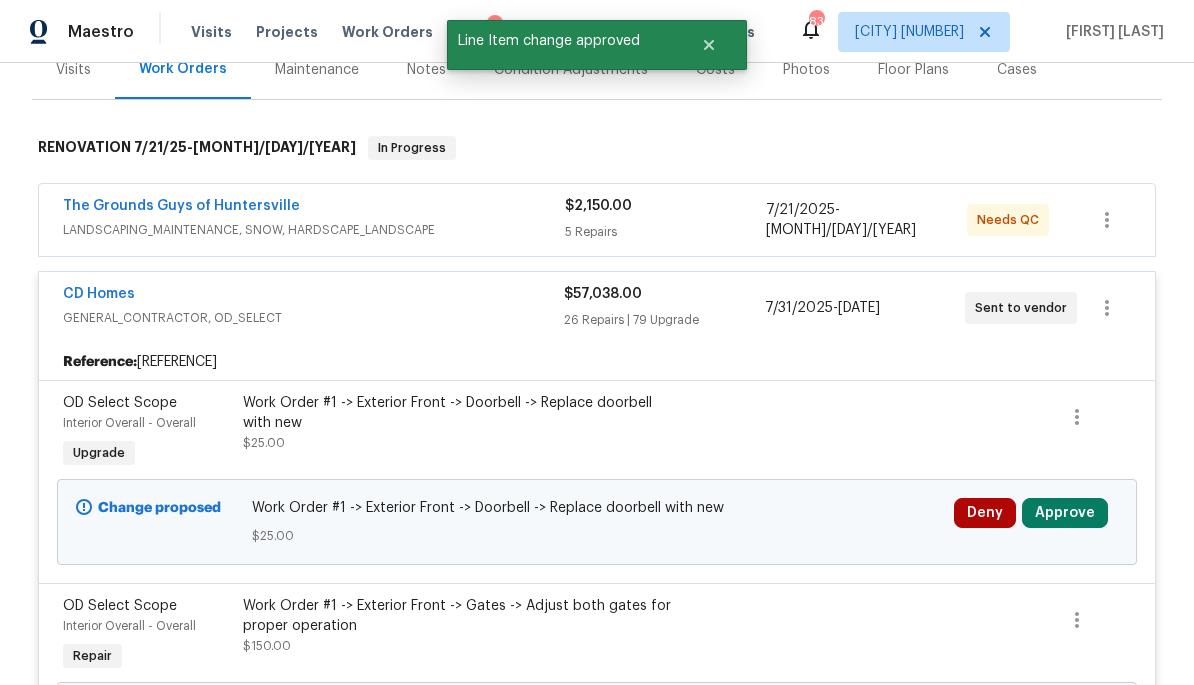 click on "Approve" at bounding box center (1065, 513) 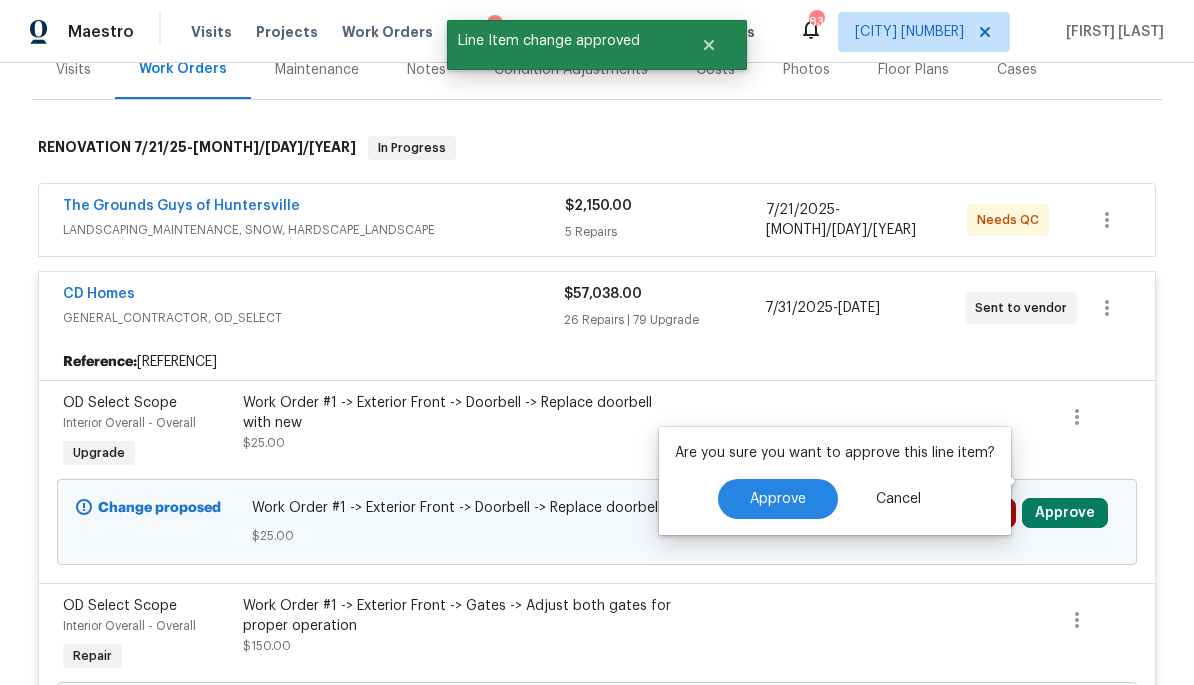 click on "Approve" at bounding box center (778, 499) 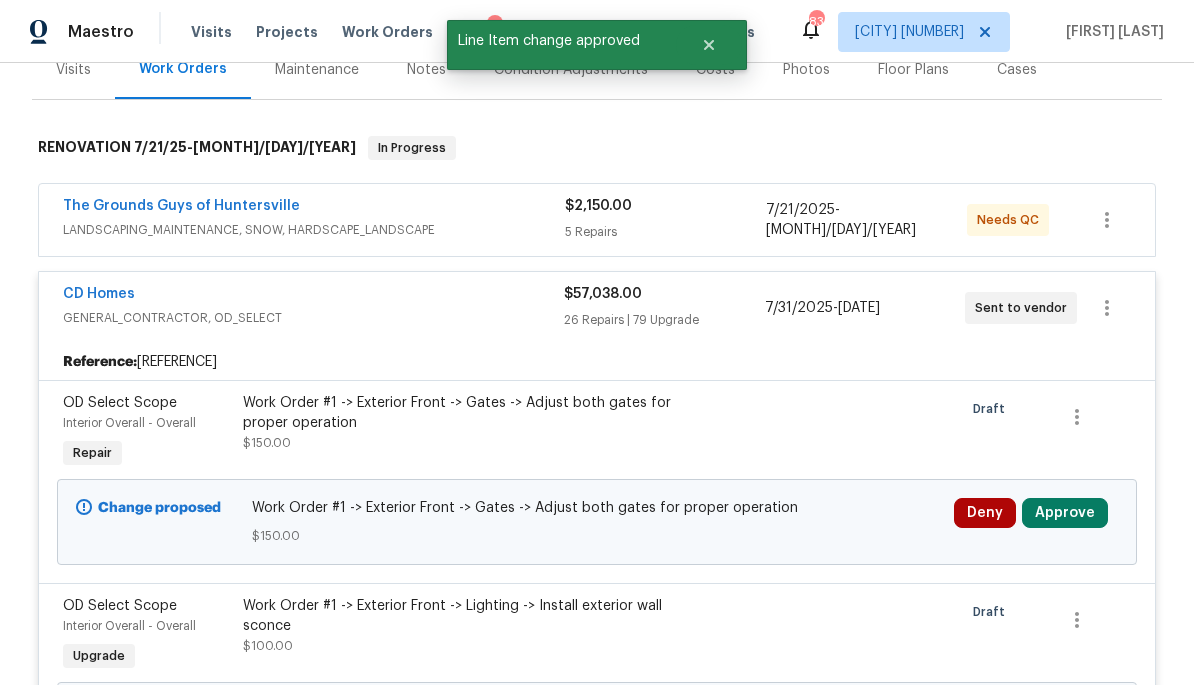 click on "Approve" at bounding box center (1065, 513) 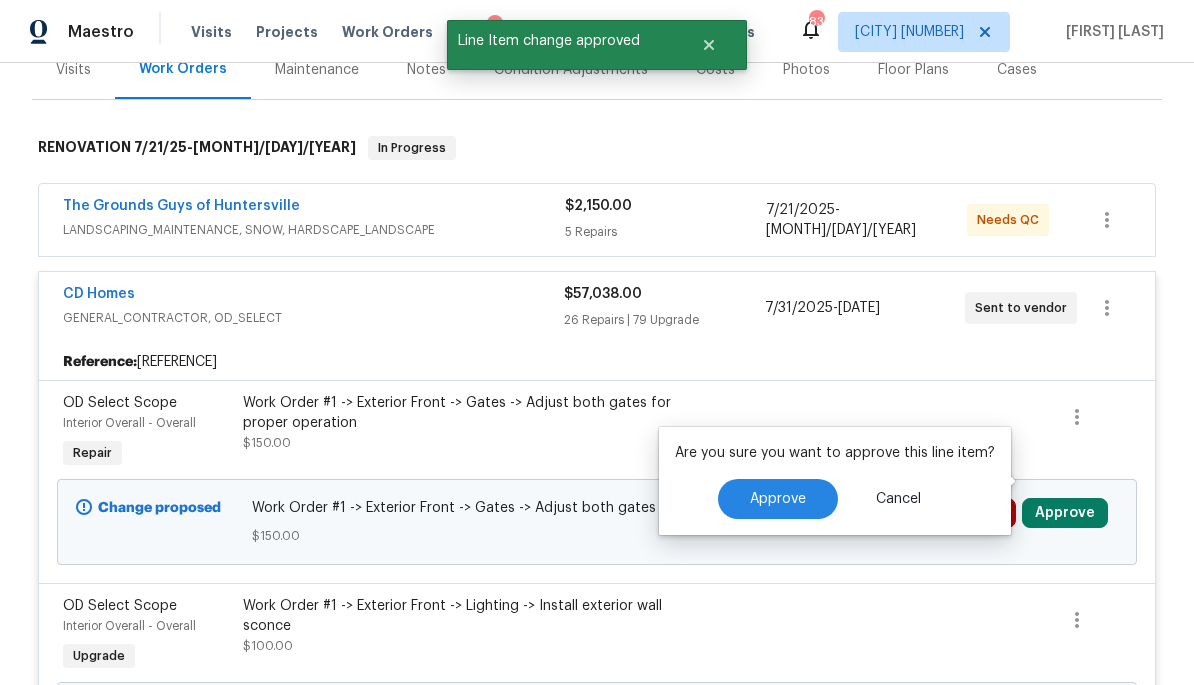 click on "Approve" at bounding box center [778, 499] 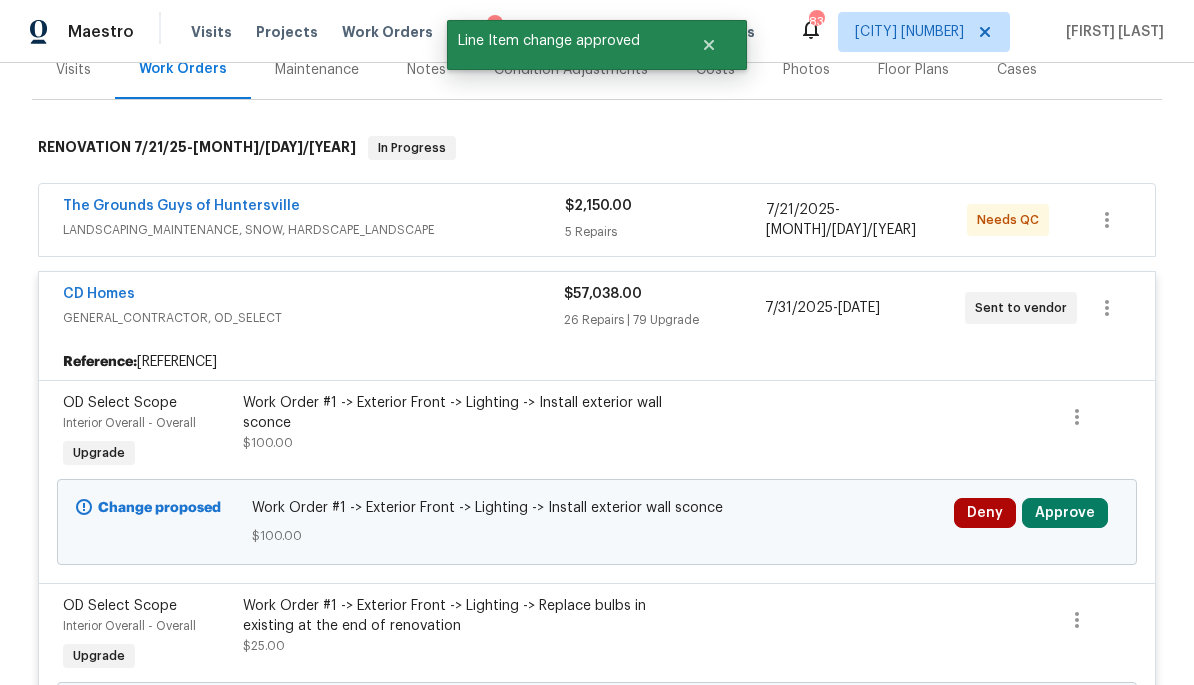 click on "Approve" at bounding box center [1065, 513] 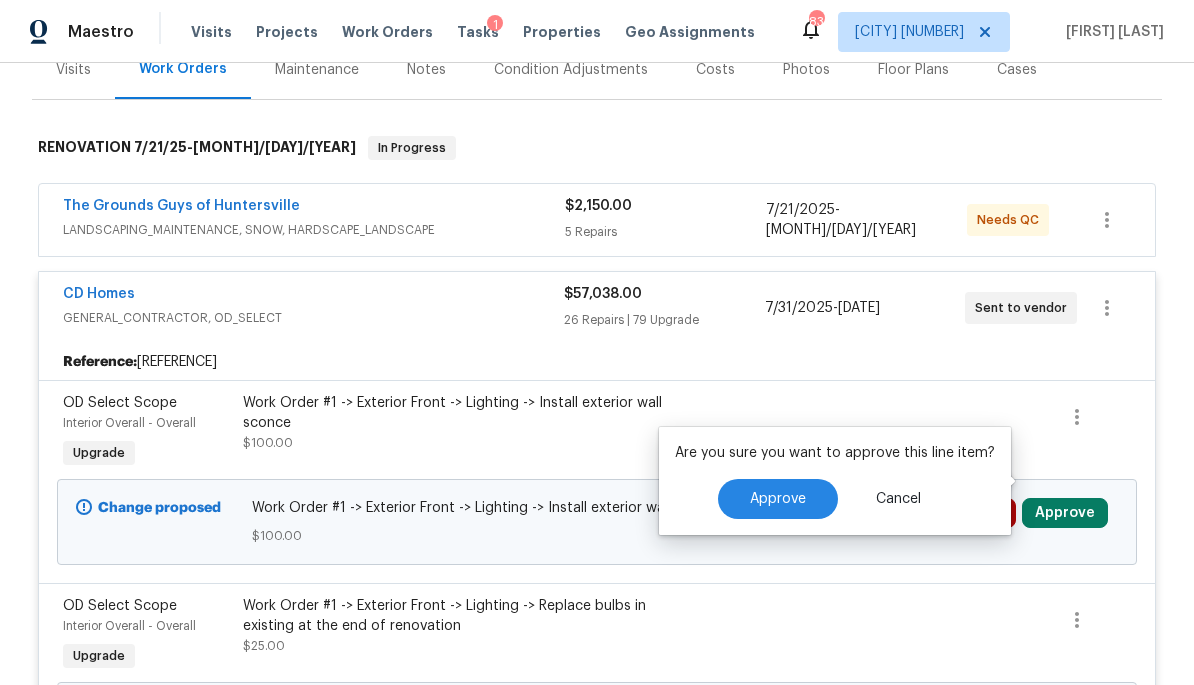 click on "Approve" at bounding box center [778, 499] 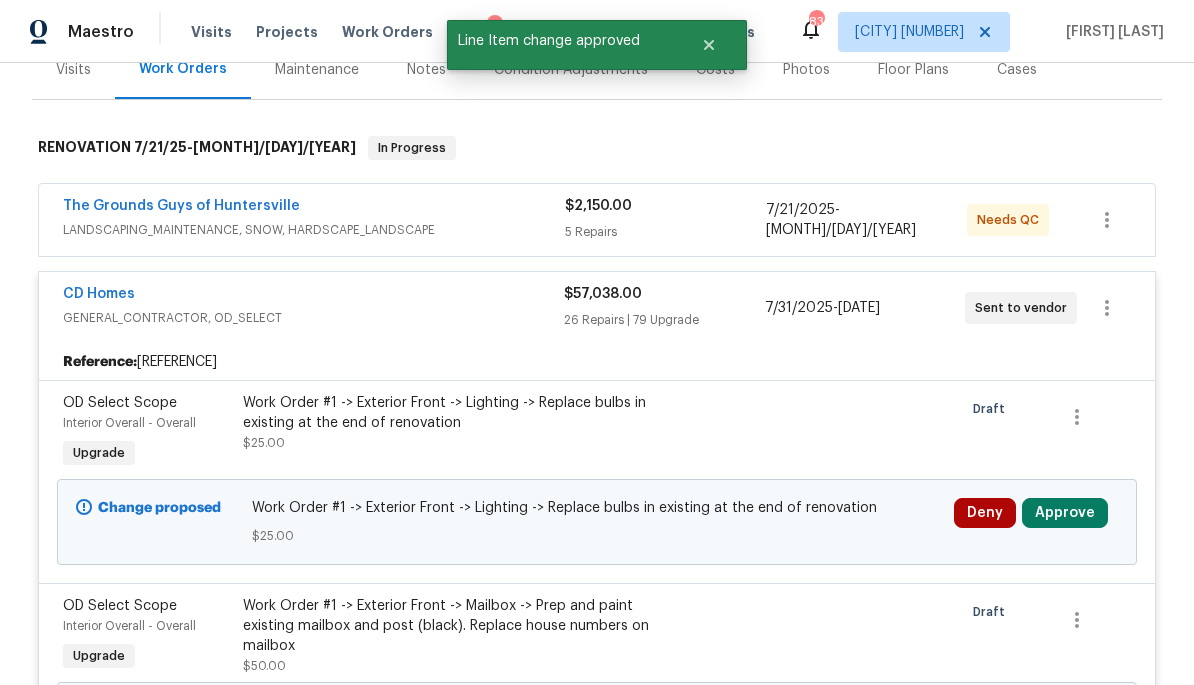 click on "Approve" at bounding box center (1065, 513) 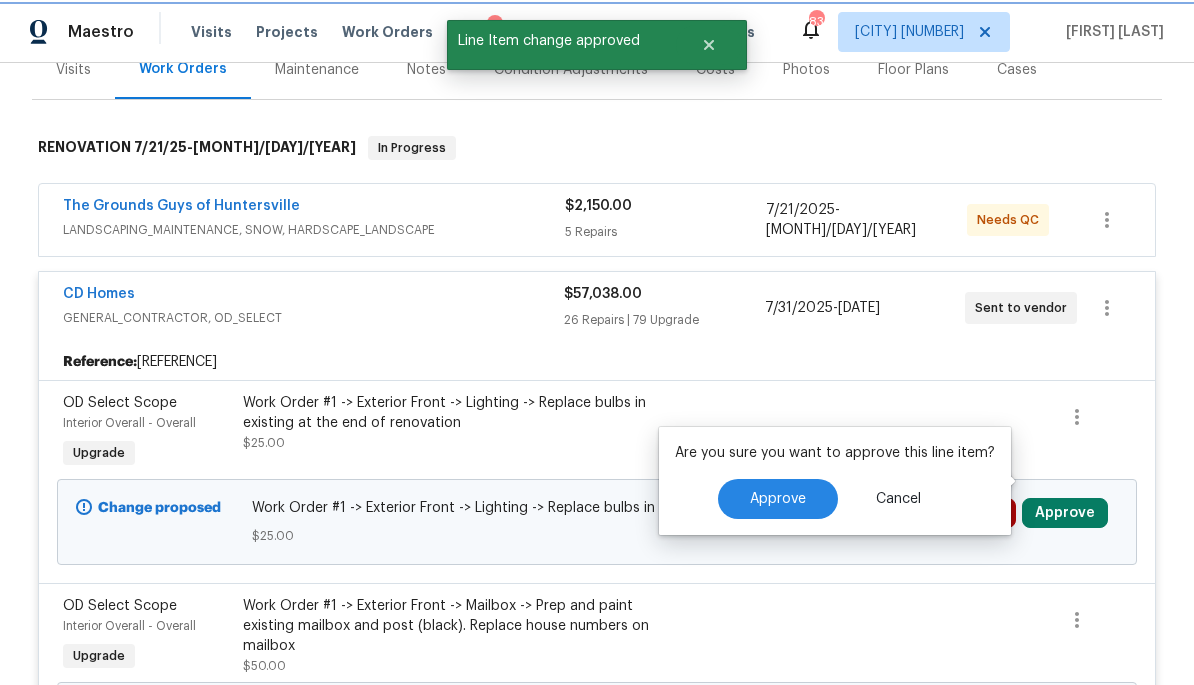 click on "Approve" at bounding box center (778, 499) 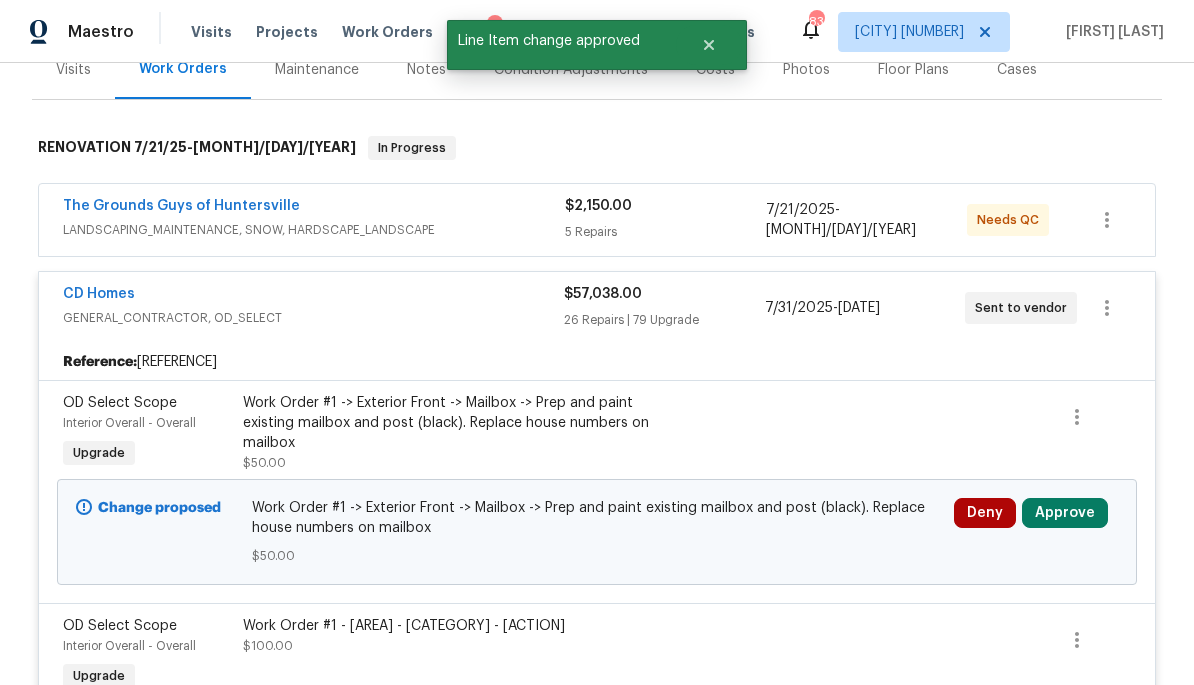 click on "Approve" at bounding box center (1065, 513) 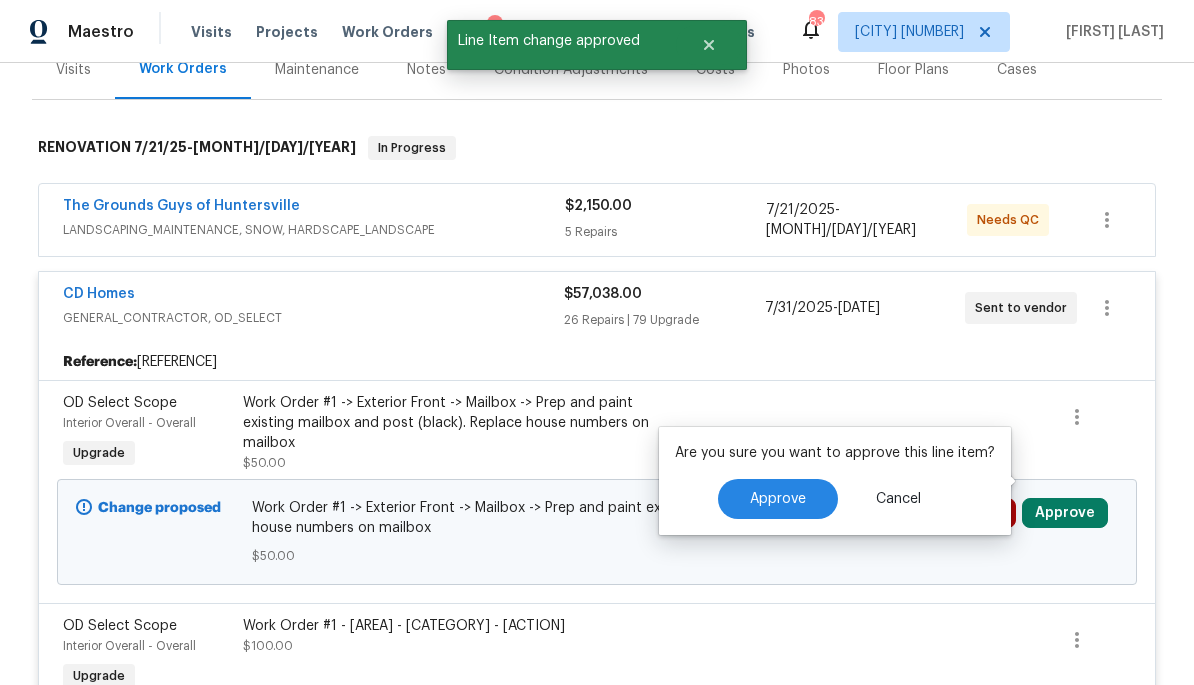click on "Approve" at bounding box center (778, 499) 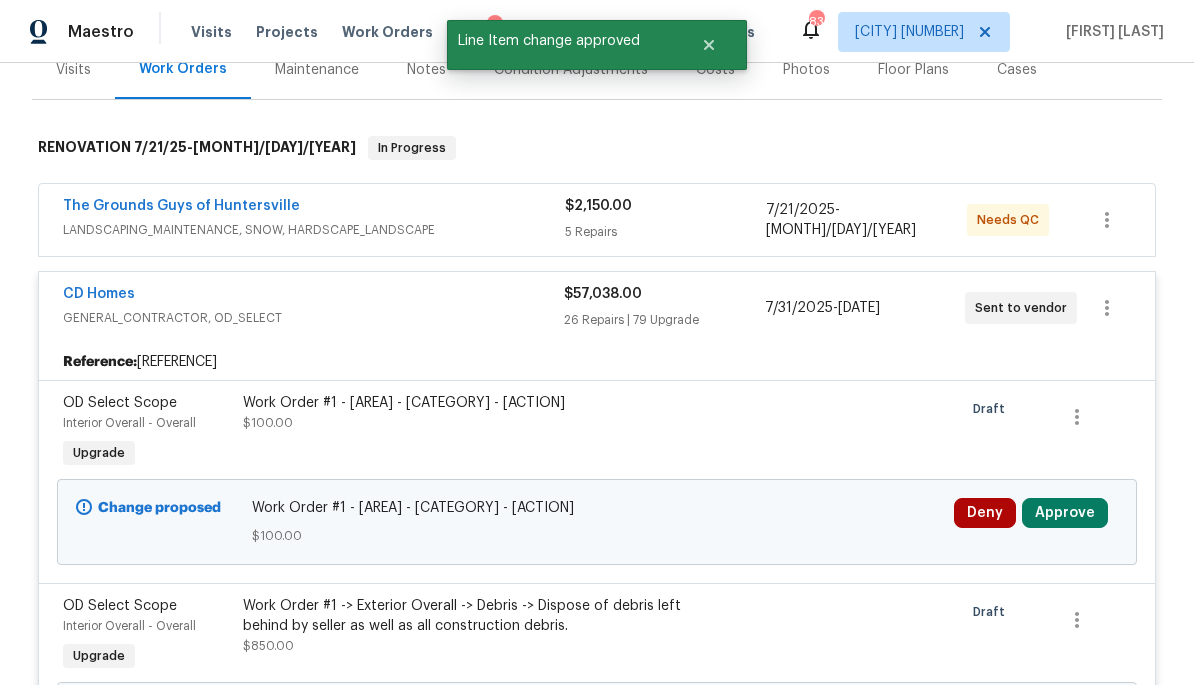 click on "Approve" at bounding box center (1065, 513) 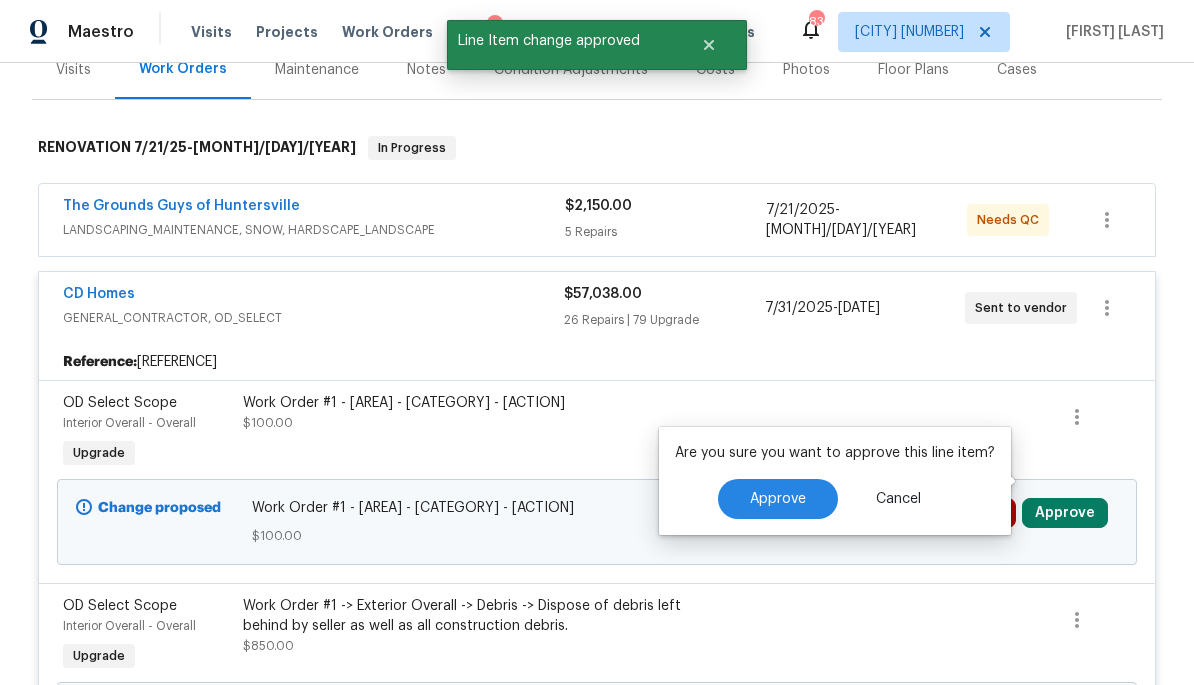 click on "Approve" at bounding box center [1065, 513] 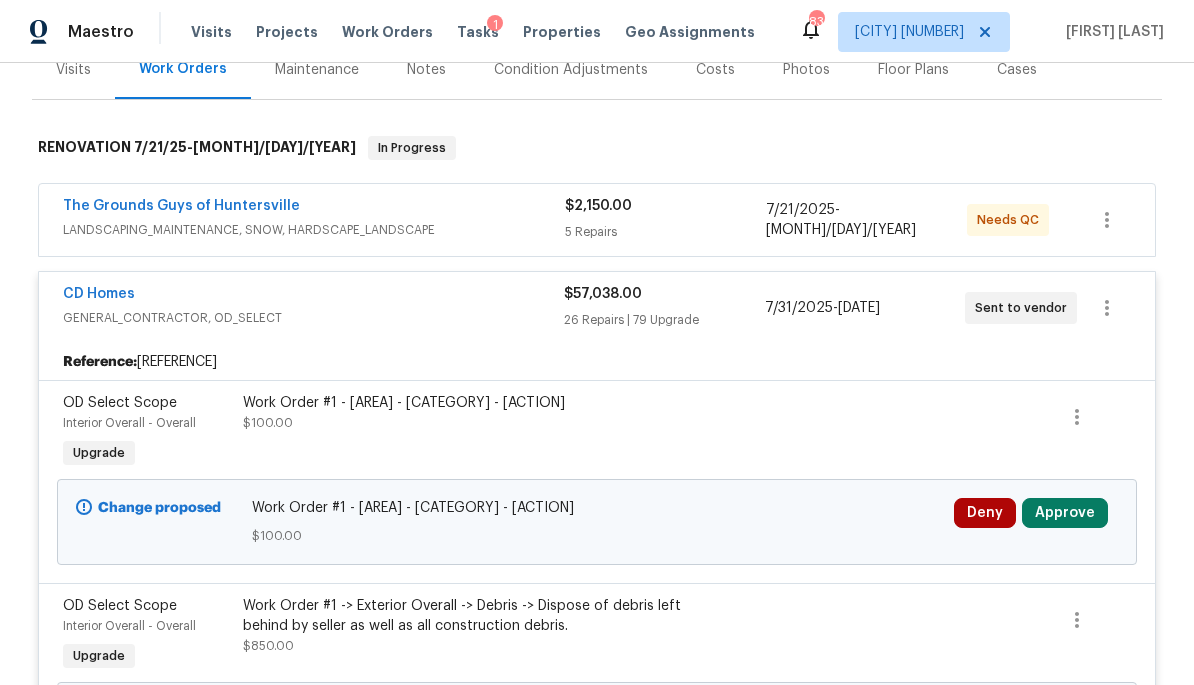 click on "Approve" at bounding box center (1065, 513) 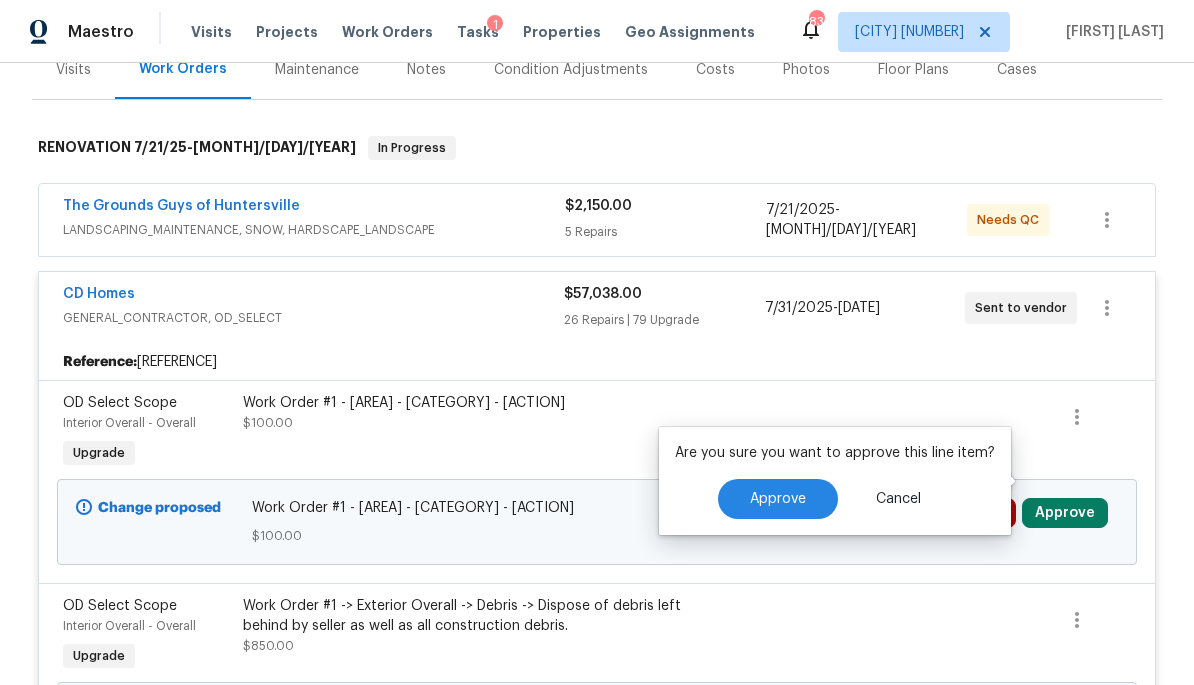click on "Approve" at bounding box center [778, 499] 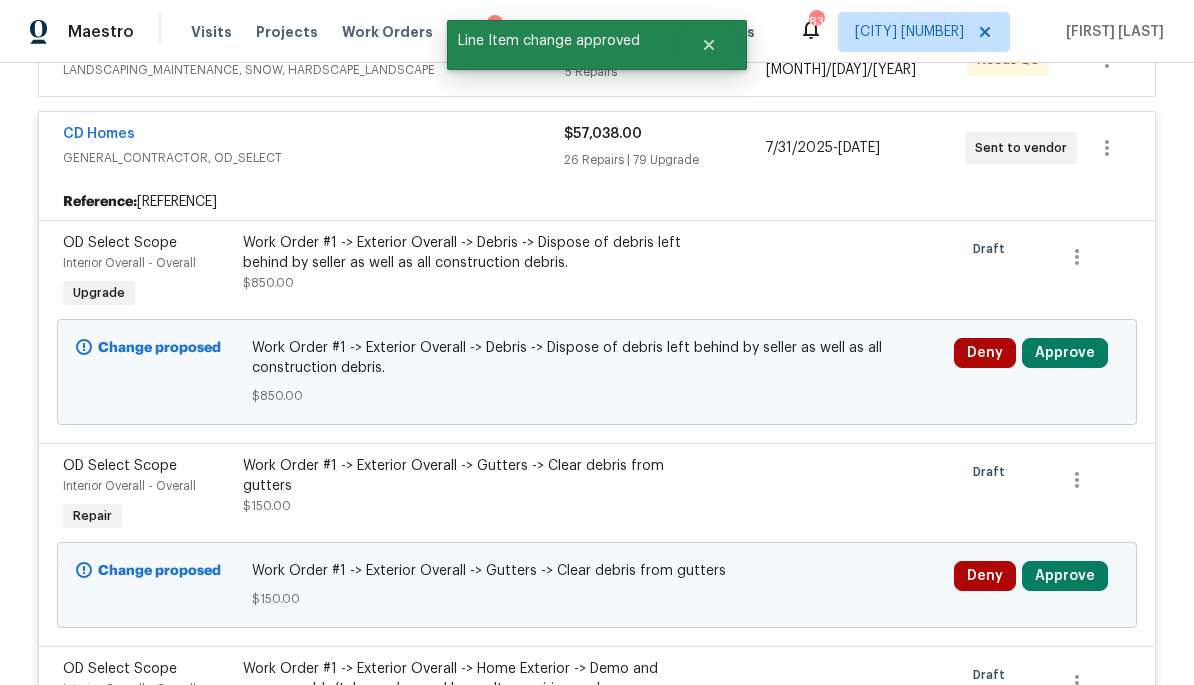 scroll, scrollTop: 297, scrollLeft: 0, axis: vertical 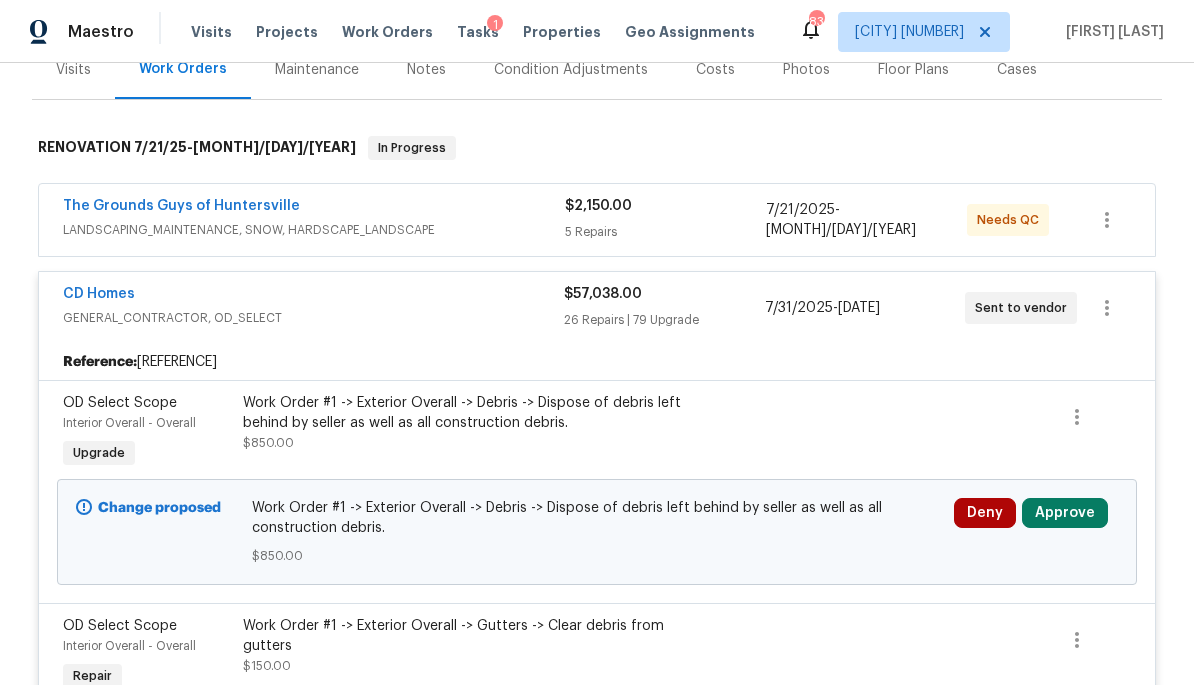 click on "Approve" at bounding box center [1065, 513] 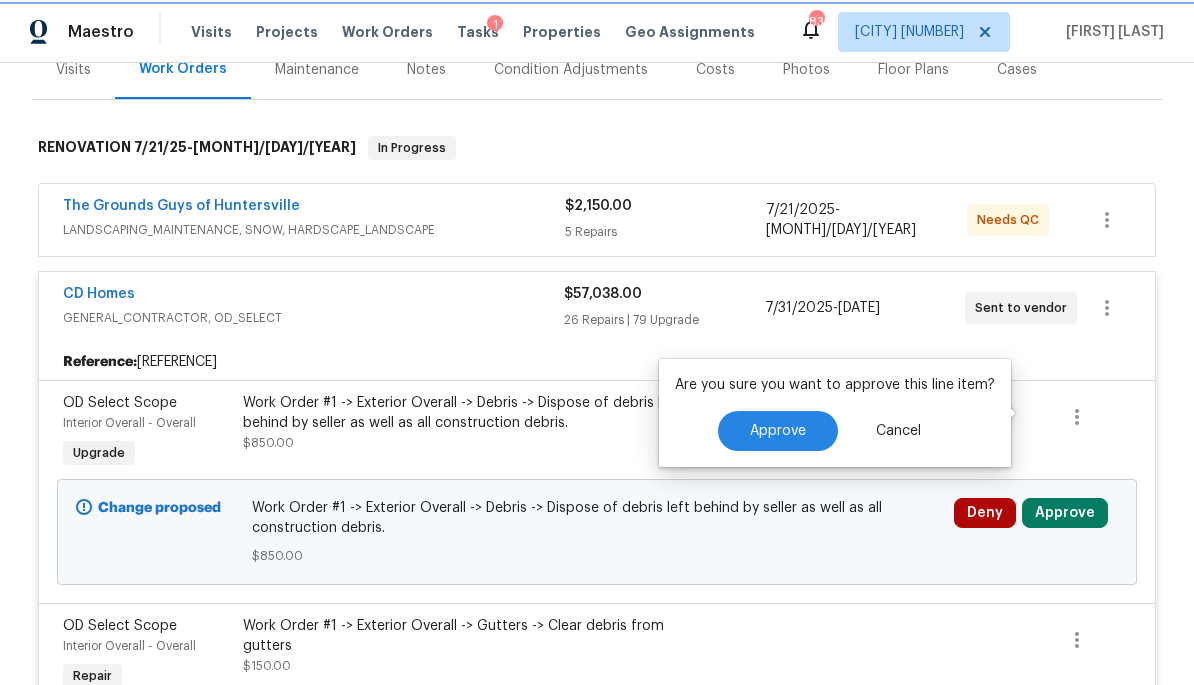 click on "Approve" at bounding box center [778, 431] 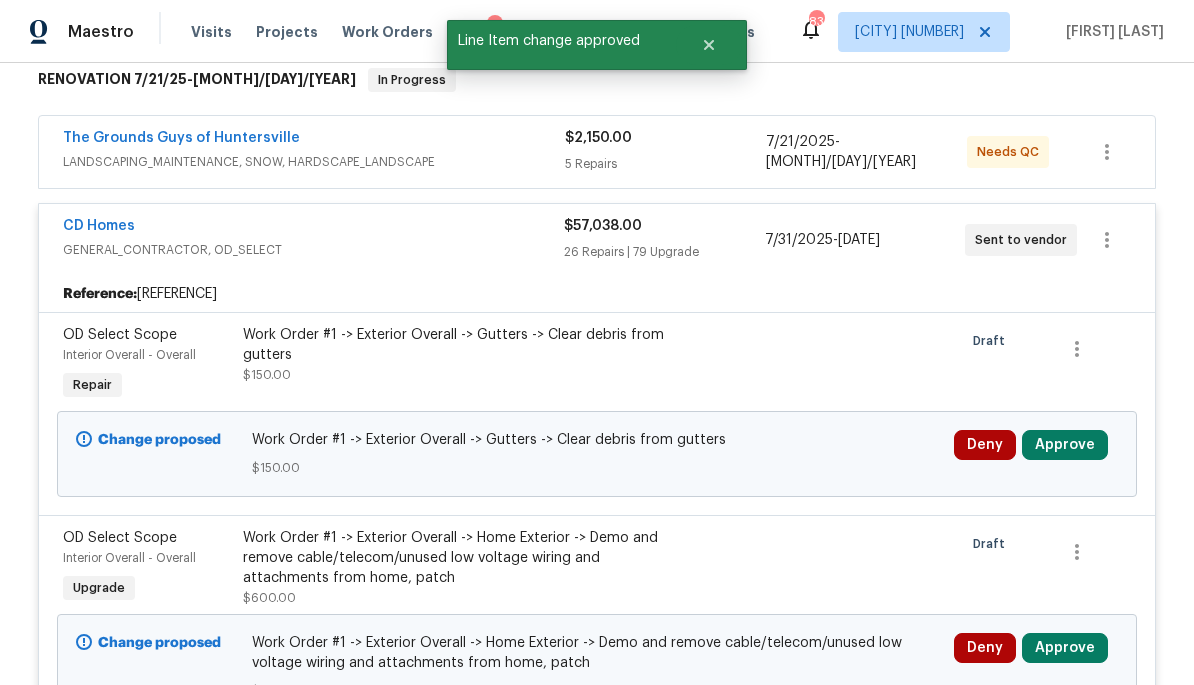 scroll, scrollTop: 297, scrollLeft: 0, axis: vertical 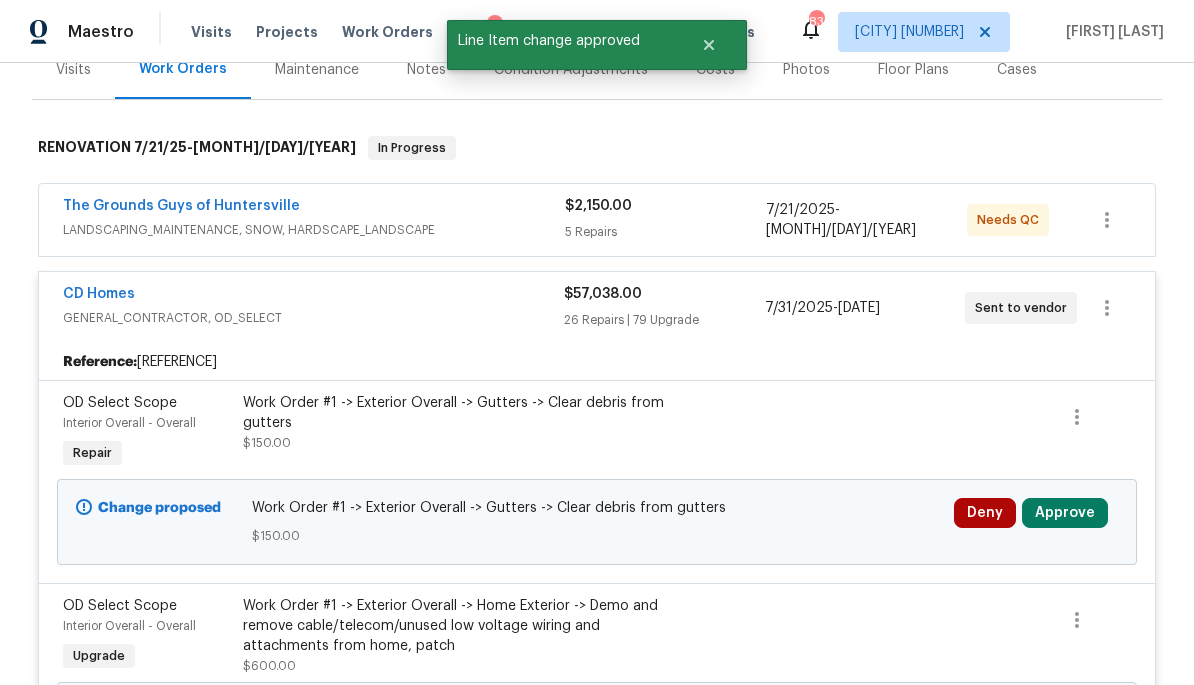 click on "Approve" at bounding box center [1065, 513] 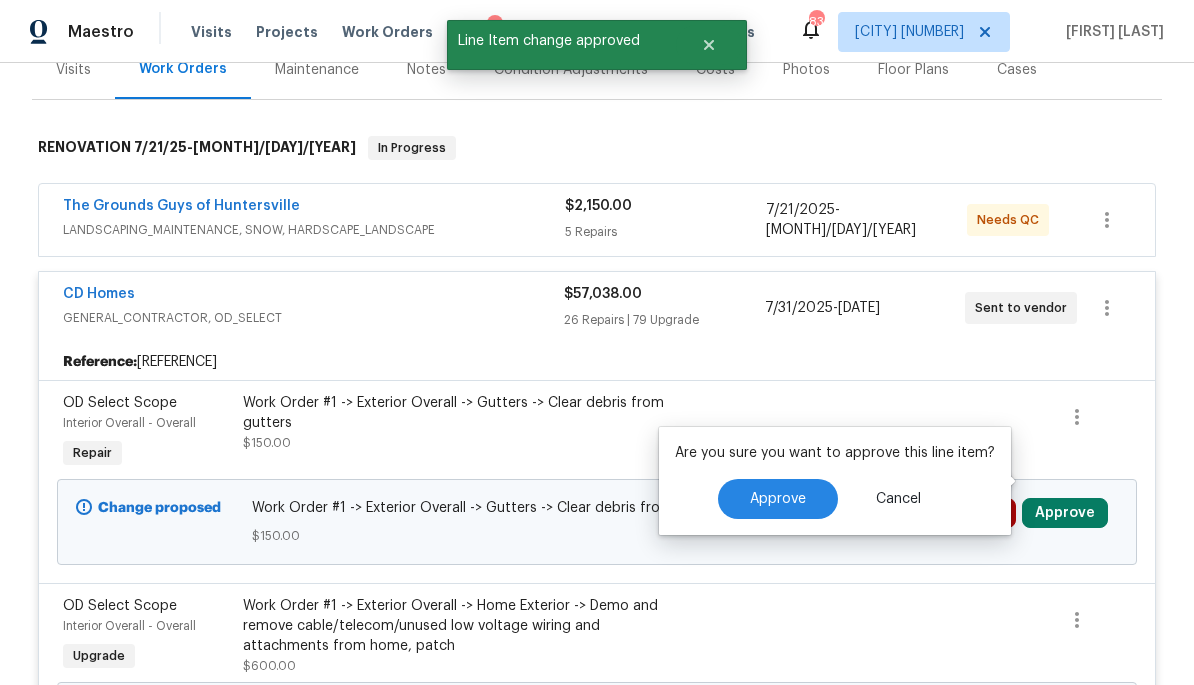 click on "Approve" at bounding box center (778, 499) 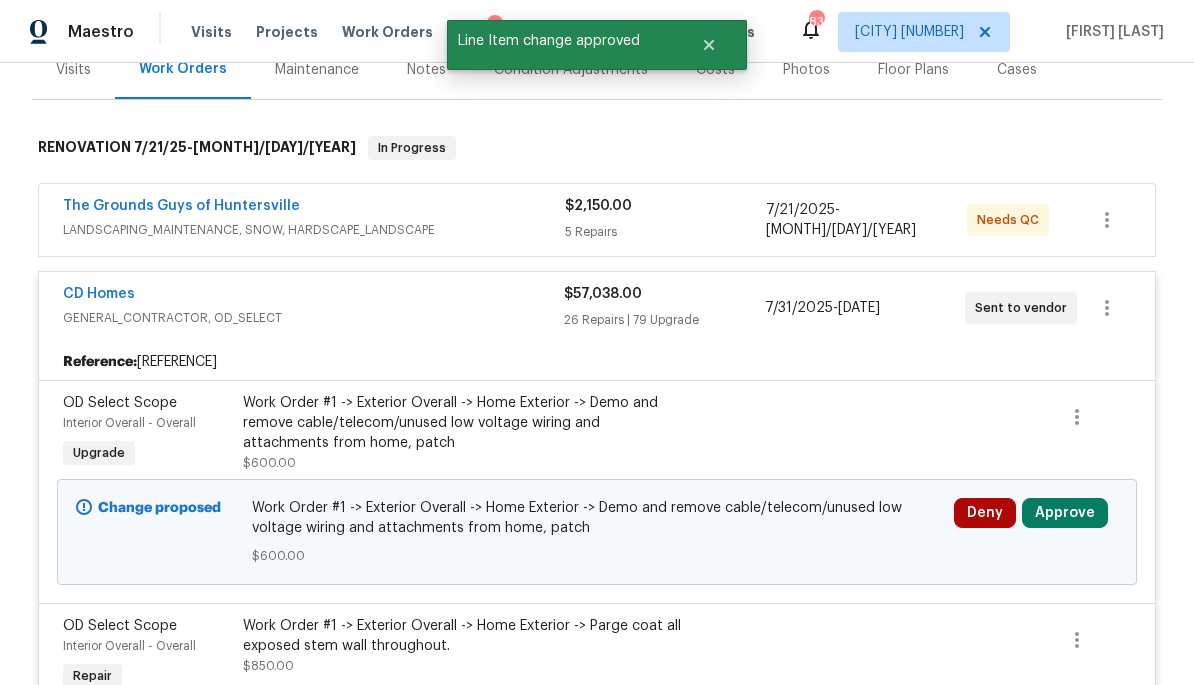 click on "Approve" at bounding box center [1065, 513] 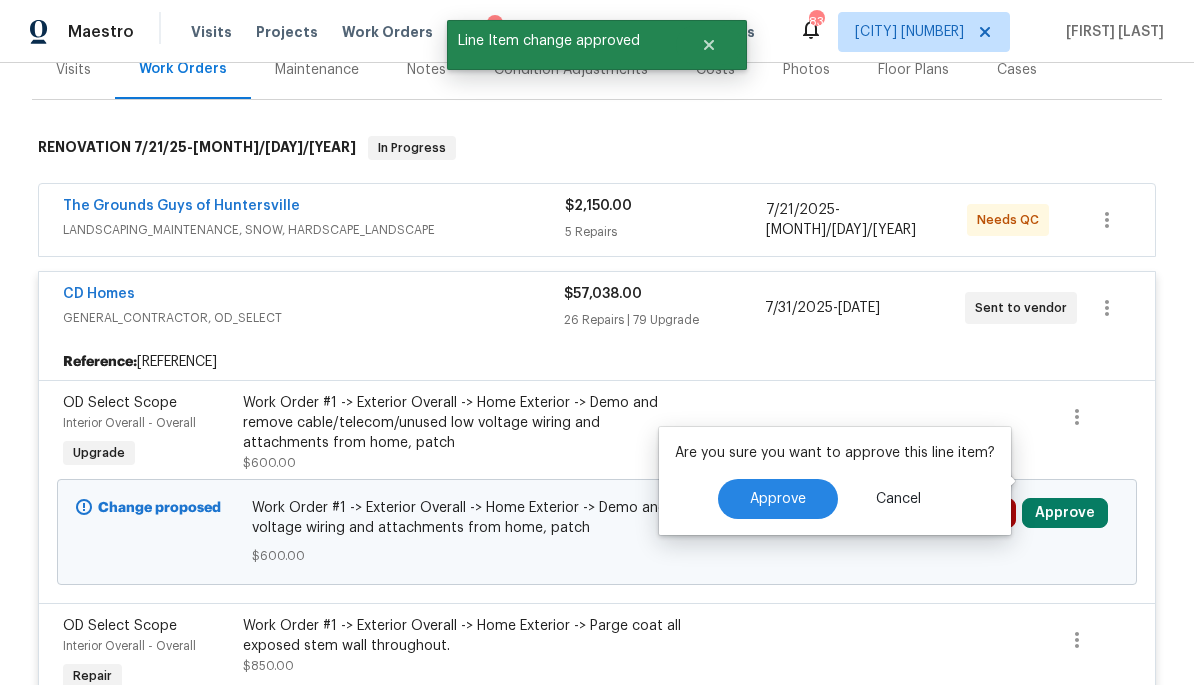 click on "Approve" at bounding box center (778, 499) 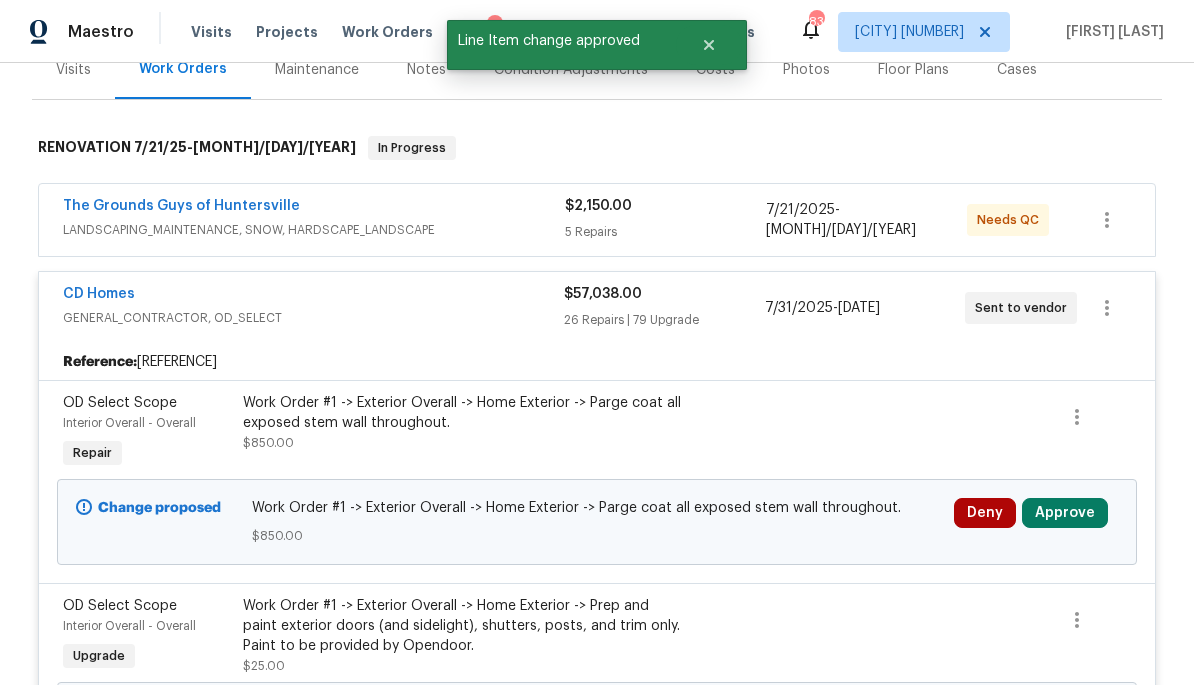 click on "Approve" at bounding box center (1065, 513) 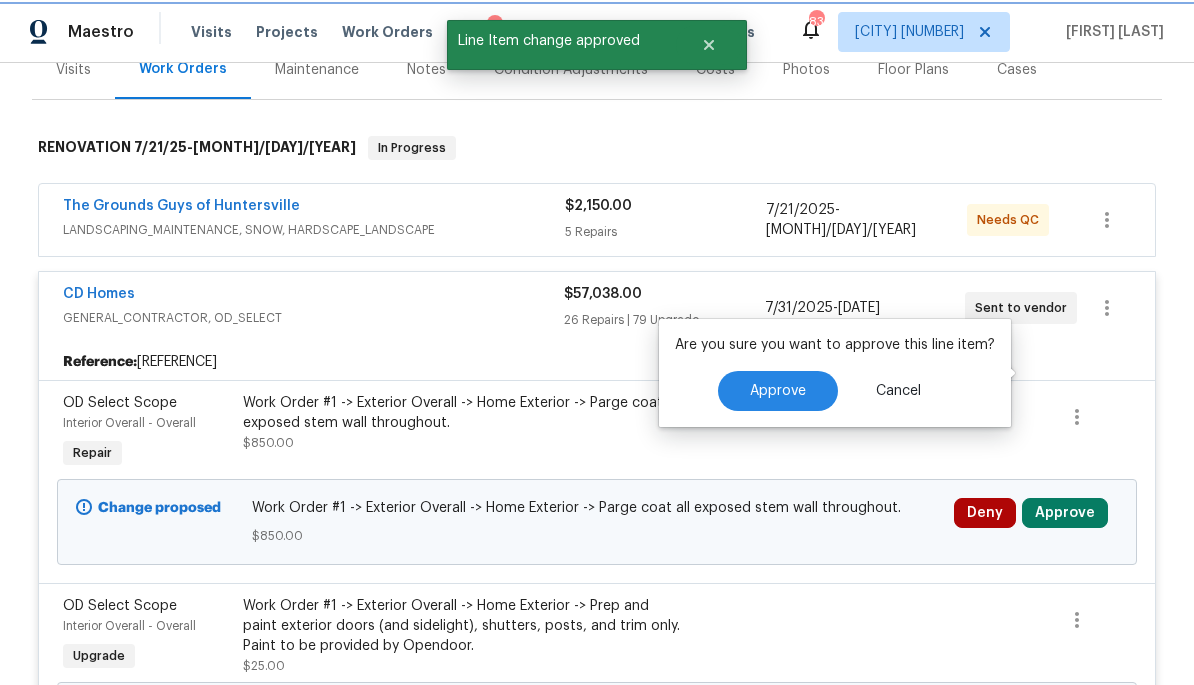 click on "Approve" at bounding box center [778, 391] 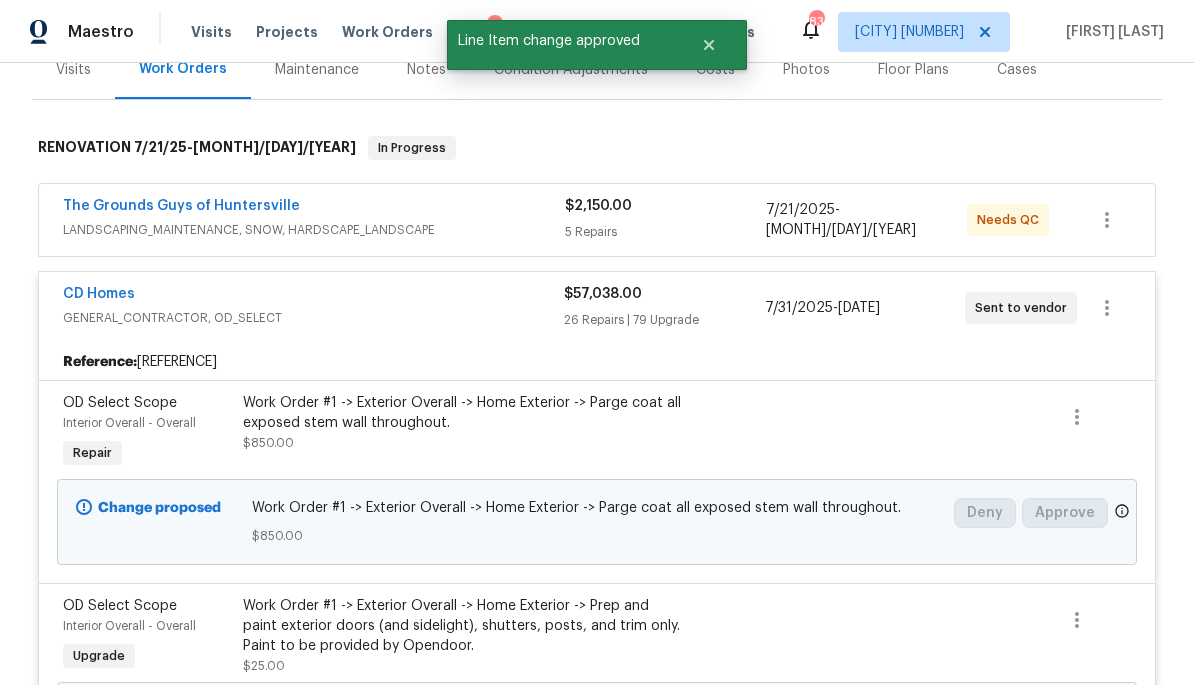 scroll, scrollTop: 405, scrollLeft: 0, axis: vertical 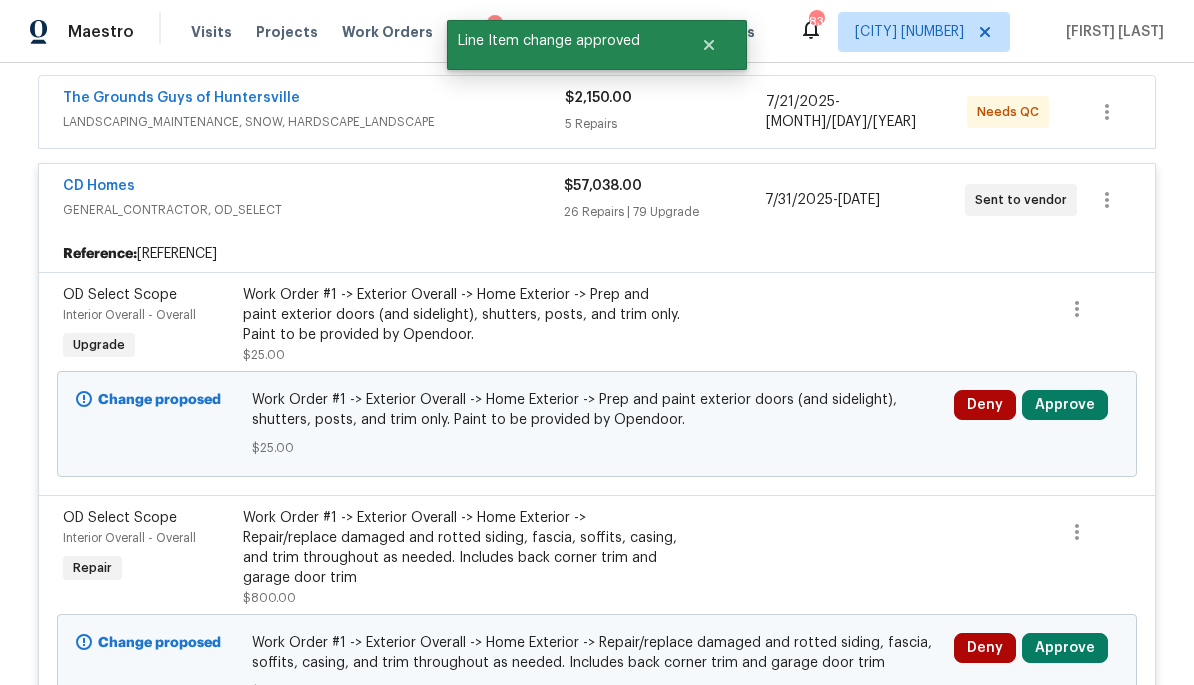 click on "Approve" at bounding box center (1065, 405) 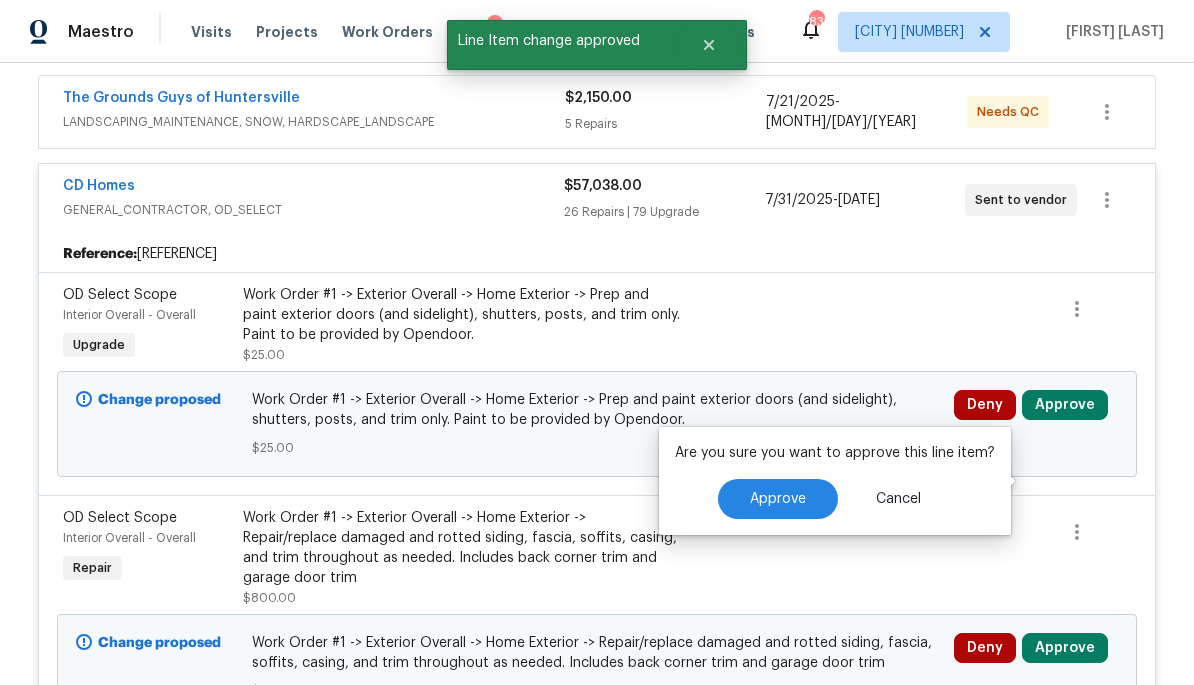 click on "Approve" at bounding box center [778, 499] 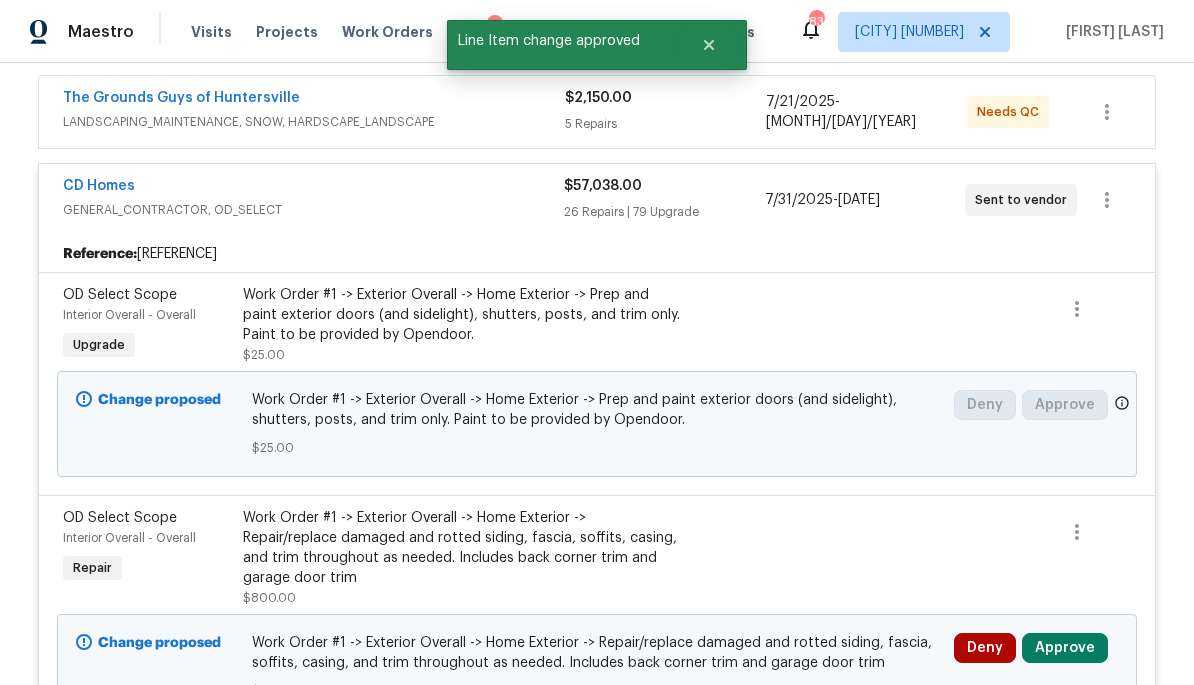 scroll, scrollTop: 297, scrollLeft: 0, axis: vertical 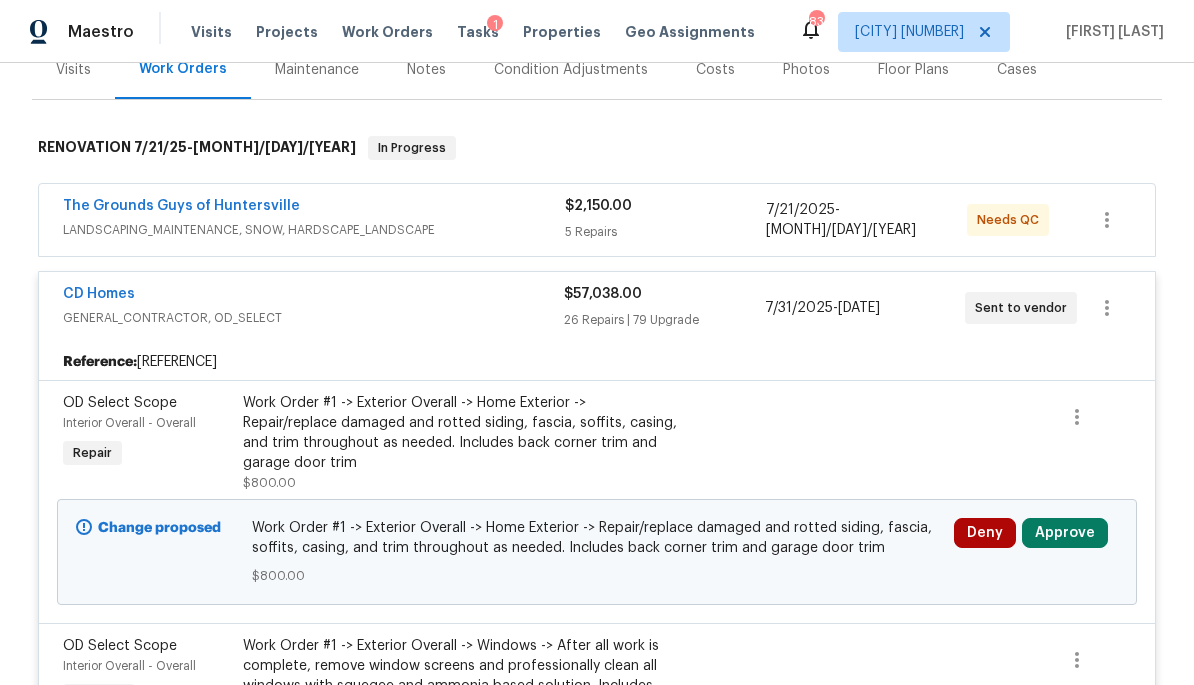 click on "Approve" at bounding box center (1065, 533) 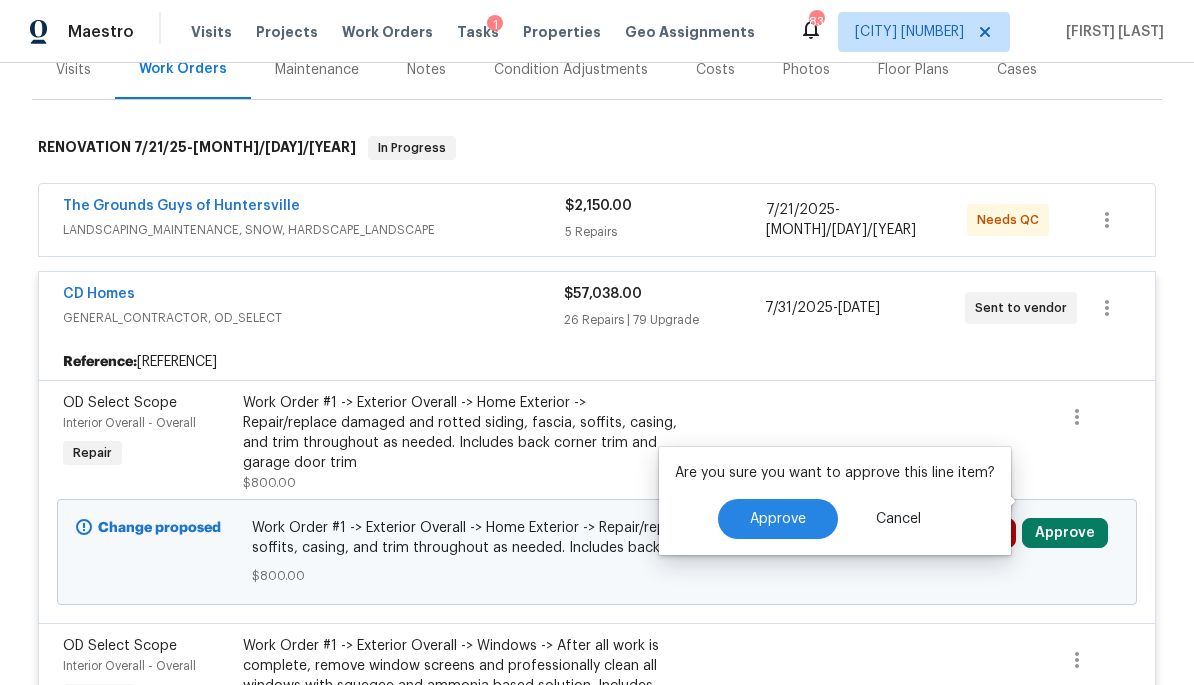 click on "Approve" at bounding box center [778, 519] 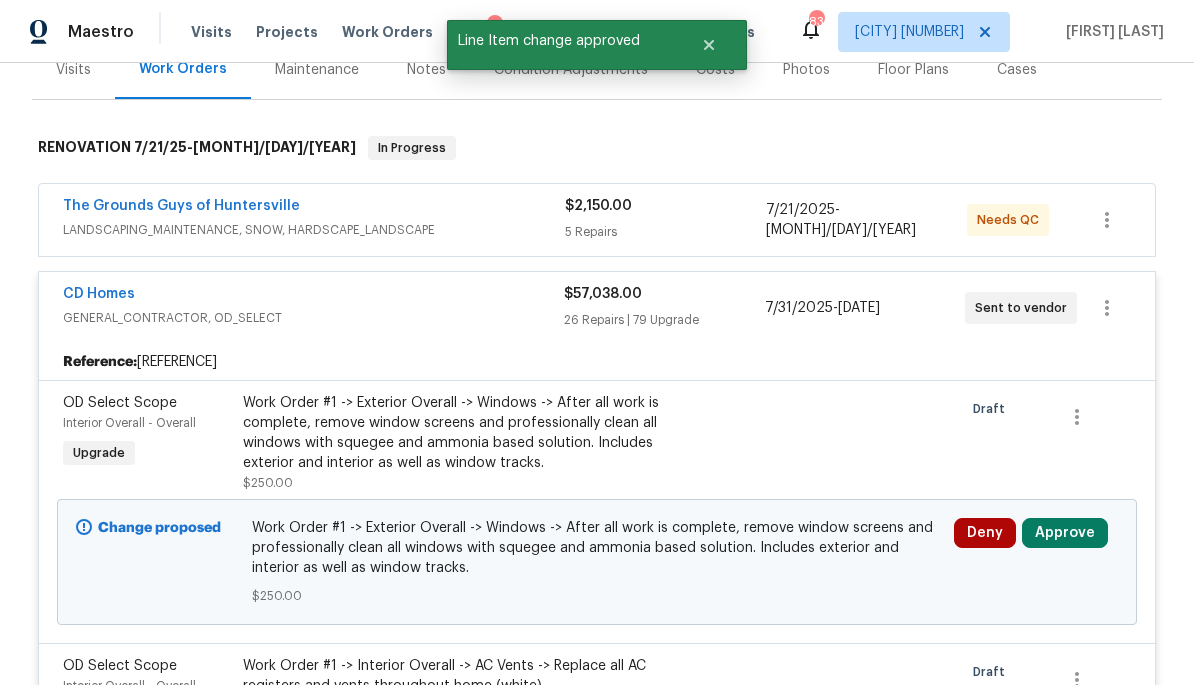 scroll, scrollTop: 504, scrollLeft: 0, axis: vertical 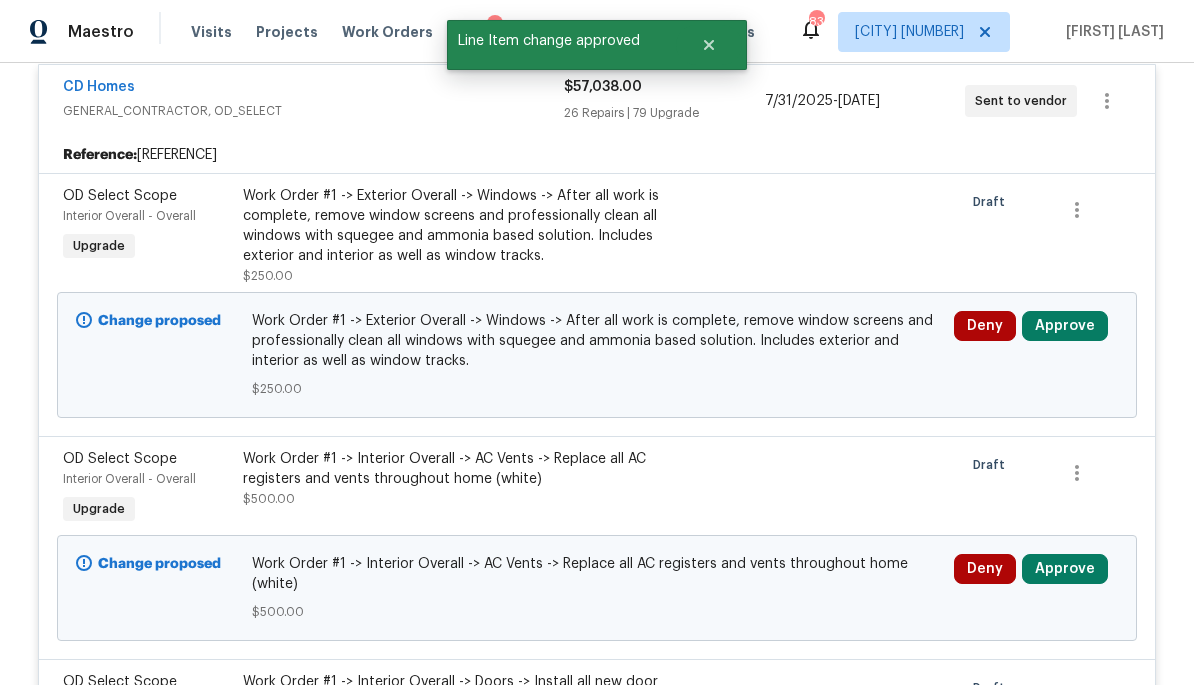 click on "Approve" at bounding box center [1065, 326] 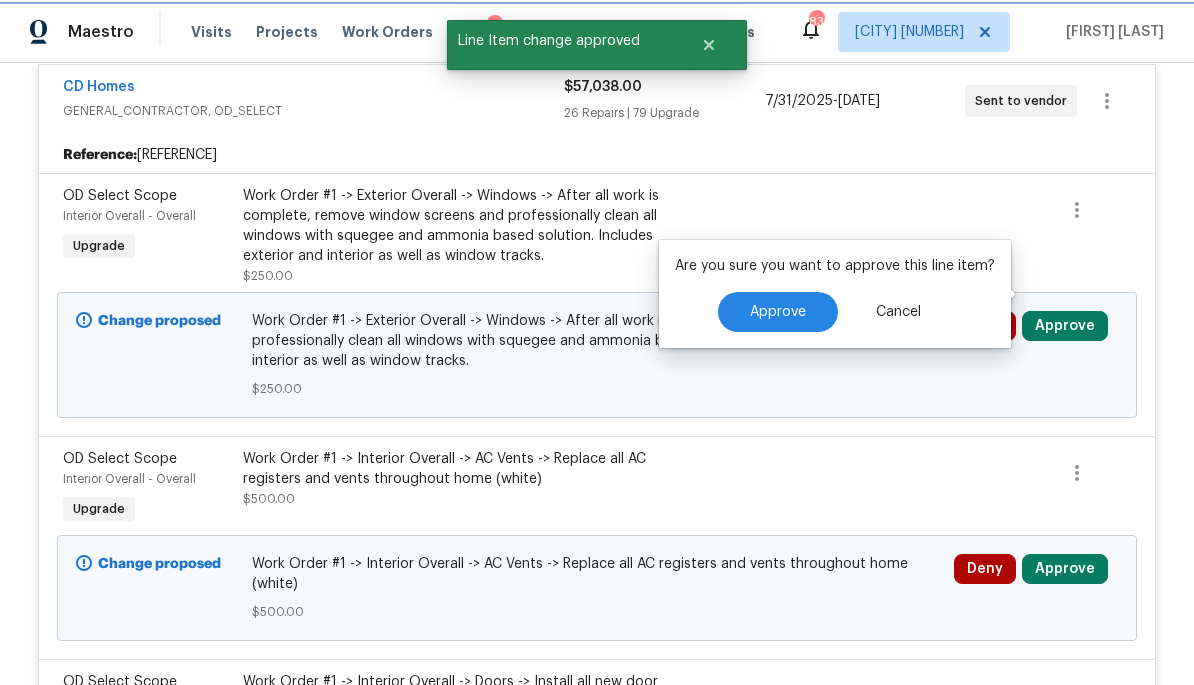 click on "Approve" at bounding box center [778, 312] 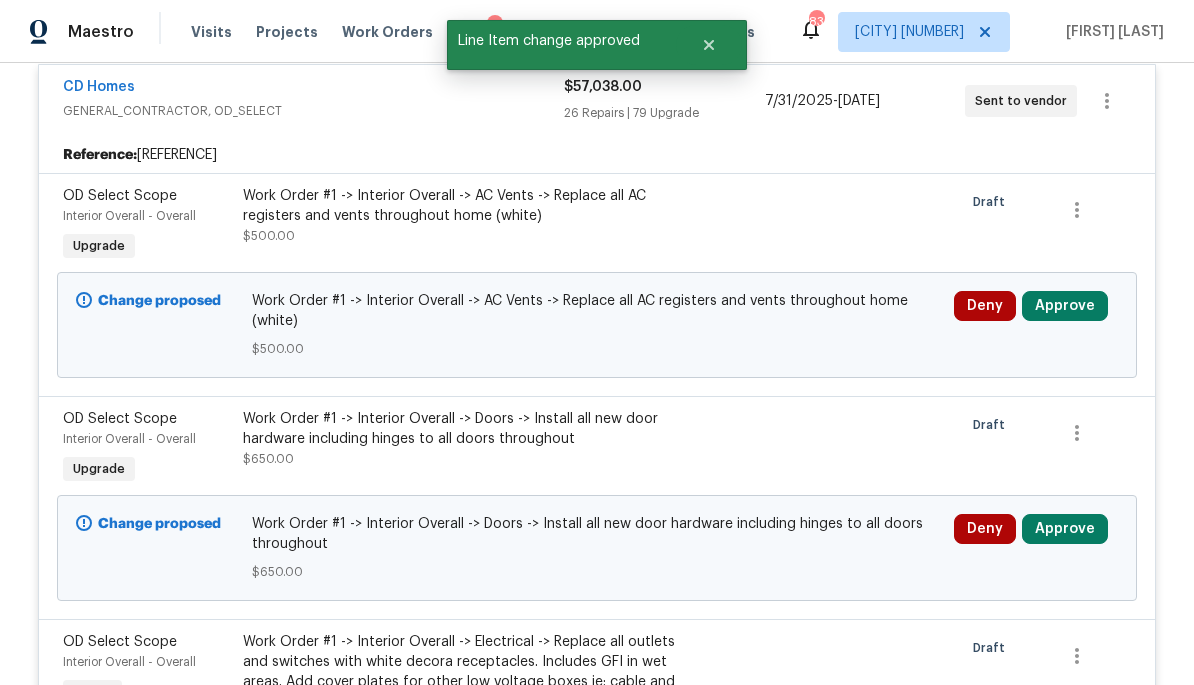 scroll, scrollTop: 297, scrollLeft: 0, axis: vertical 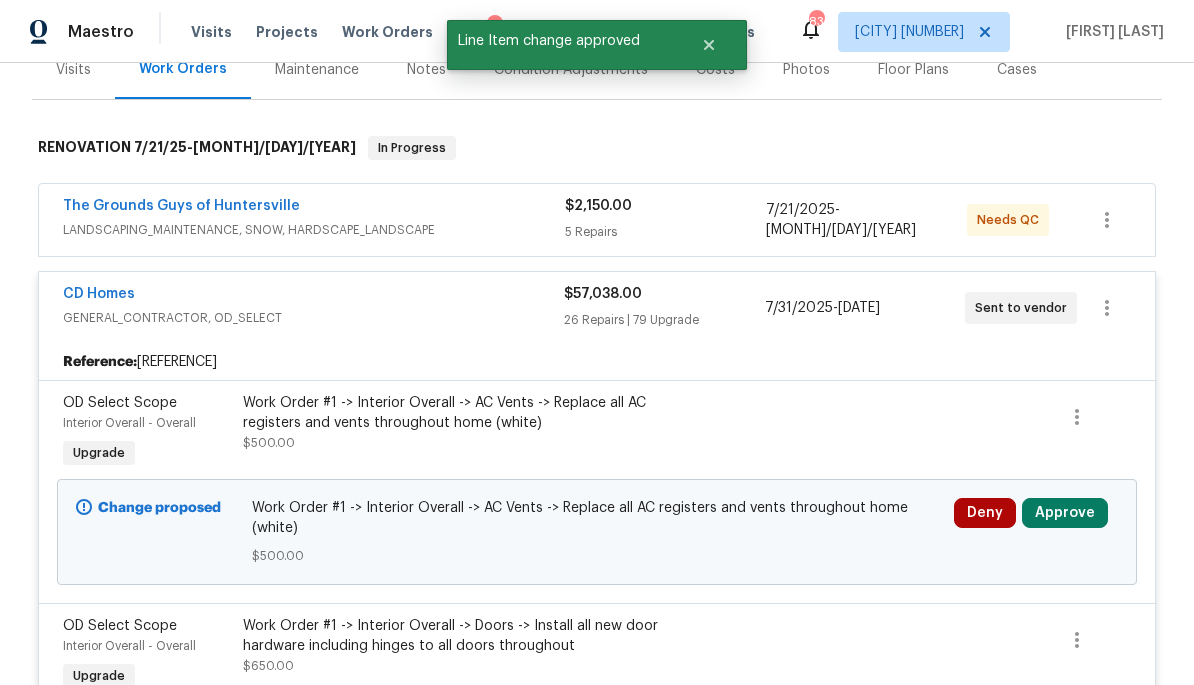 click on "Approve" at bounding box center (1065, 513) 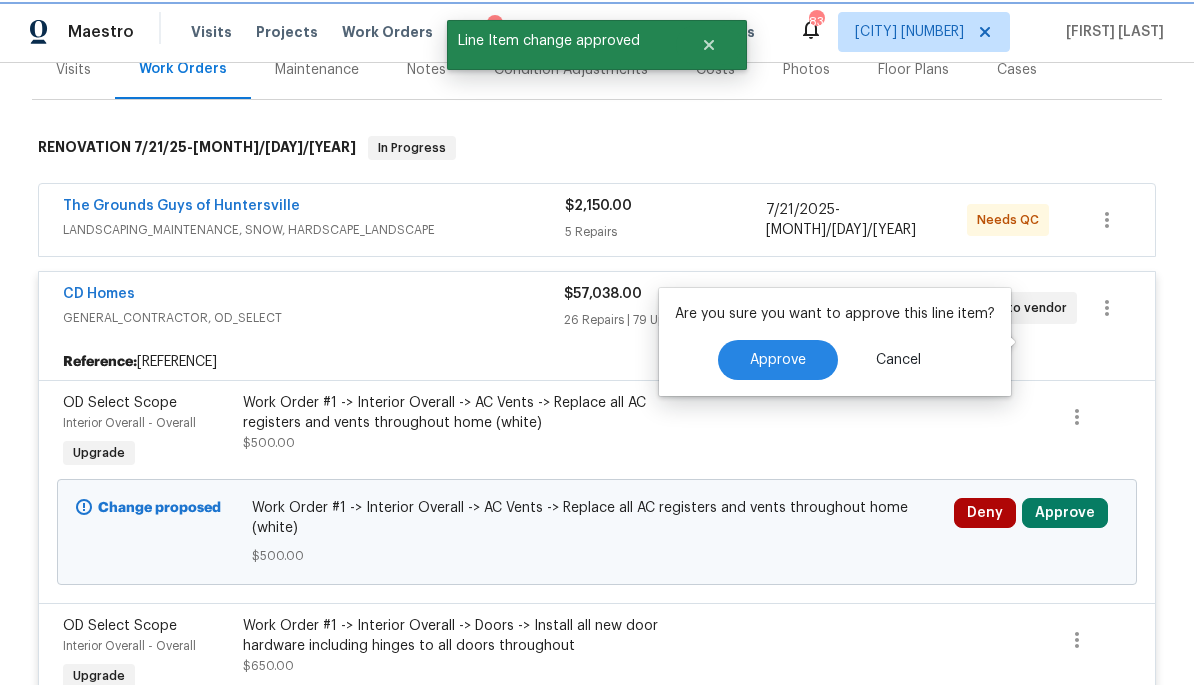 scroll, scrollTop: 436, scrollLeft: 0, axis: vertical 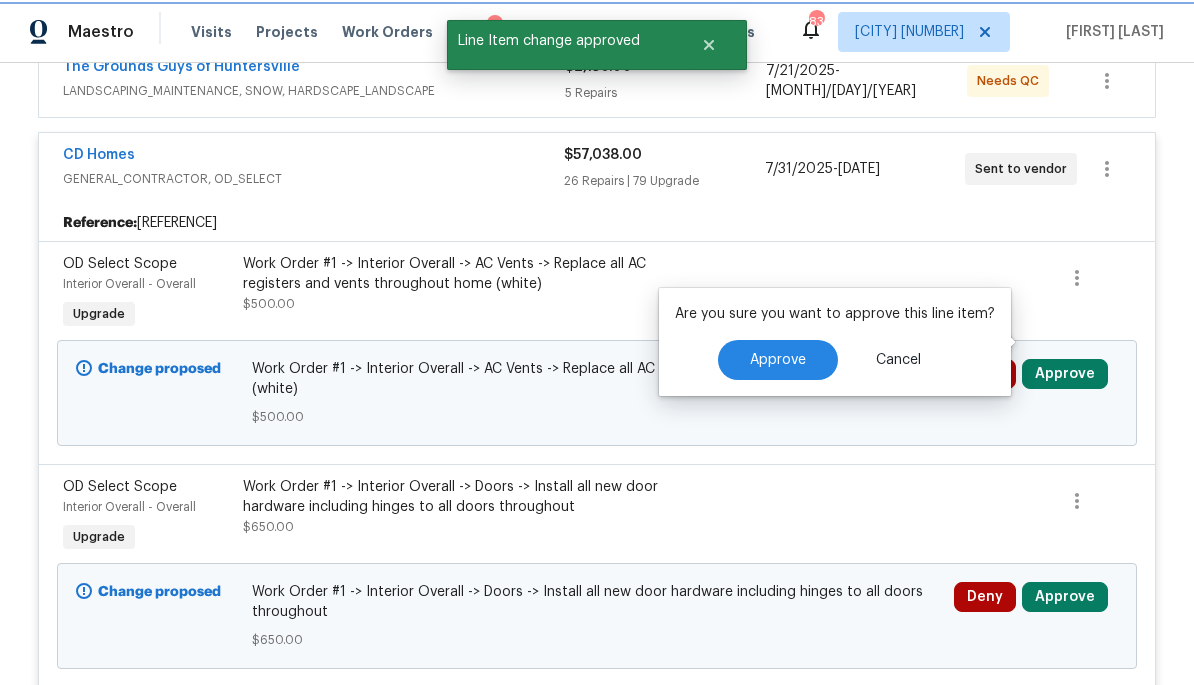 click on "Approve" at bounding box center (778, 360) 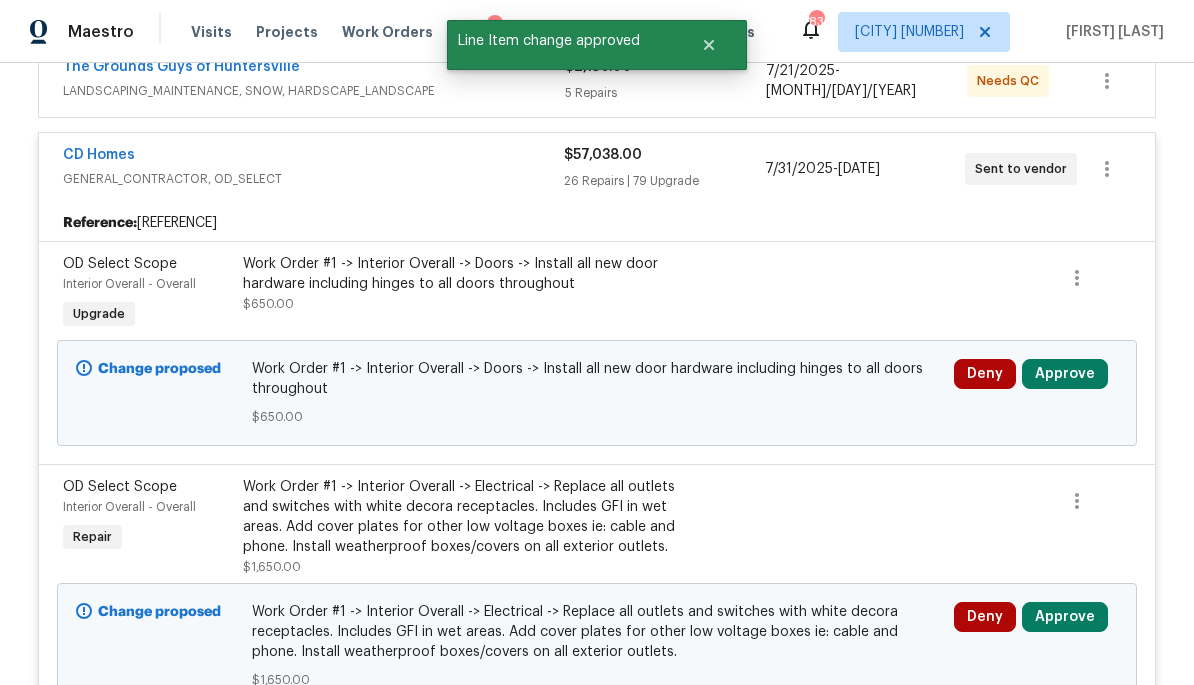 scroll, scrollTop: 297, scrollLeft: 0, axis: vertical 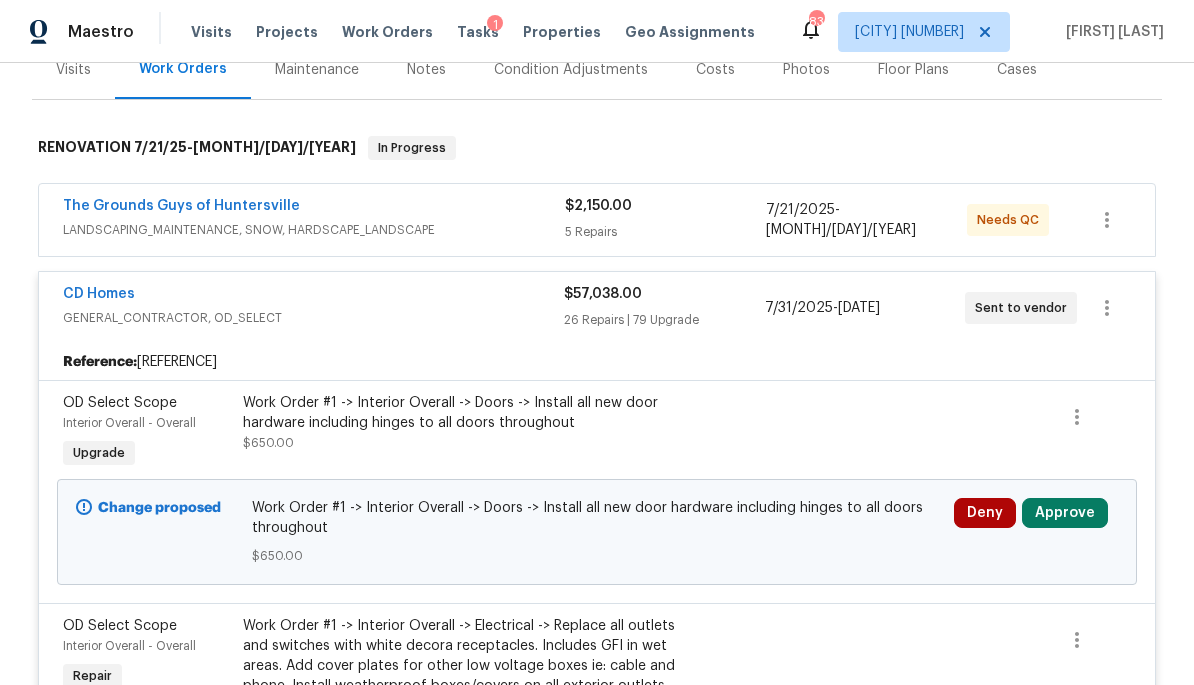 click on "Approve" at bounding box center [1065, 513] 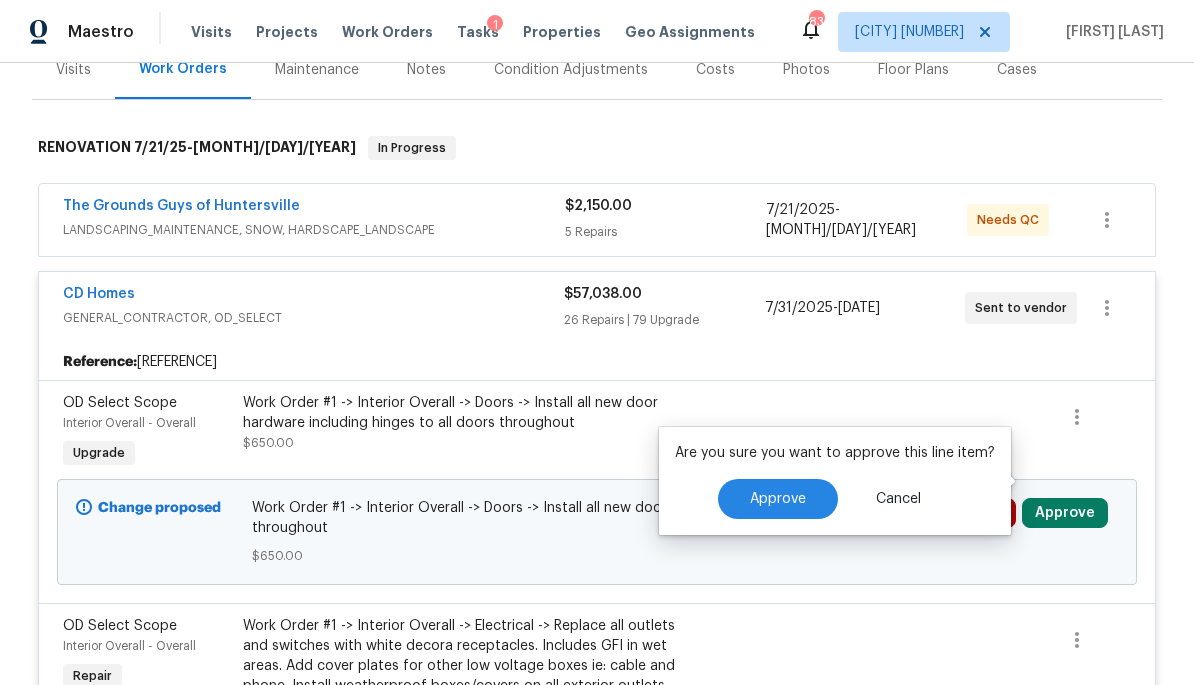 click on "Approve" at bounding box center [778, 499] 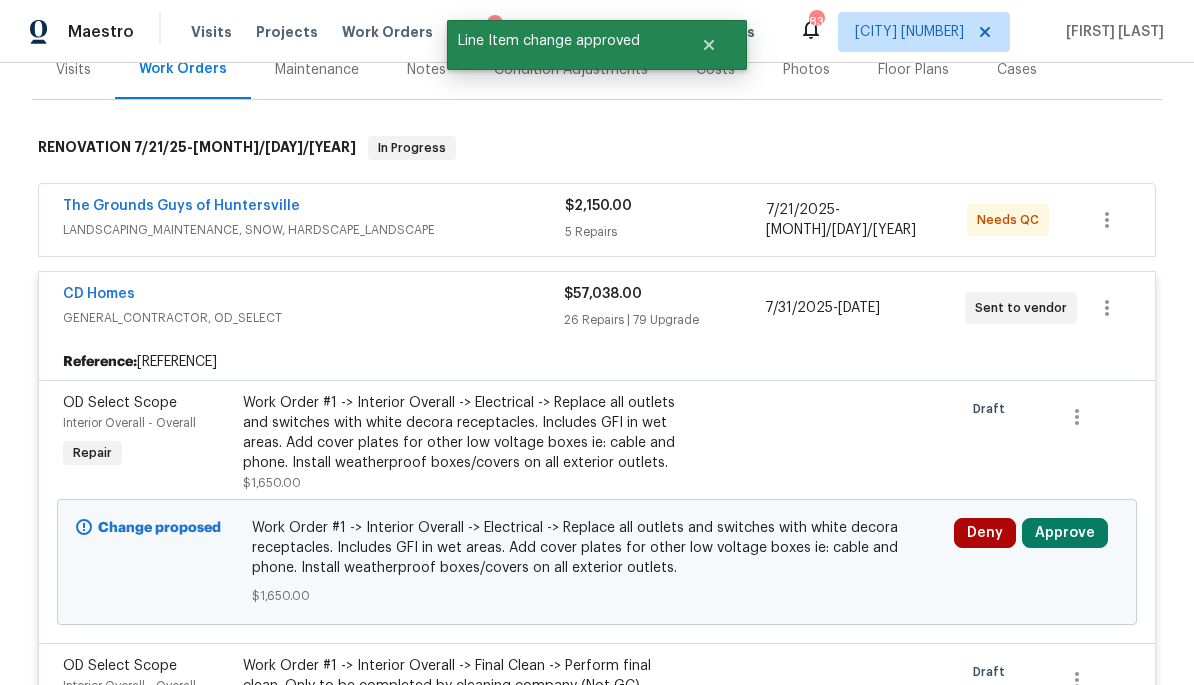 click on "Approve" at bounding box center (1065, 533) 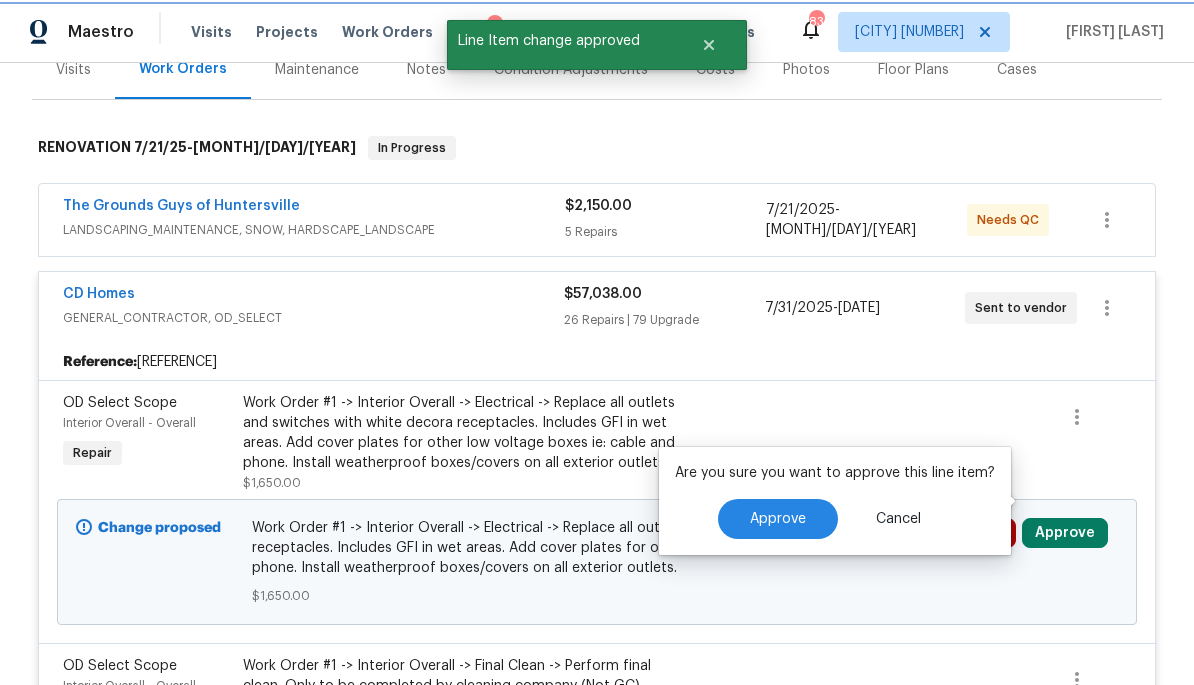 click on "Approve" at bounding box center [778, 519] 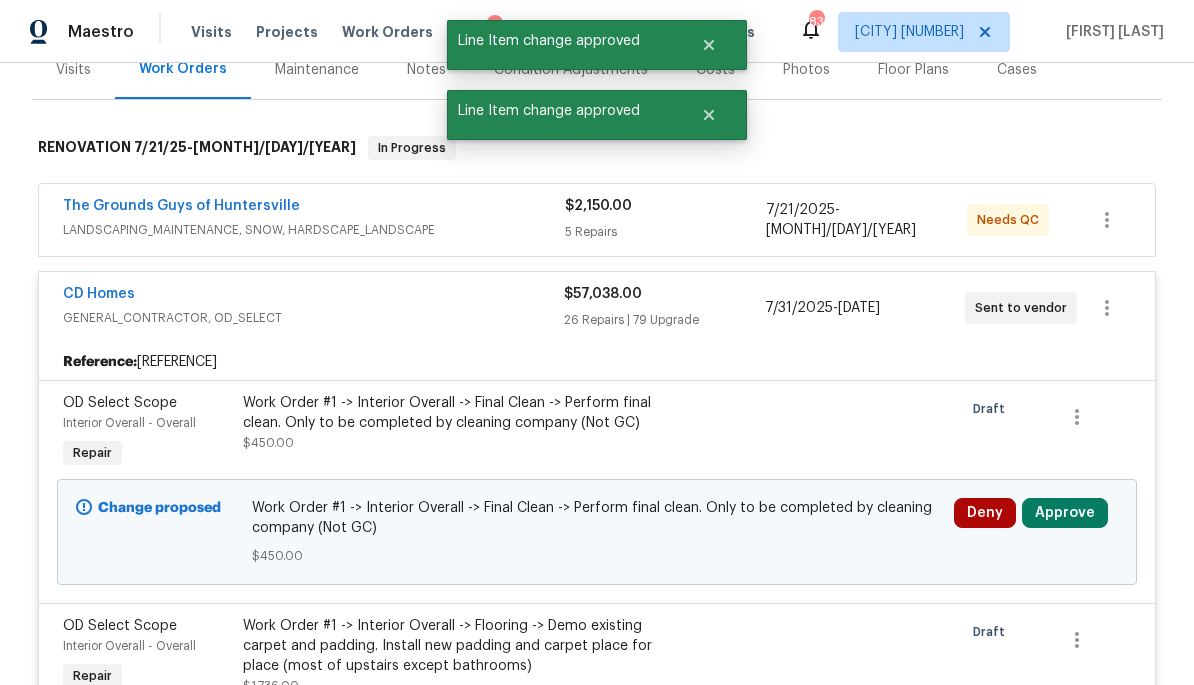 click on "Approve" at bounding box center [1065, 513] 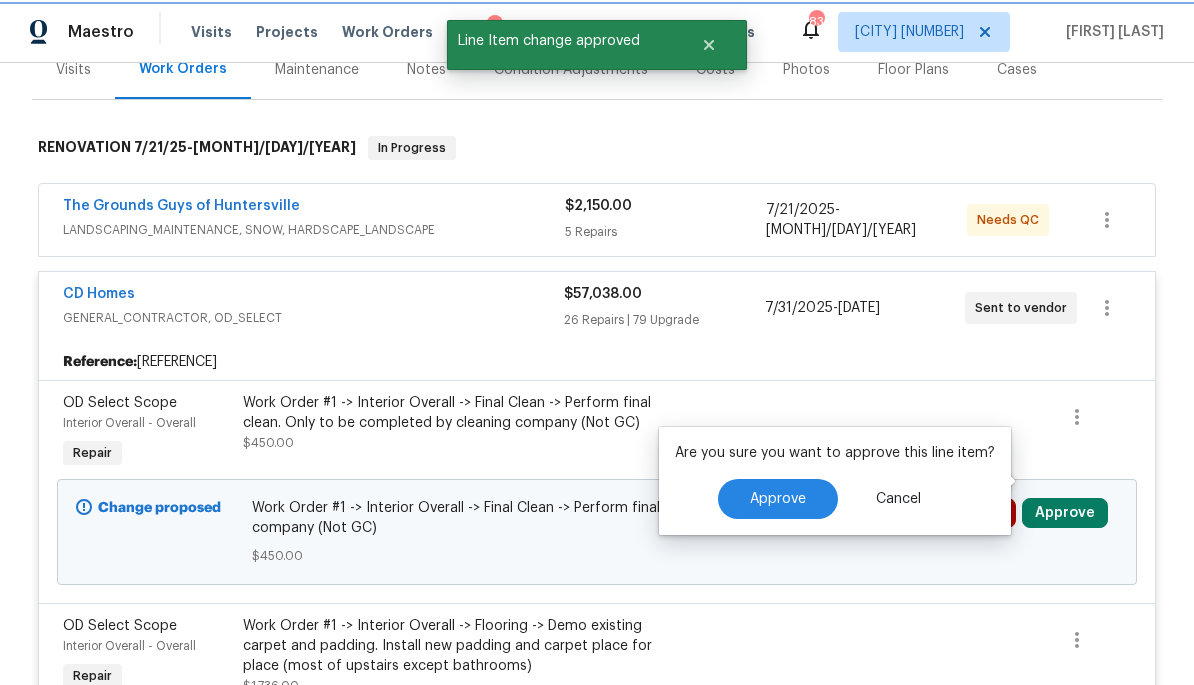 click on "Approve" at bounding box center [1065, 513] 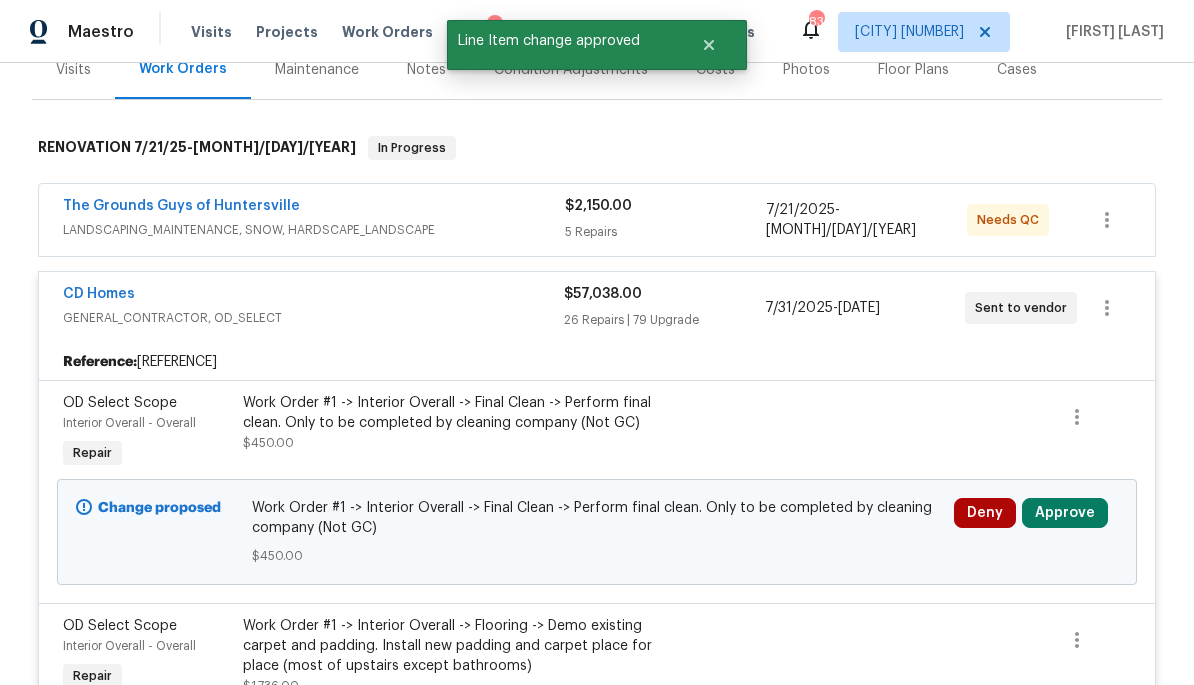 click on "Approve" at bounding box center (1065, 513) 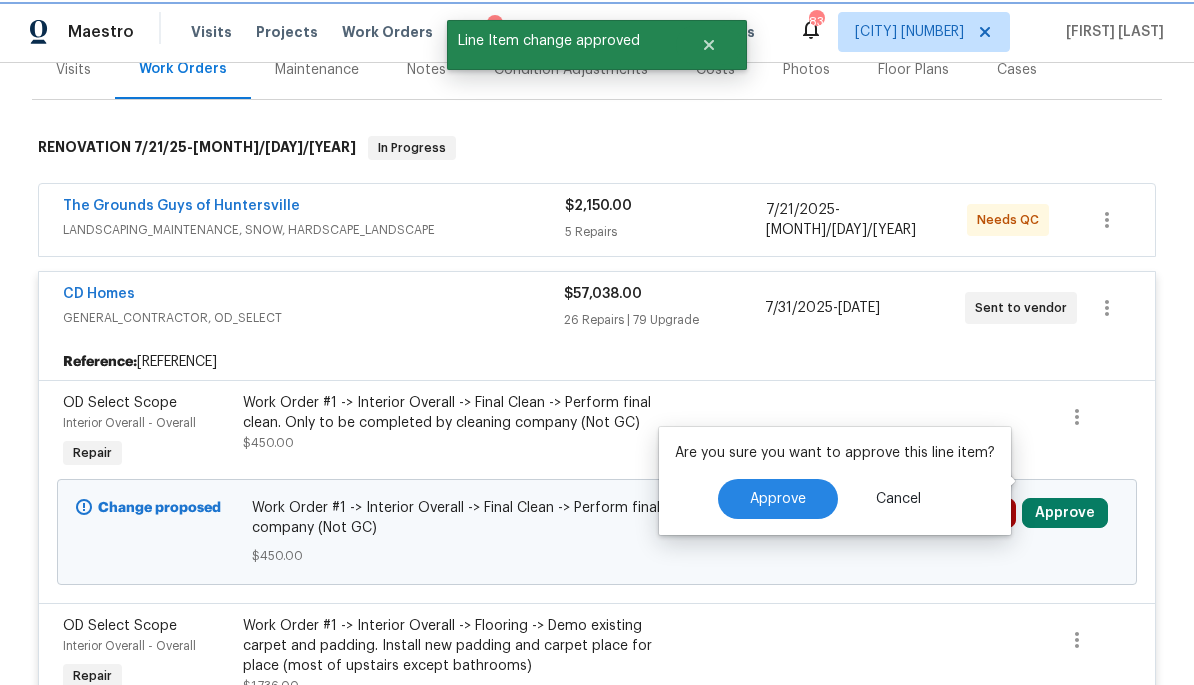 click on "Approve" at bounding box center [778, 499] 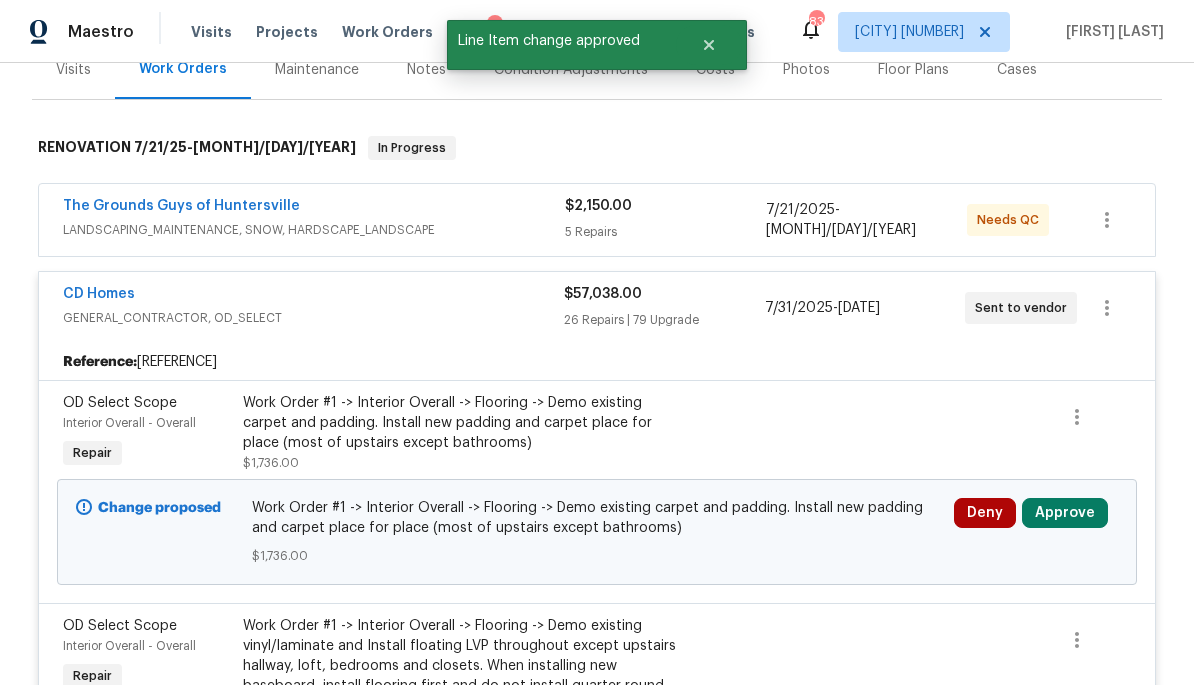 click on "Approve" at bounding box center [1065, 513] 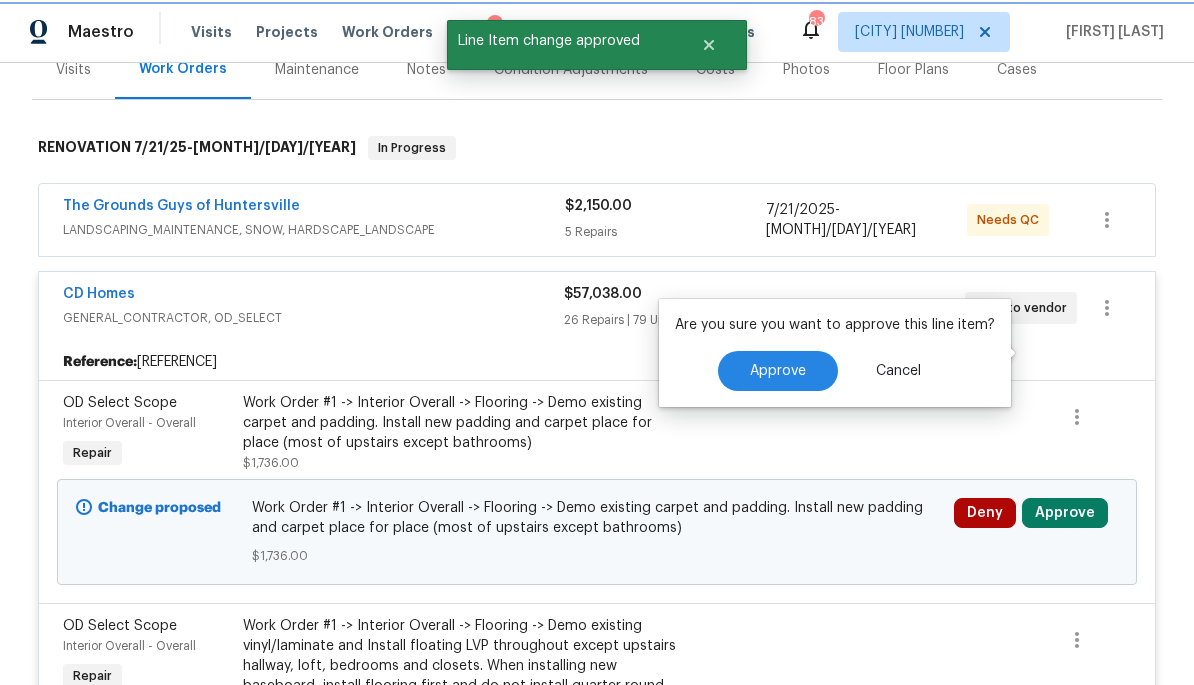 click on "Approve" at bounding box center [778, 371] 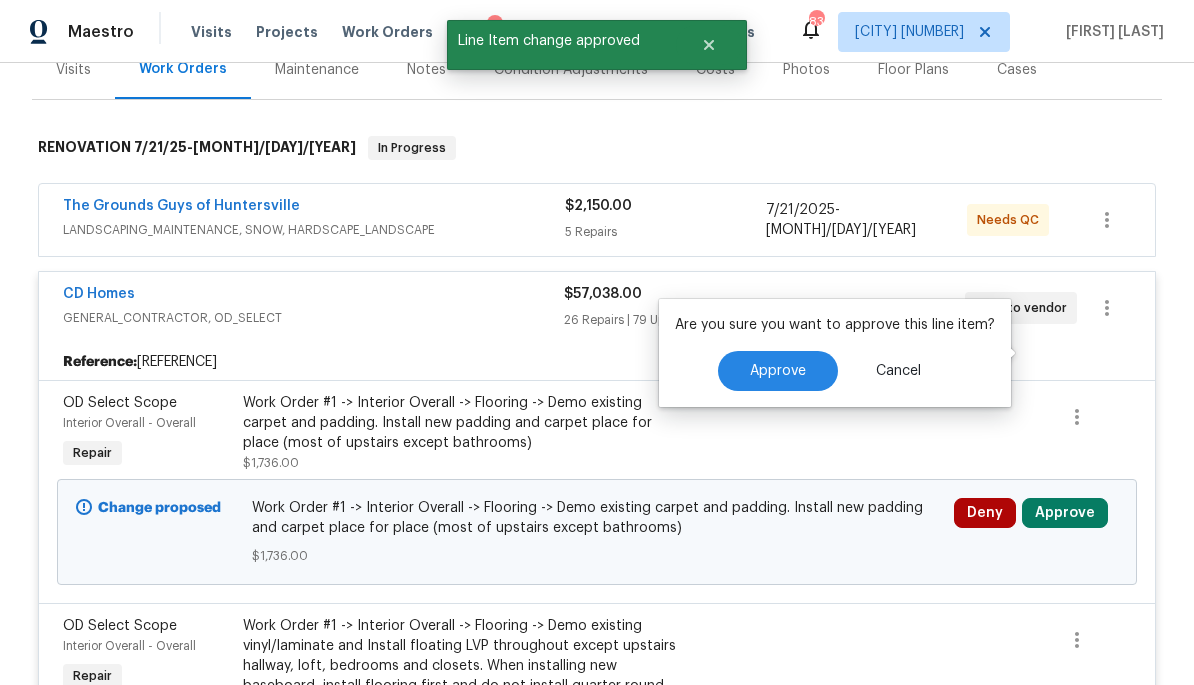 scroll, scrollTop: 425, scrollLeft: 0, axis: vertical 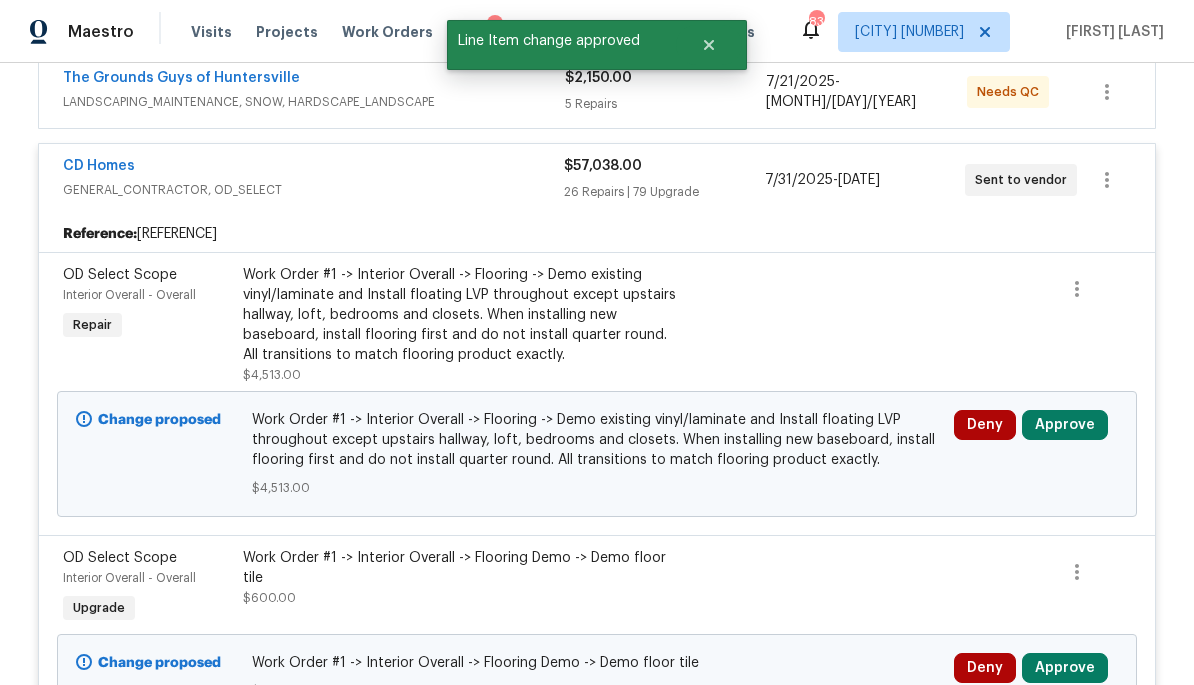click on "Approve" at bounding box center [1065, 425] 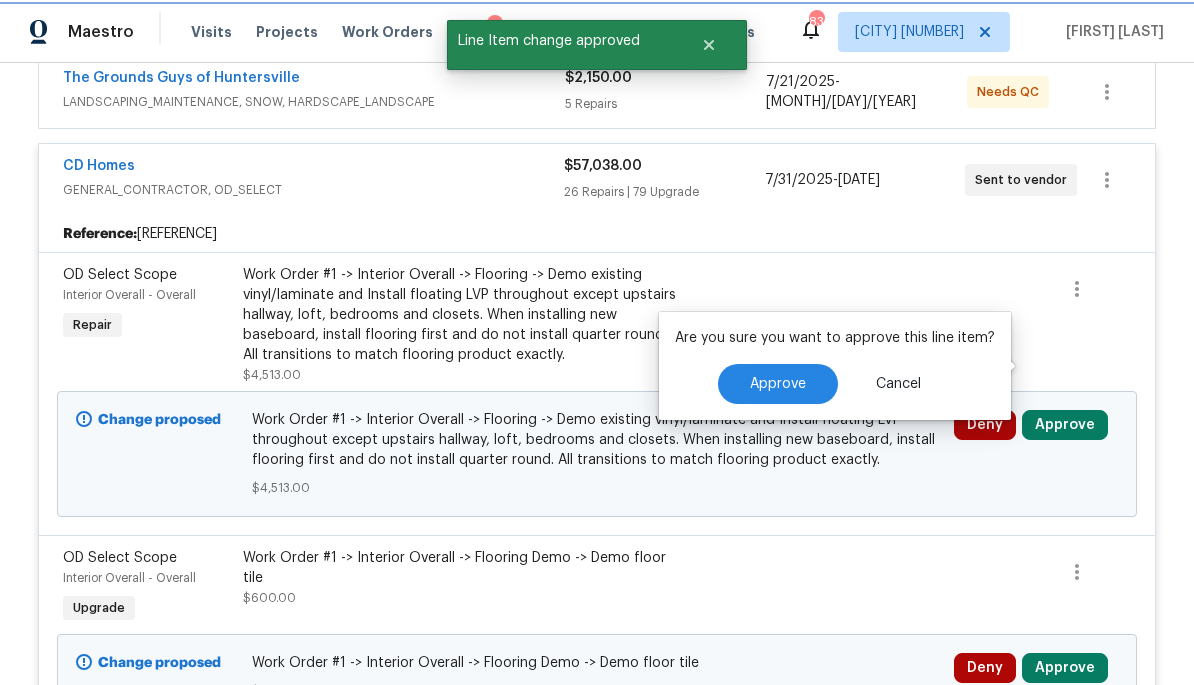 scroll, scrollTop: 452, scrollLeft: 0, axis: vertical 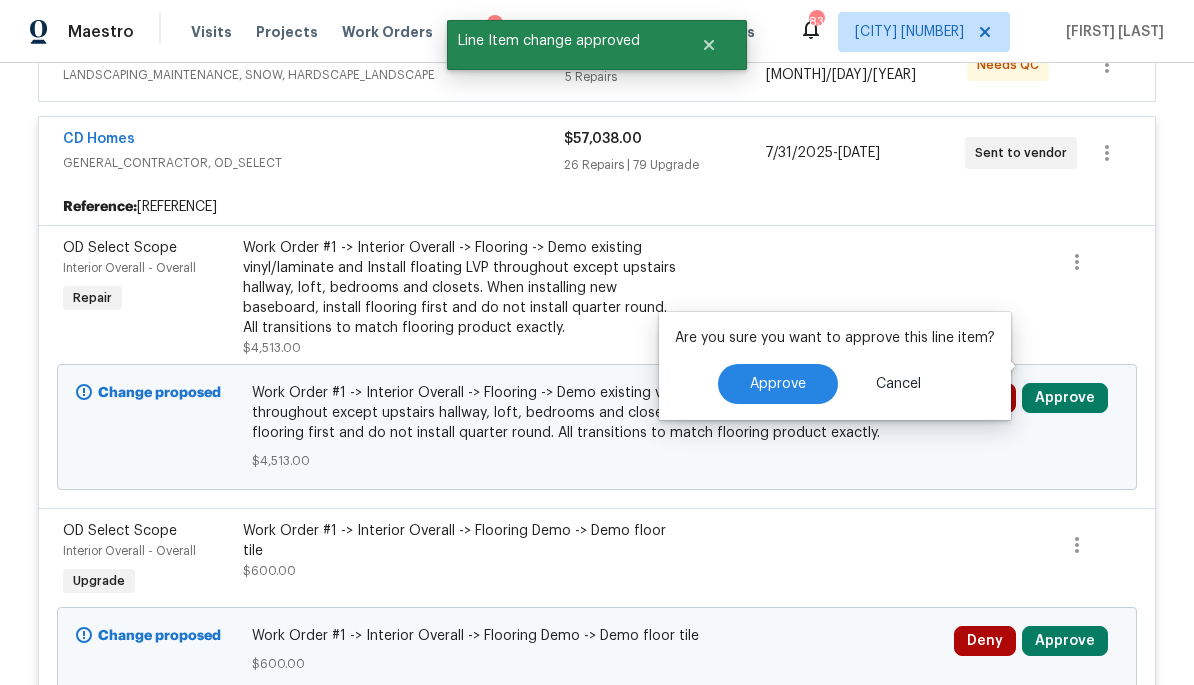 click on "Approve" at bounding box center (778, 384) 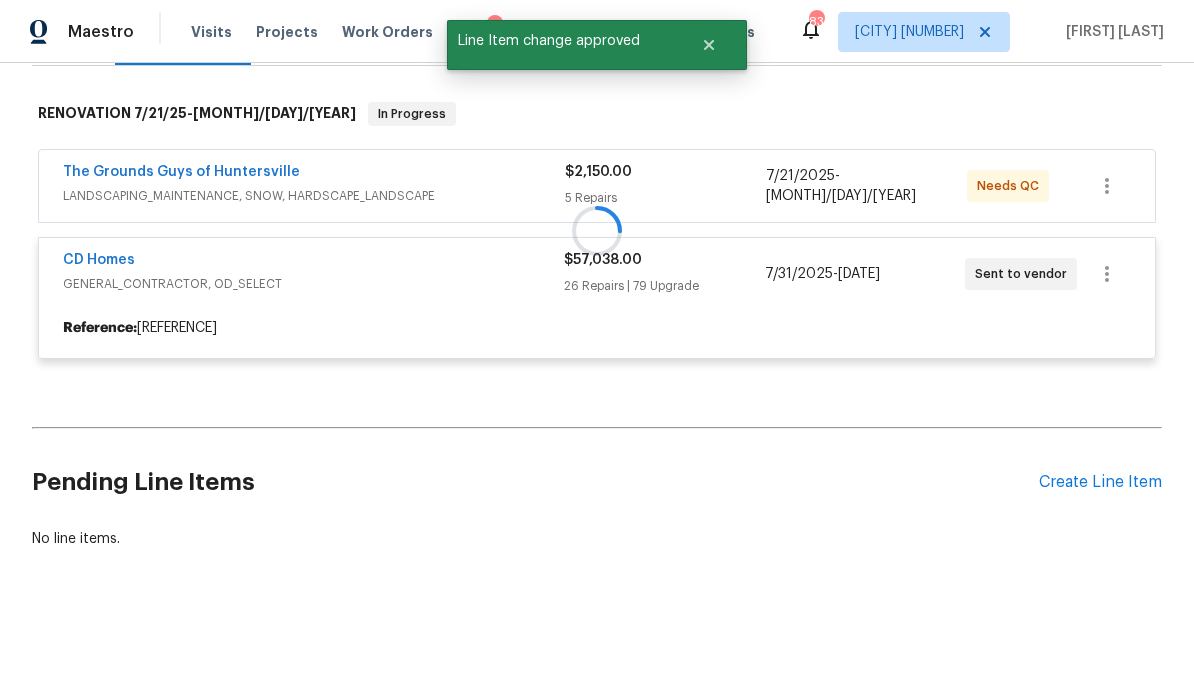 scroll, scrollTop: 297, scrollLeft: 0, axis: vertical 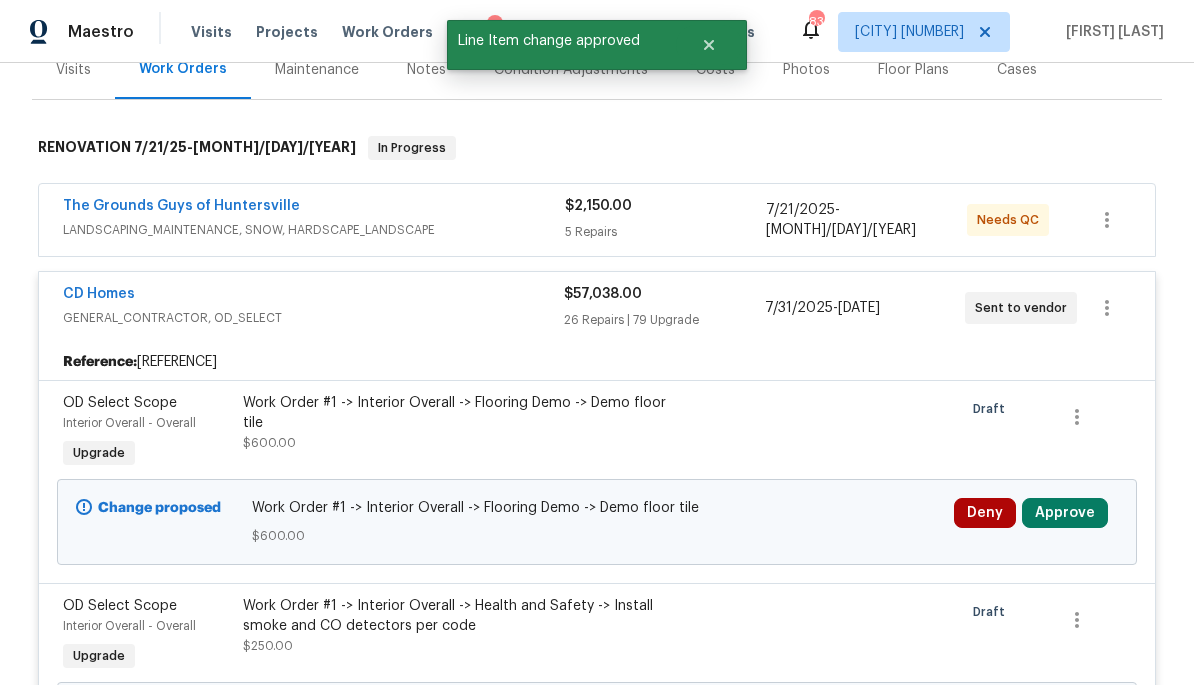 click on "Approve" at bounding box center (1065, 513) 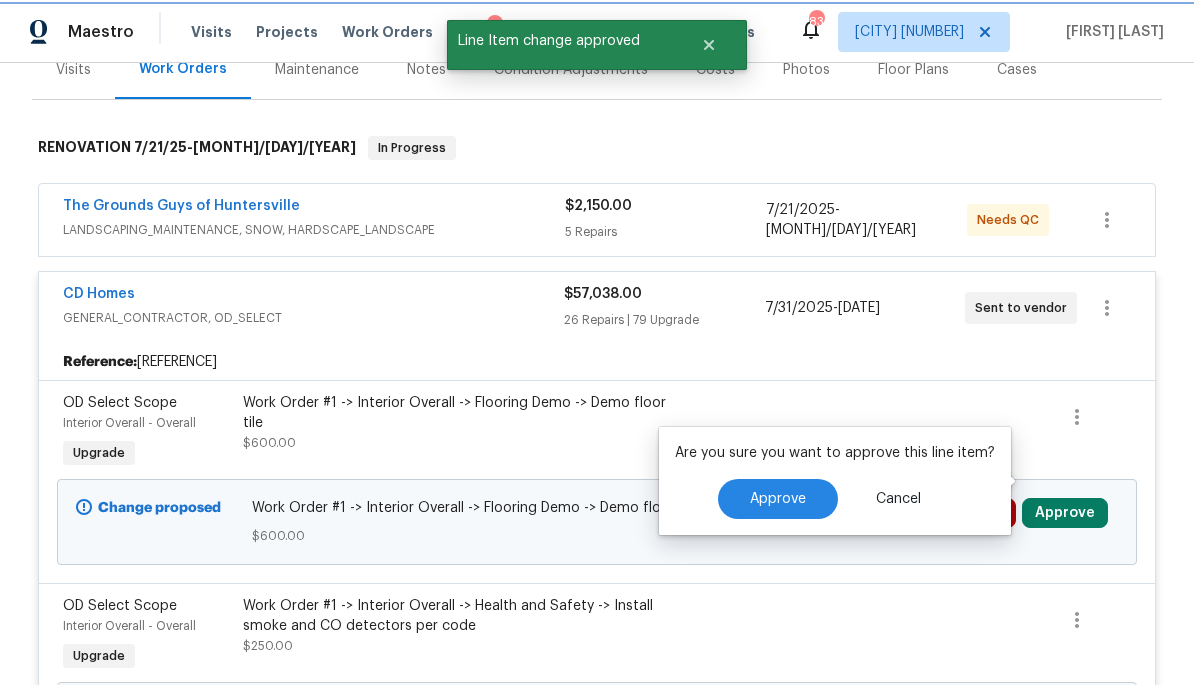 click on "Approve" at bounding box center [778, 499] 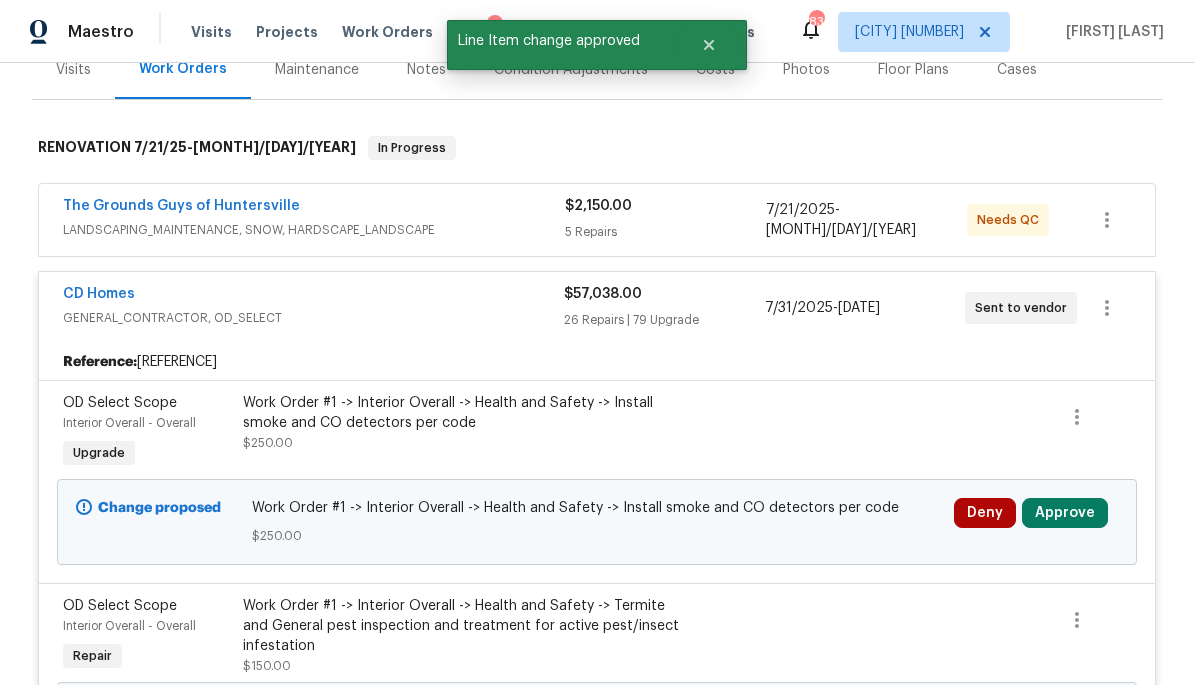 click on "Approve" at bounding box center (1065, 513) 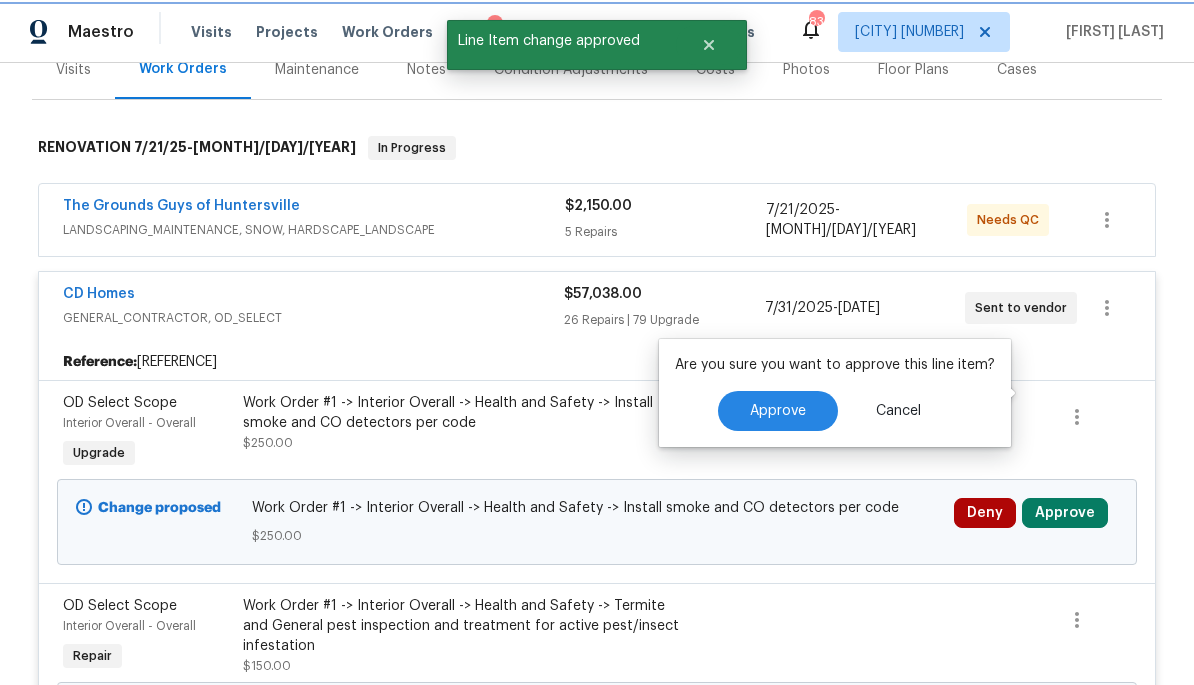 scroll, scrollTop: 385, scrollLeft: 0, axis: vertical 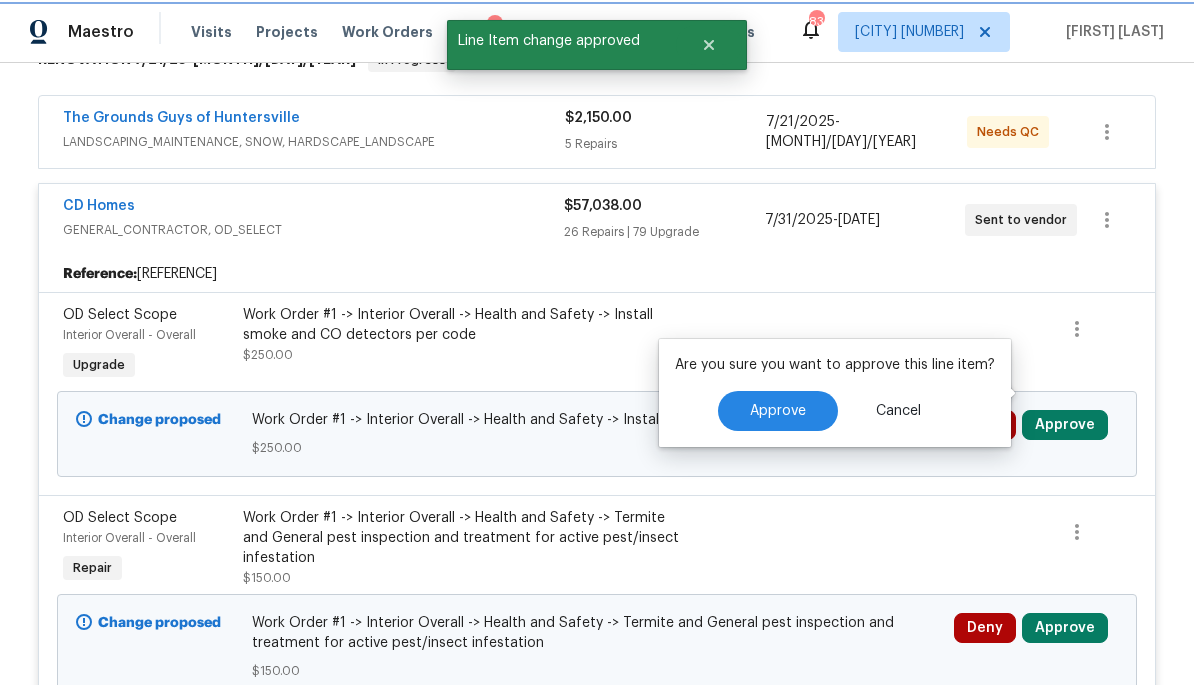 click on "Approve" at bounding box center (778, 411) 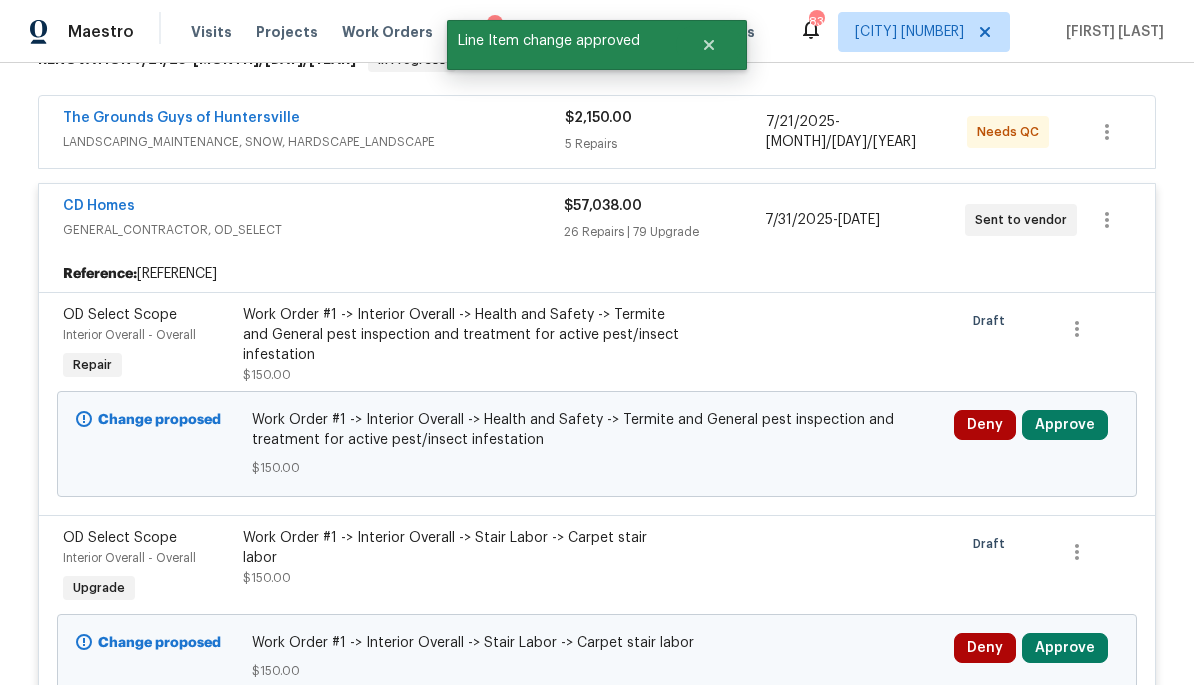 click on "Approve" at bounding box center (1065, 425) 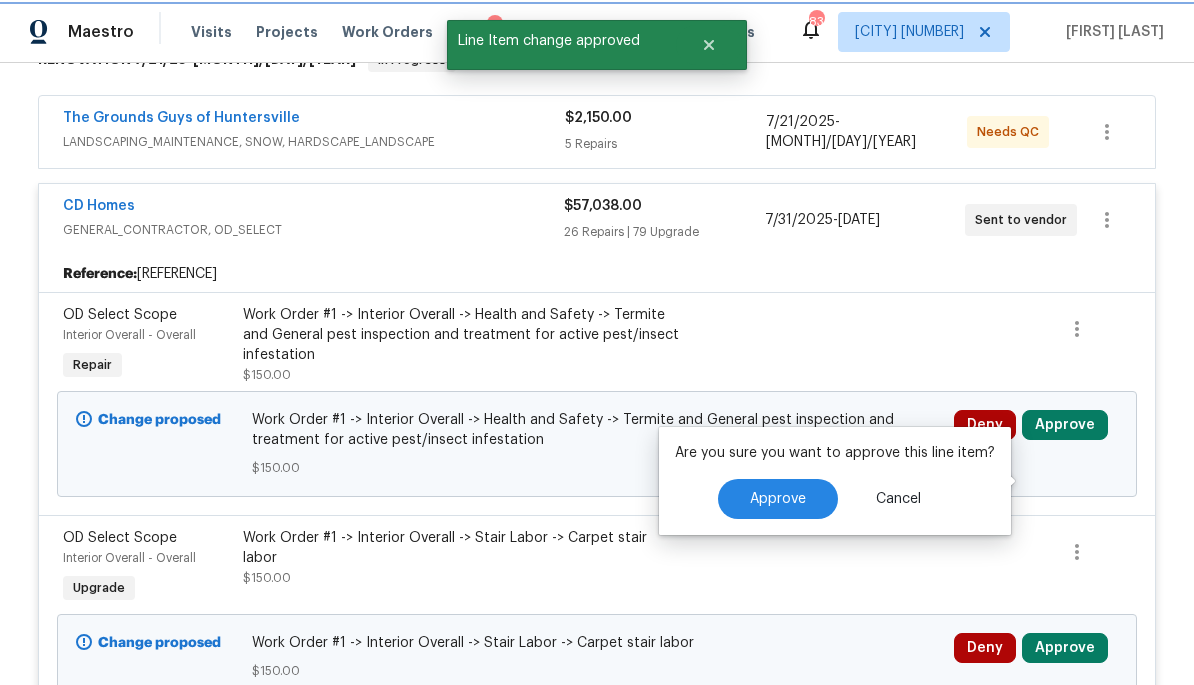 scroll, scrollTop: 297, scrollLeft: 0, axis: vertical 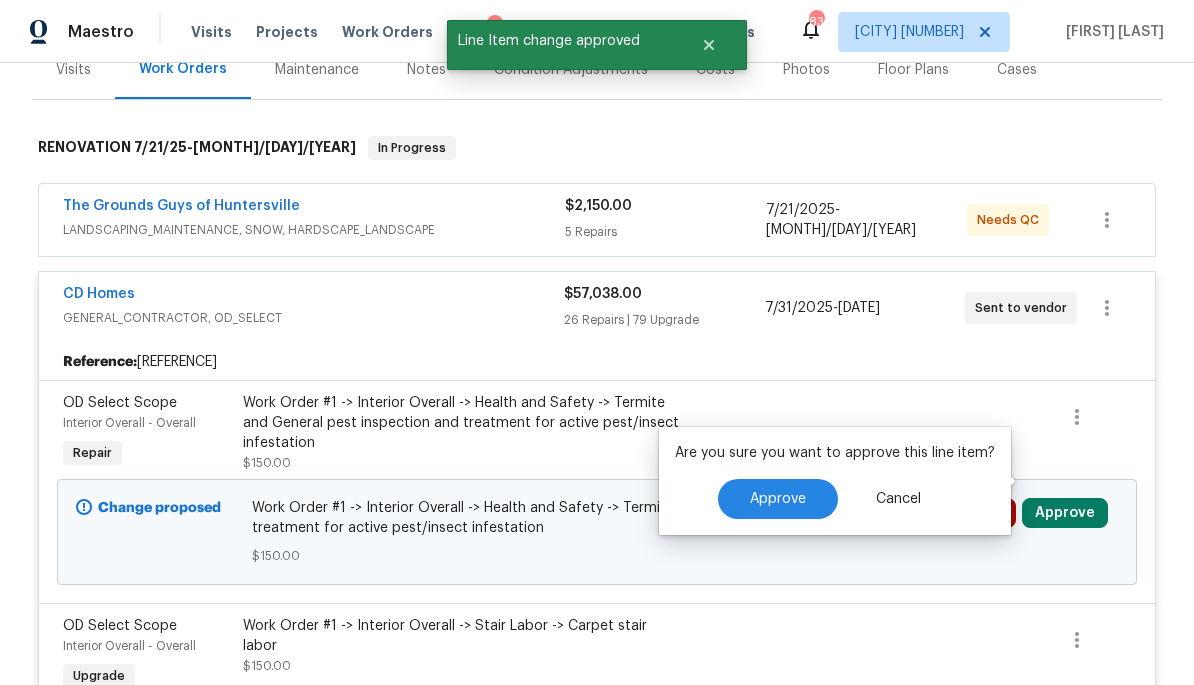 click on "Approve" at bounding box center (778, 499) 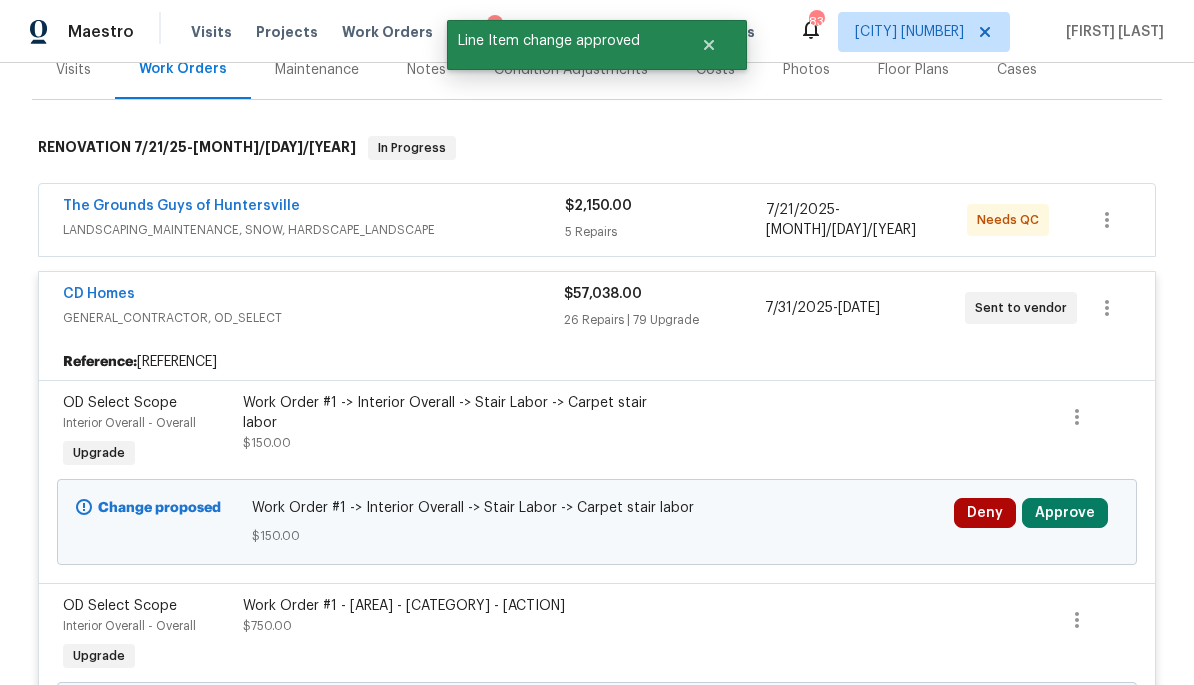 click on "Approve" at bounding box center (1065, 513) 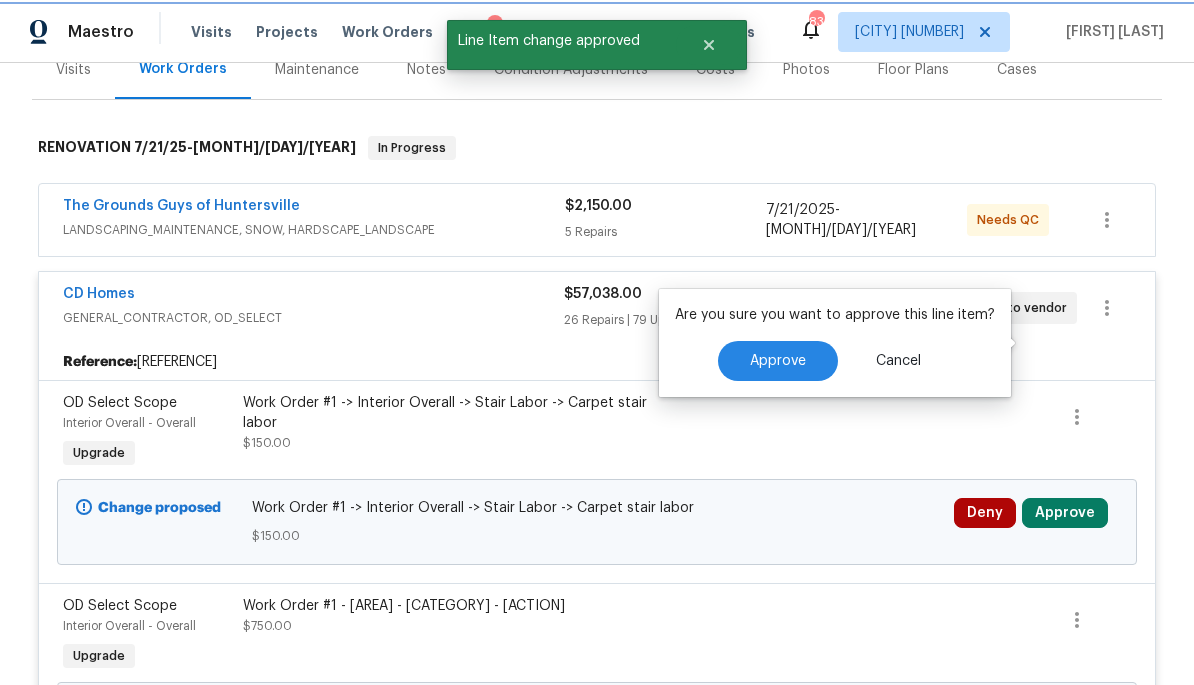 scroll, scrollTop: 435, scrollLeft: 0, axis: vertical 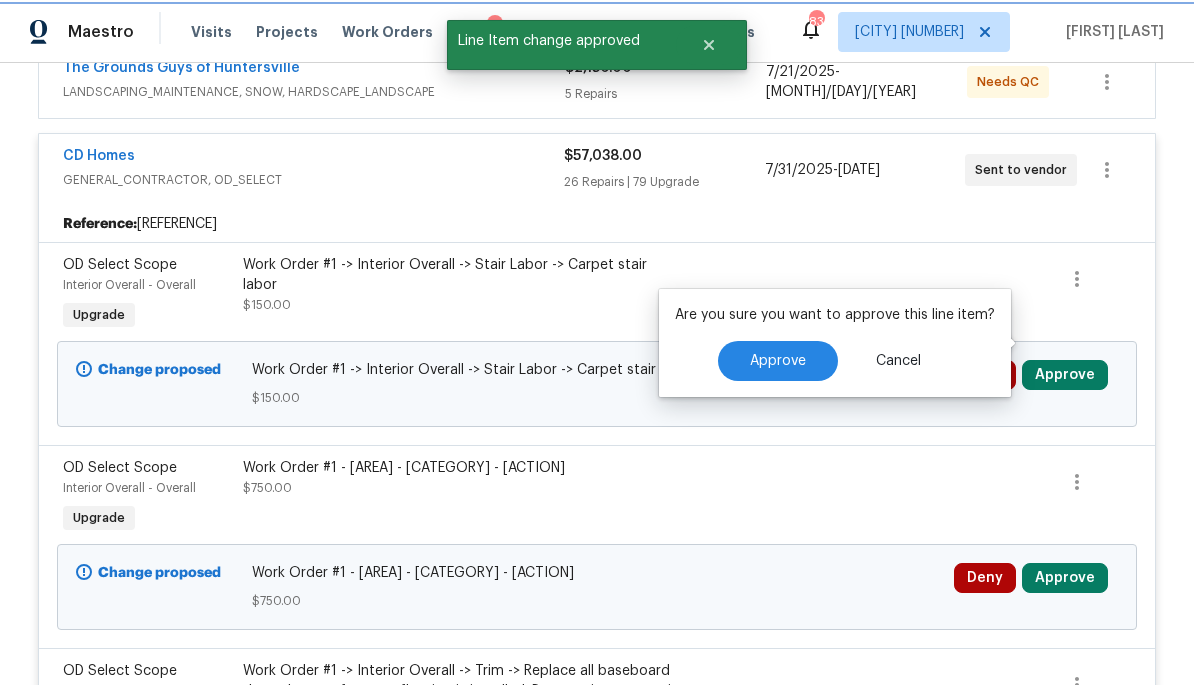 click on "Approve" at bounding box center (778, 361) 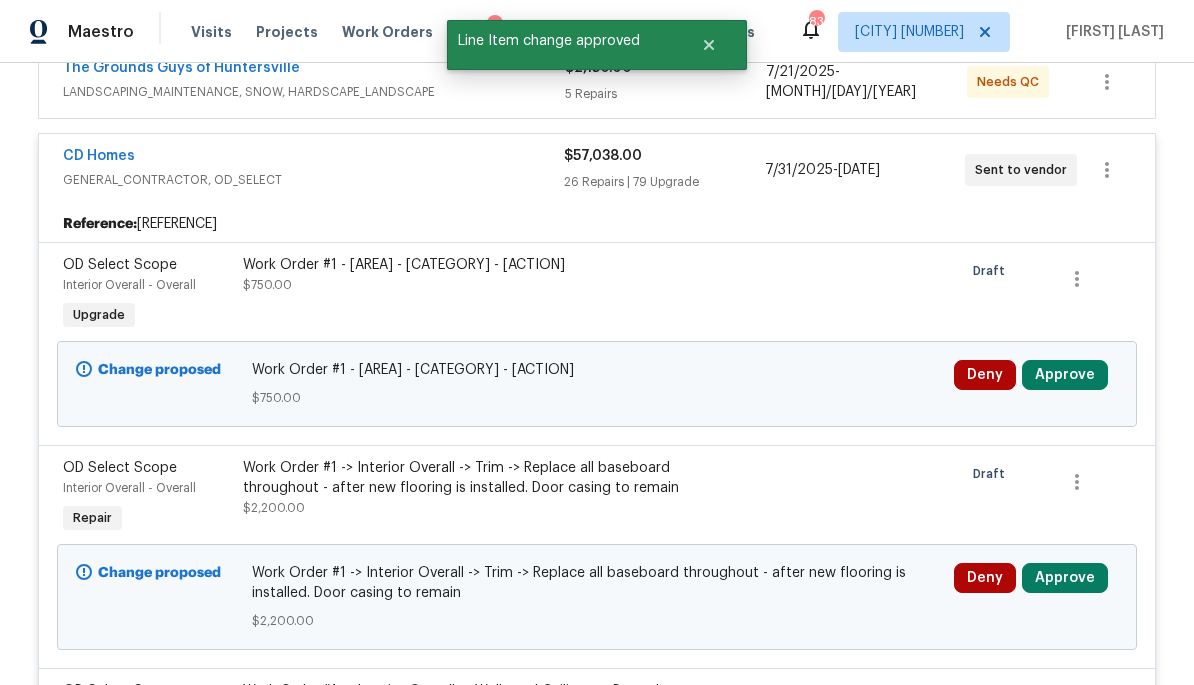 scroll, scrollTop: 305, scrollLeft: 0, axis: vertical 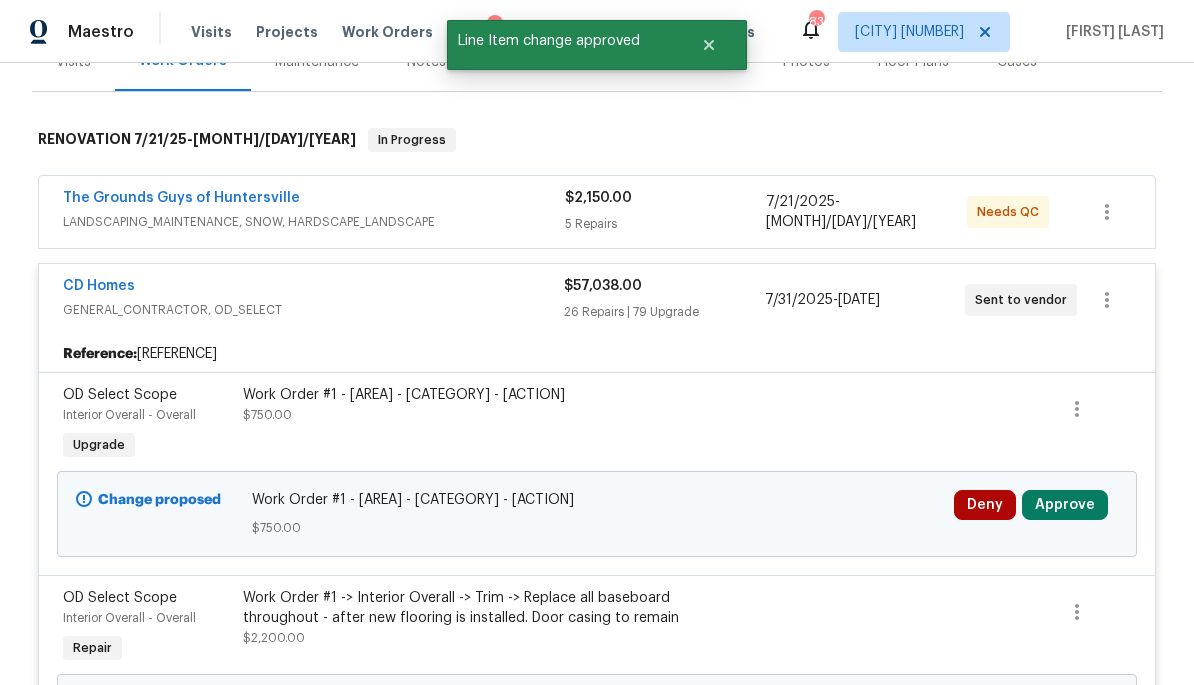 click on "Approve" at bounding box center [1065, 505] 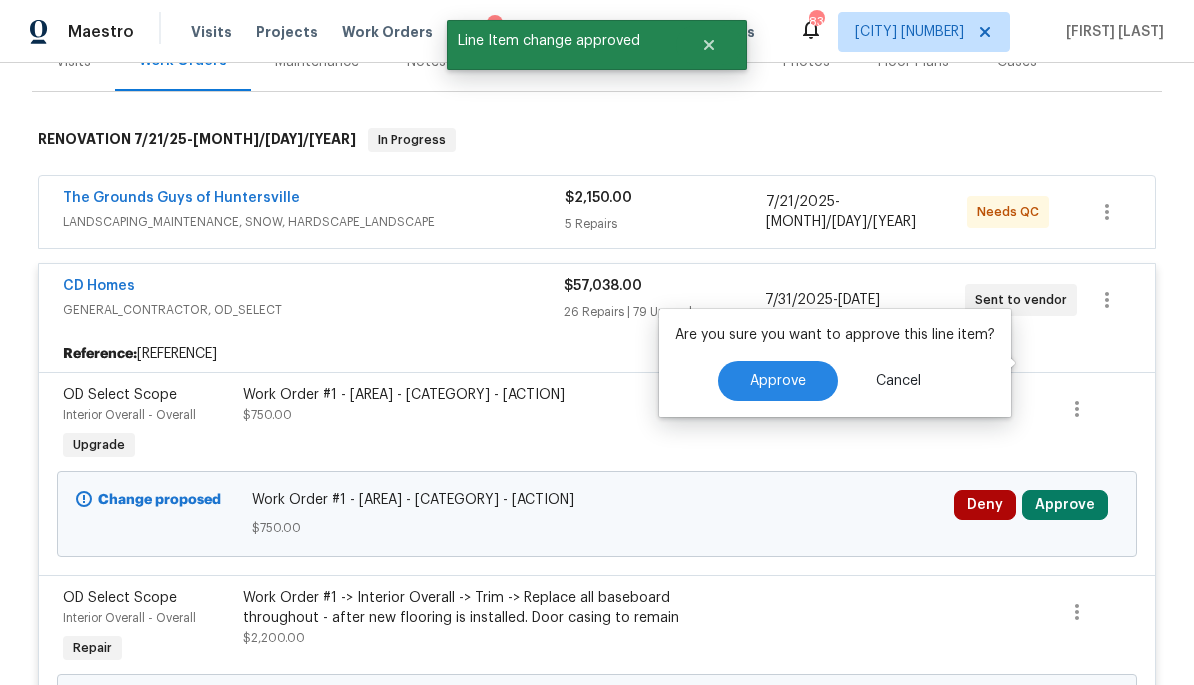 click on "Approve" at bounding box center (778, 381) 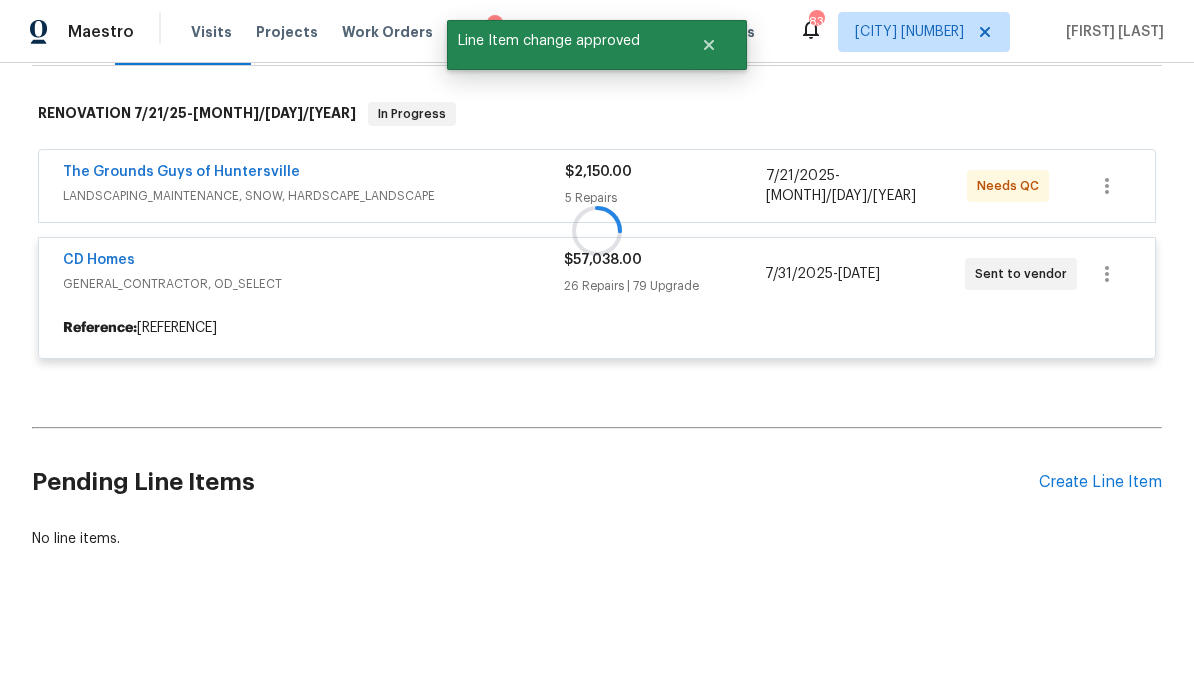 scroll, scrollTop: 297, scrollLeft: 0, axis: vertical 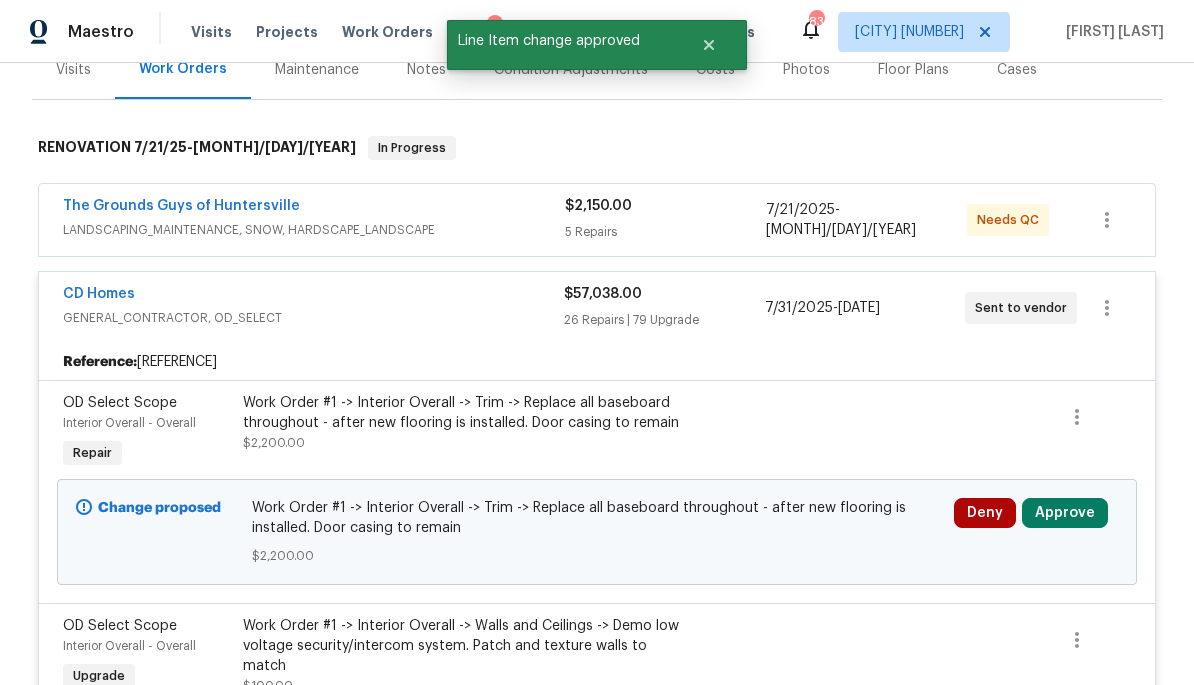 click on "Approve" at bounding box center [1065, 513] 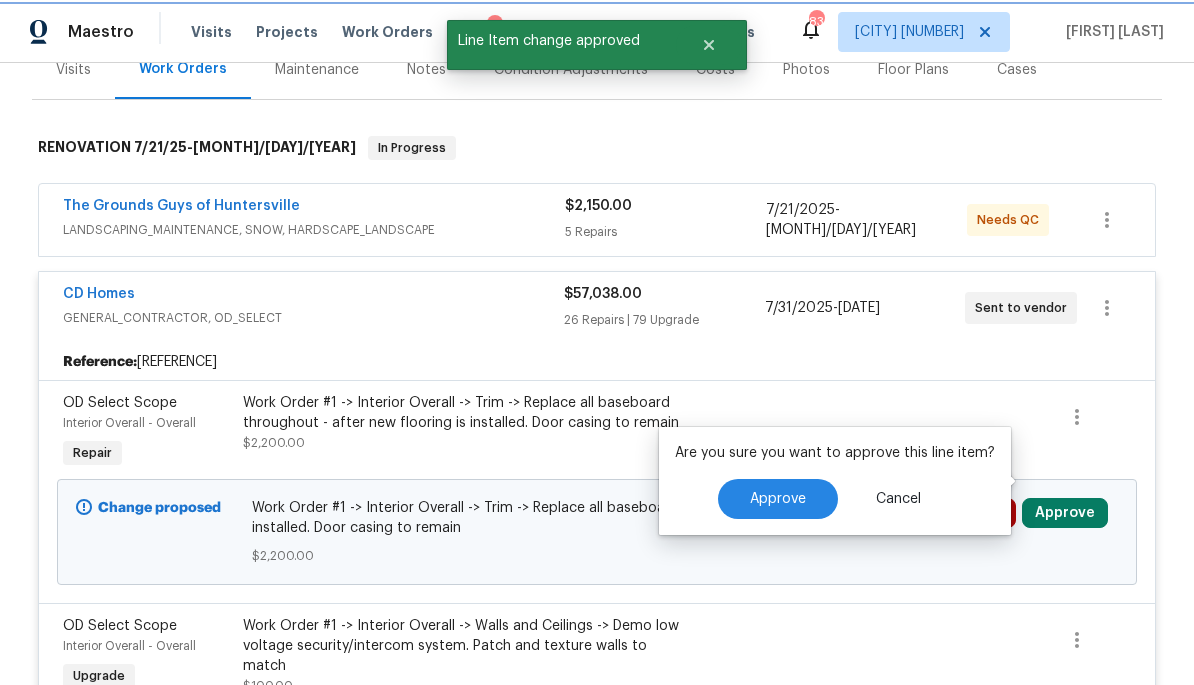 click on "Approve" at bounding box center [778, 499] 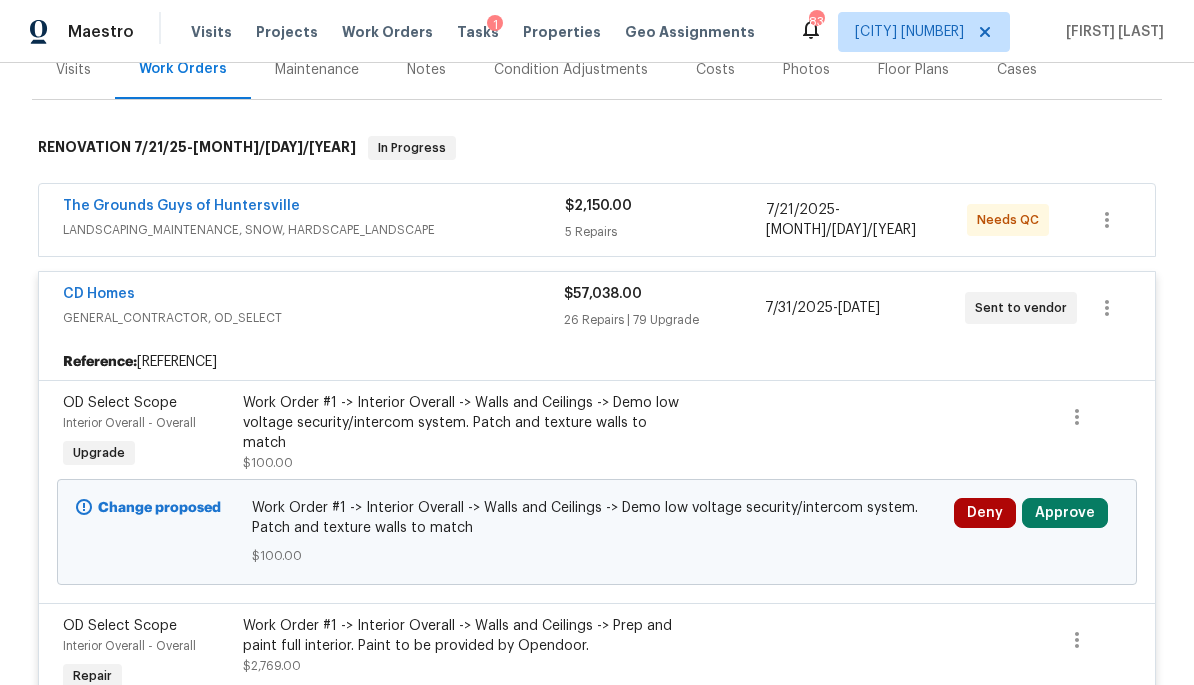 click on "Approve" at bounding box center (1065, 513) 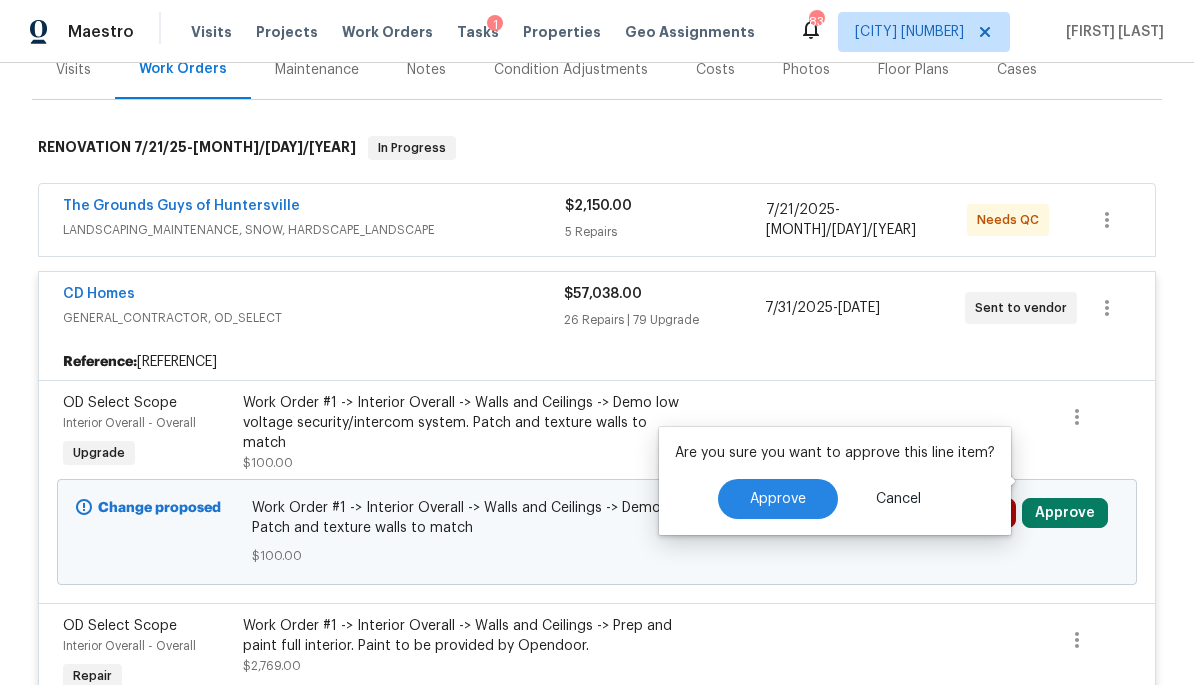 click on "Approve" at bounding box center (778, 499) 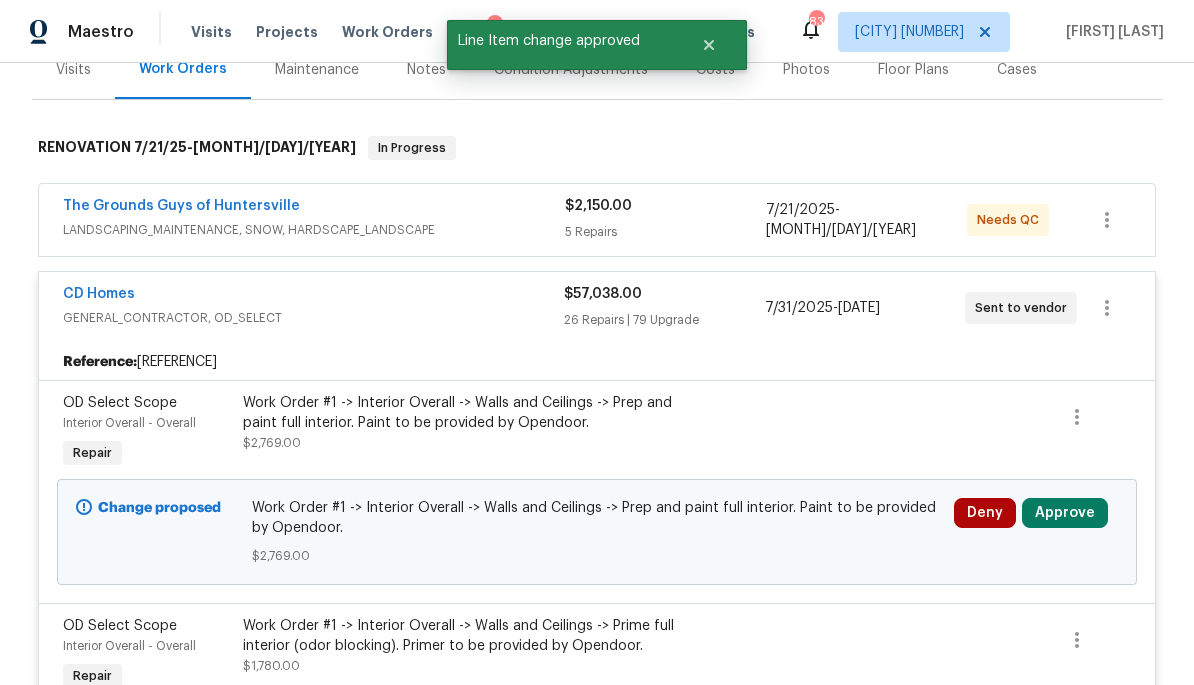 click on "Approve" at bounding box center (1065, 513) 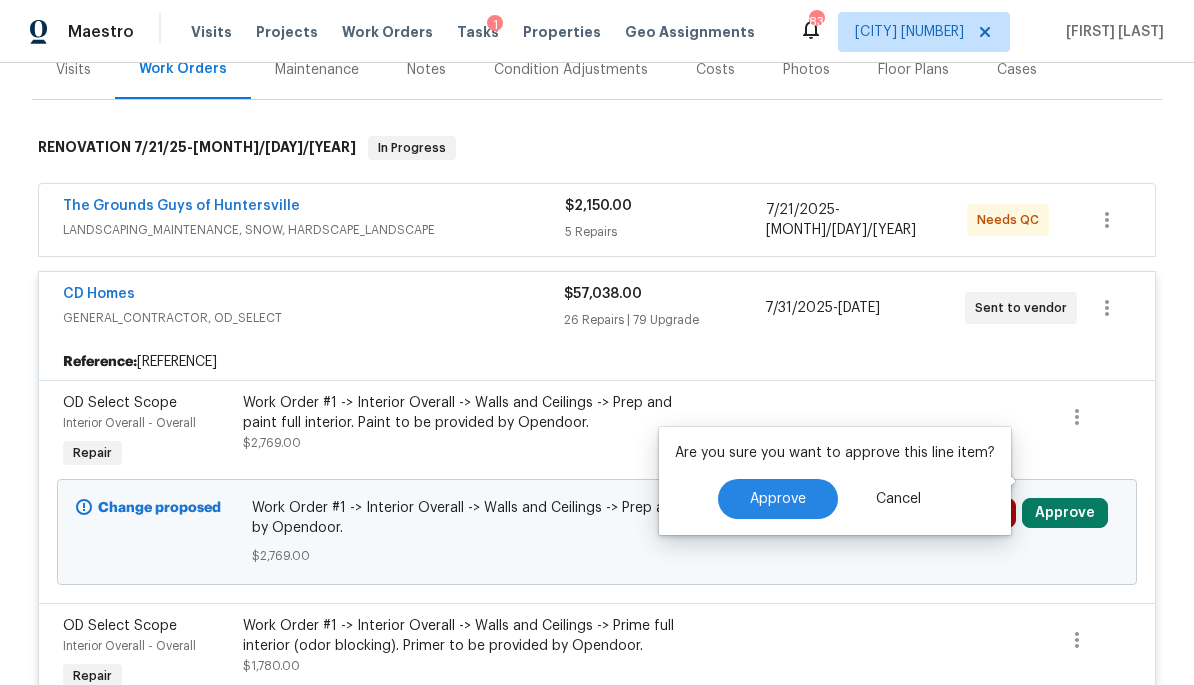 click on "Approve" at bounding box center [778, 499] 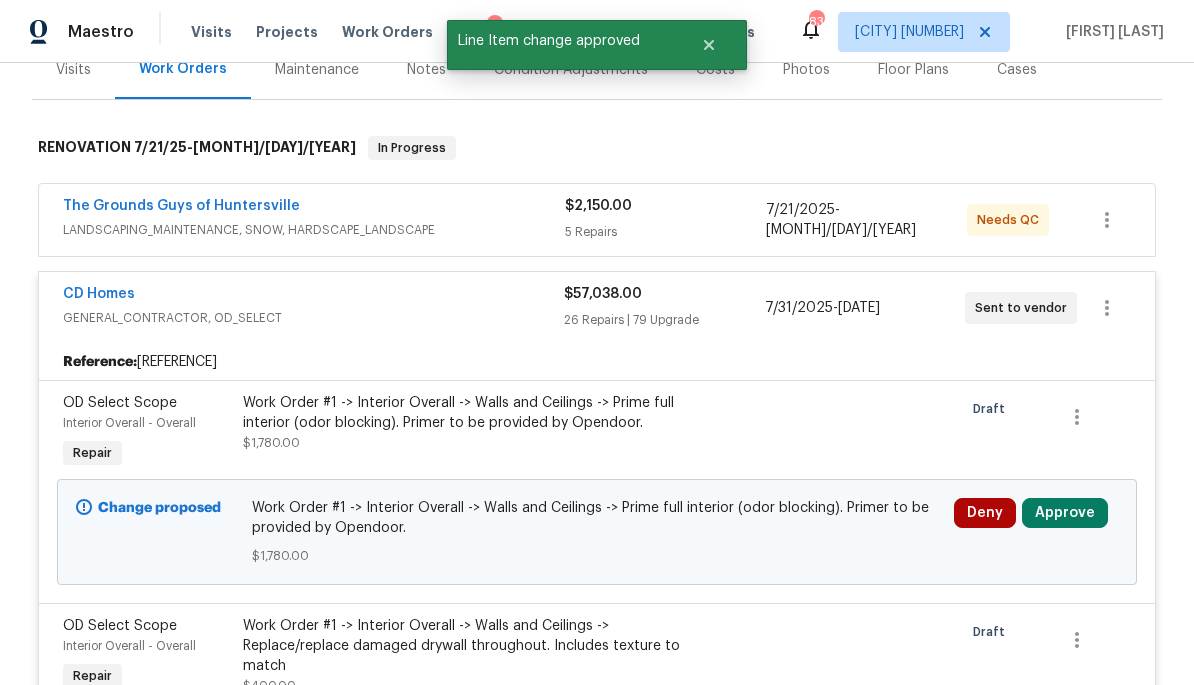 click on "Approve" at bounding box center [1065, 513] 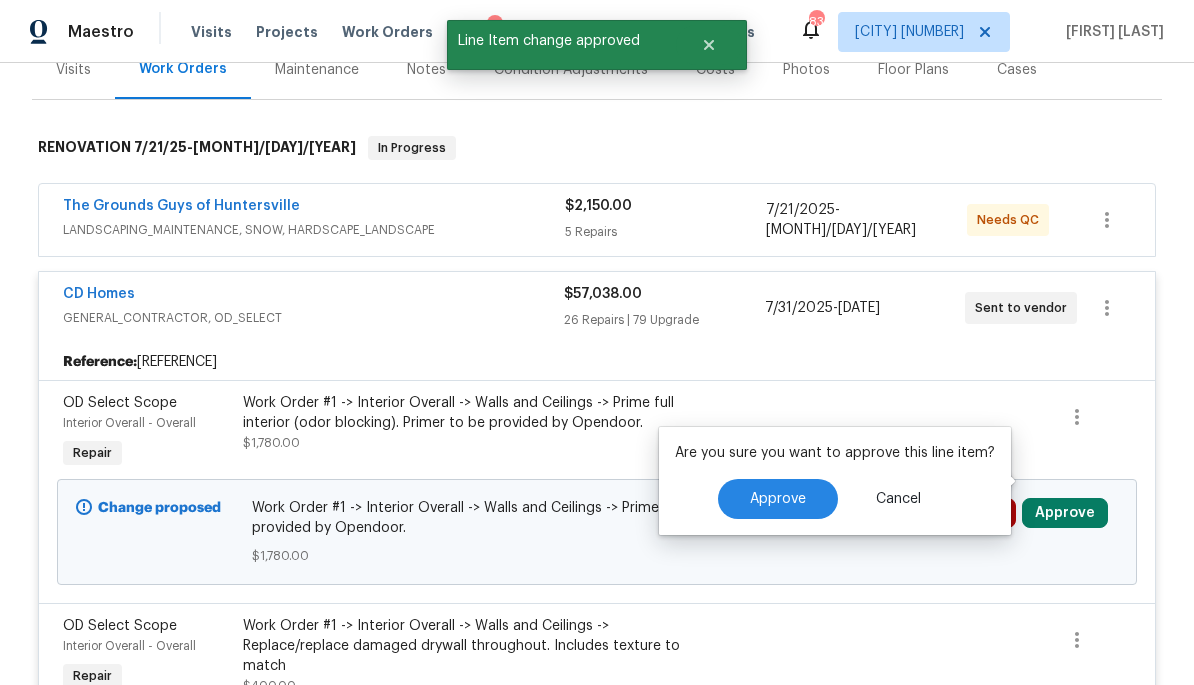click on "Approve" at bounding box center (778, 499) 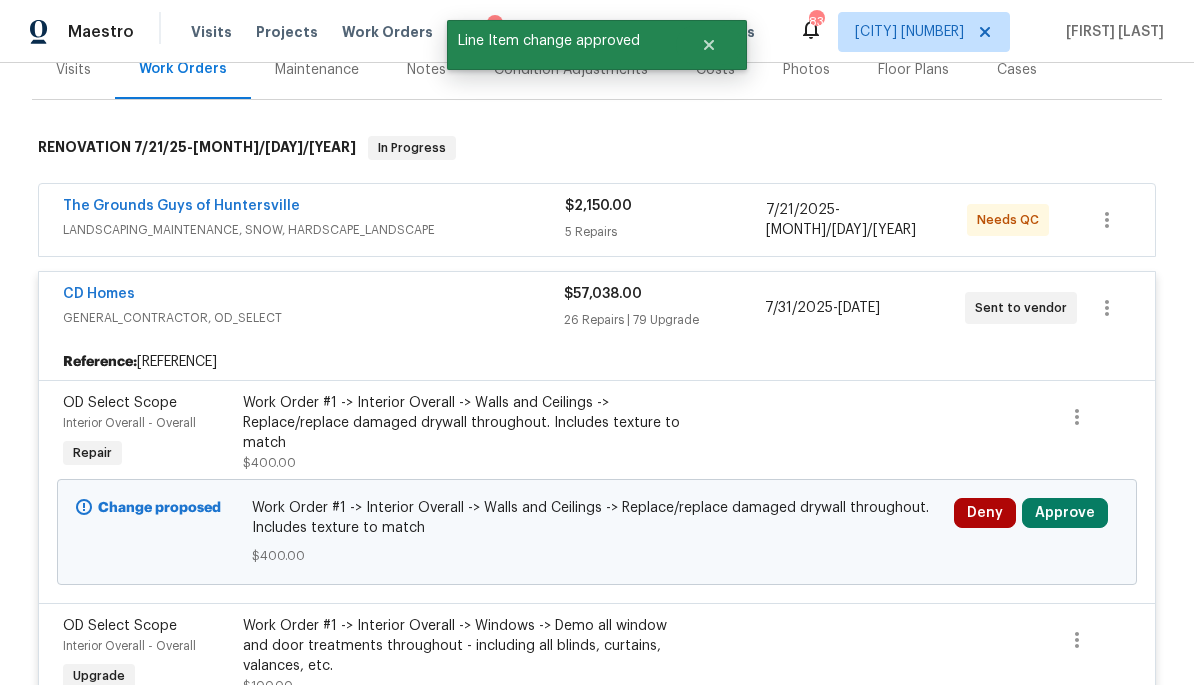 click on "Approve" at bounding box center (1065, 513) 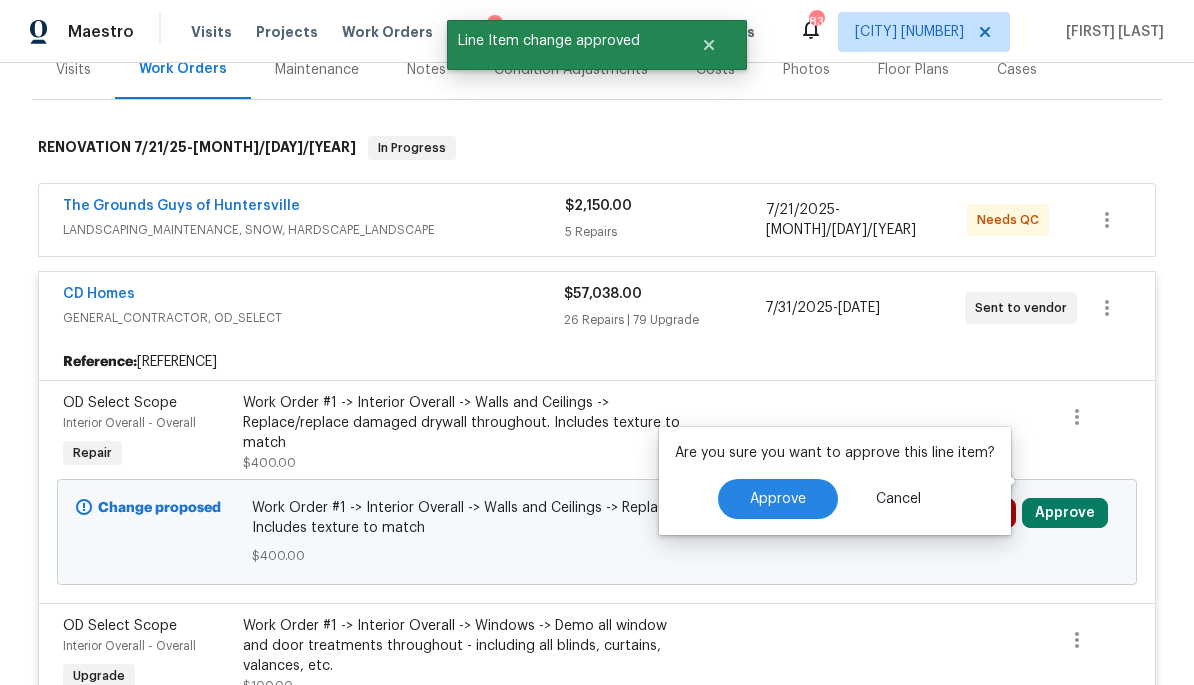 click on "Approve" at bounding box center [778, 499] 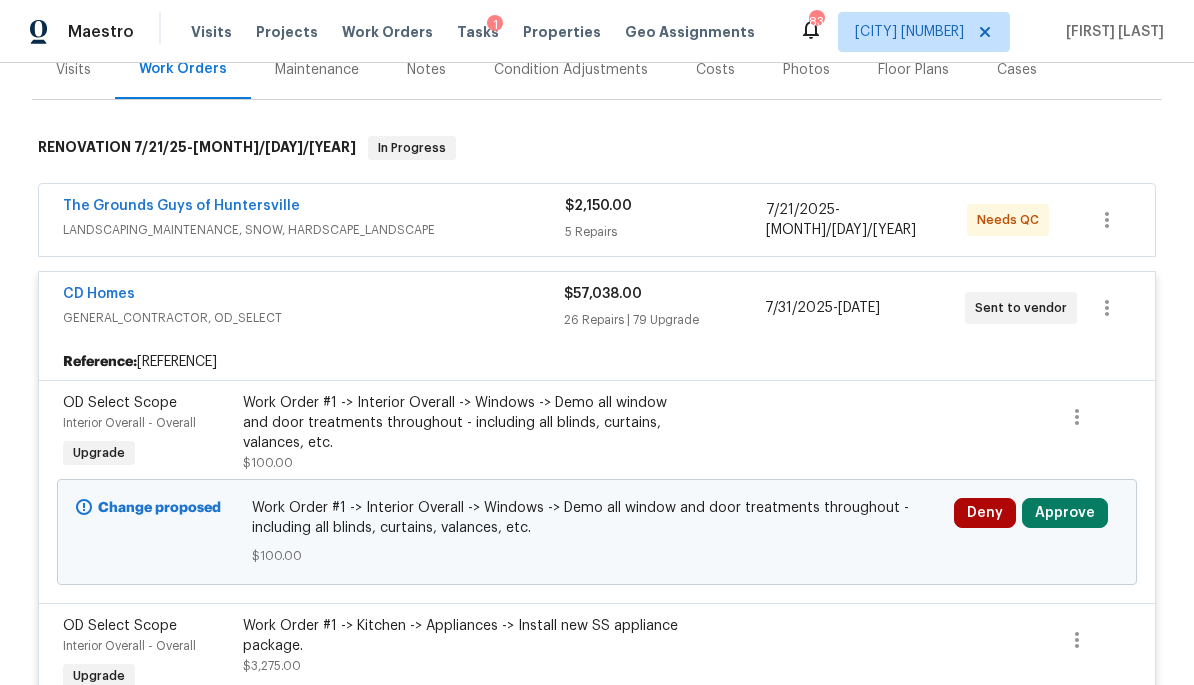 click on "Approve" at bounding box center [1065, 513] 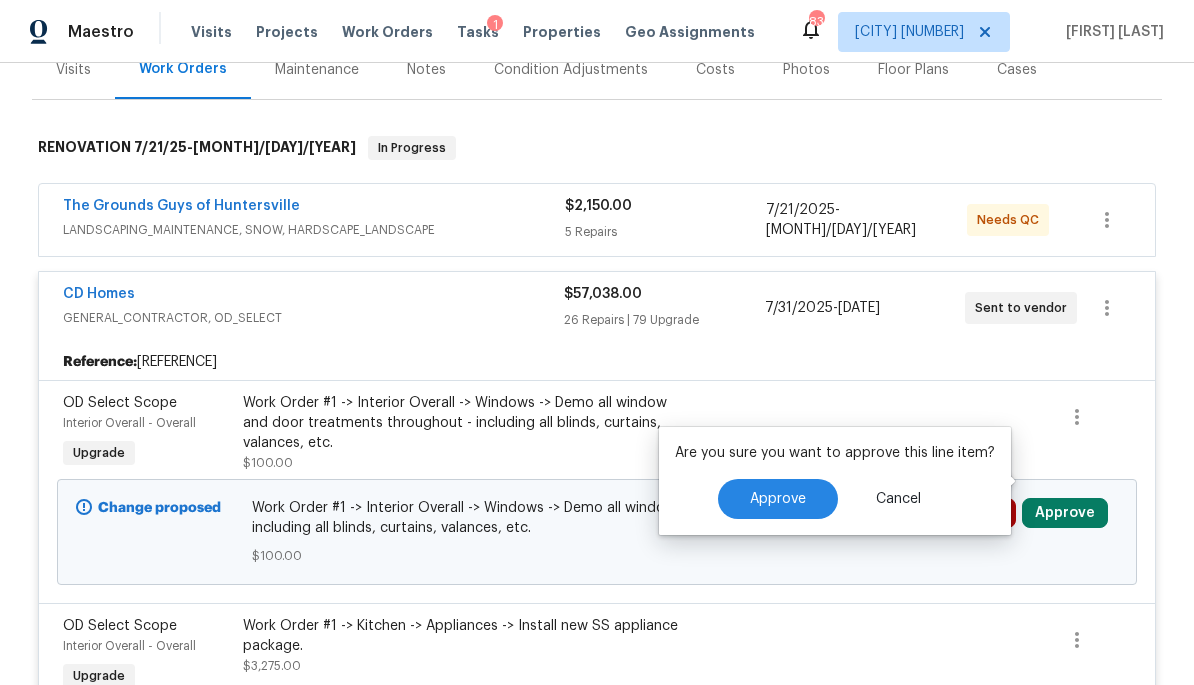 click on "Are you sure you want to approve this line item? Approve Cancel" at bounding box center (835, 481) 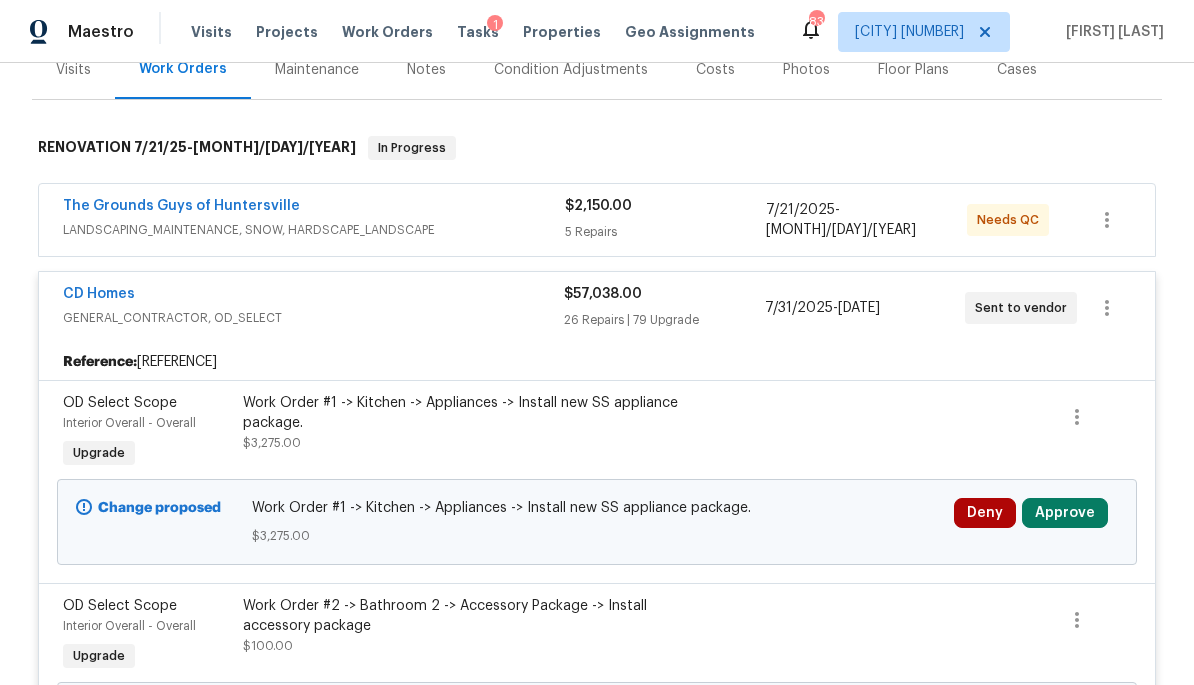 click on "Approve" at bounding box center (1065, 513) 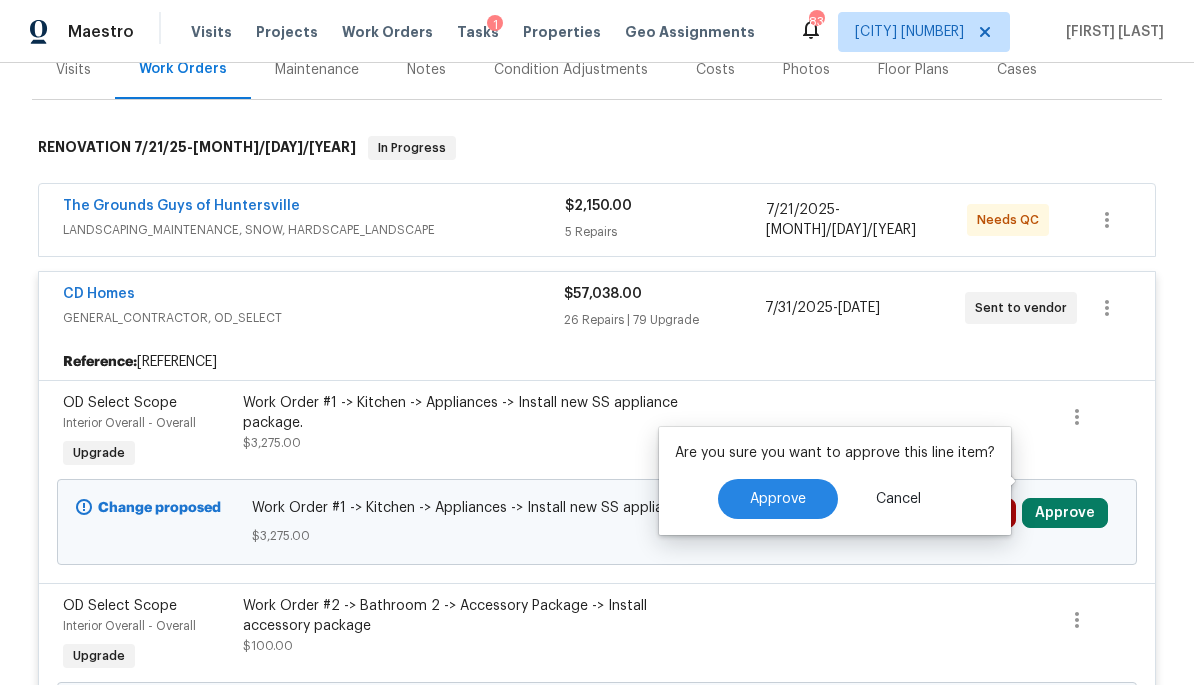 click on "Approve" at bounding box center (778, 499) 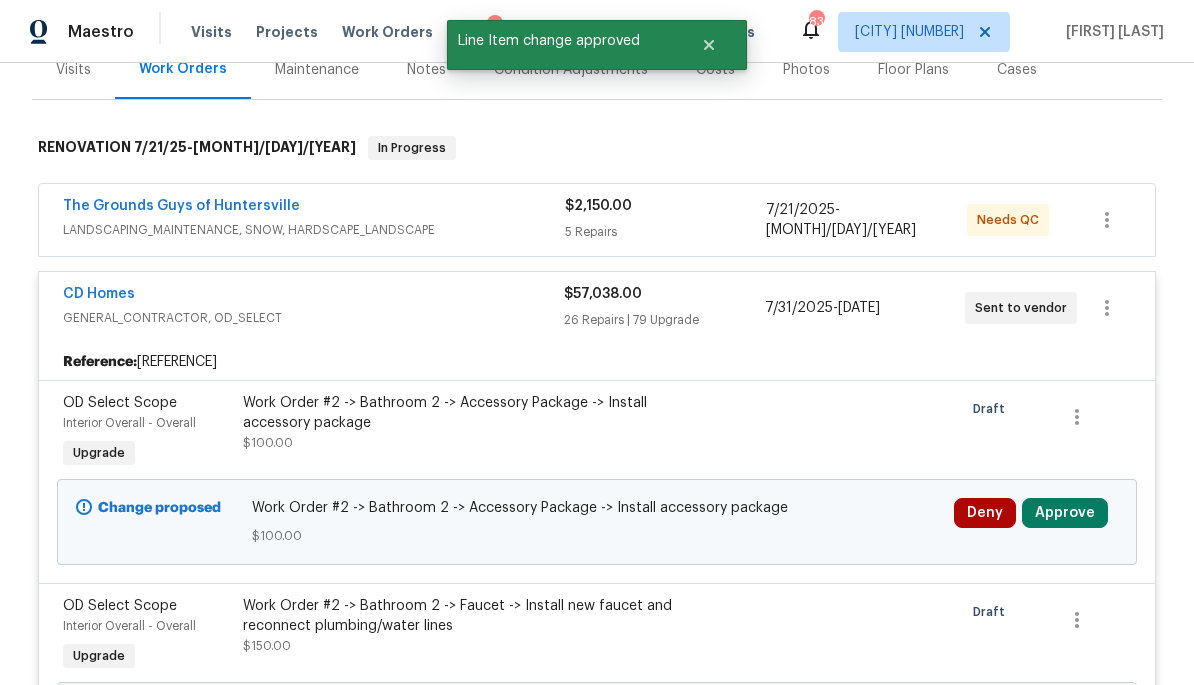 click on "Approve" at bounding box center [1065, 513] 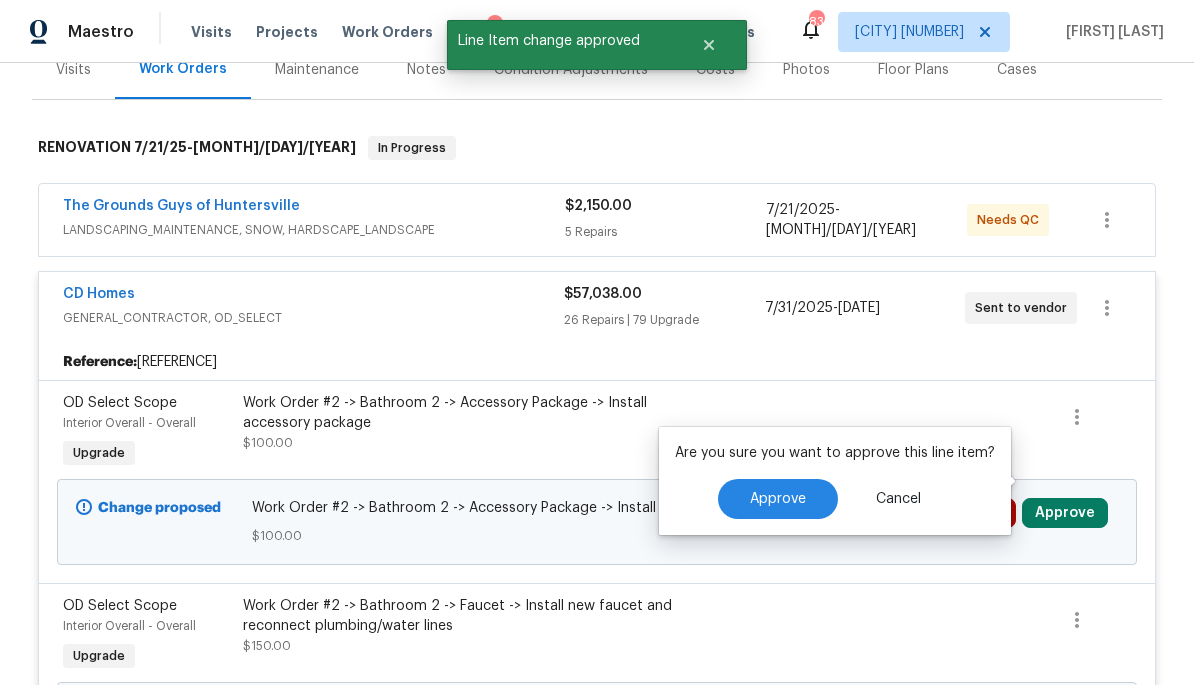 click on "Approve" at bounding box center [778, 499] 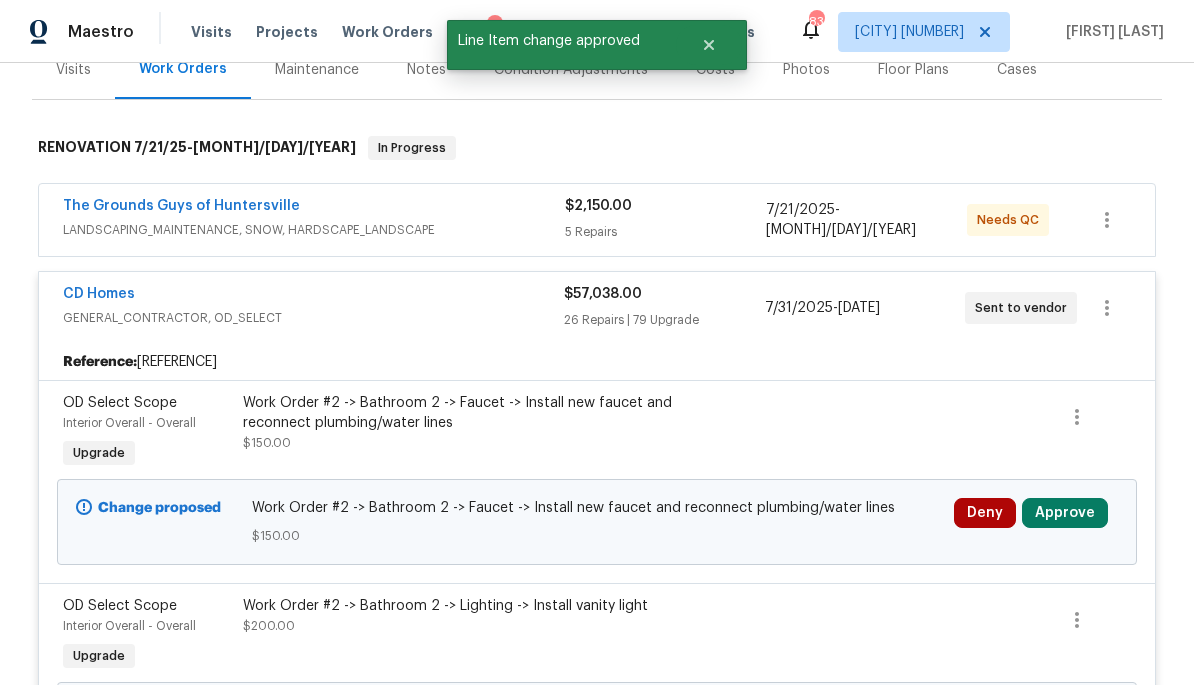 click on "Approve" at bounding box center [1065, 513] 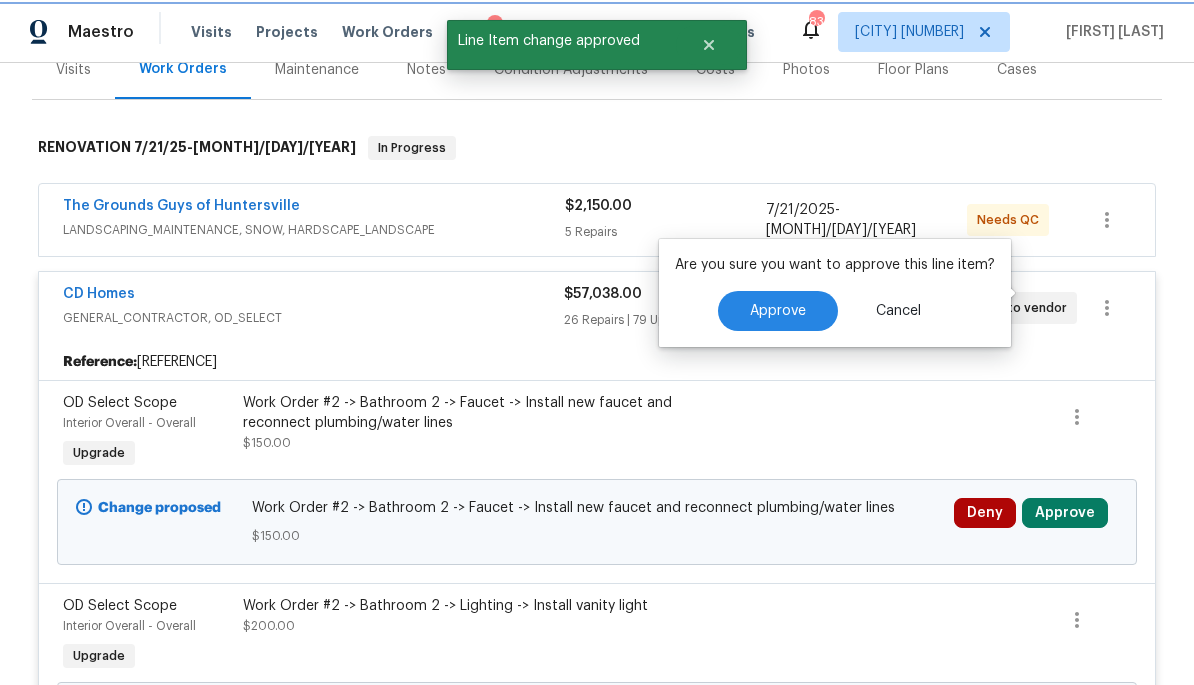 scroll, scrollTop: 485, scrollLeft: 0, axis: vertical 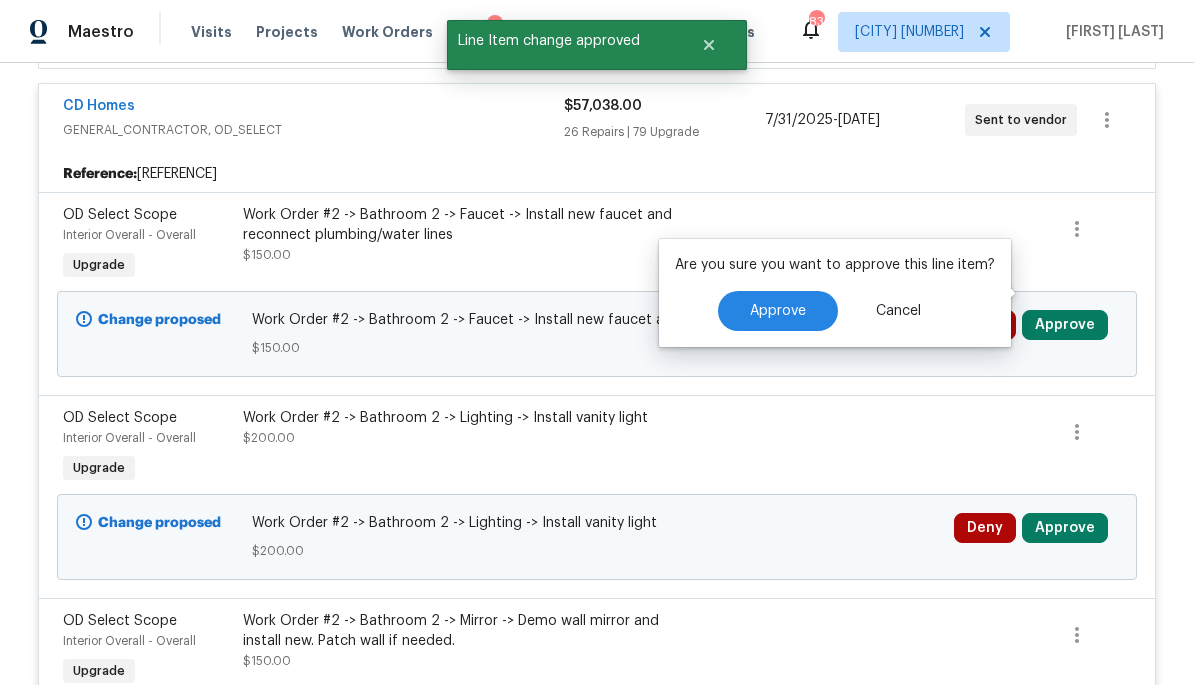 click on "Approve" at bounding box center (778, 311) 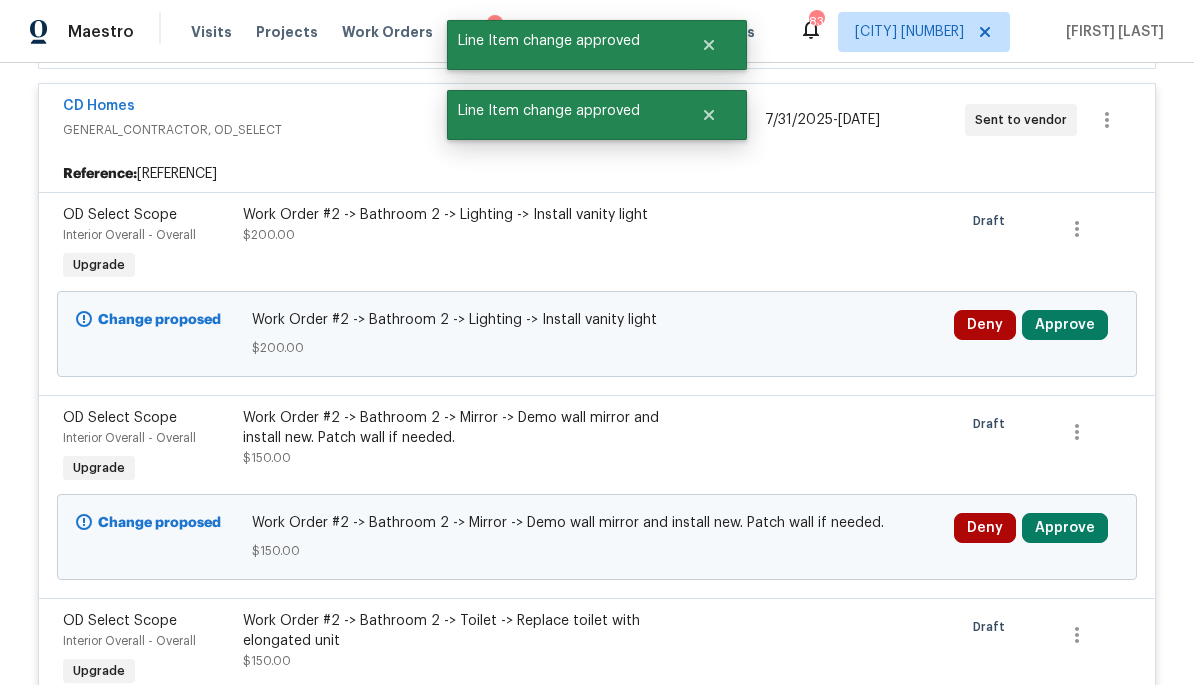 scroll, scrollTop: 297, scrollLeft: 0, axis: vertical 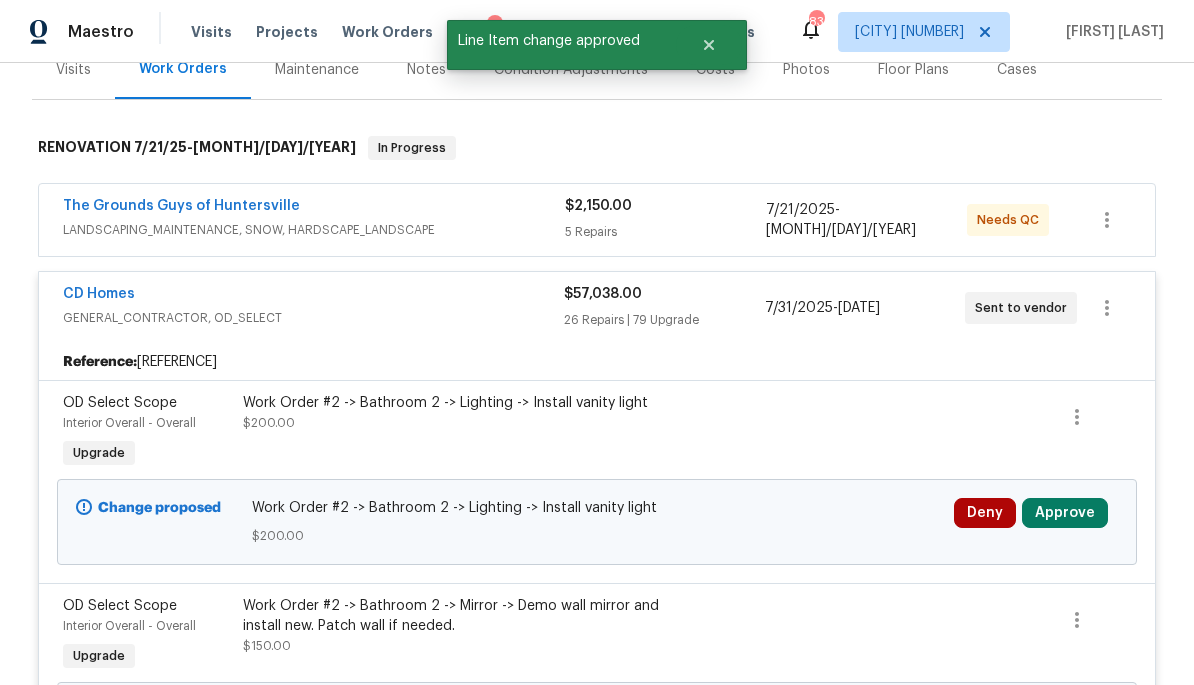 click on "Approve" at bounding box center (1065, 513) 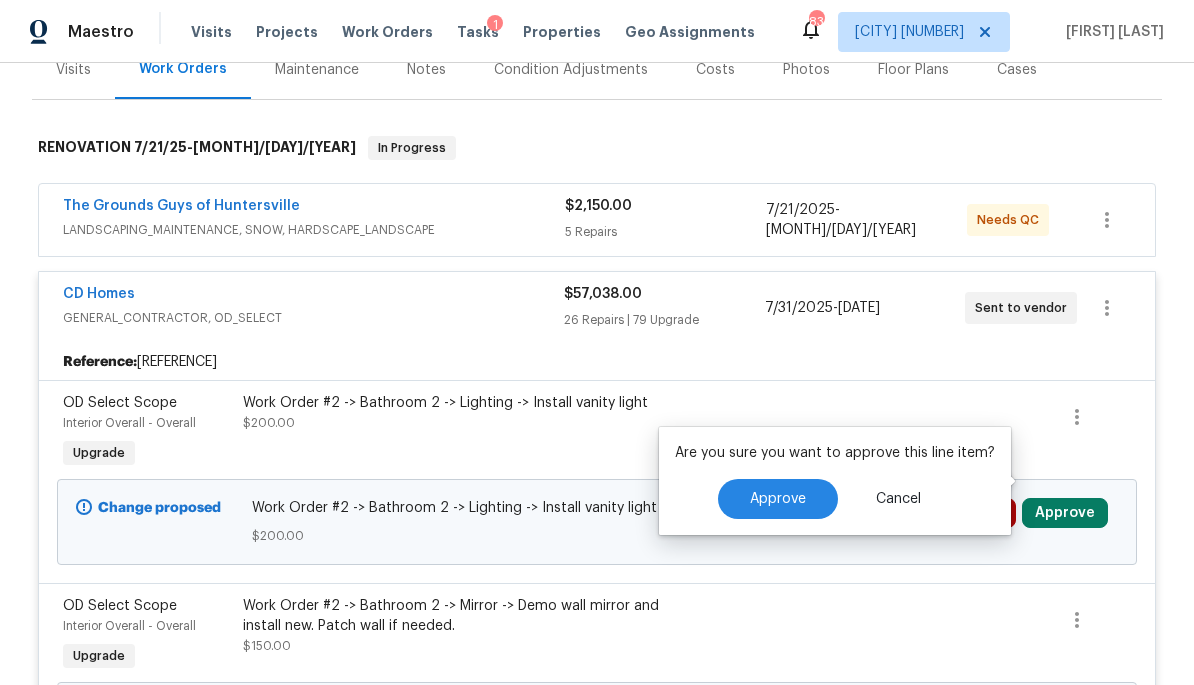 click on "Approve" at bounding box center [778, 499] 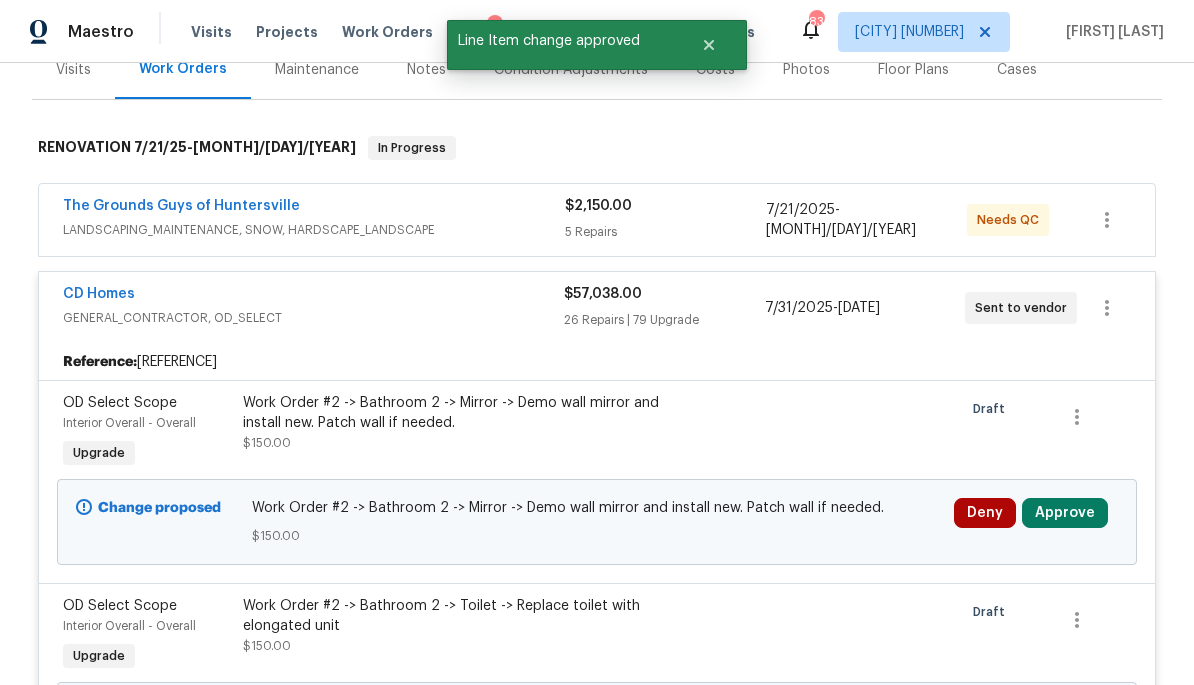 click on "Approve" at bounding box center [1065, 513] 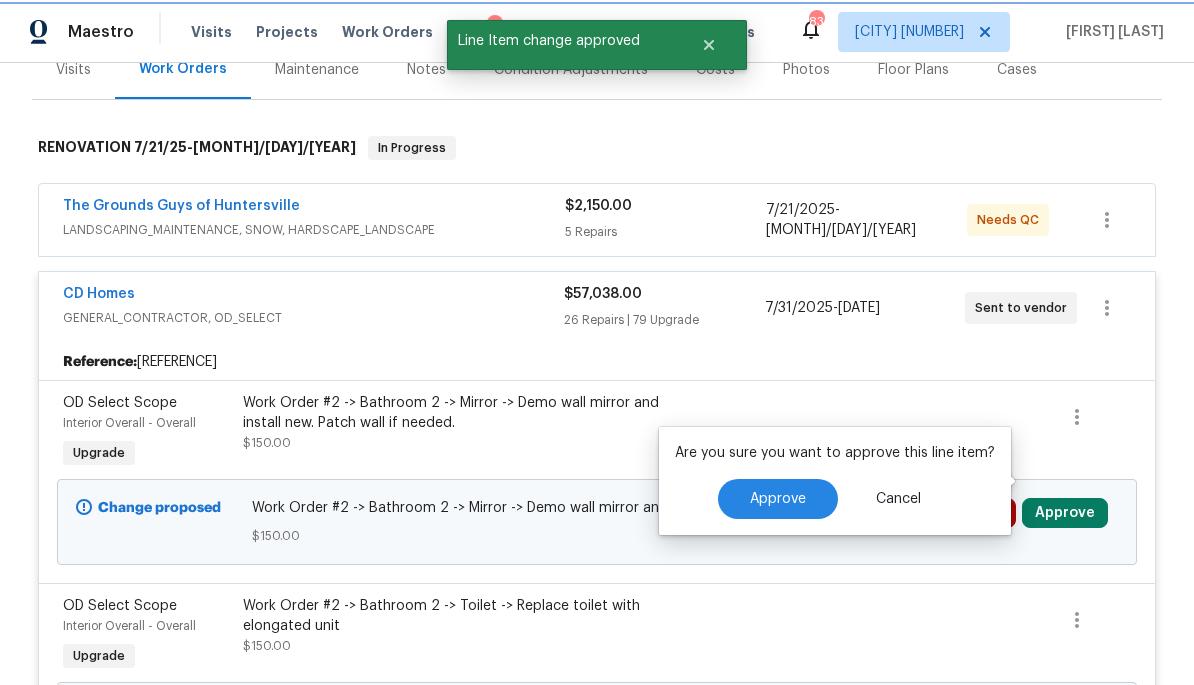 click on "Approve" at bounding box center [778, 499] 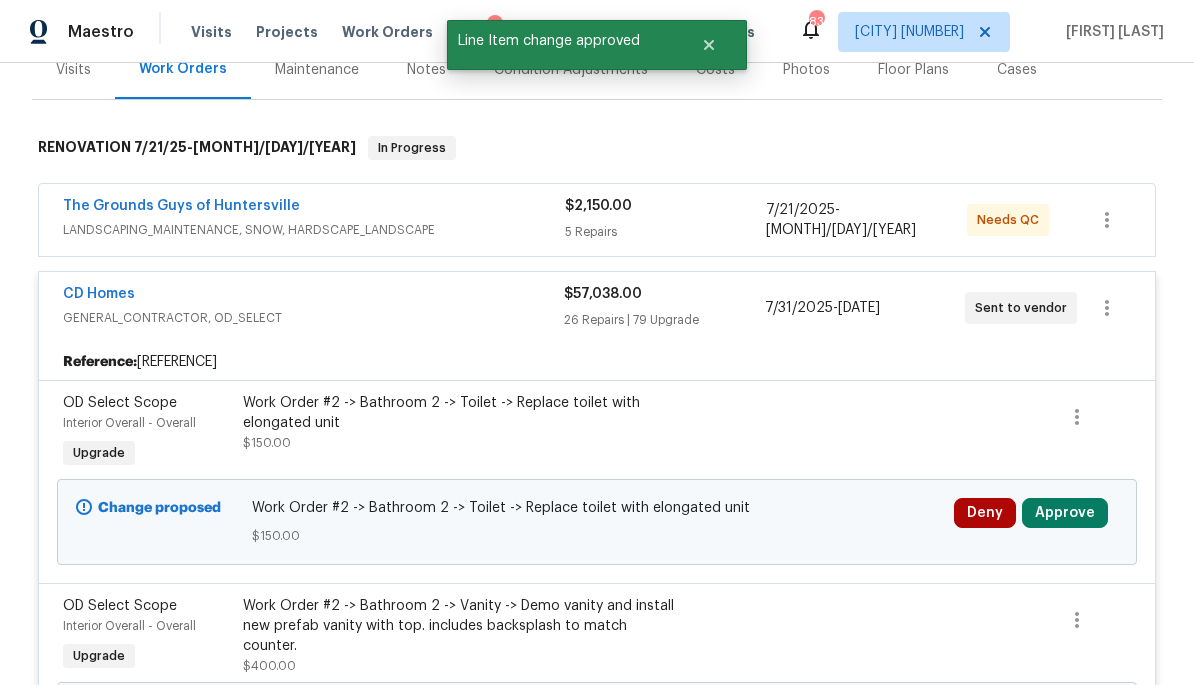 click on "Approve" at bounding box center [1065, 513] 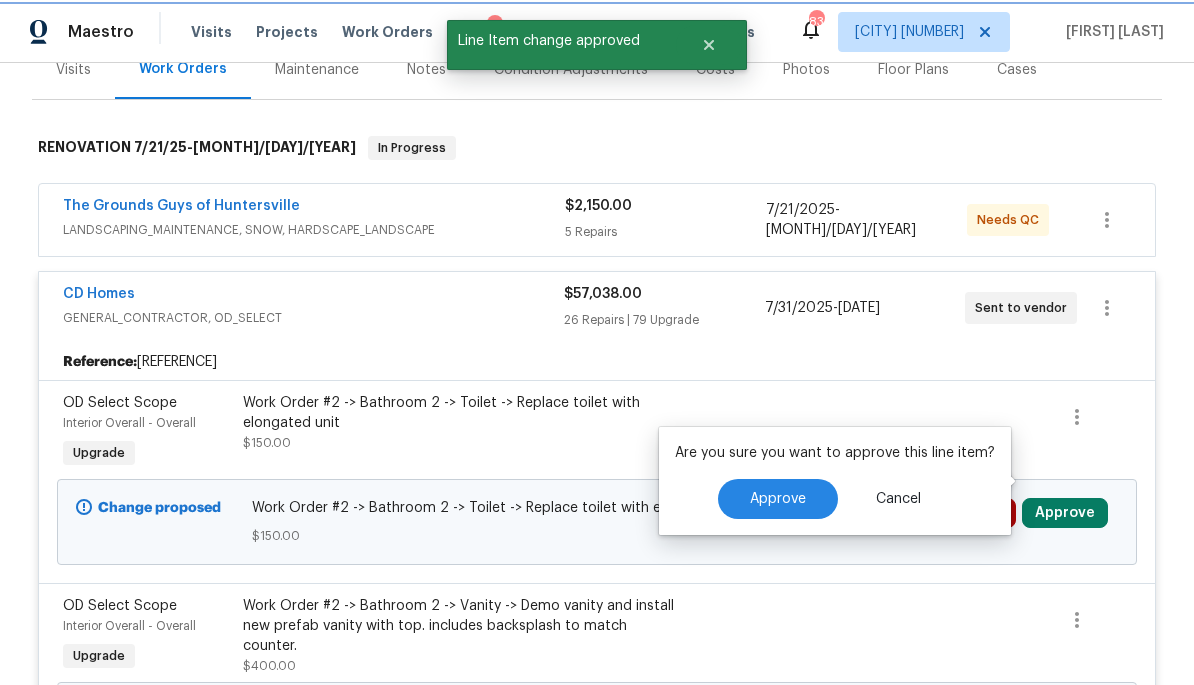 click on "Approve" at bounding box center [778, 499] 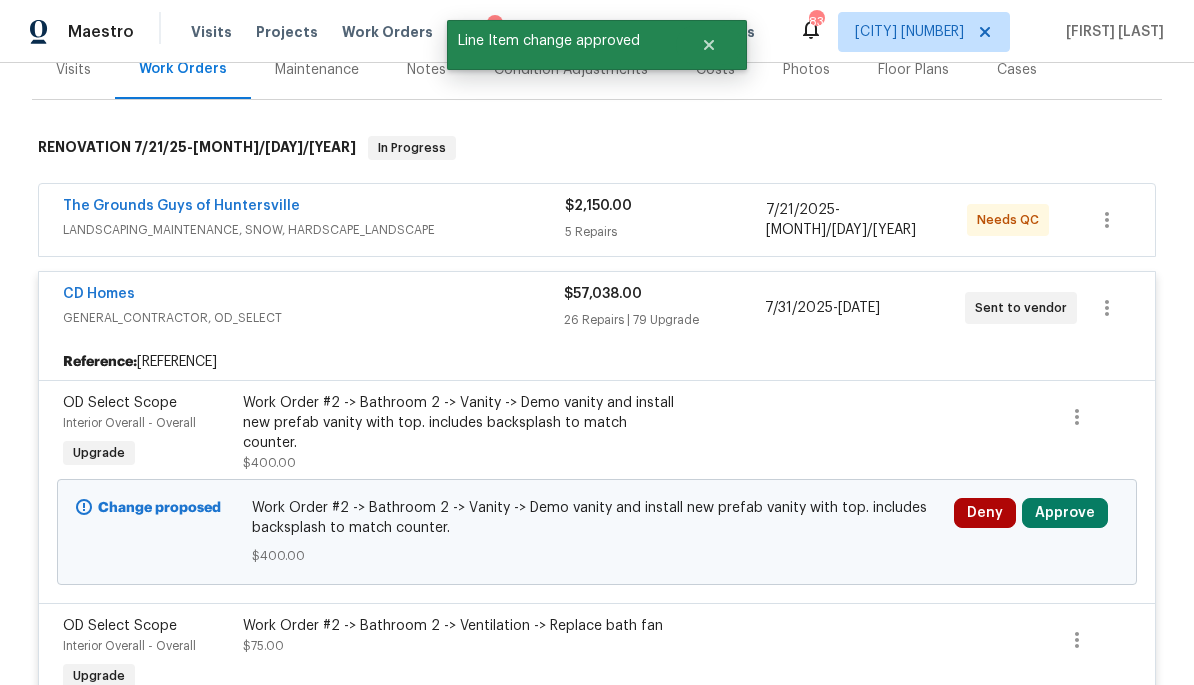 click on "Approve" at bounding box center (1065, 513) 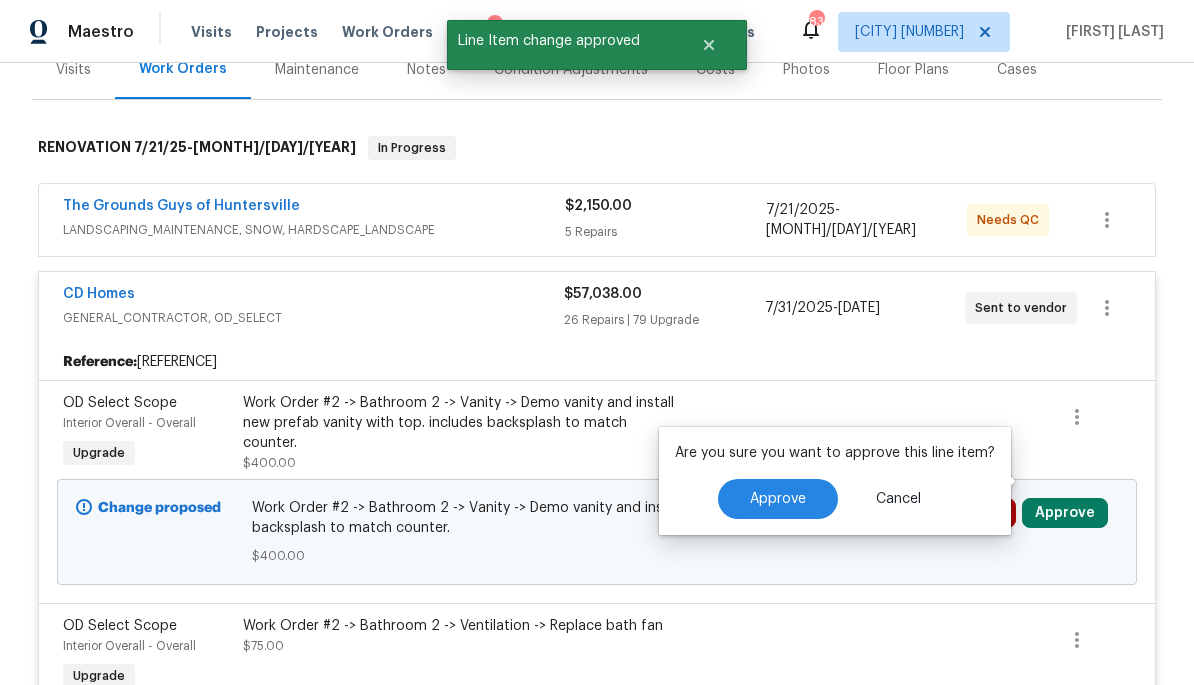 click on "Approve" at bounding box center (778, 499) 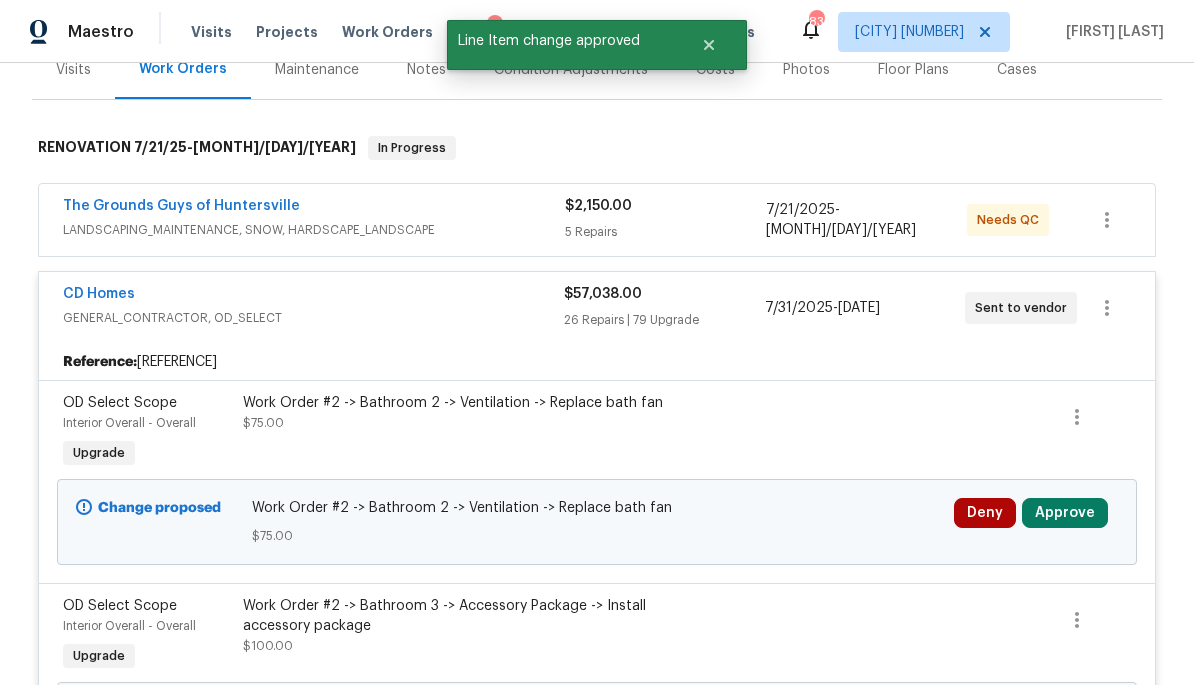 click on "Approve" at bounding box center [1065, 513] 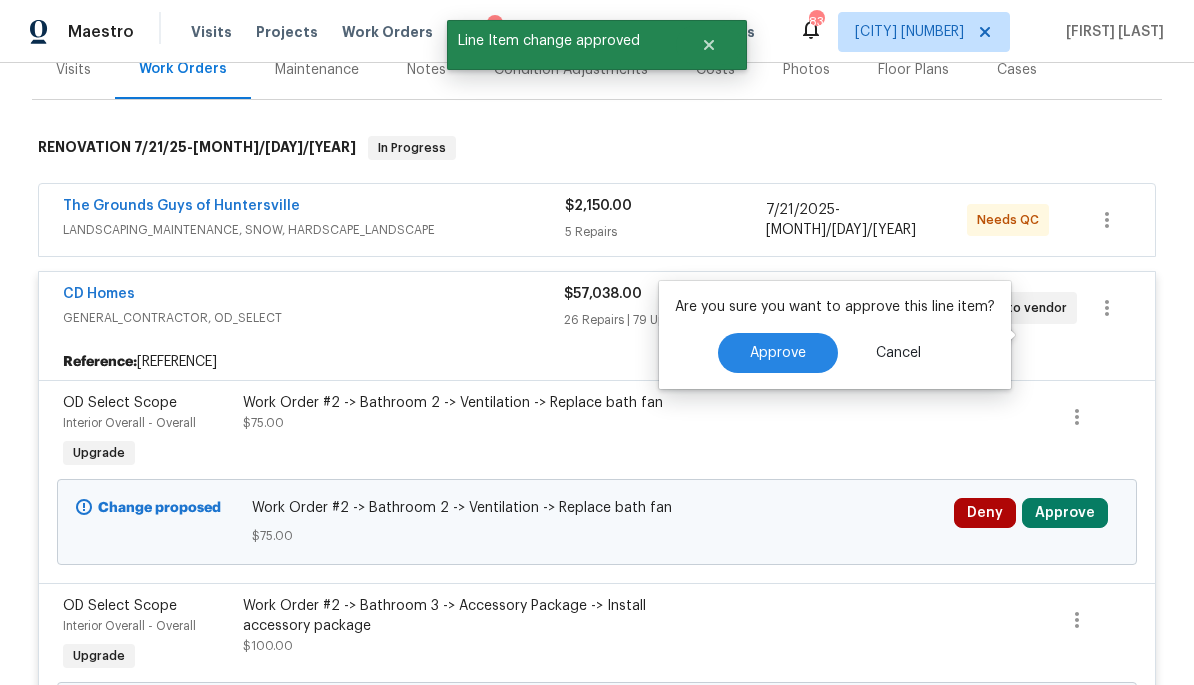 click on "Approve" at bounding box center [778, 353] 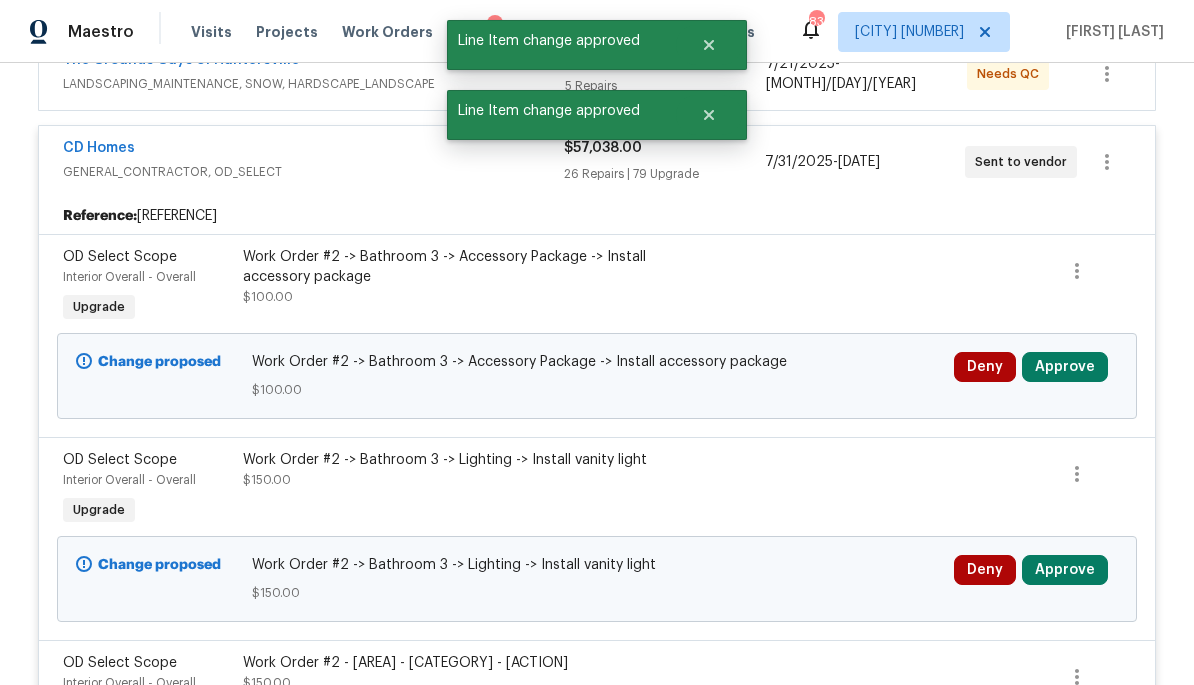click on "Approve" at bounding box center [1065, 367] 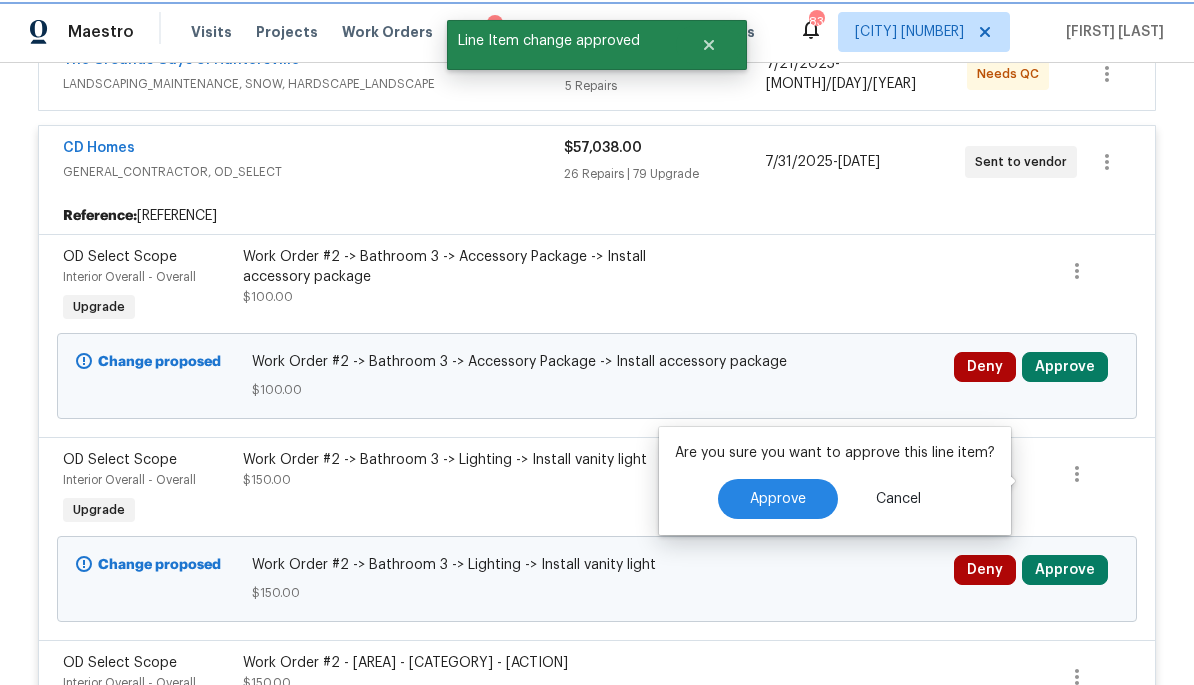scroll, scrollTop: 297, scrollLeft: 0, axis: vertical 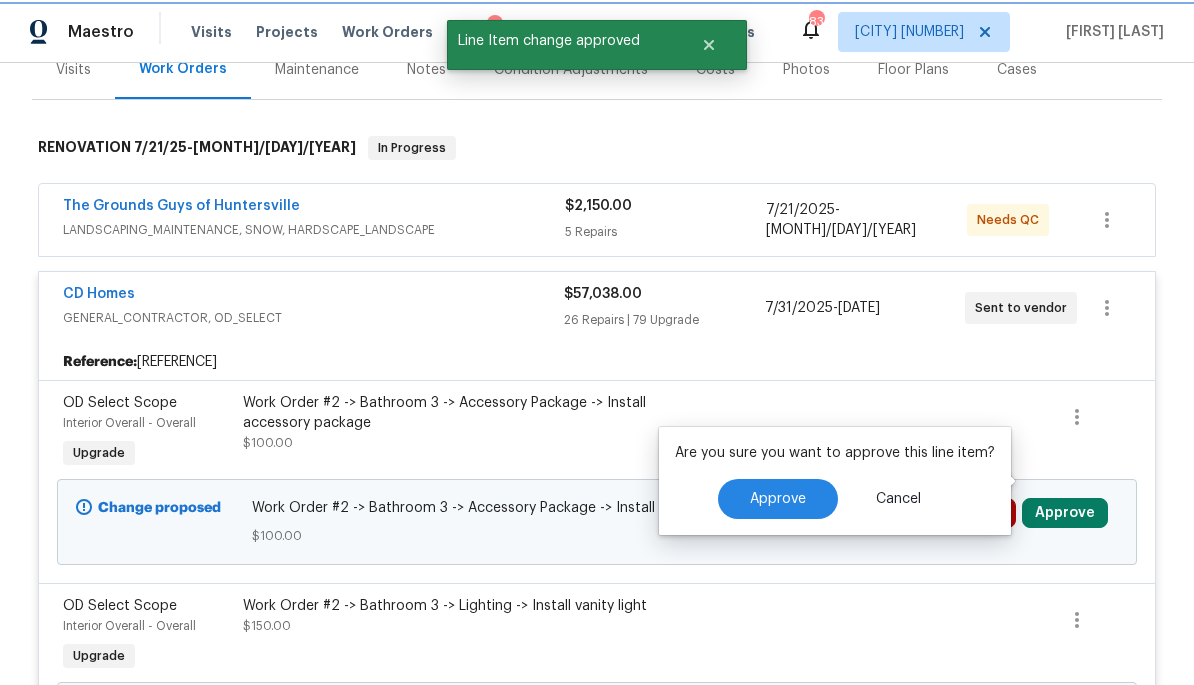 click on "Approve" at bounding box center [778, 499] 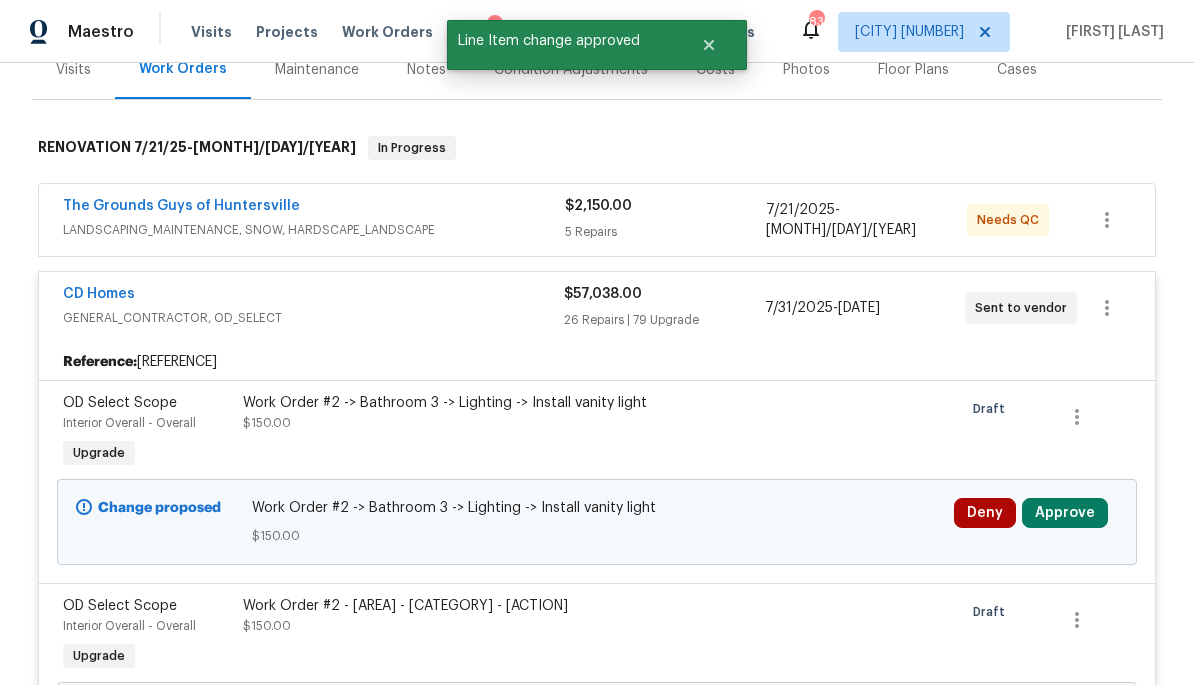 click on "Approve" at bounding box center (1065, 513) 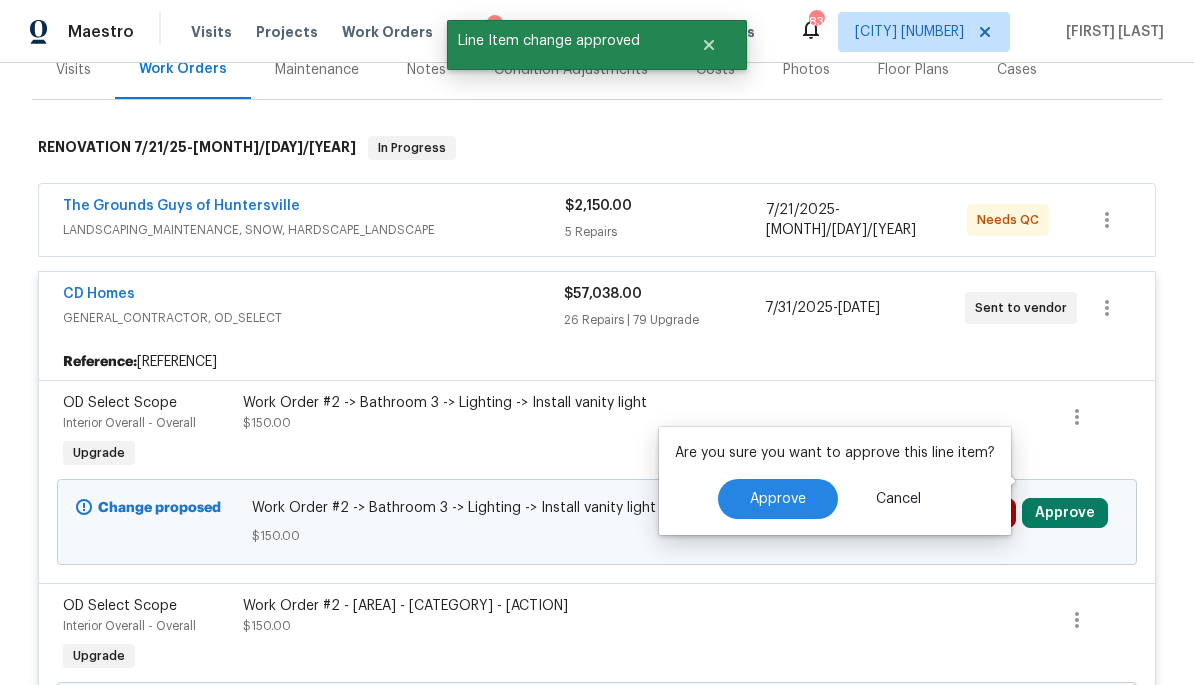 click on "Approve" at bounding box center [778, 499] 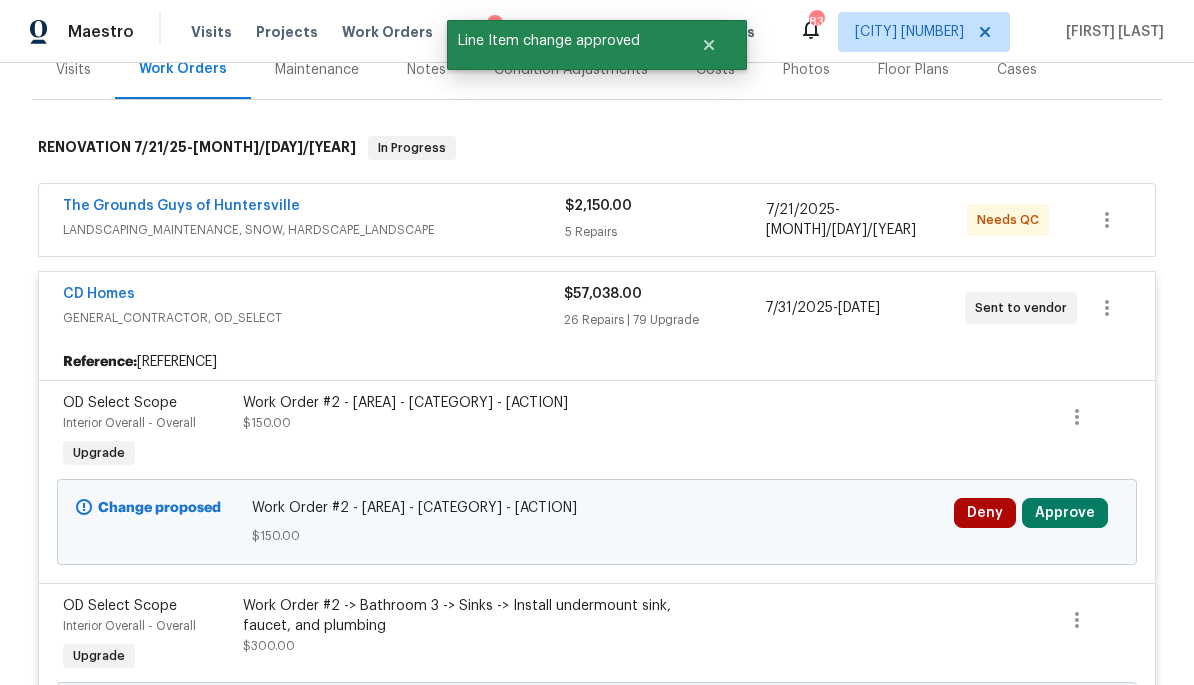 click on "Approve" at bounding box center (1065, 513) 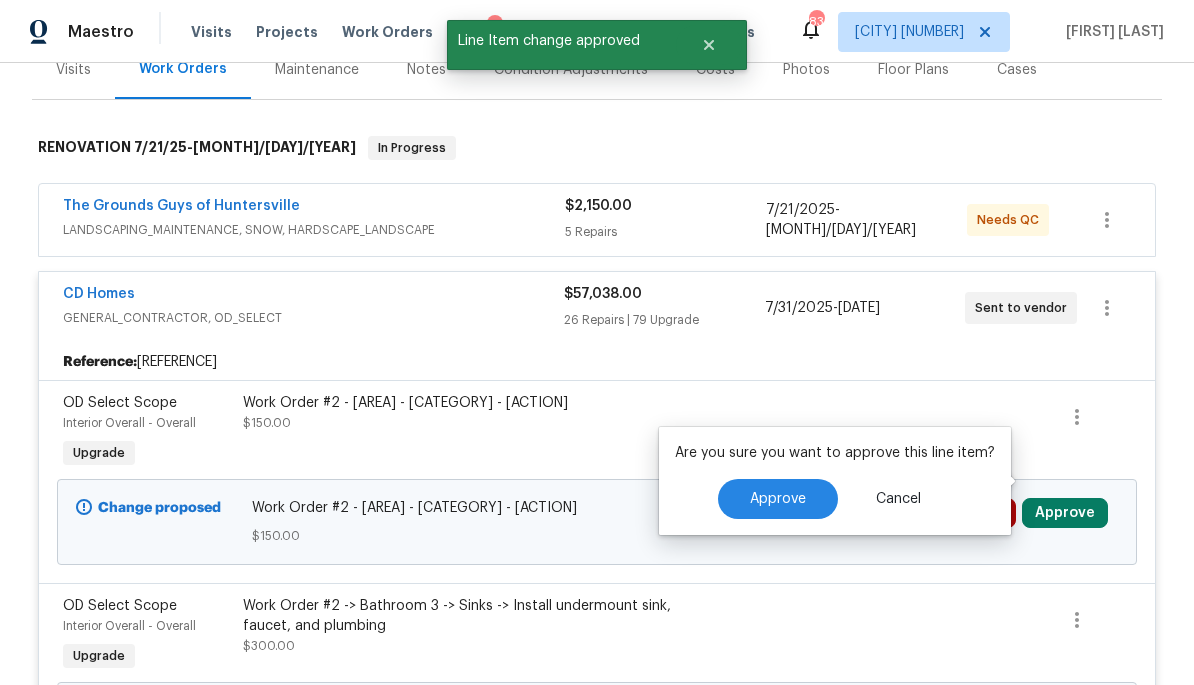 click on "Approve" at bounding box center [778, 499] 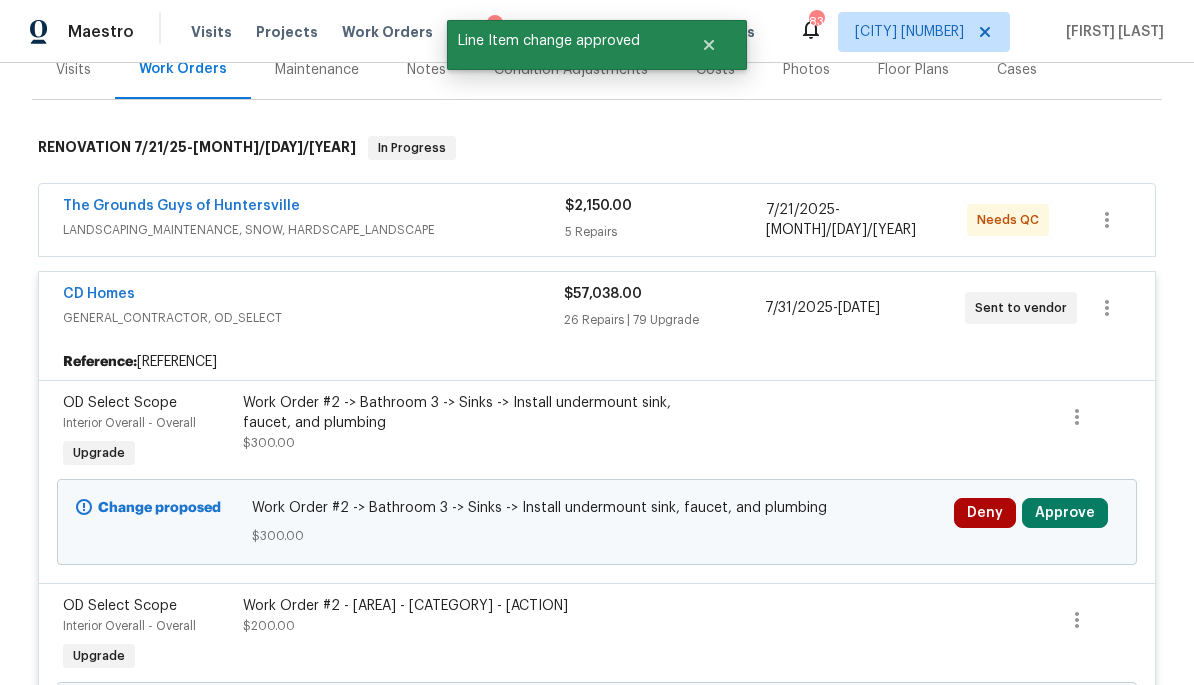 click on "Approve" at bounding box center [1065, 513] 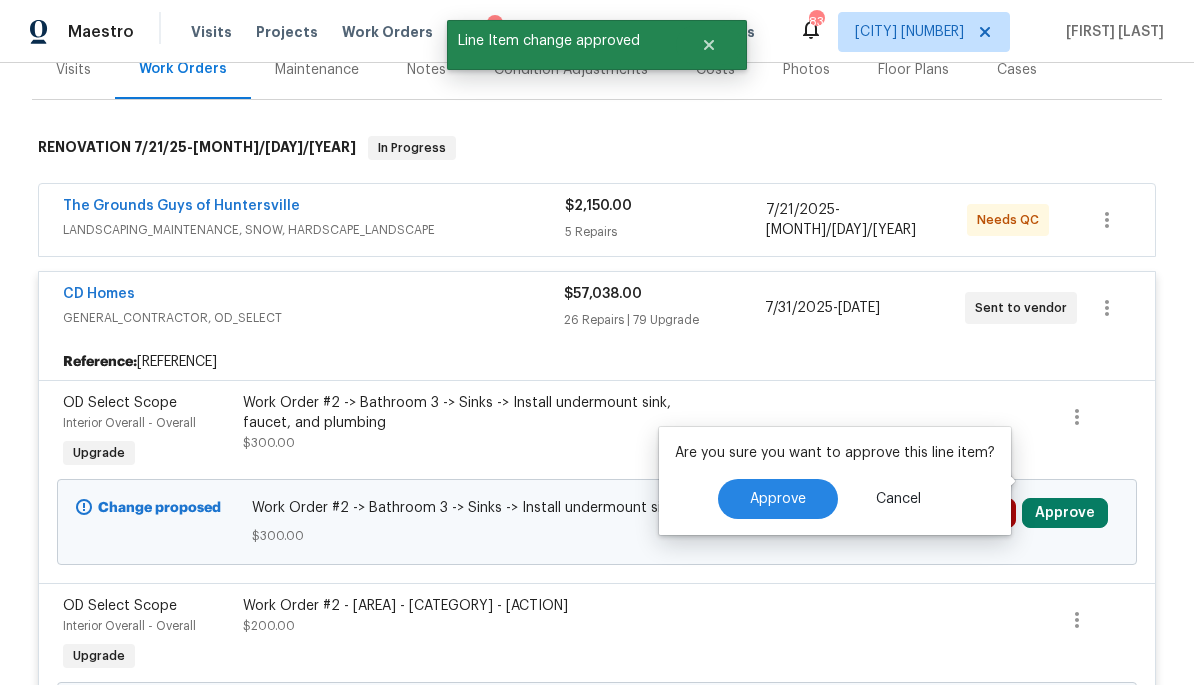 click on "Approve" at bounding box center [778, 499] 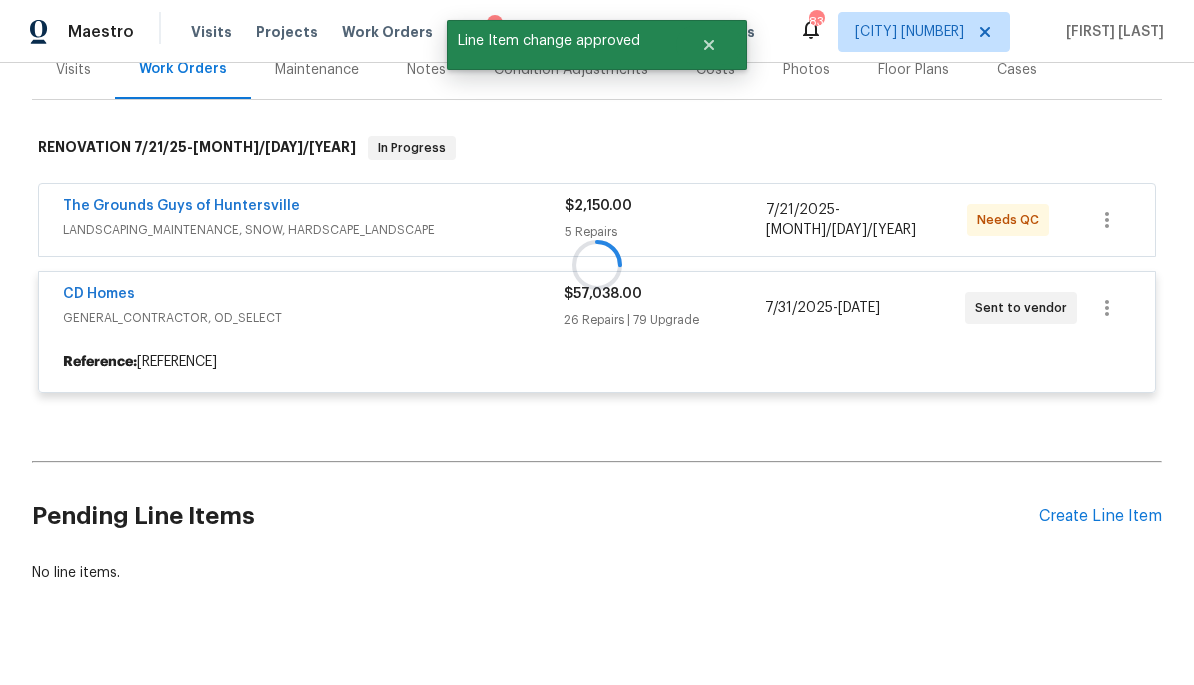 scroll, scrollTop: 460, scrollLeft: 0, axis: vertical 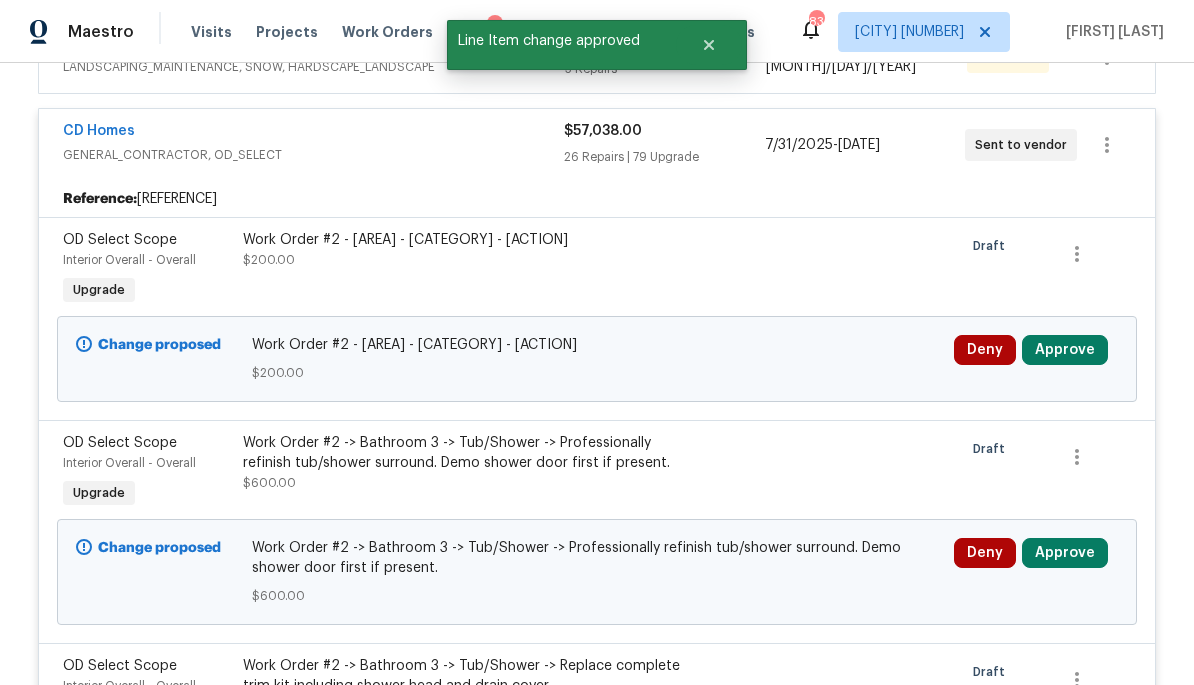 click on "Approve" at bounding box center [1065, 350] 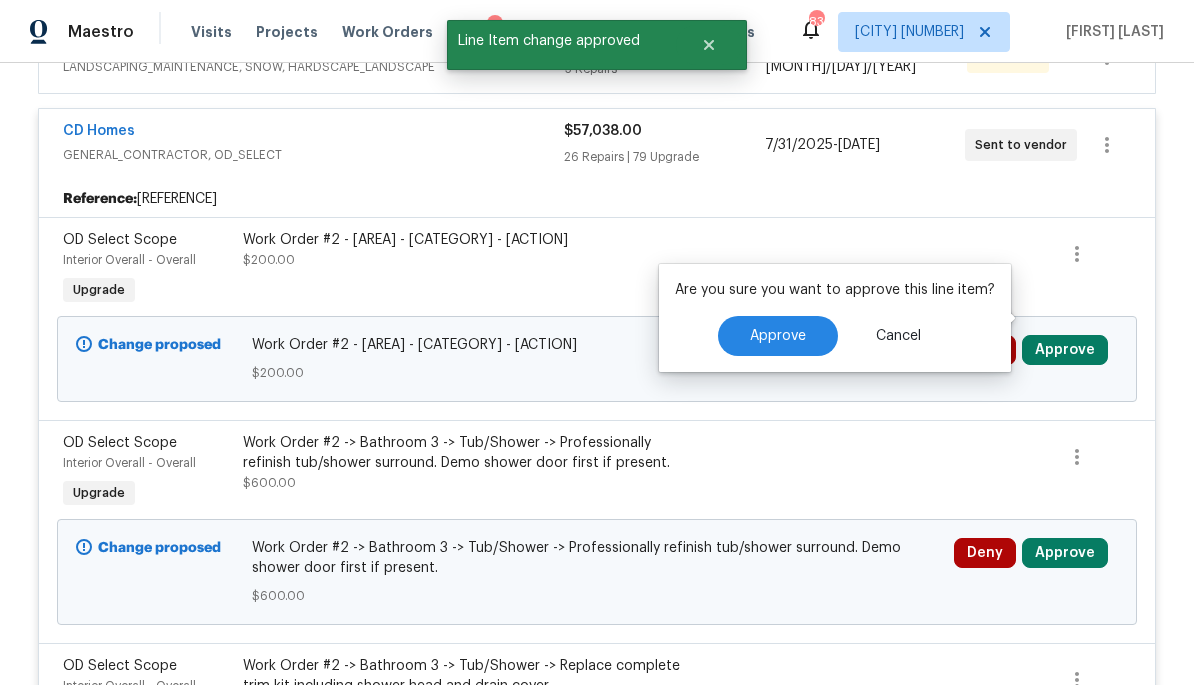 click on "Approve" at bounding box center (778, 336) 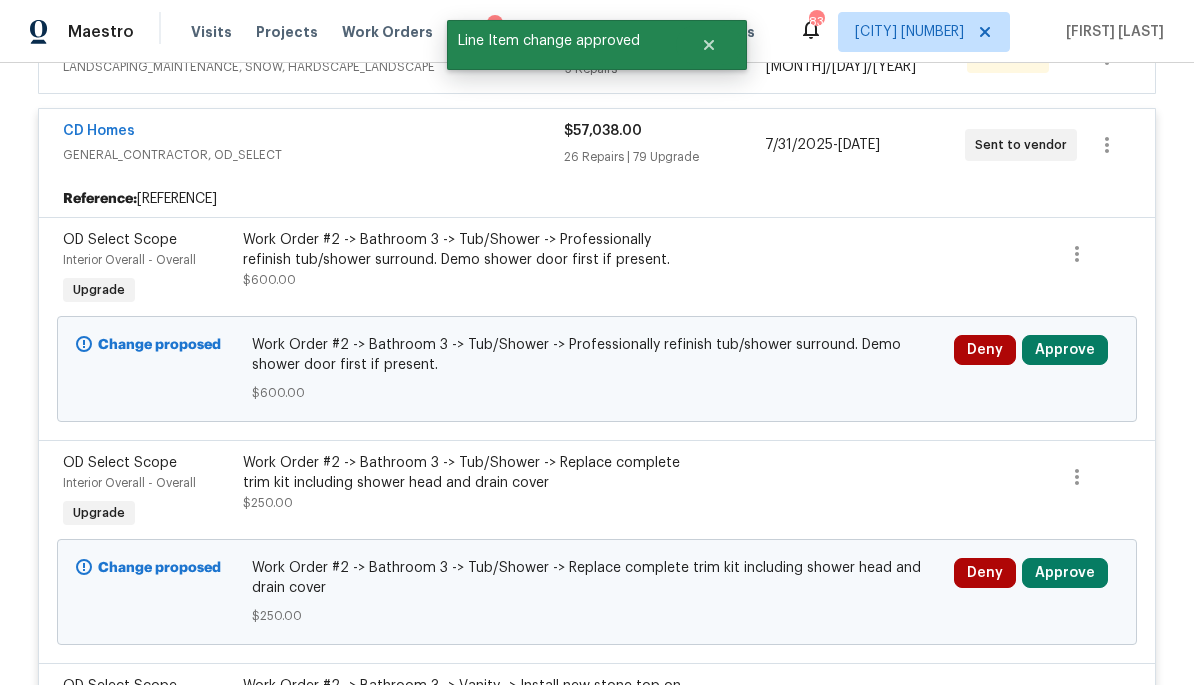 scroll, scrollTop: 297, scrollLeft: 0, axis: vertical 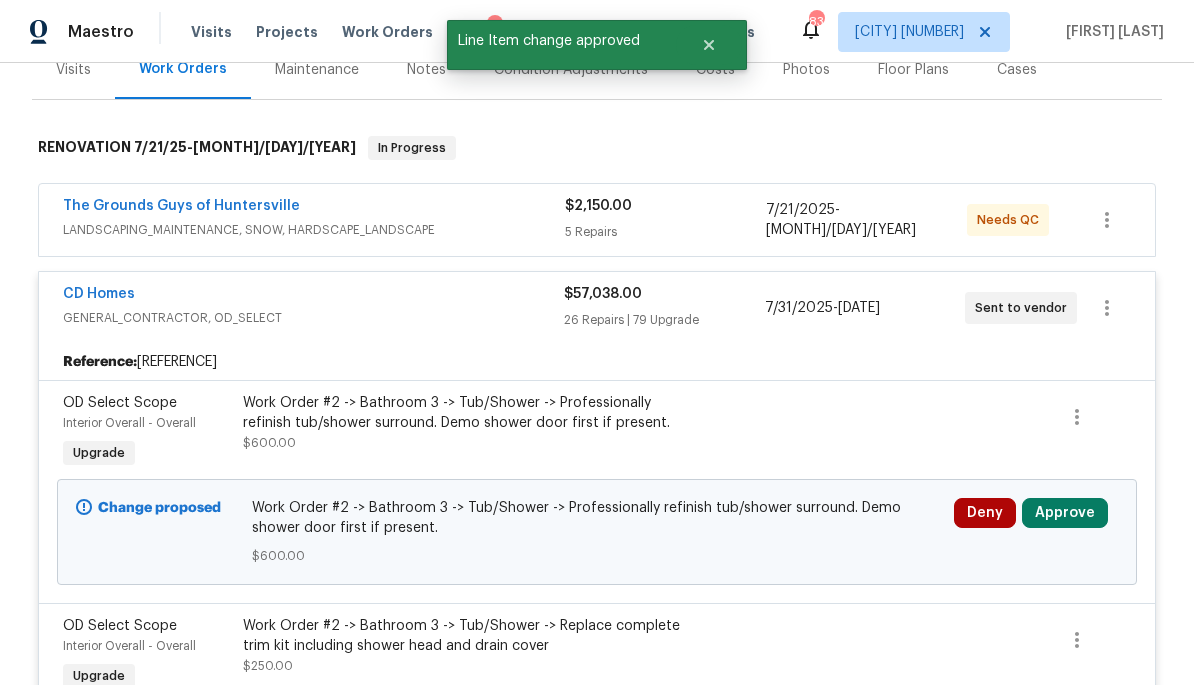 click on "Approve" at bounding box center (1065, 513) 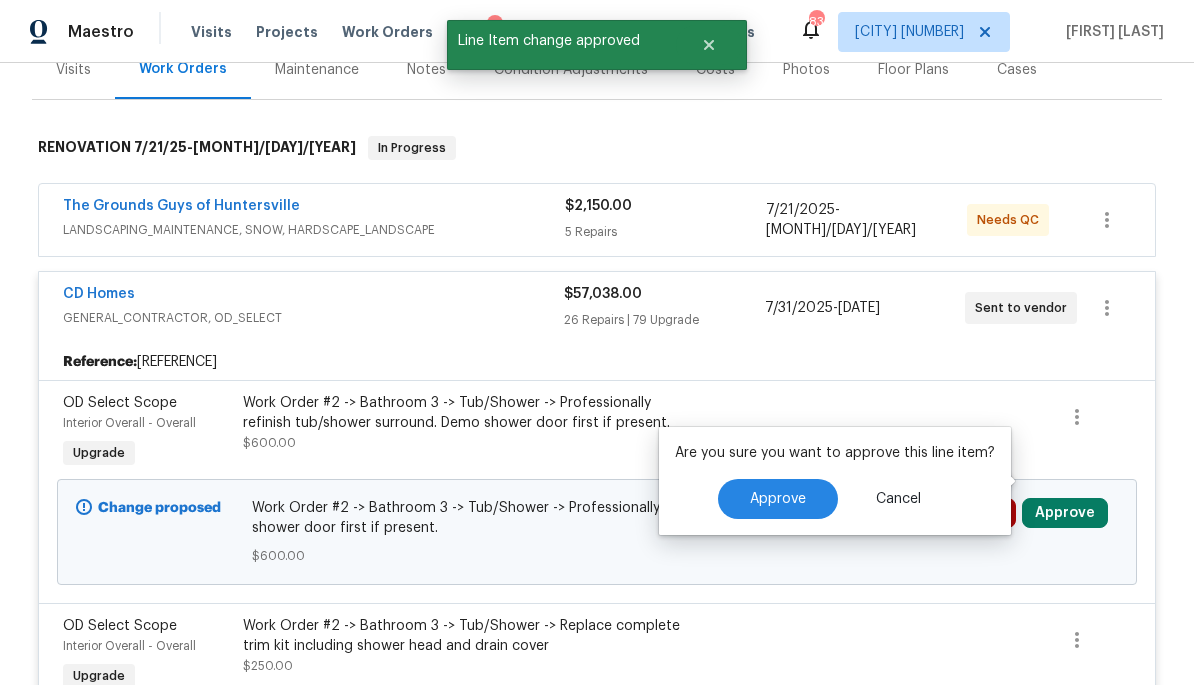 click on "Approve" at bounding box center (778, 499) 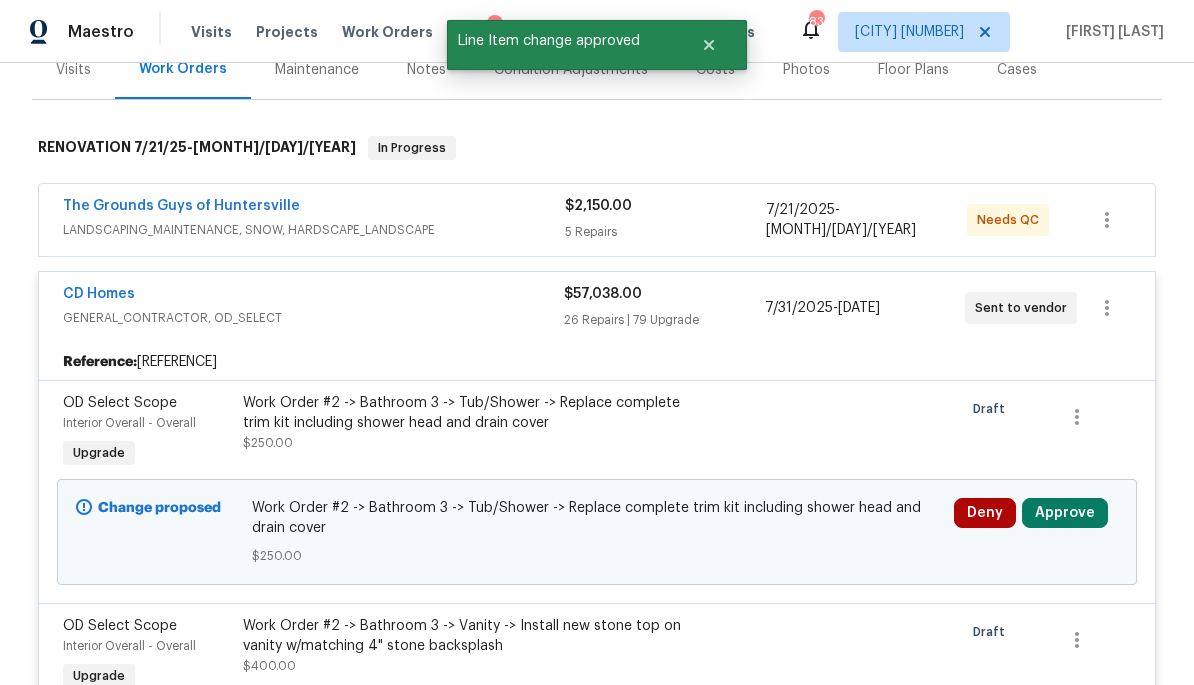 click on "Approve" at bounding box center [1065, 513] 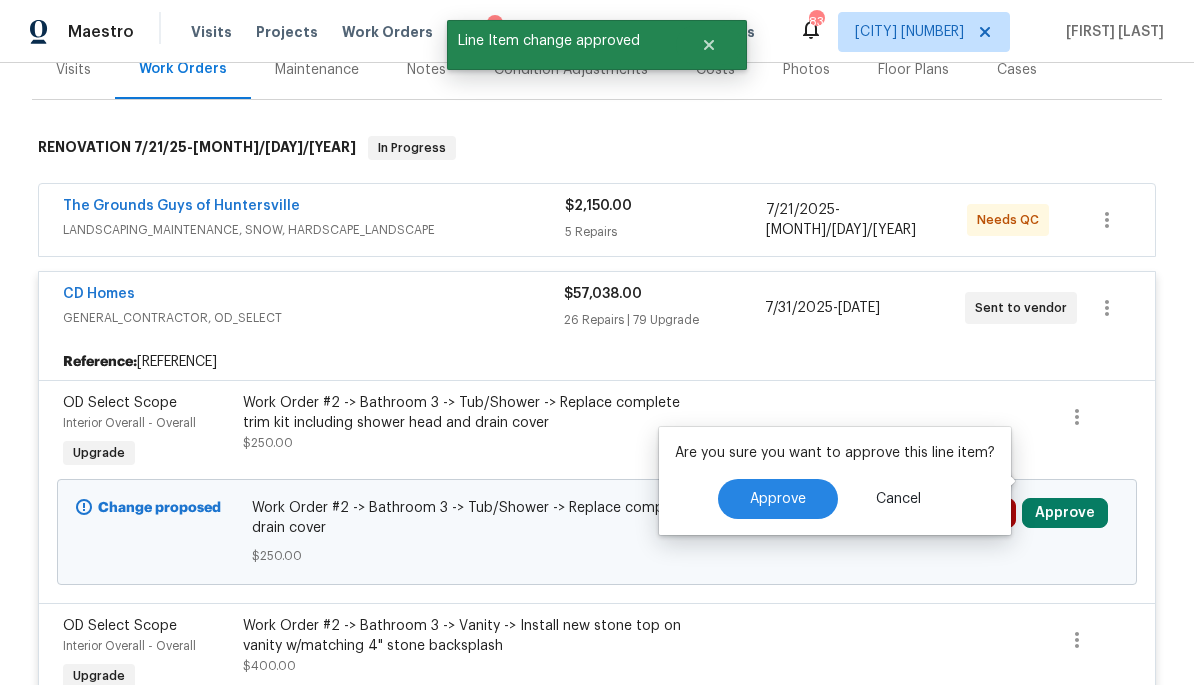 click on "Approve" at bounding box center (778, 499) 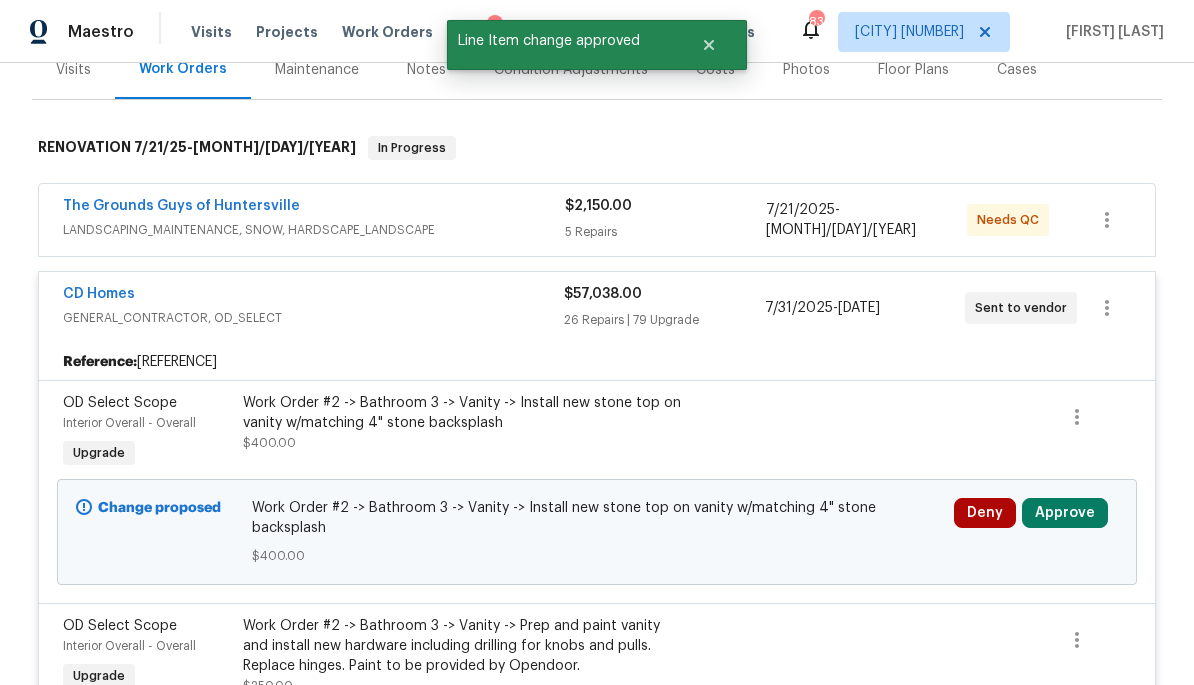 click on "Approve" at bounding box center [1065, 513] 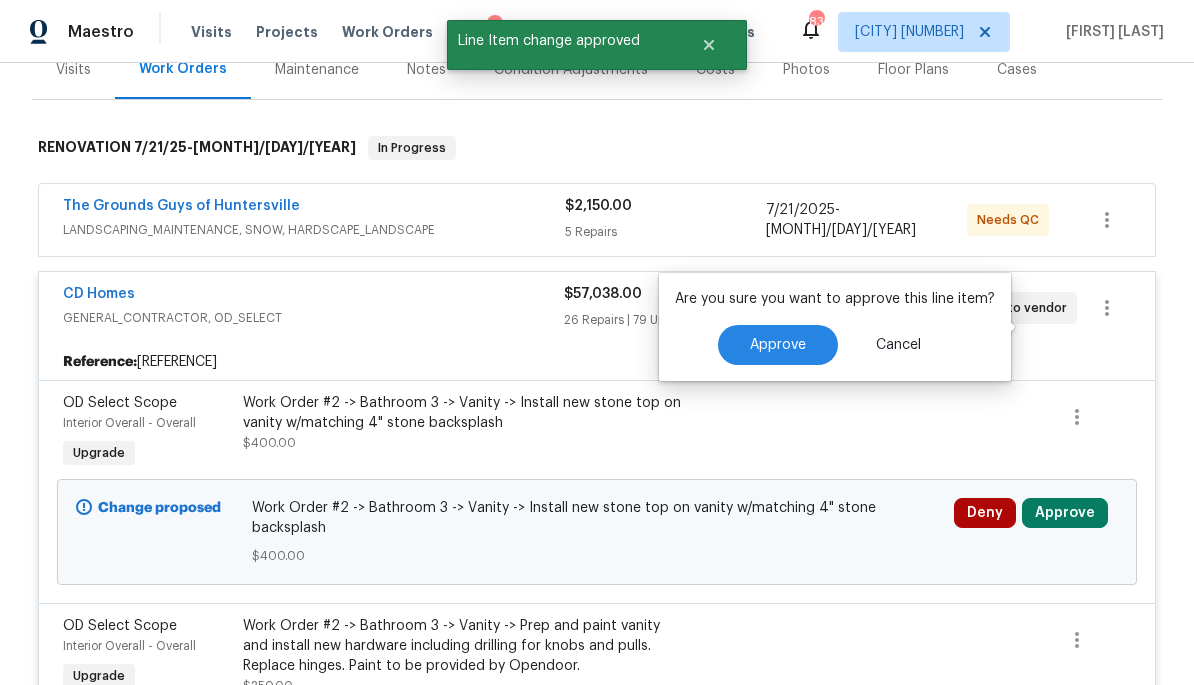 scroll, scrollTop: 451, scrollLeft: 0, axis: vertical 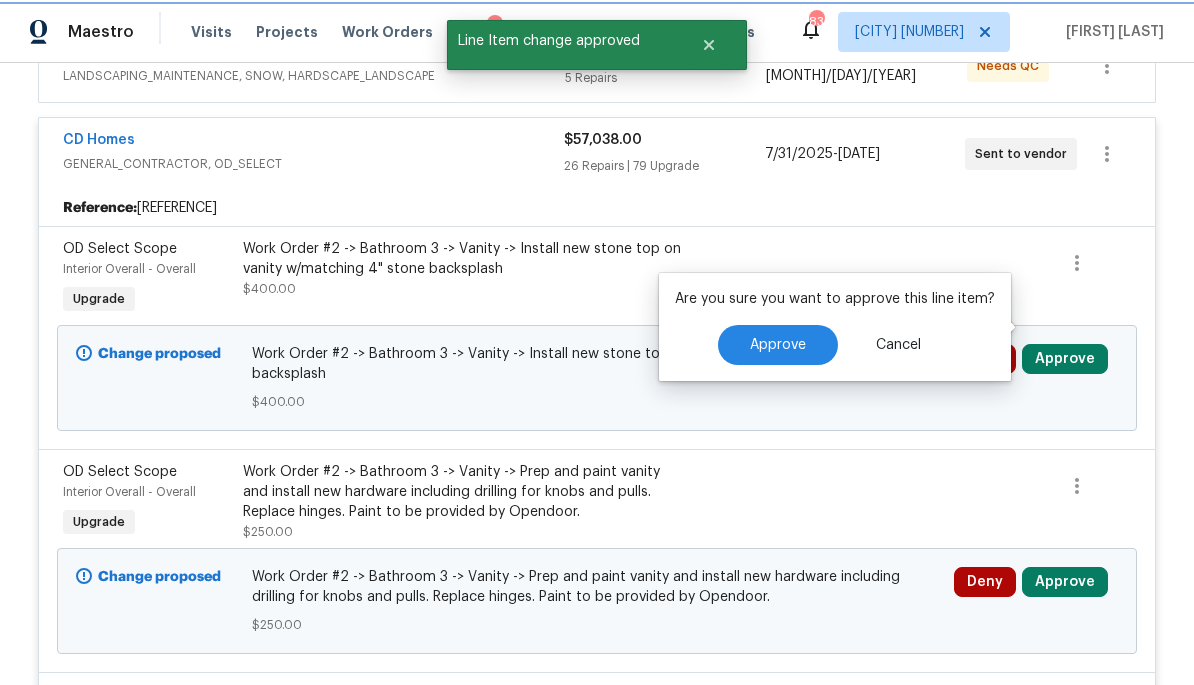 click on "Approve" at bounding box center (778, 345) 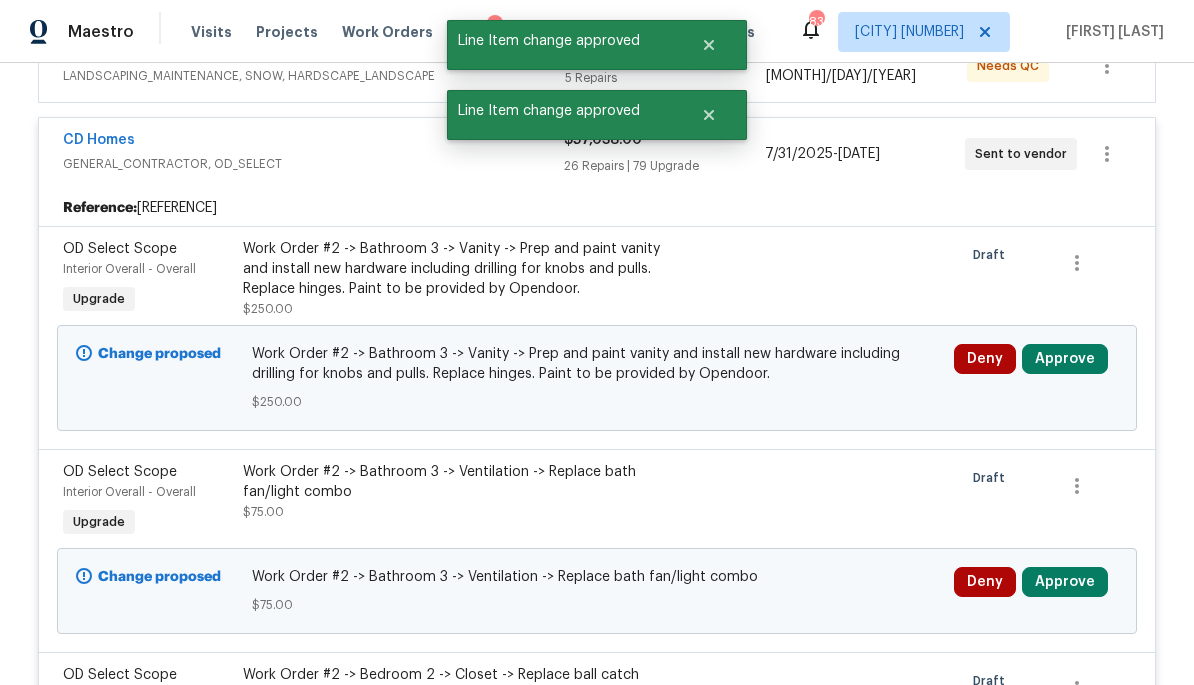 click on "Approve" at bounding box center [1065, 359] 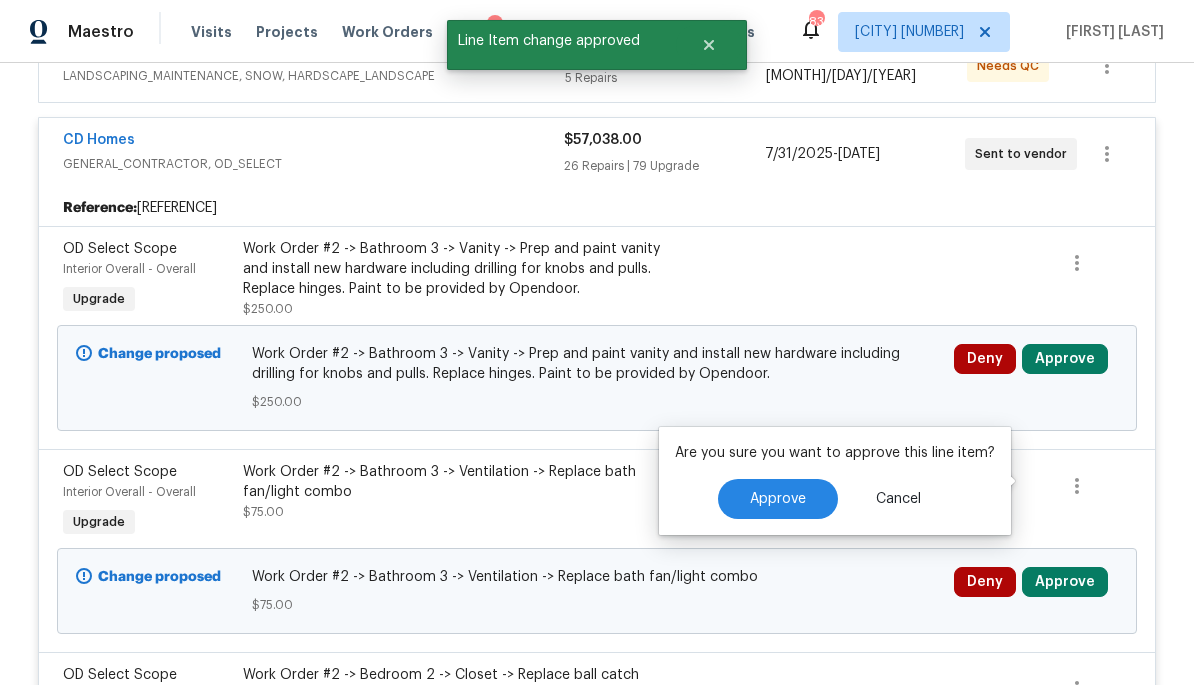 click on "Approve" at bounding box center [778, 499] 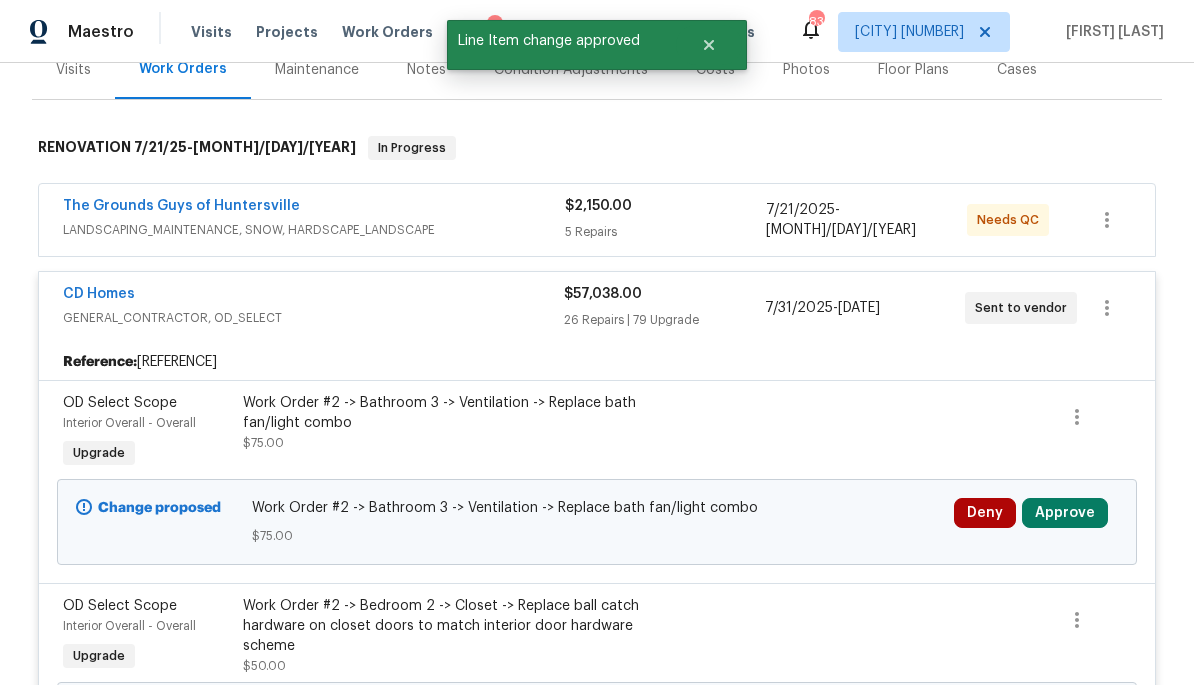 click on "Approve" at bounding box center (1065, 513) 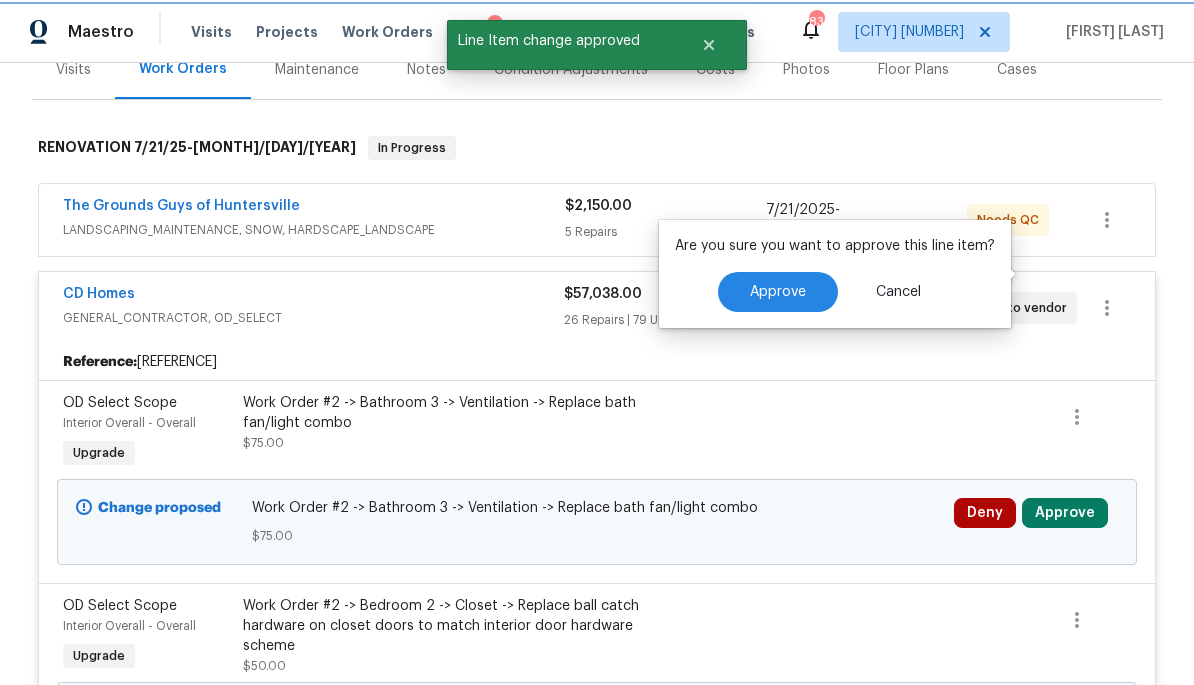 scroll, scrollTop: 504, scrollLeft: 0, axis: vertical 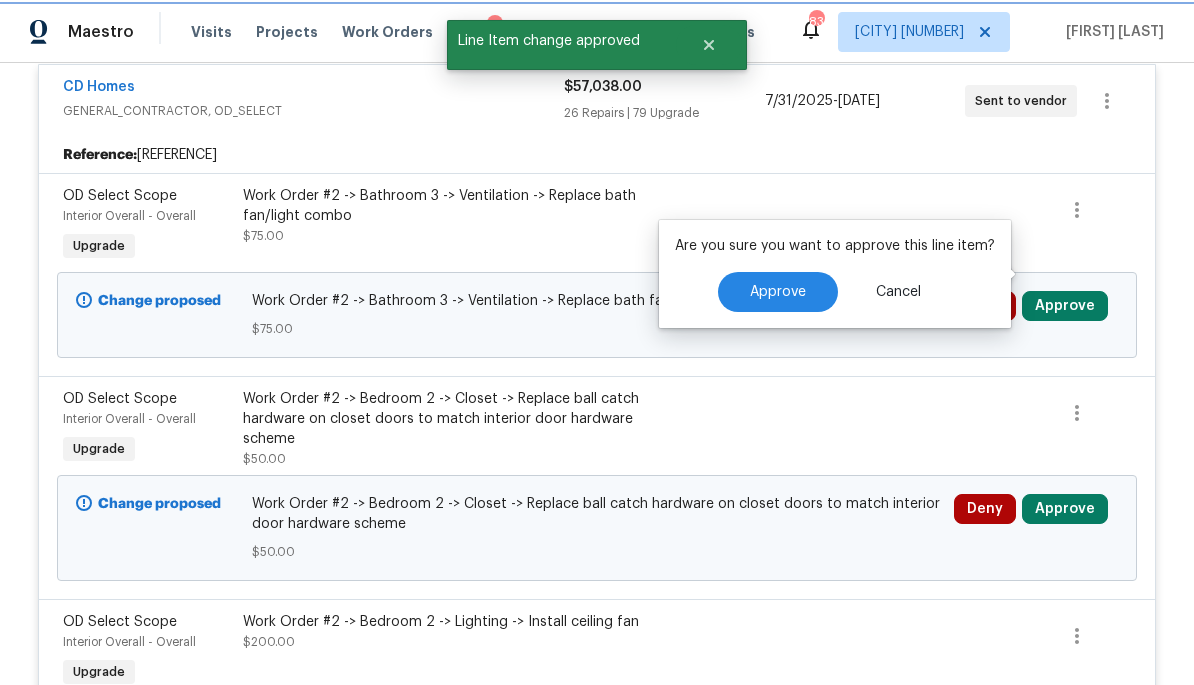 click on "Approve" at bounding box center (778, 292) 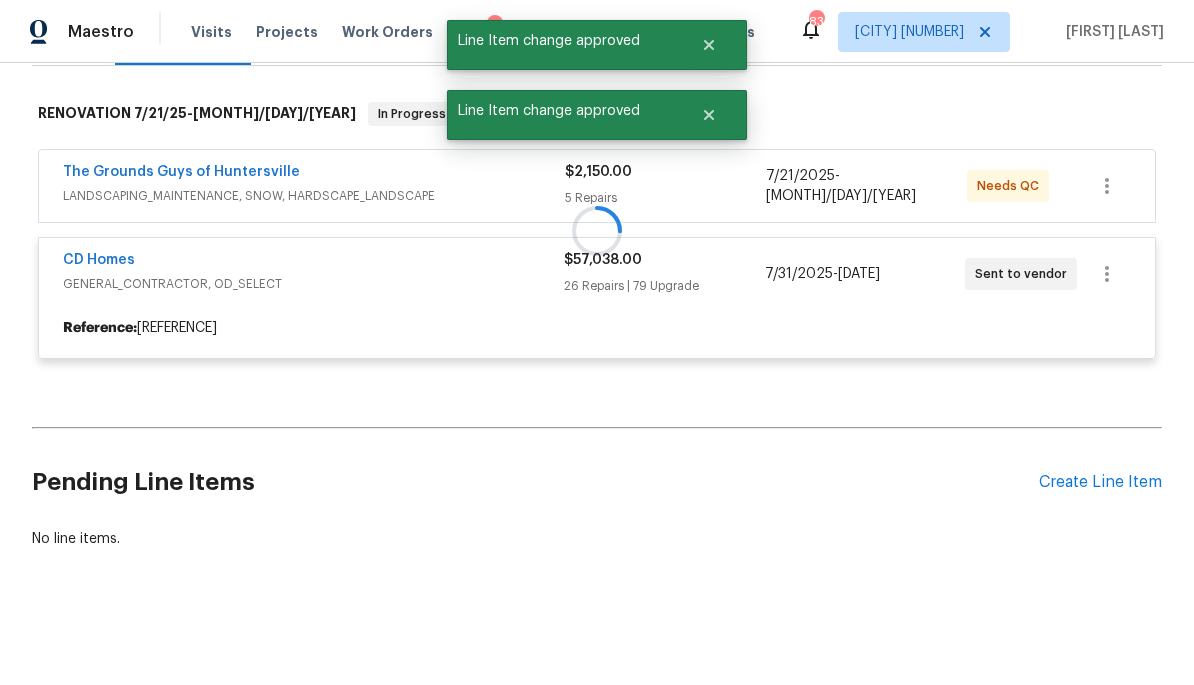 scroll, scrollTop: 297, scrollLeft: 0, axis: vertical 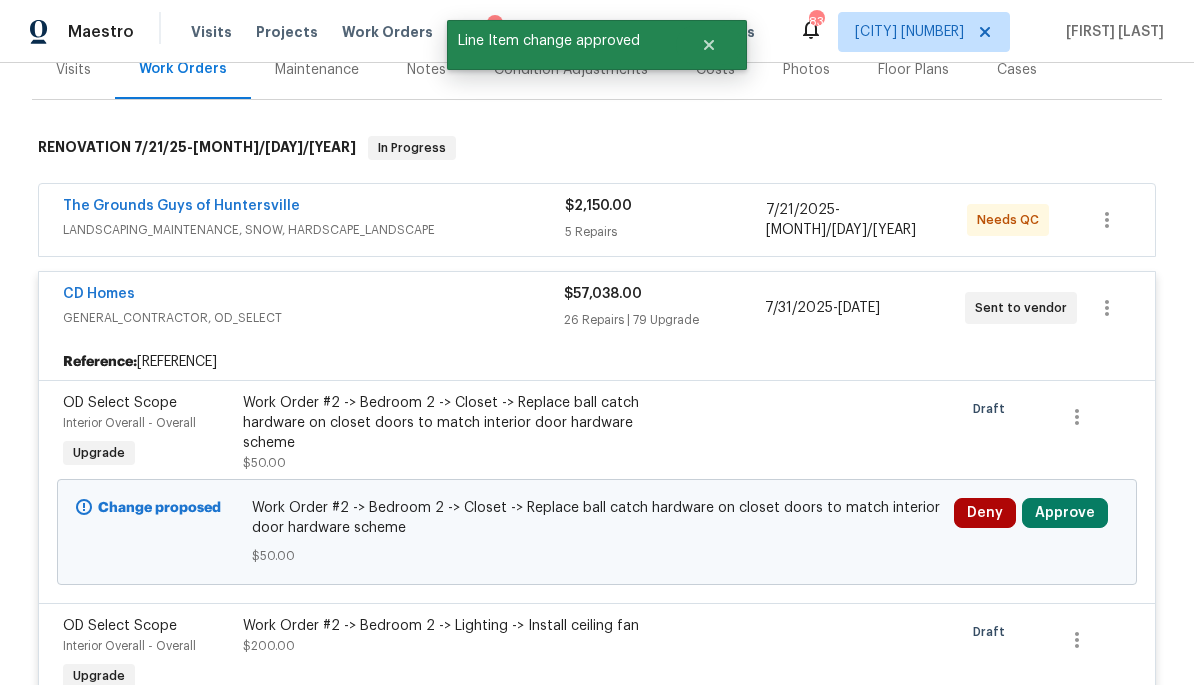 click on "Approve" at bounding box center (1065, 513) 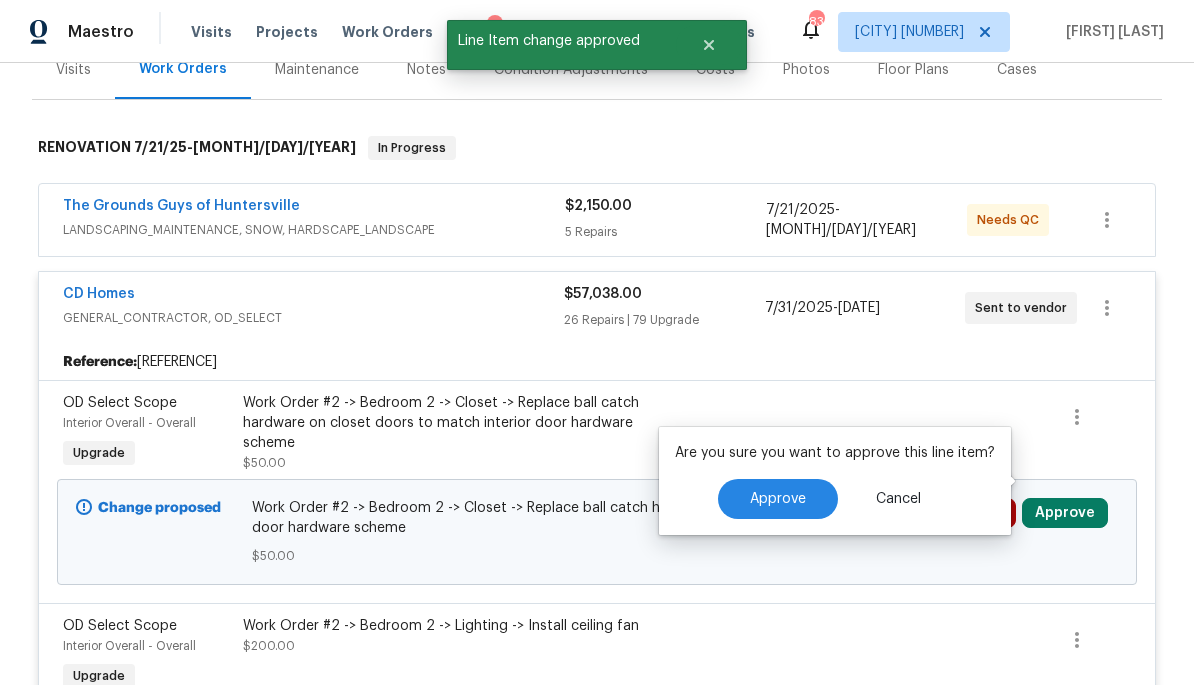 click on "Approve" at bounding box center [778, 499] 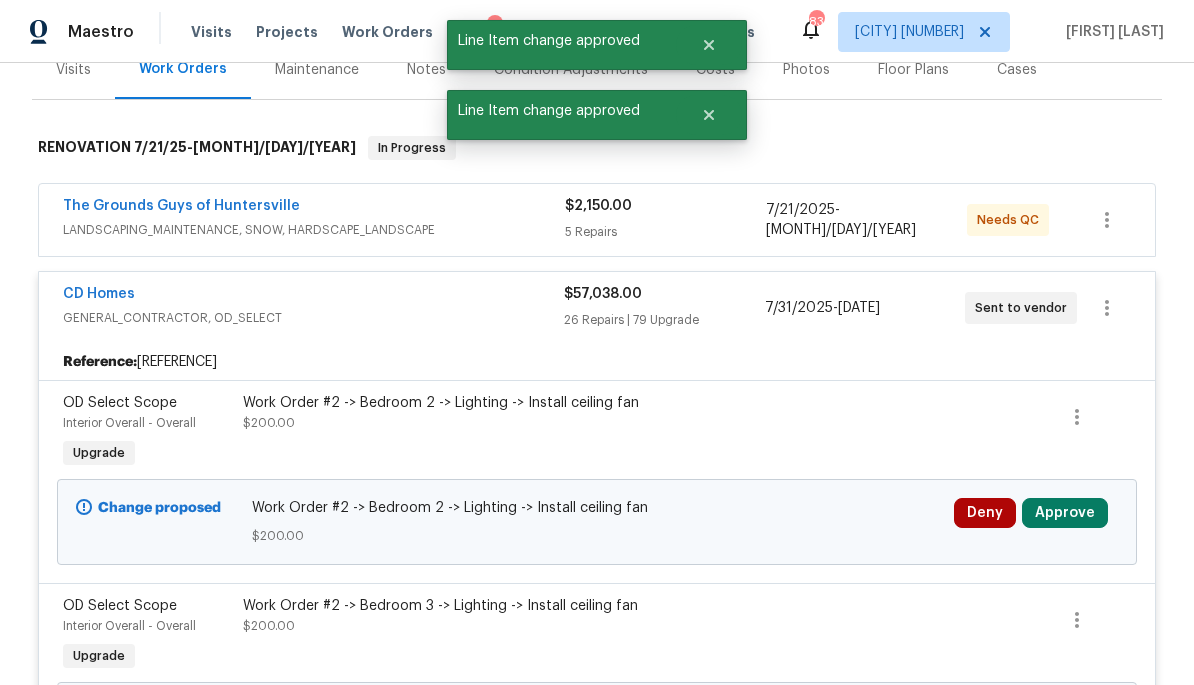 click on "Approve" at bounding box center (1065, 513) 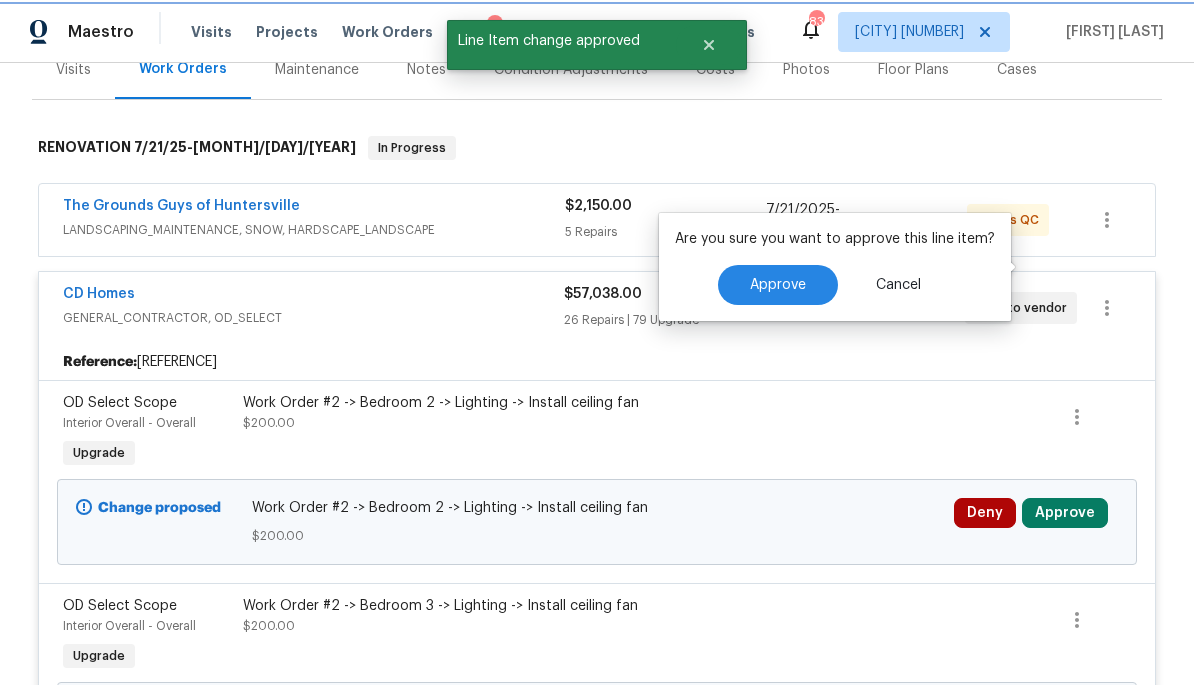 scroll, scrollTop: 511, scrollLeft: 0, axis: vertical 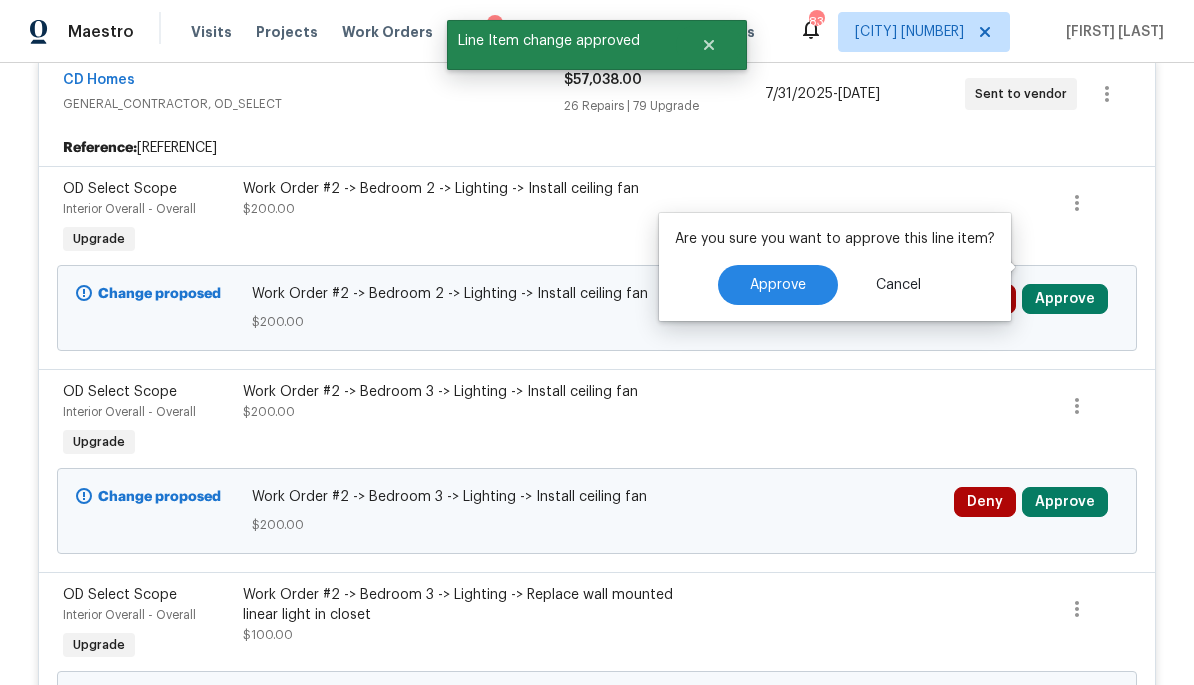 click on "Approve" at bounding box center [778, 285] 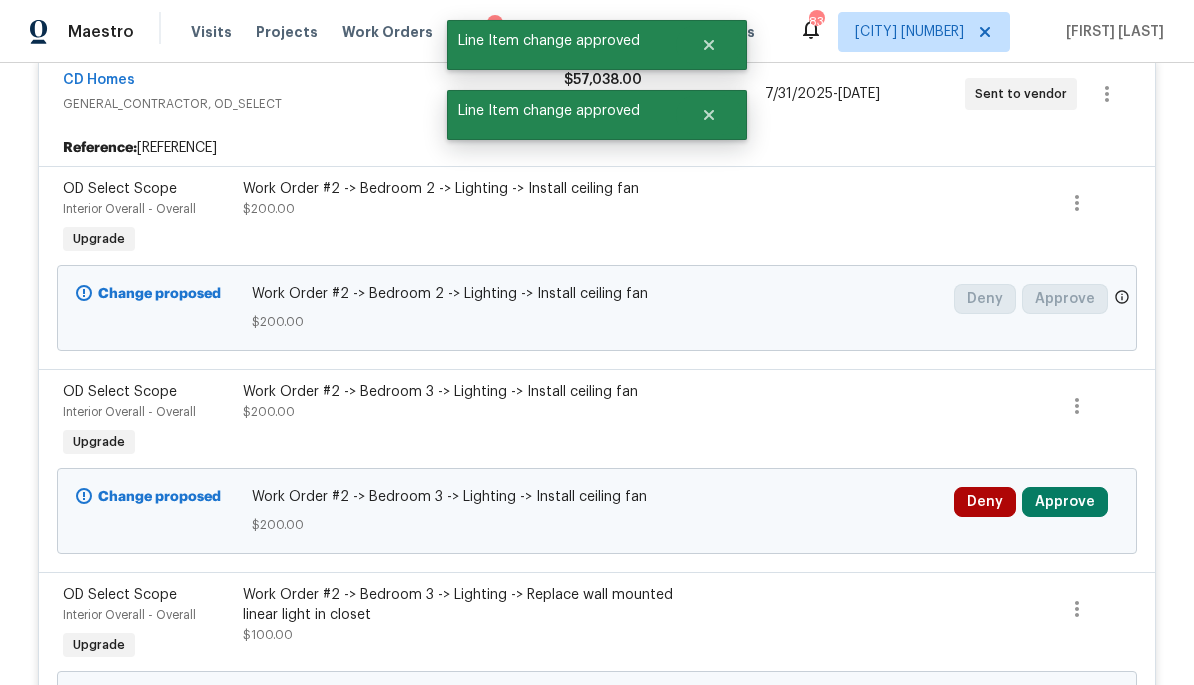 scroll, scrollTop: 297, scrollLeft: 0, axis: vertical 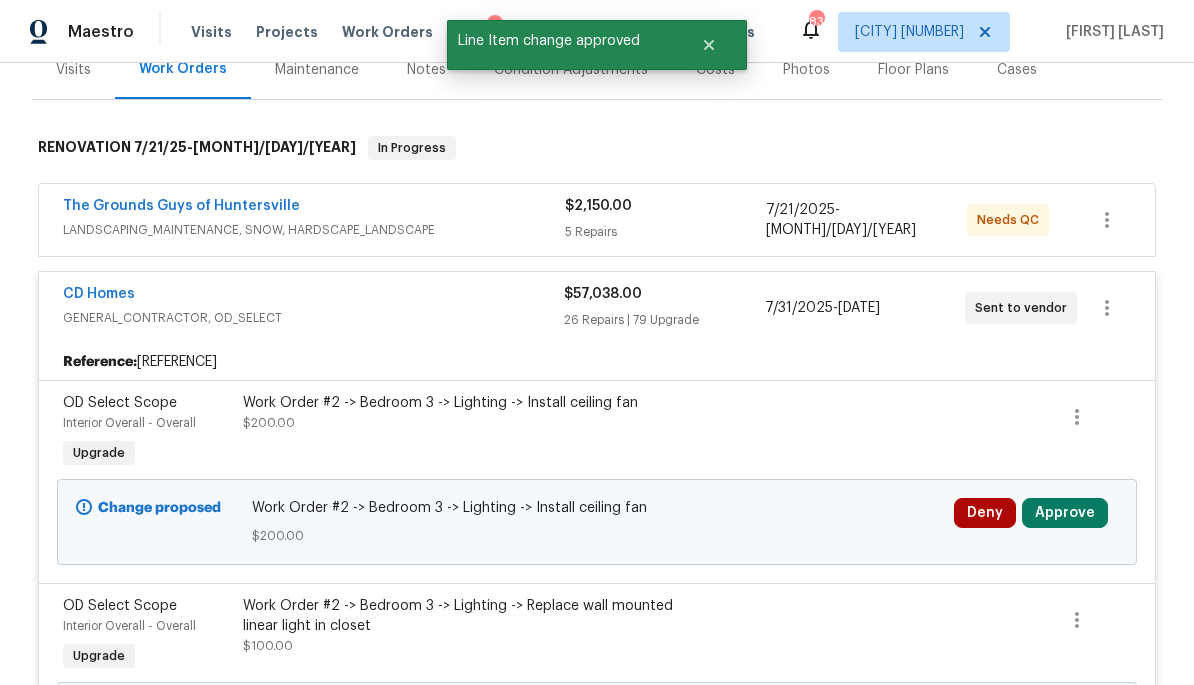 click on "Approve" at bounding box center [1065, 513] 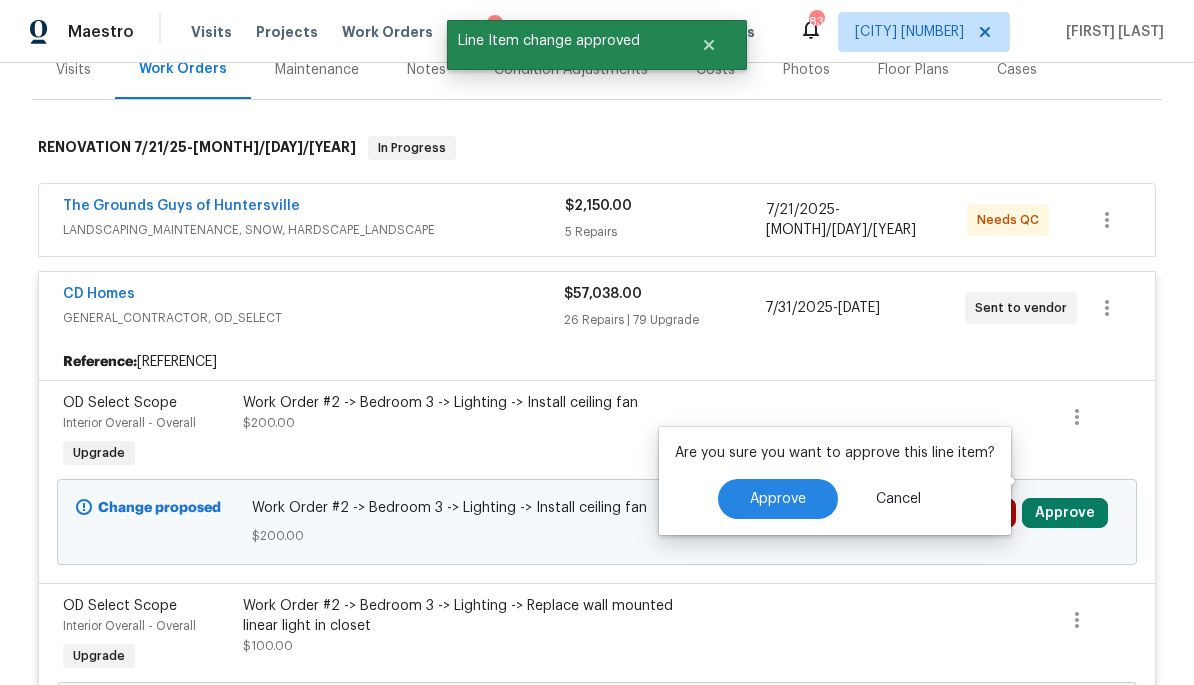 click on "Approve" at bounding box center (778, 499) 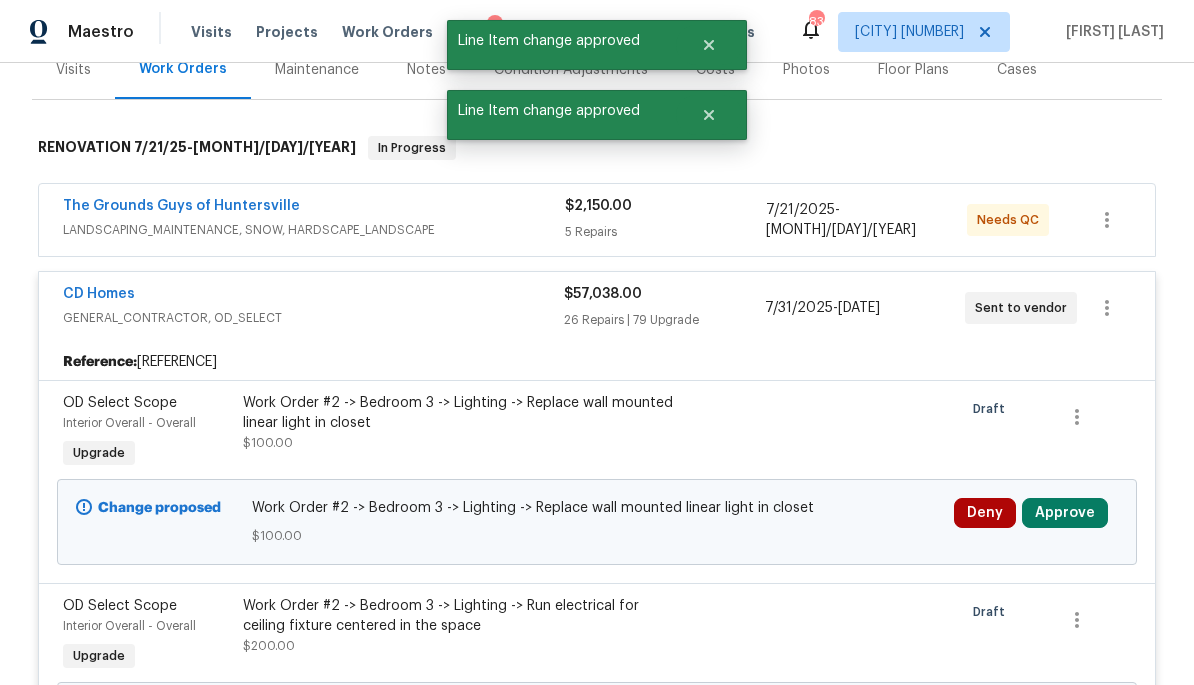 click on "Approve" at bounding box center [1065, 513] 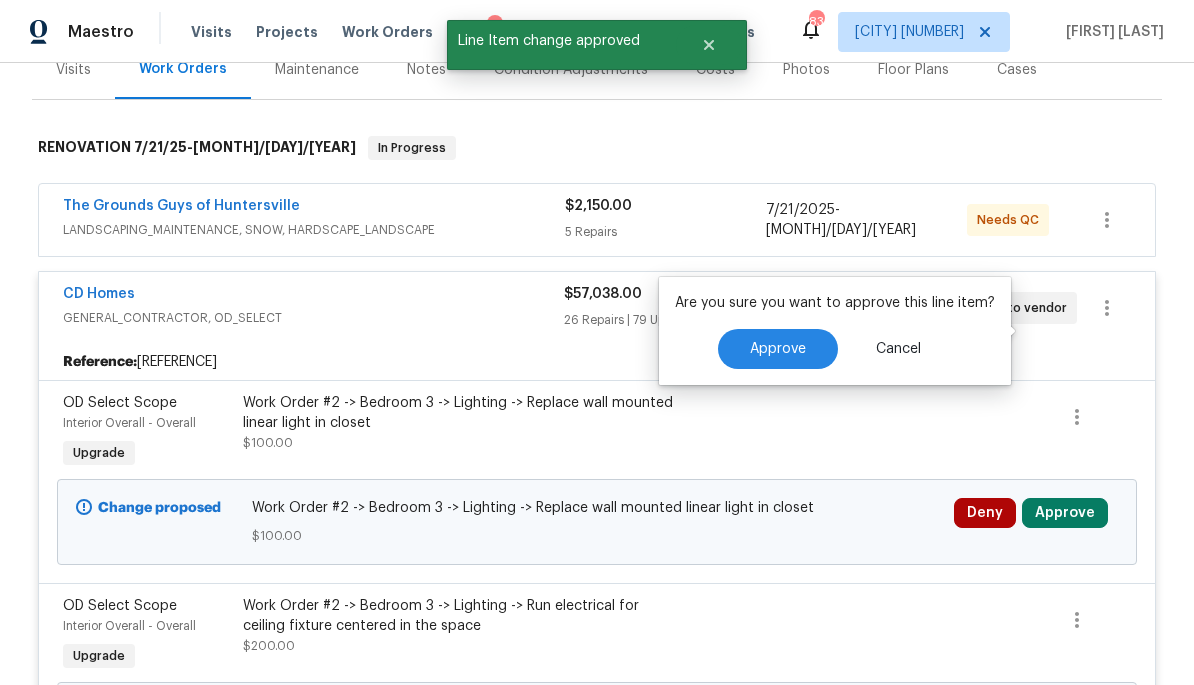 click on "Approve" at bounding box center (778, 349) 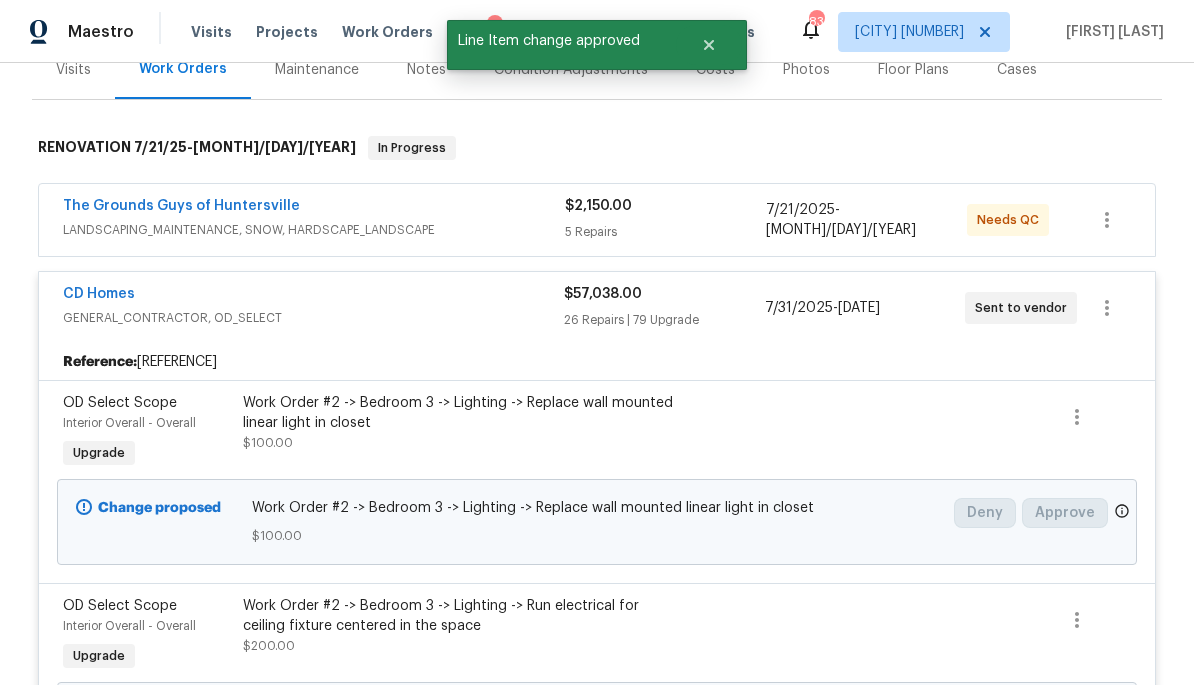scroll, scrollTop: 447, scrollLeft: 0, axis: vertical 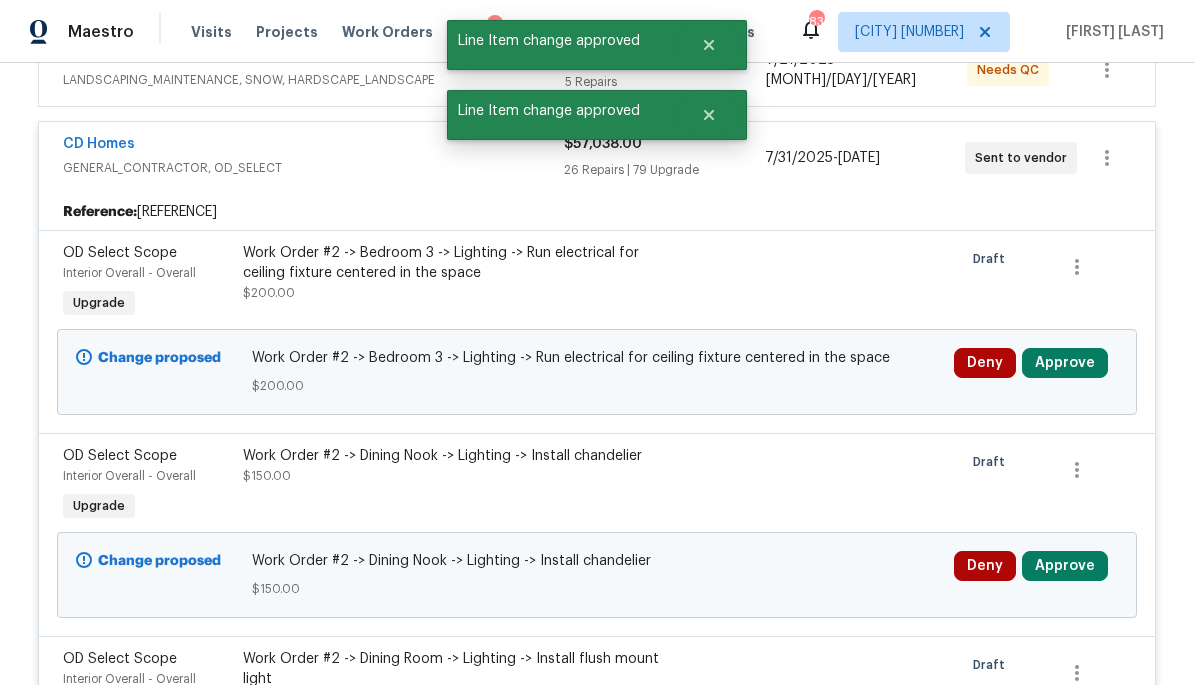click on "Approve" at bounding box center [1065, 363] 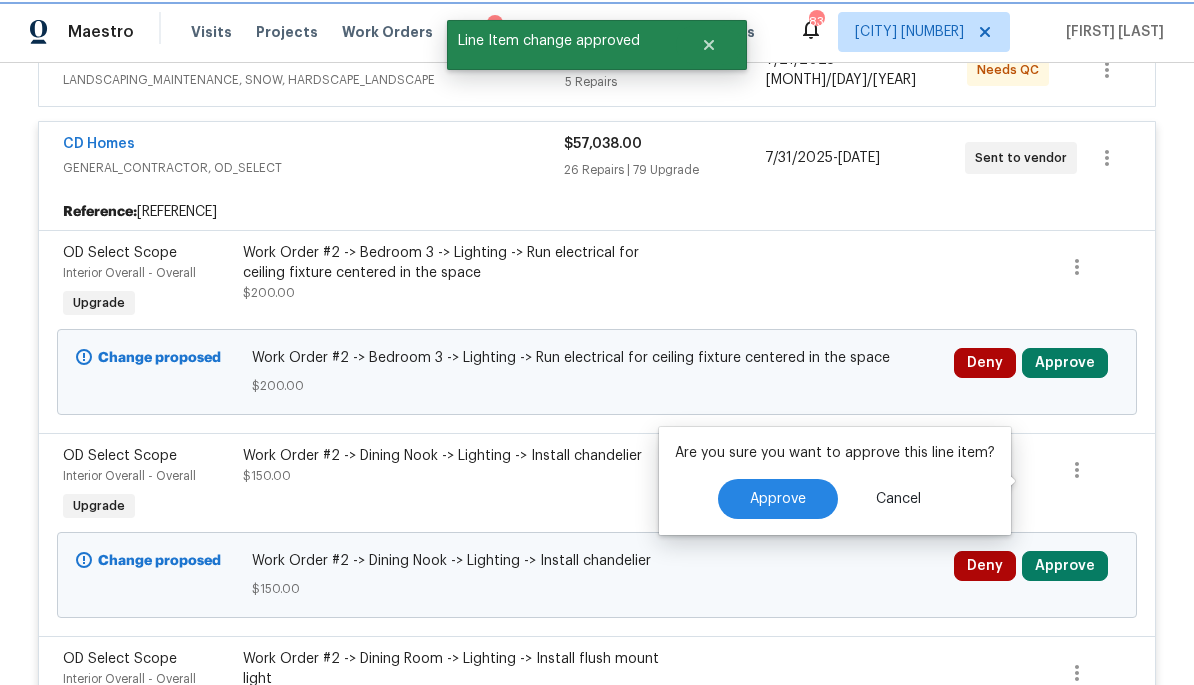 click on "Approve" at bounding box center [778, 499] 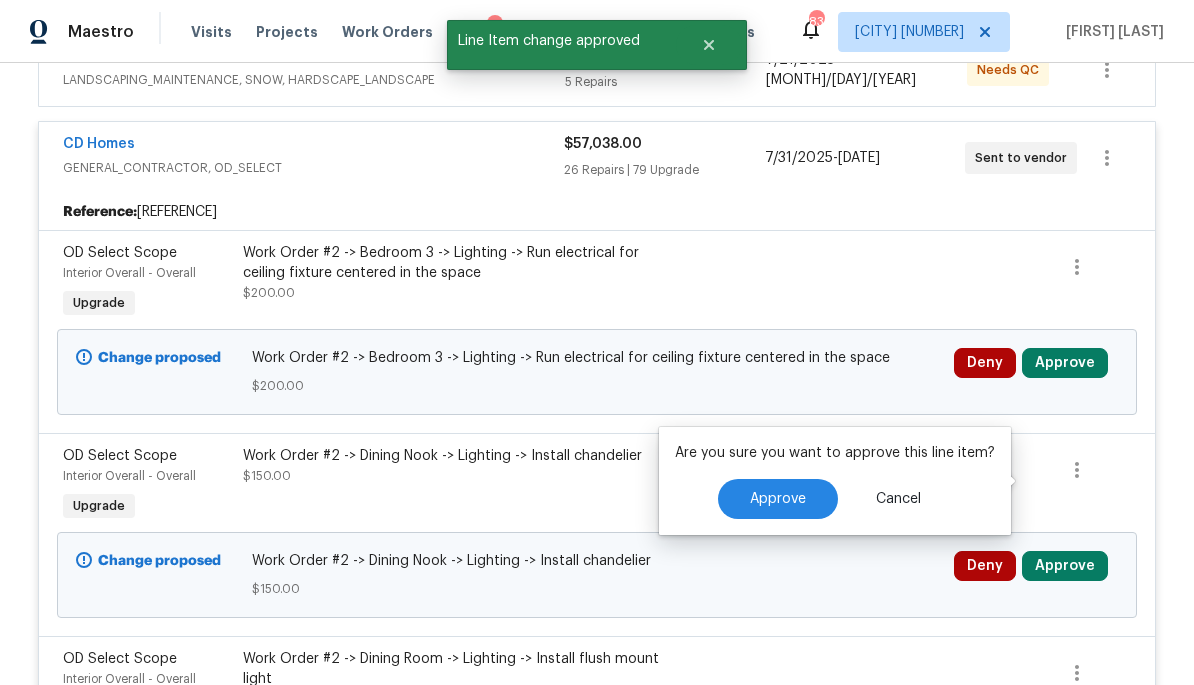 scroll, scrollTop: 297, scrollLeft: 0, axis: vertical 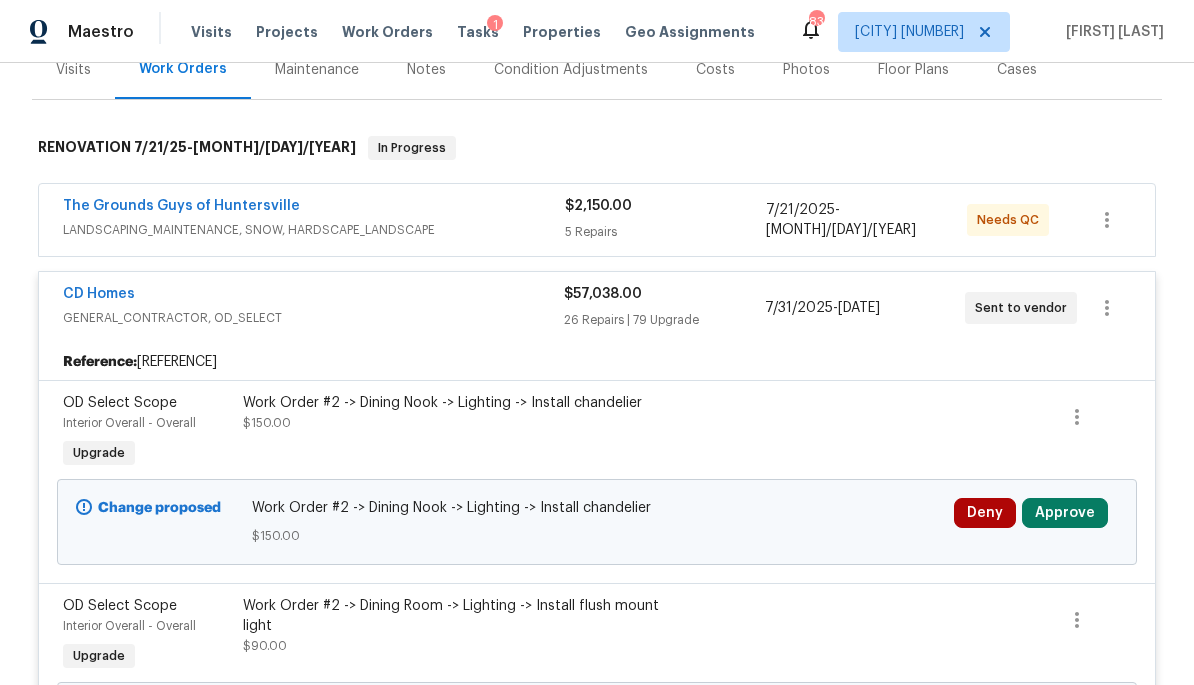 click on "Approve" at bounding box center (1065, 513) 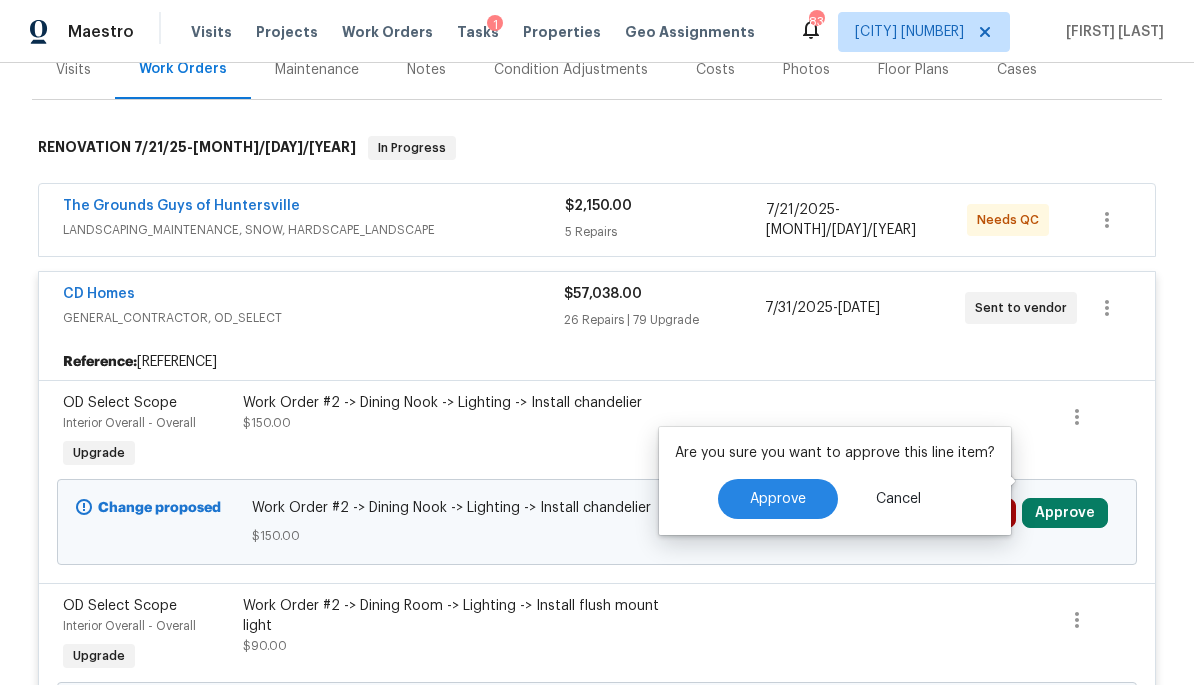 click on "Approve" at bounding box center (778, 499) 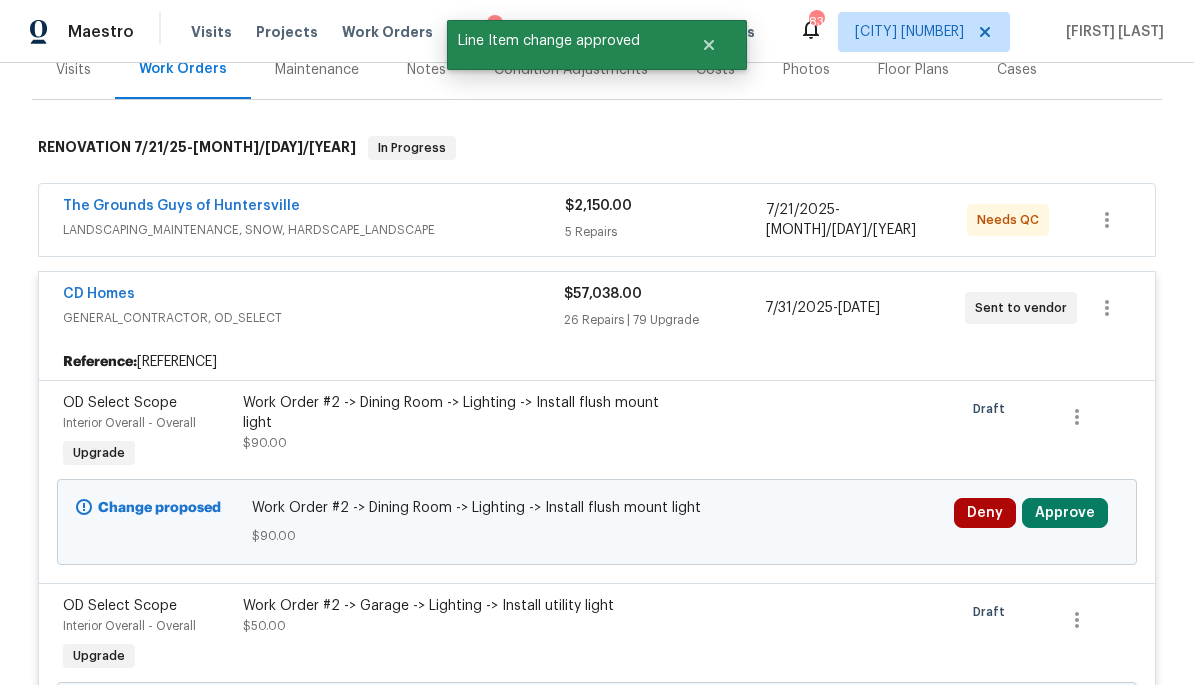 click on "Approve" at bounding box center [1065, 513] 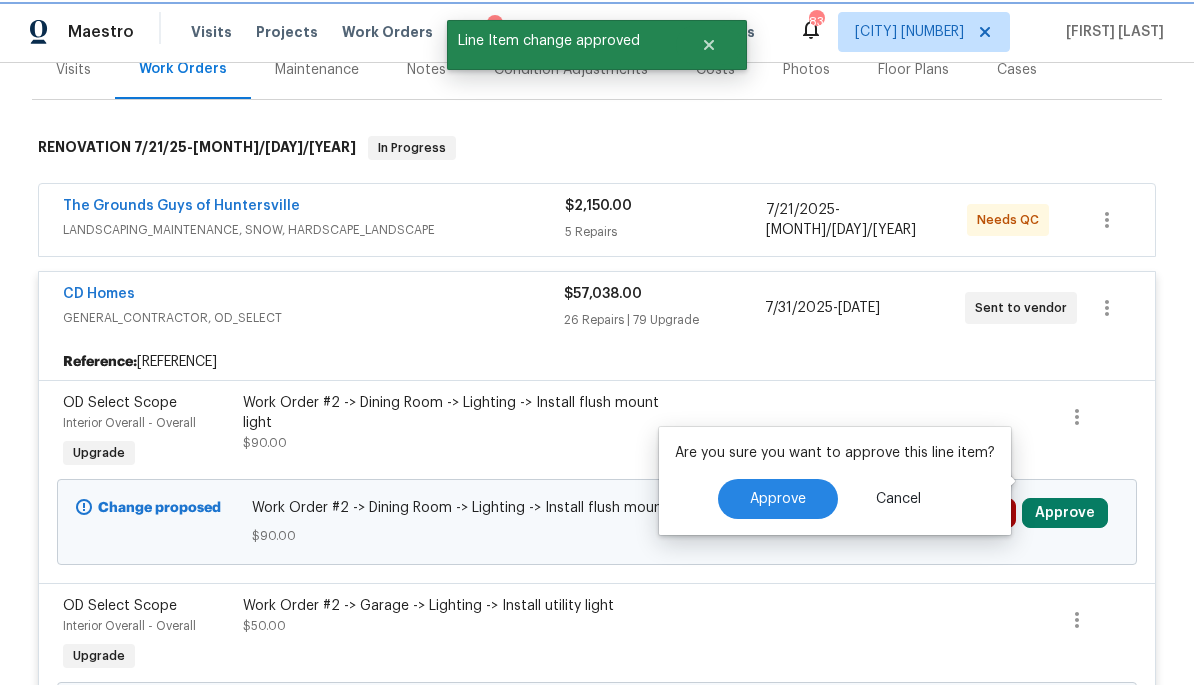 click on "Approve" at bounding box center (778, 499) 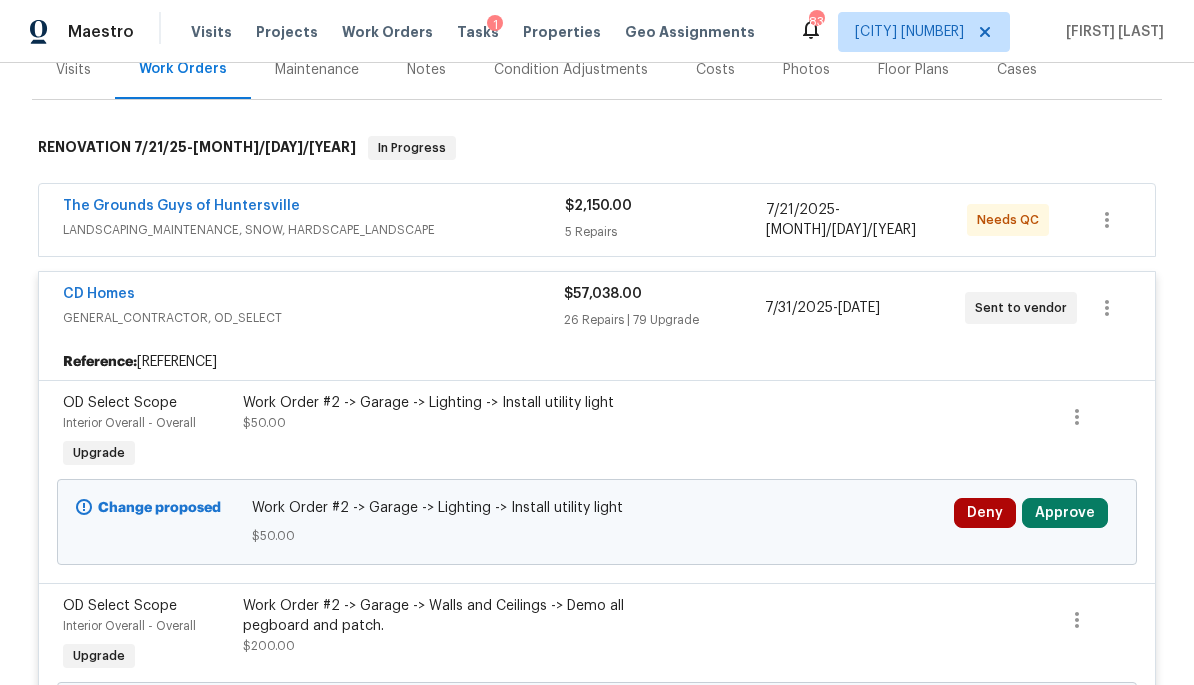 click on "Approve" at bounding box center (1065, 513) 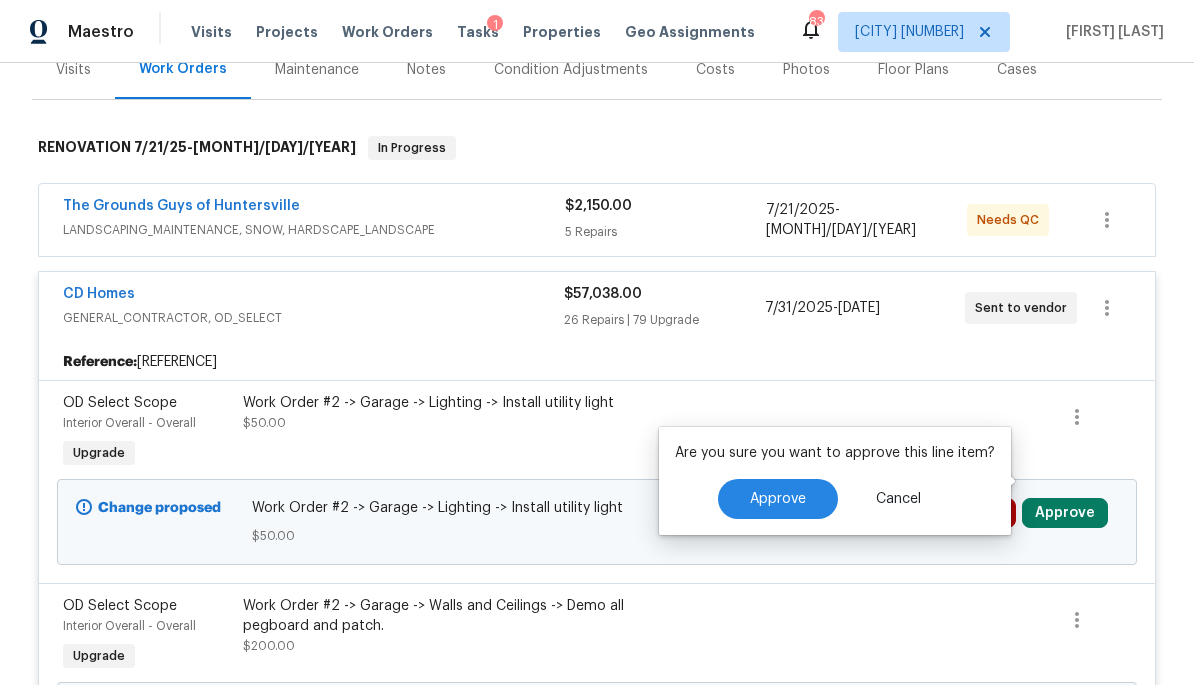 click on "Approve" at bounding box center (778, 499) 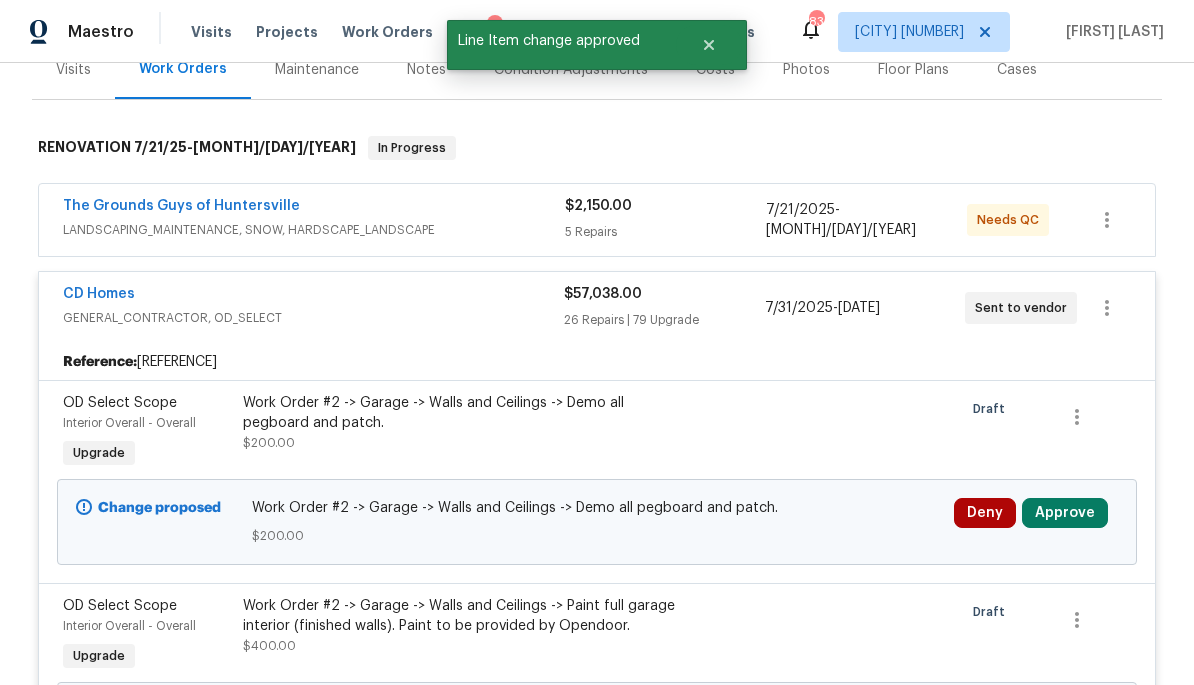click on "Approve" at bounding box center (1065, 513) 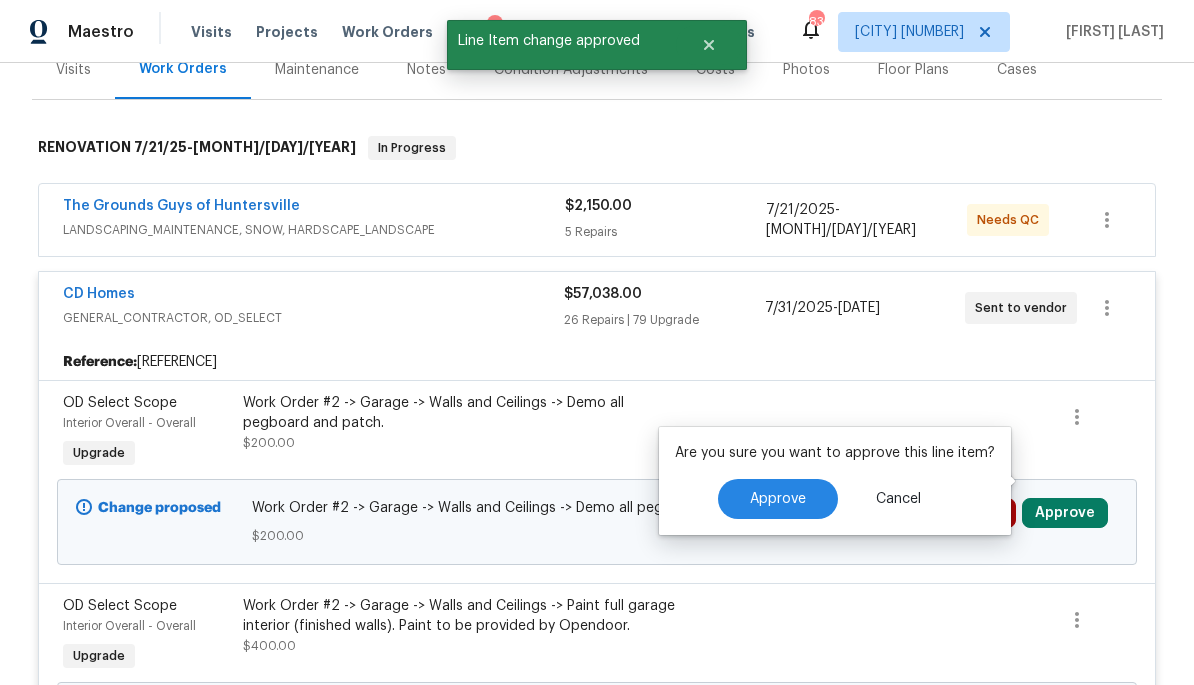 click on "Approve" at bounding box center (778, 499) 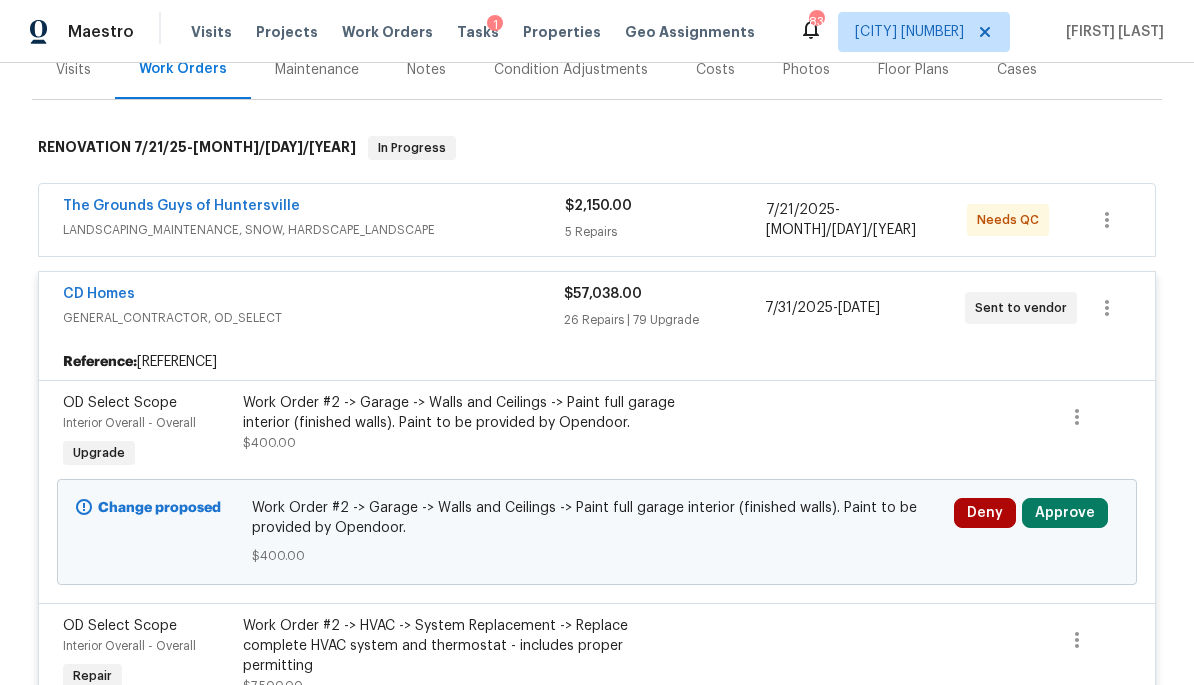 click on "Approve" at bounding box center (1065, 513) 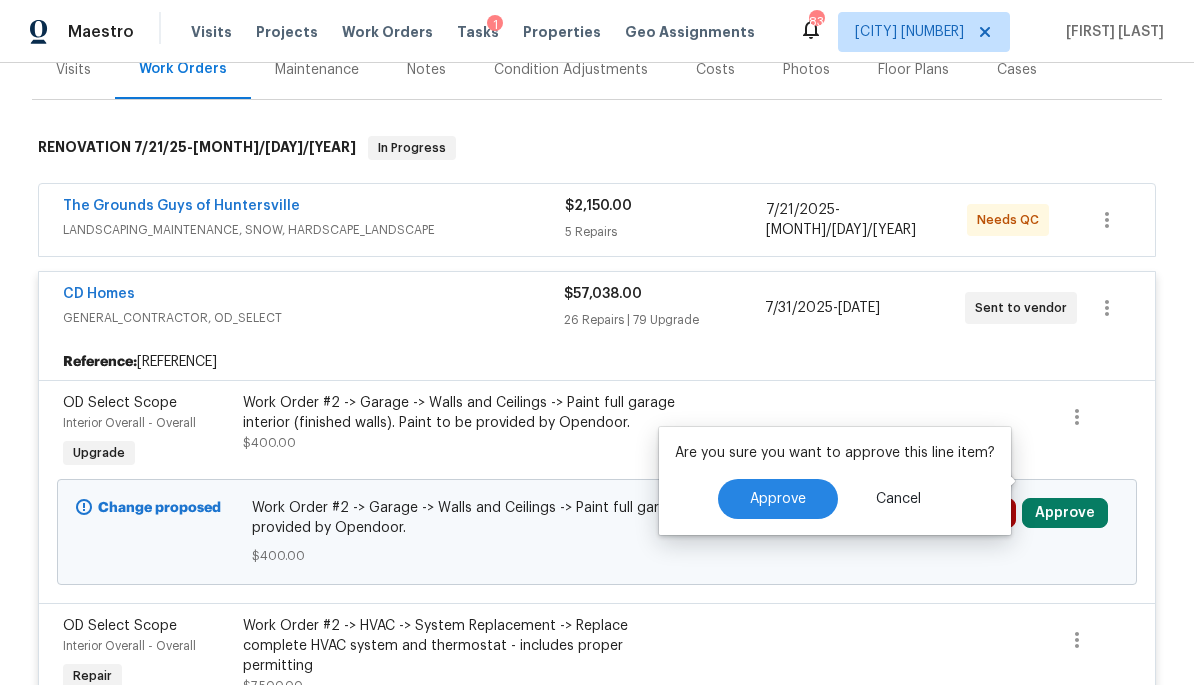 click on "Approve" at bounding box center (778, 499) 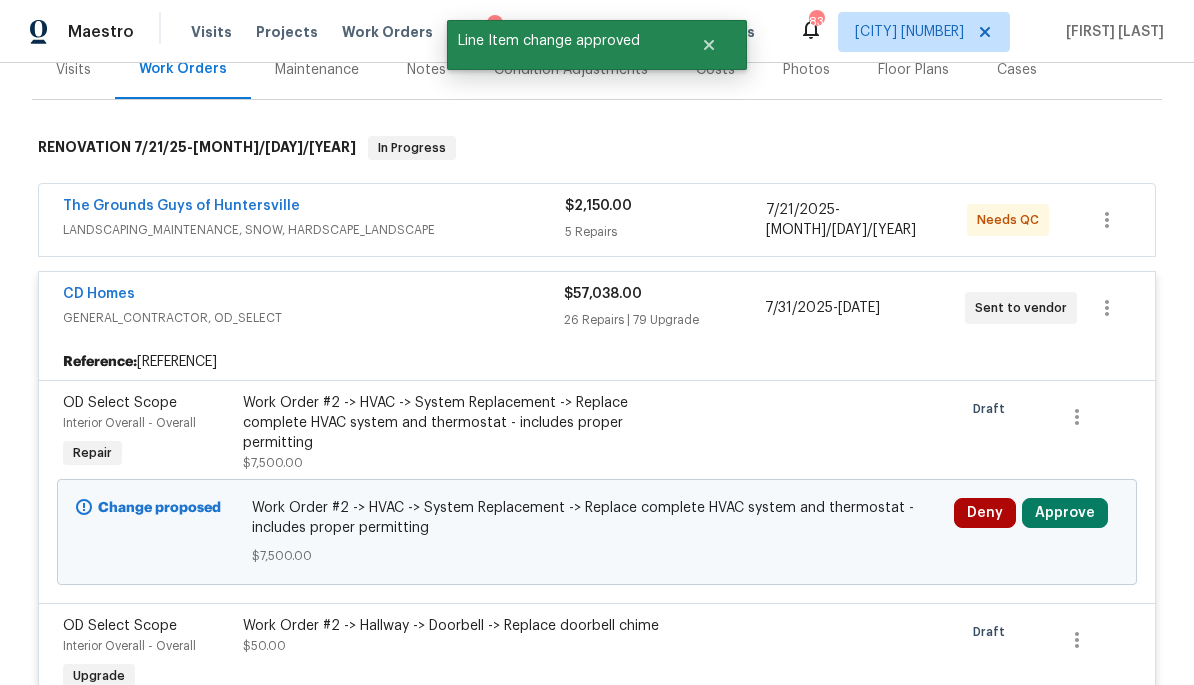 click on "Approve" at bounding box center [1065, 513] 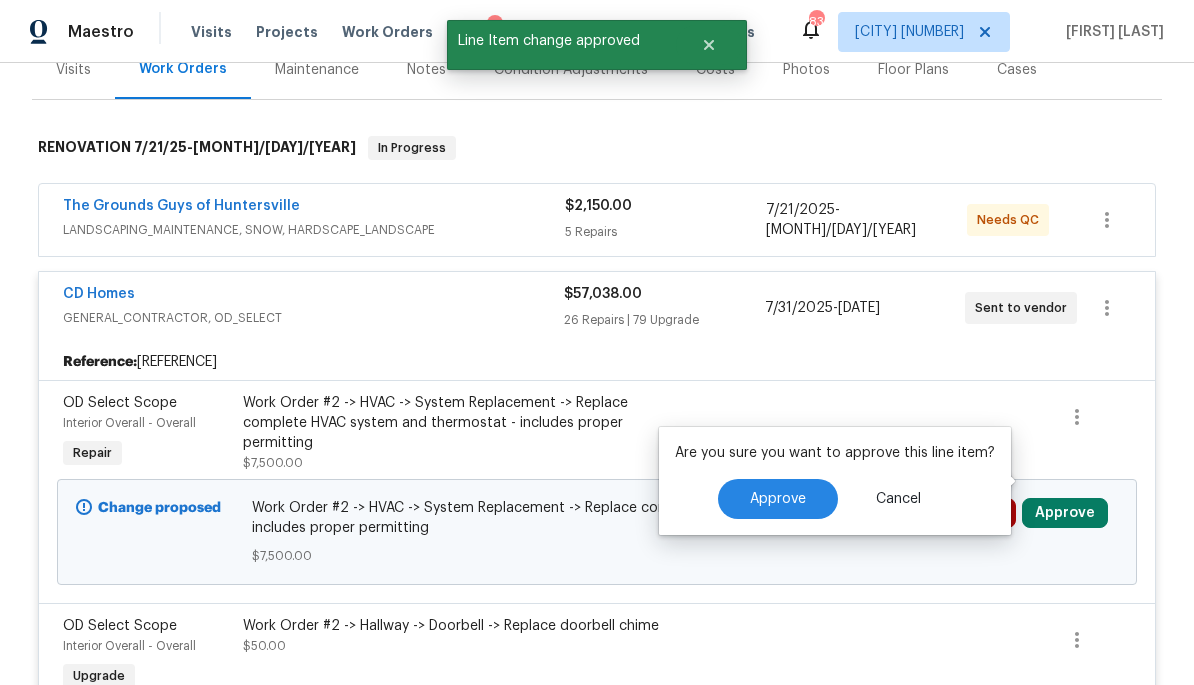 click on "Approve" at bounding box center [778, 499] 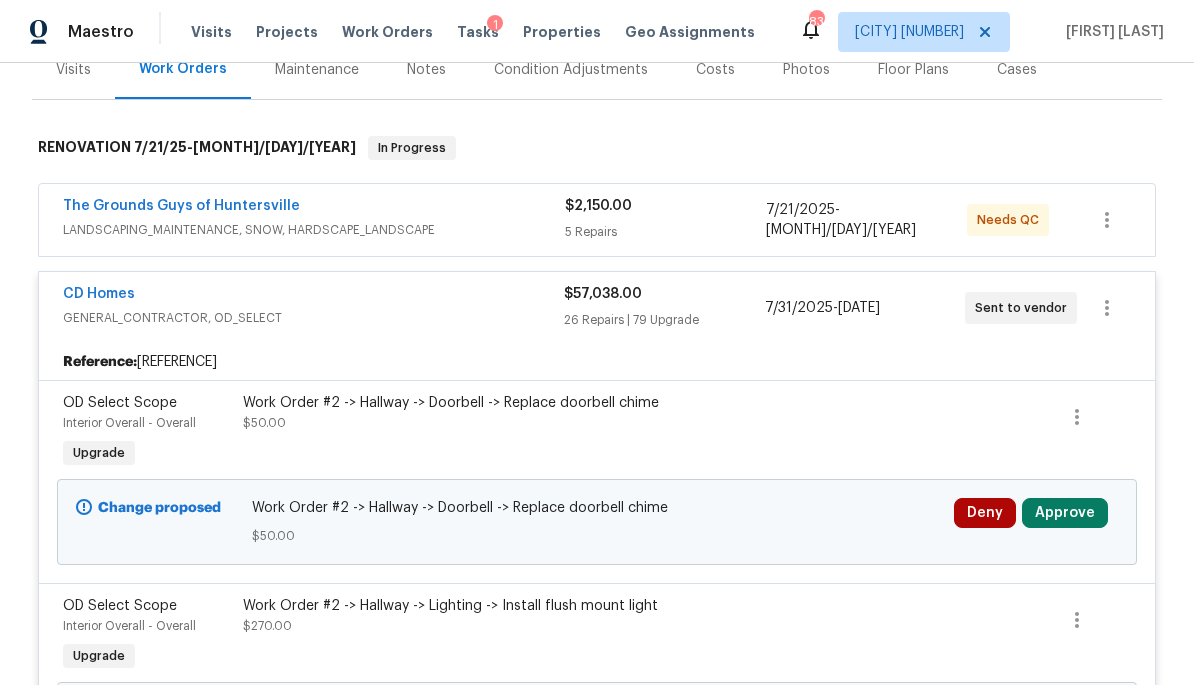click on "Approve" at bounding box center [1065, 513] 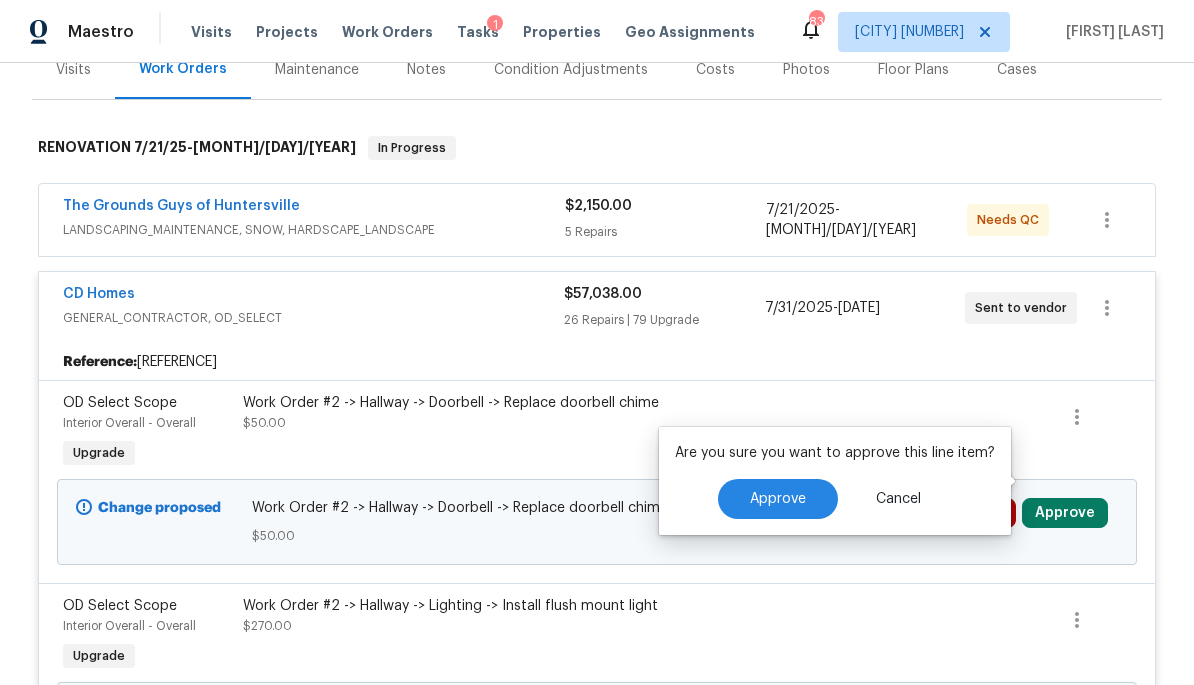 click on "Approve" at bounding box center (778, 499) 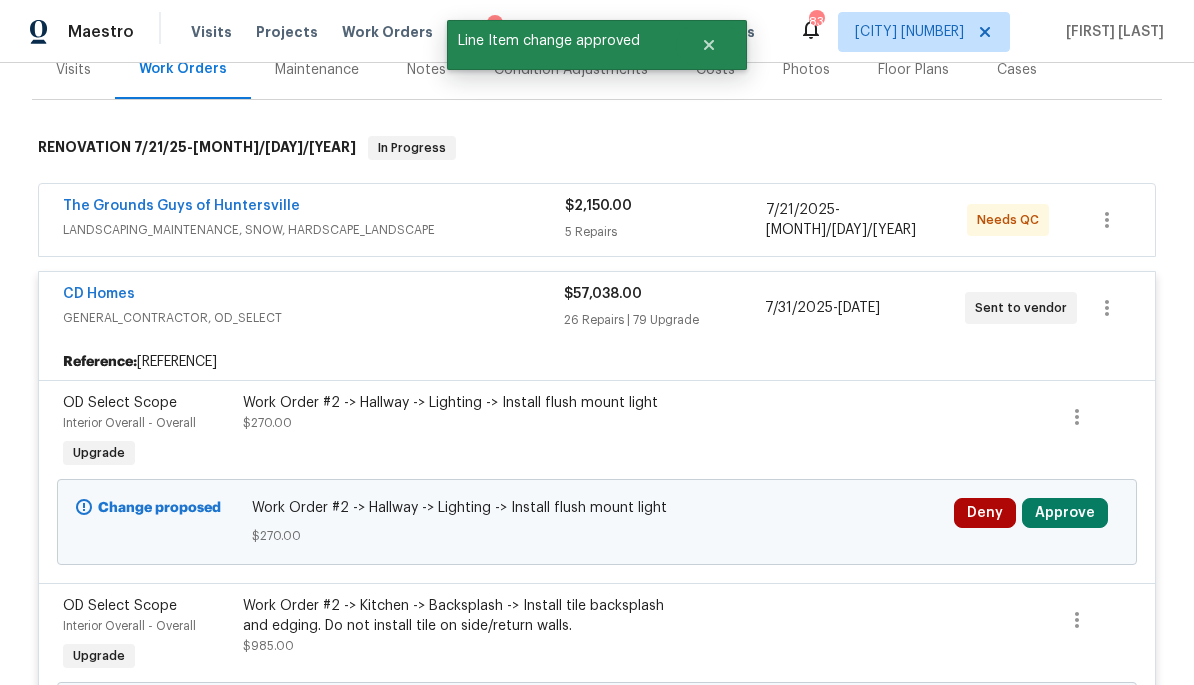 click on "Approve" at bounding box center [1065, 513] 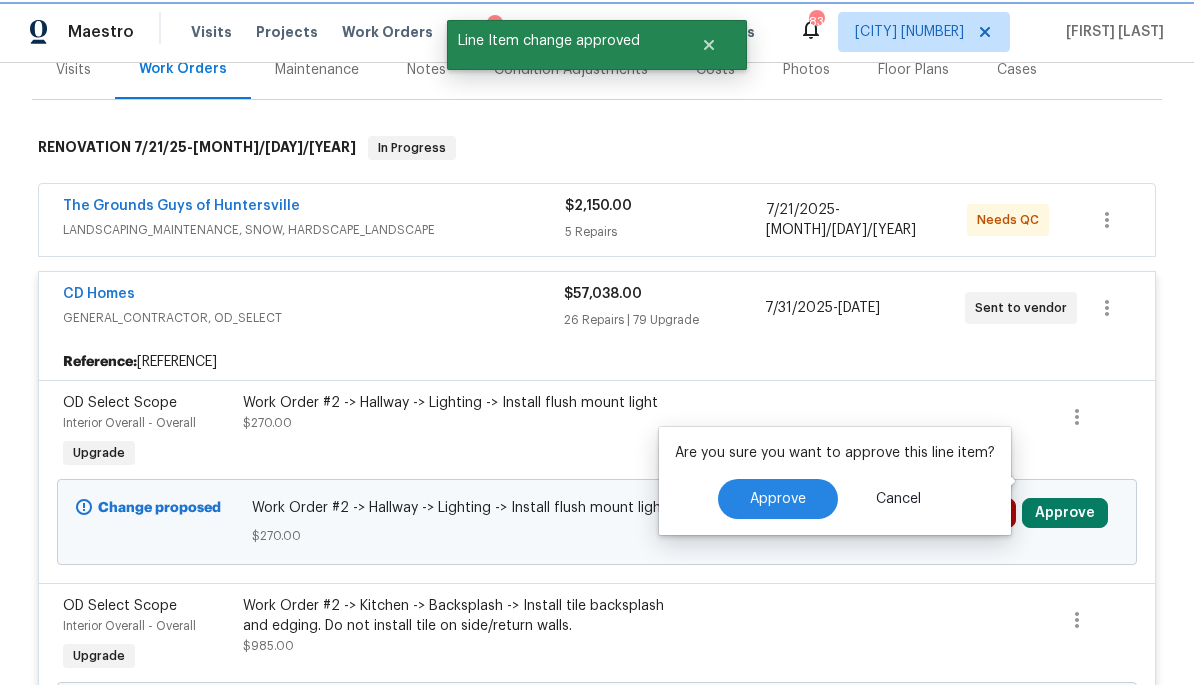 click on "Approve" at bounding box center [778, 499] 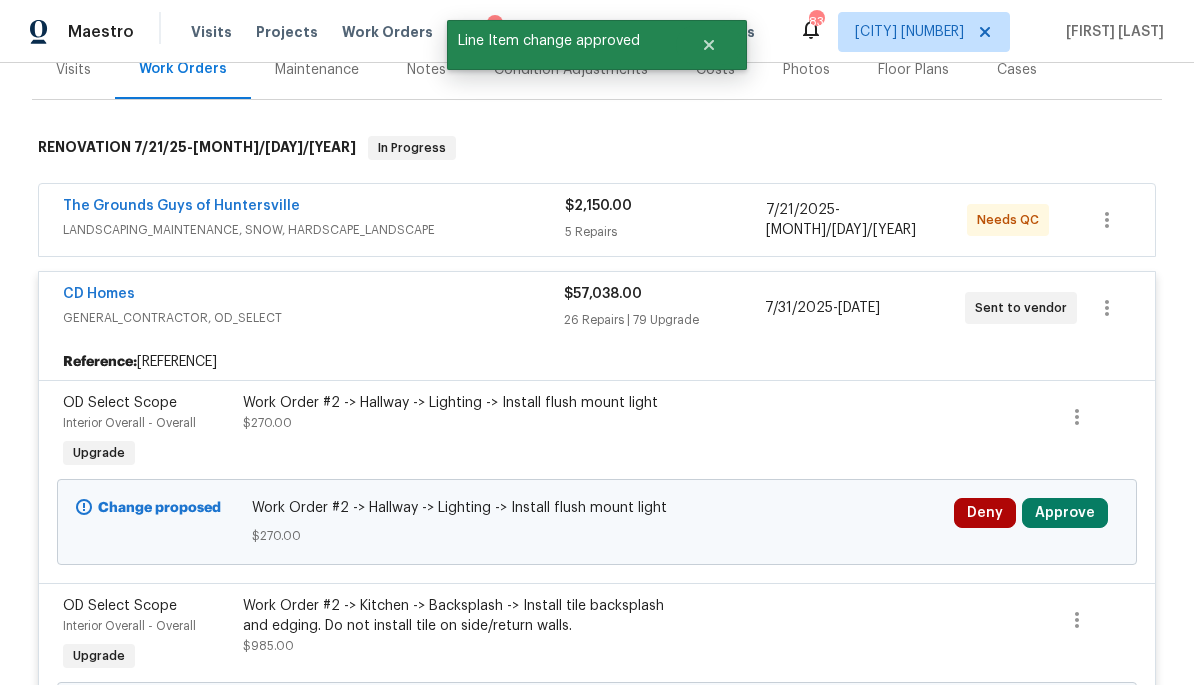click on "Approve" at bounding box center (1065, 513) 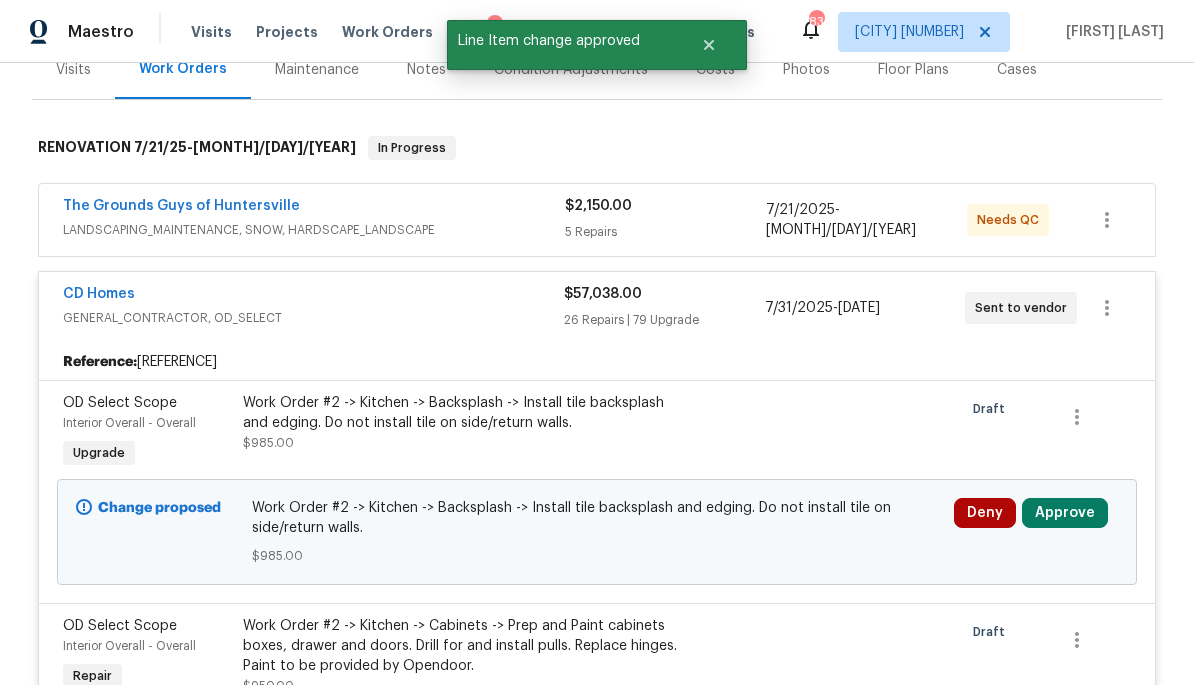 click on "Work Order #2 -> Kitchen -> Backsplash -> Install tile backsplash and edging.  Do not install tile on side/return walls." at bounding box center (597, 518) 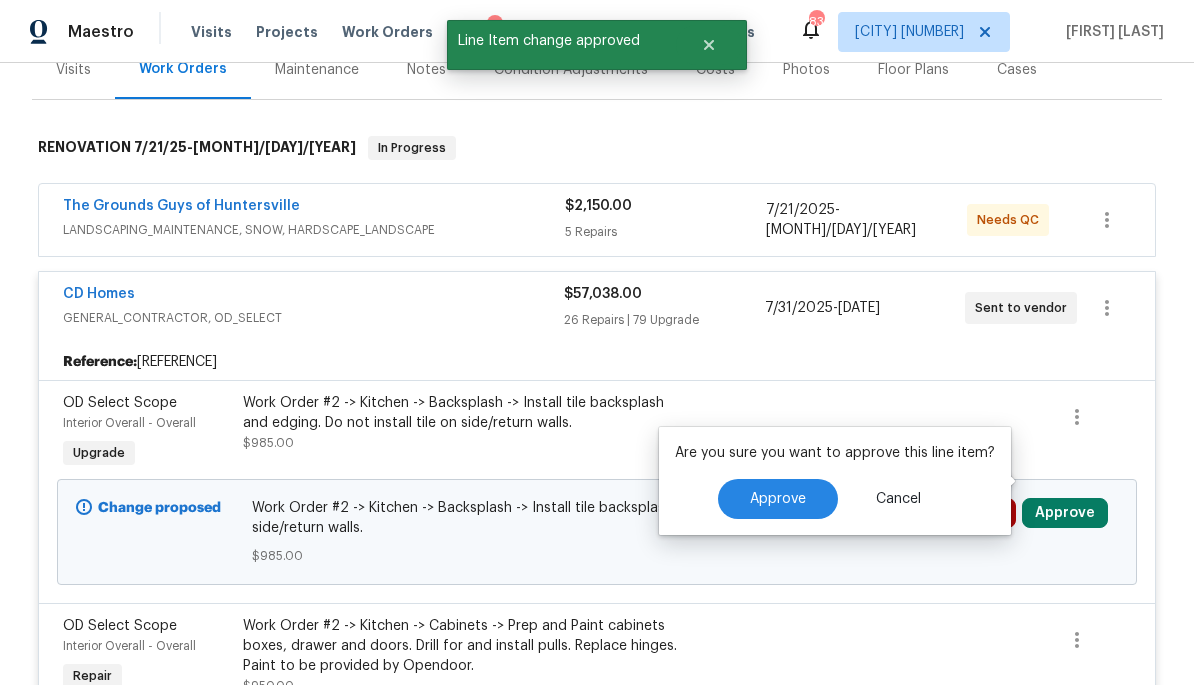 click on "Approve" at bounding box center [778, 499] 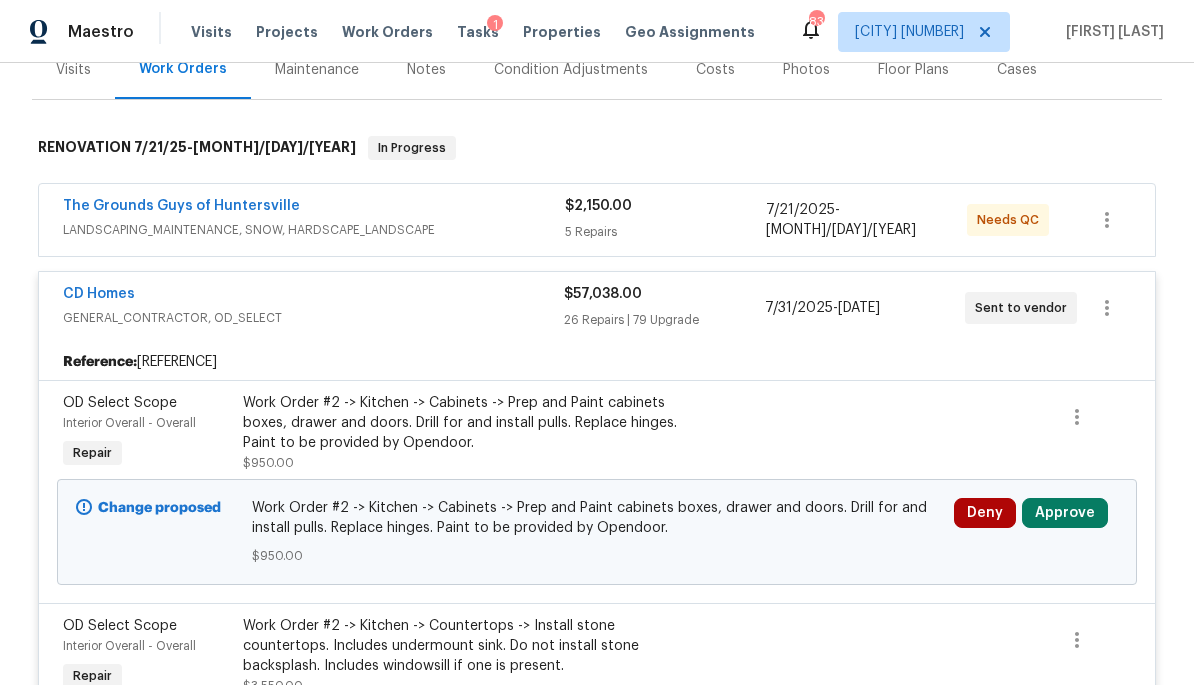 click on "Approve" at bounding box center (1065, 513) 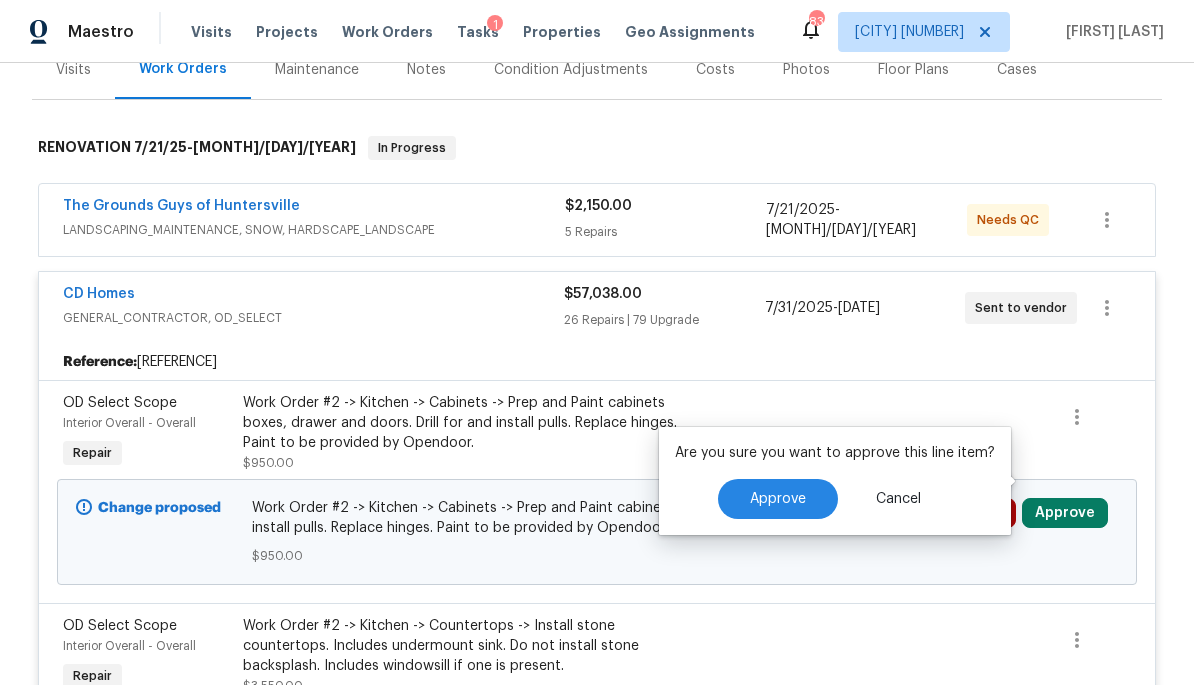 click on "Approve" at bounding box center (778, 499) 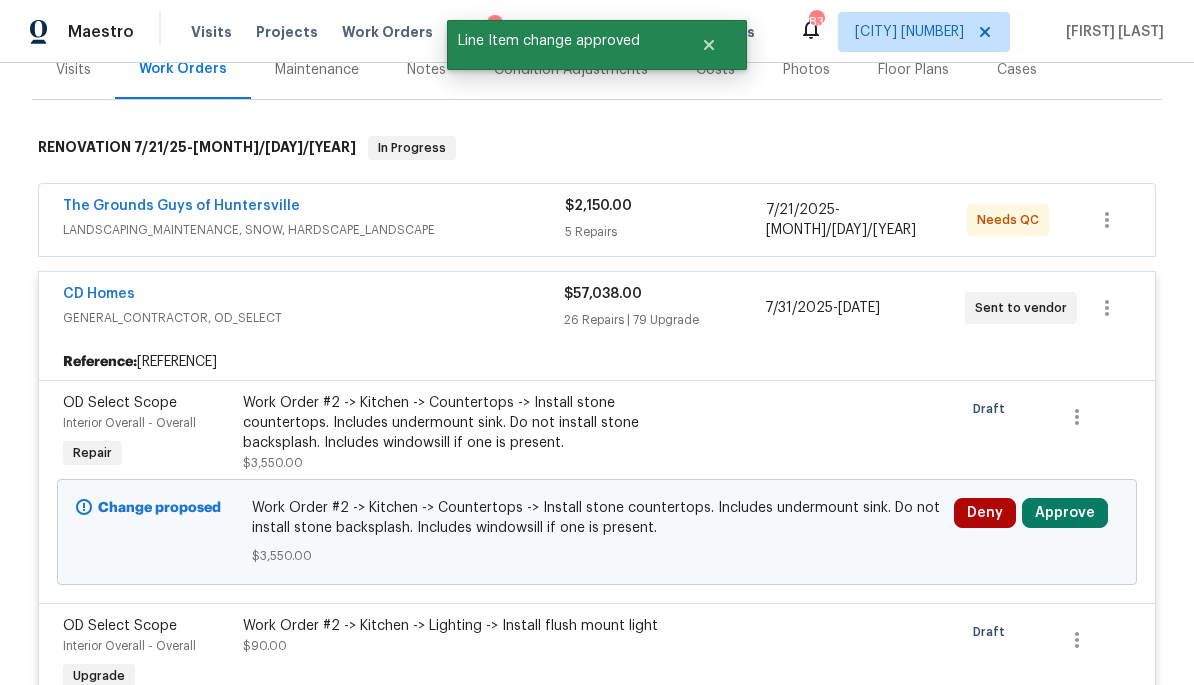 click on "Approve" at bounding box center [1065, 513] 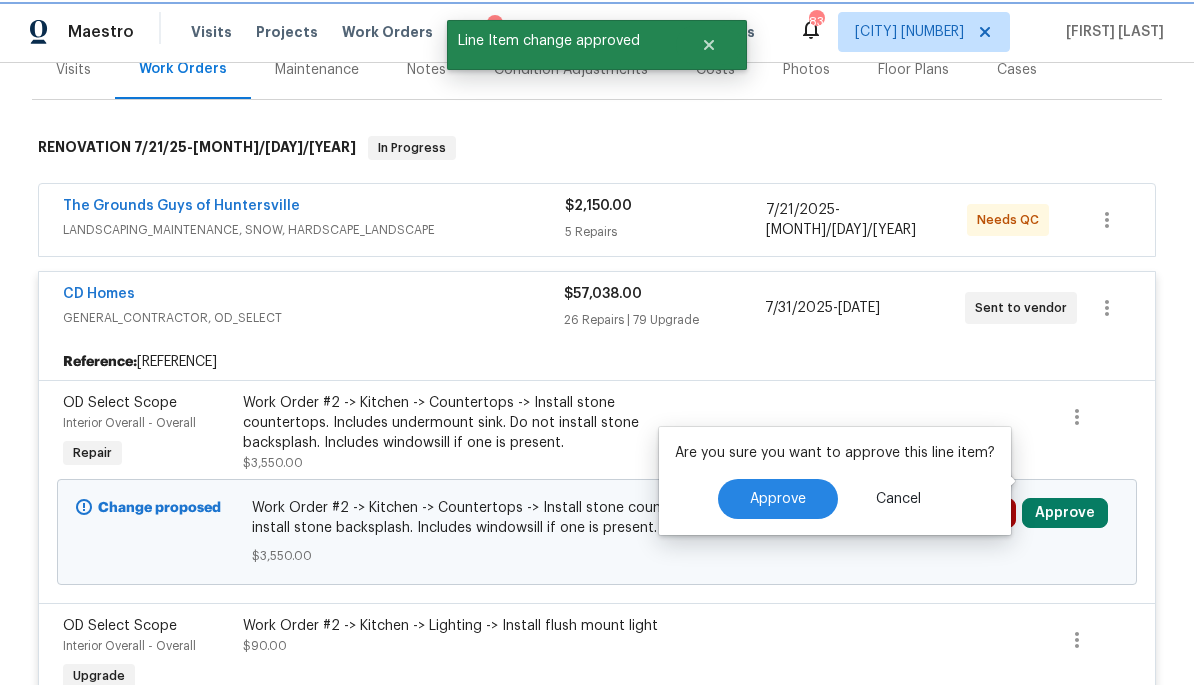 click on "Approve" at bounding box center [778, 499] 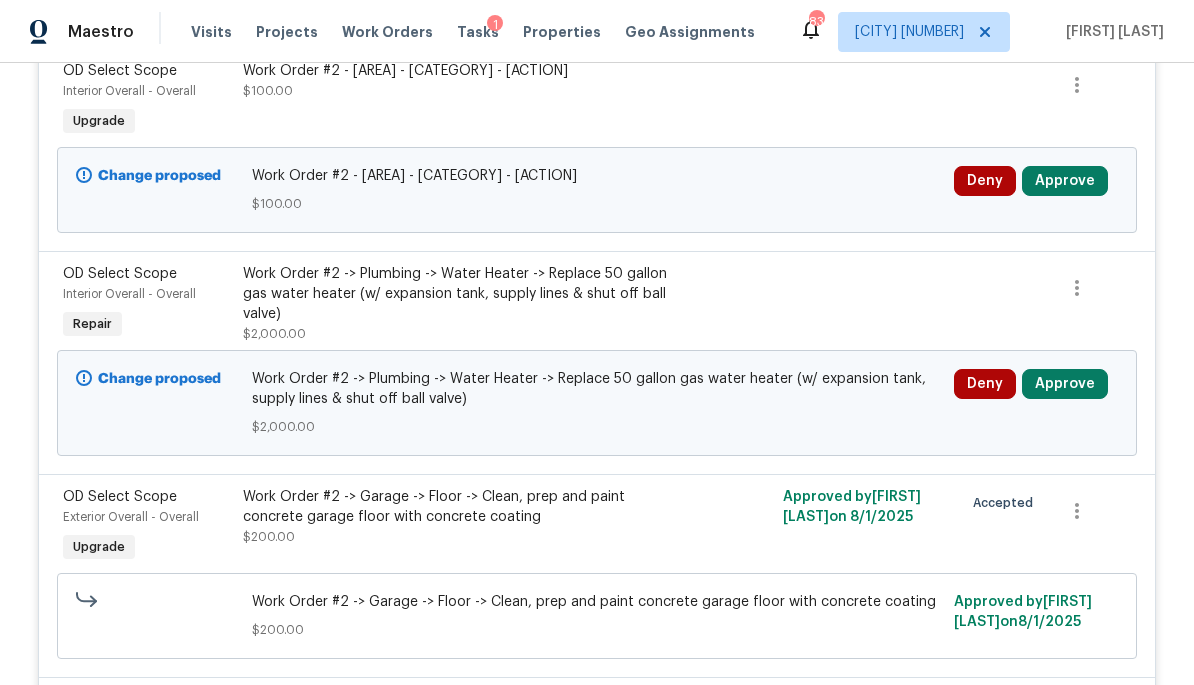 scroll, scrollTop: 6189, scrollLeft: 0, axis: vertical 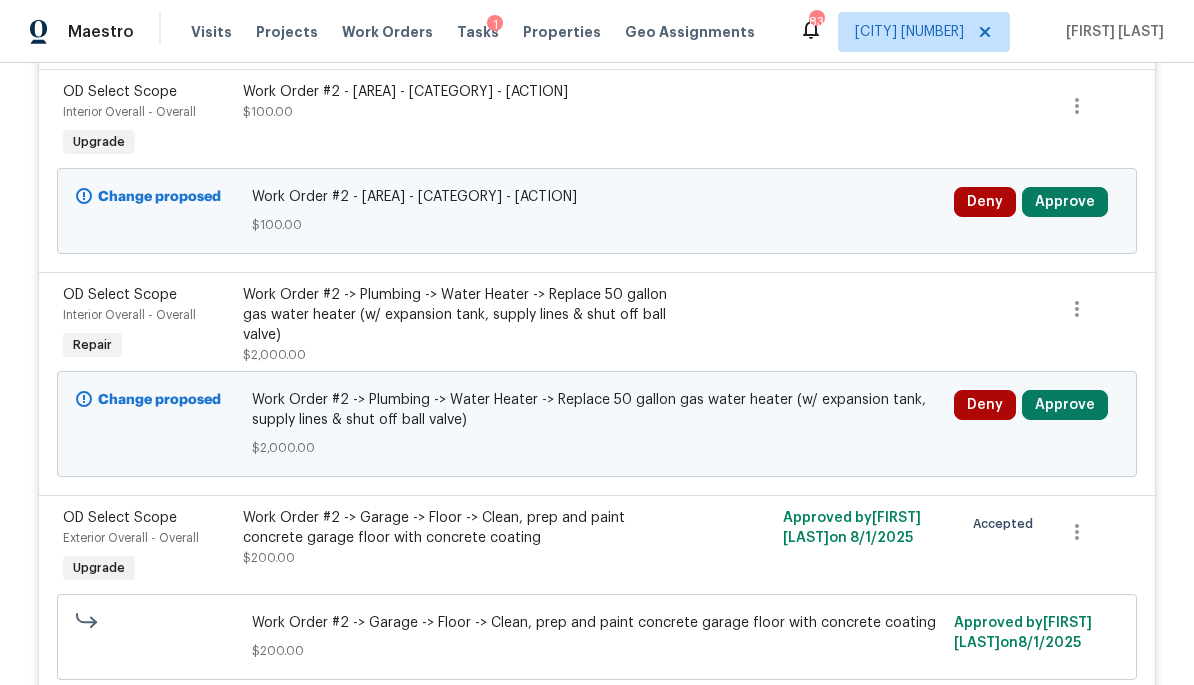 click on "Approve" at bounding box center (1065, 405) 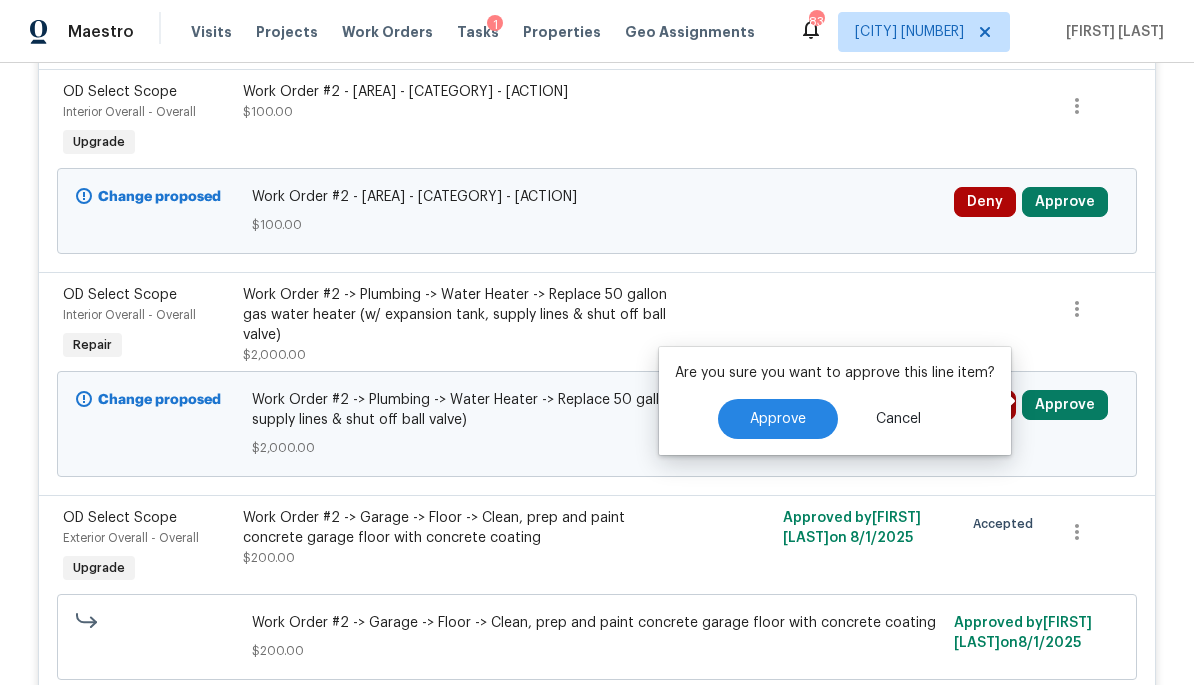click on "Approve" at bounding box center (778, 419) 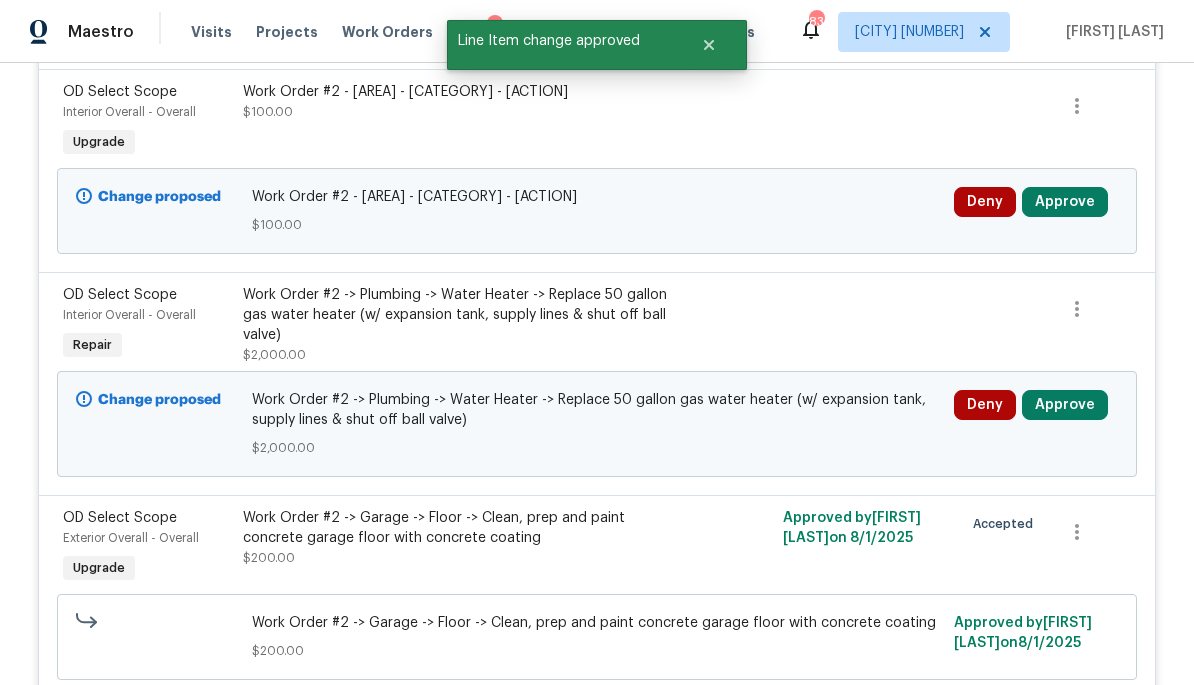 click on "Approve" at bounding box center [1065, 405] 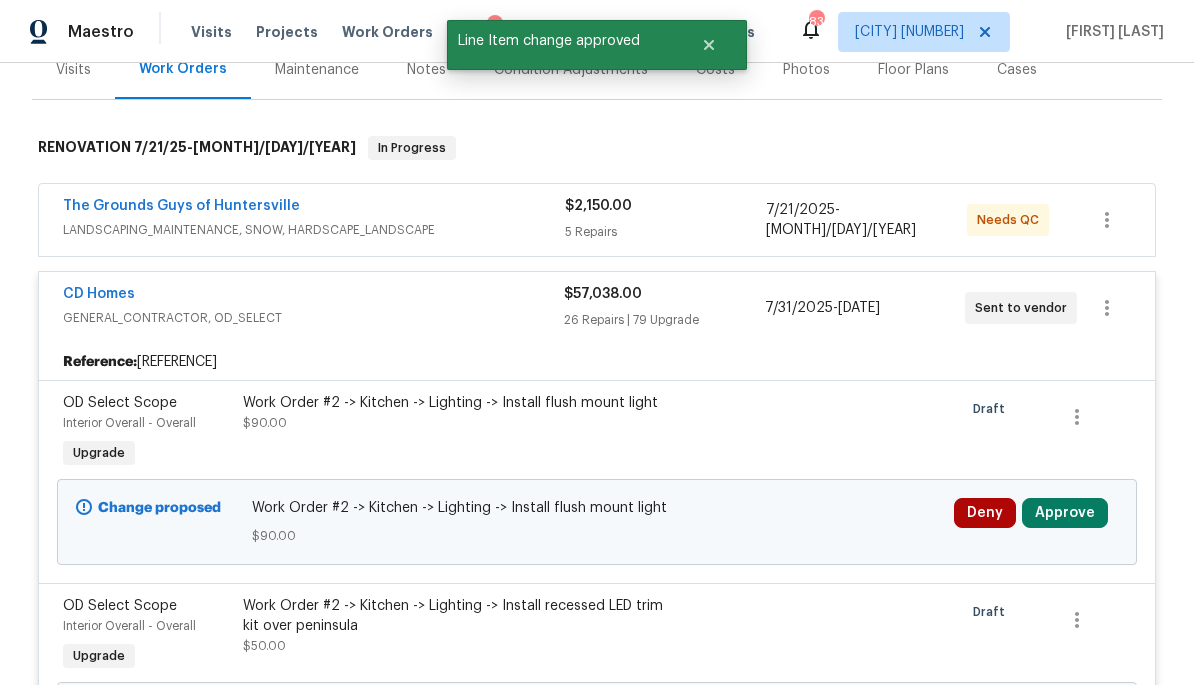 click on "Approve" at bounding box center [1065, 513] 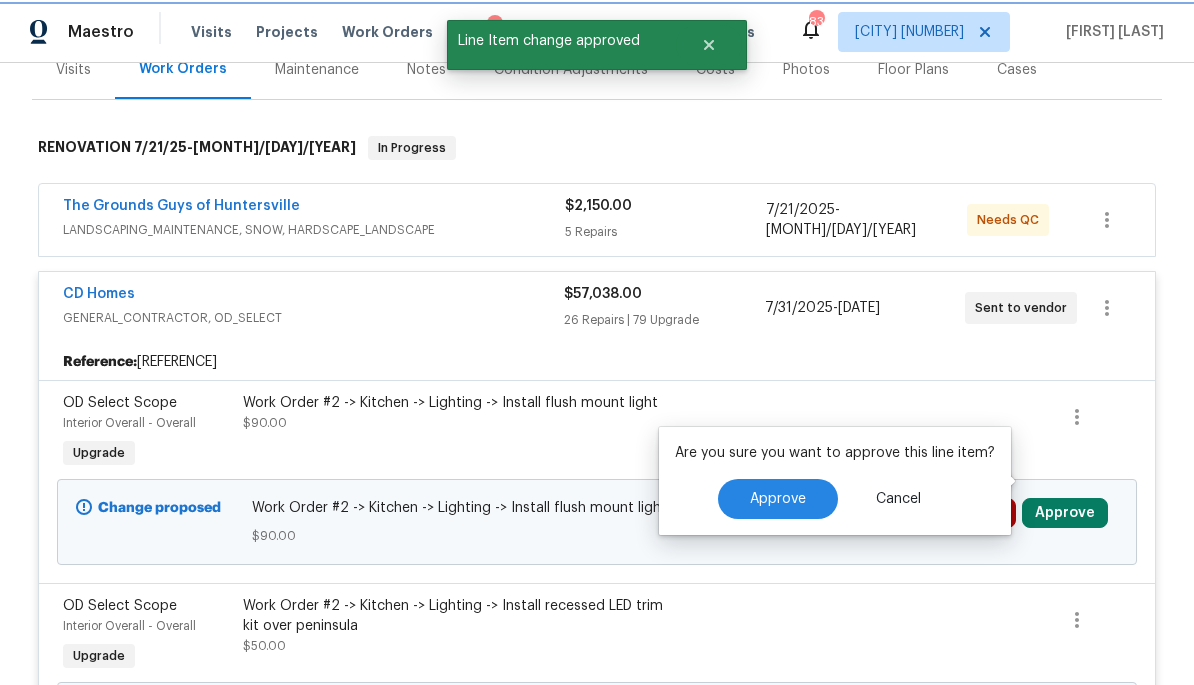 click on "Approve" at bounding box center [778, 499] 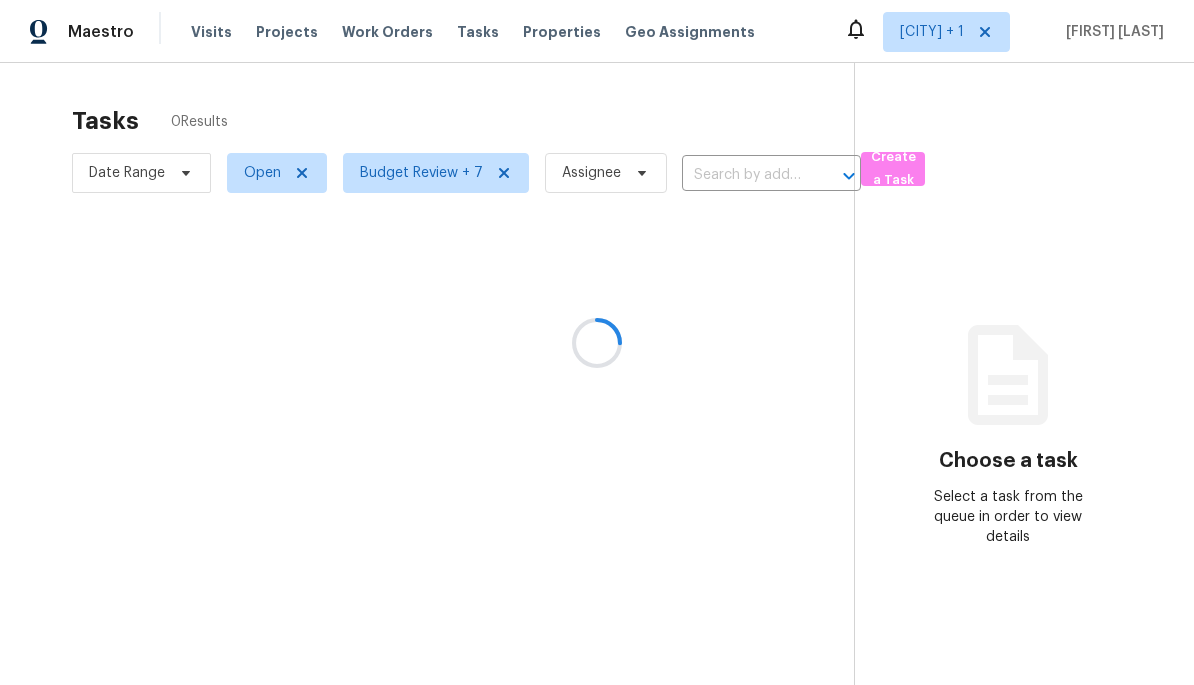 scroll, scrollTop: 0, scrollLeft: 0, axis: both 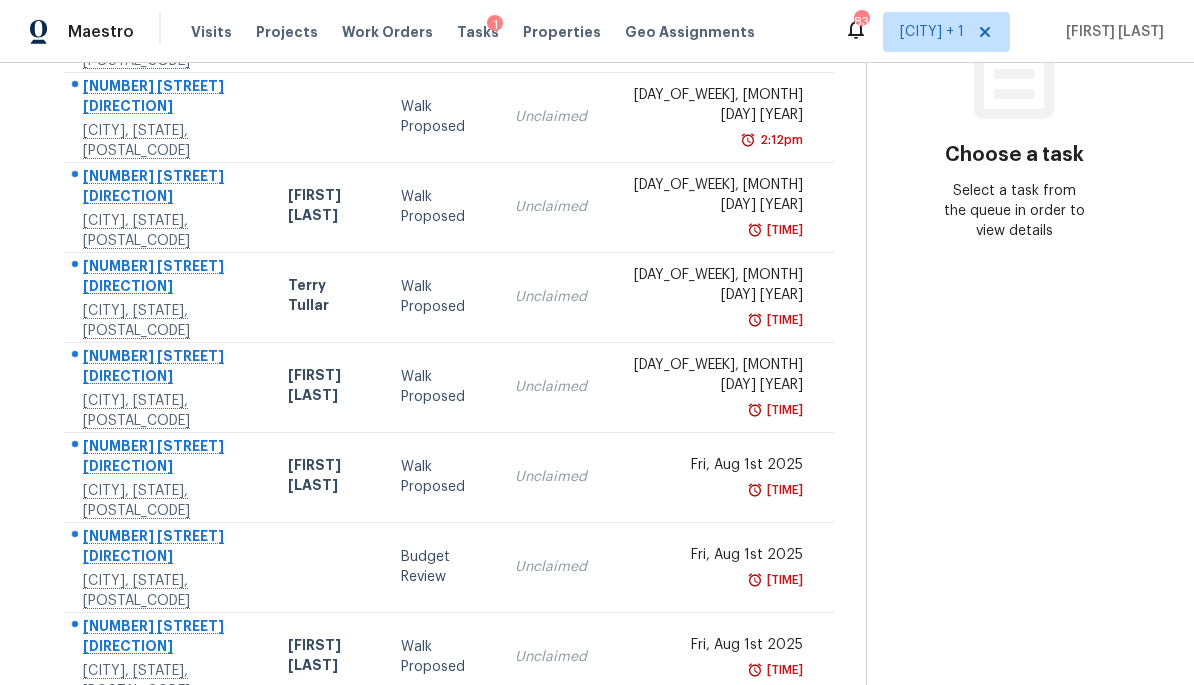 click on "[FIRST] [LAST]" at bounding box center (328, 477) 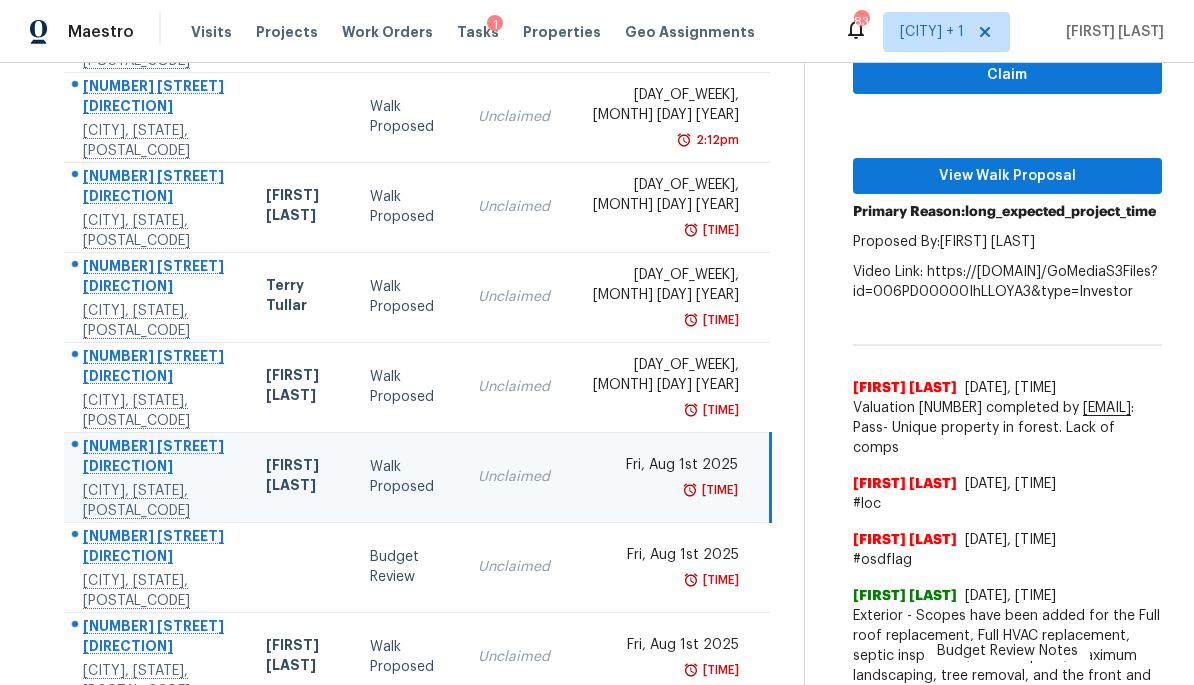 click at bounding box center [301, 567] 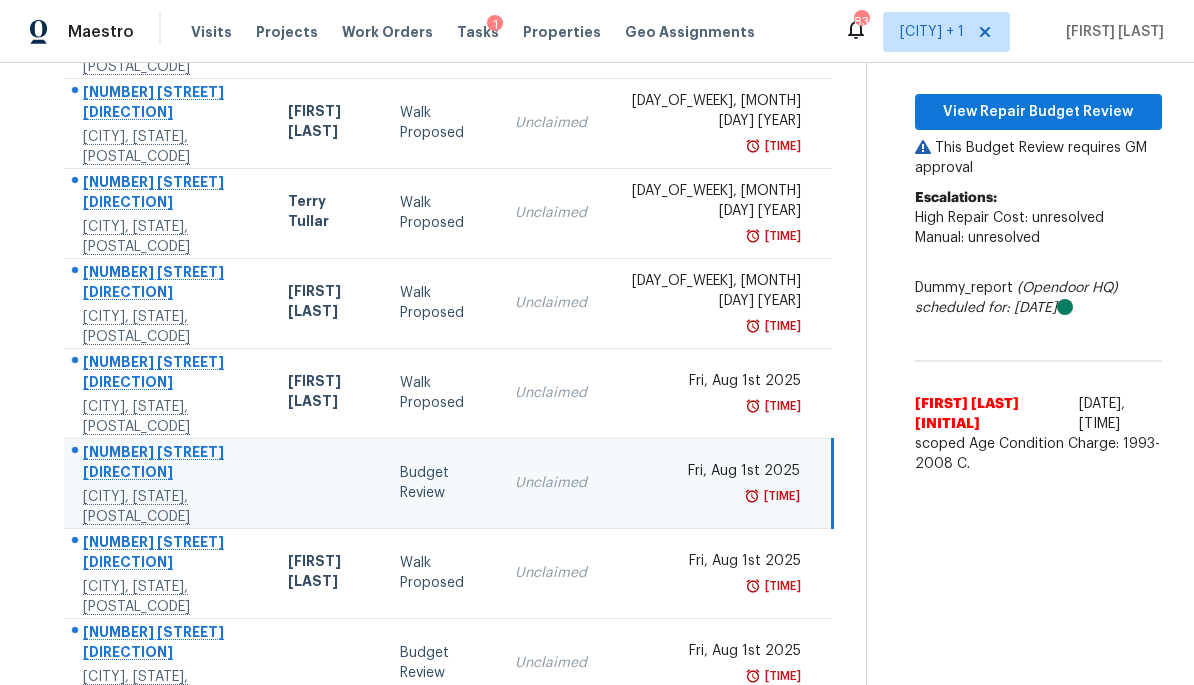scroll, scrollTop: 389, scrollLeft: 0, axis: vertical 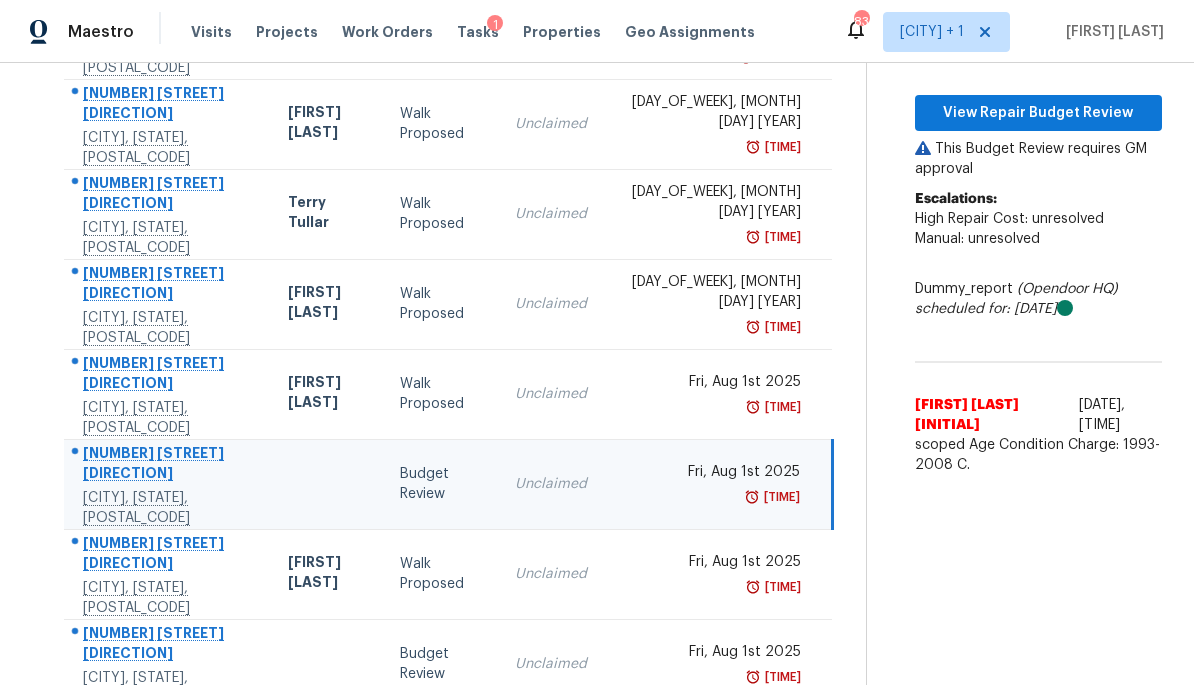 click on "[FIRST] [LAST]" at bounding box center [328, 754] 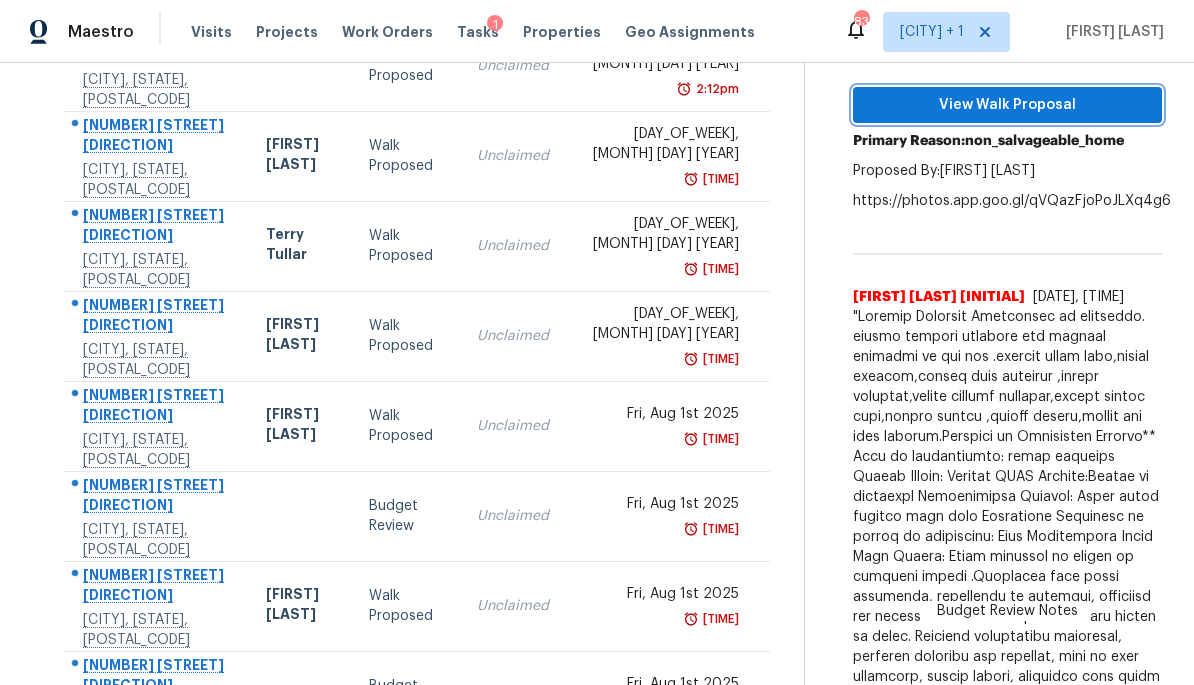 click on "View Walk Proposal" at bounding box center (1007, 105) 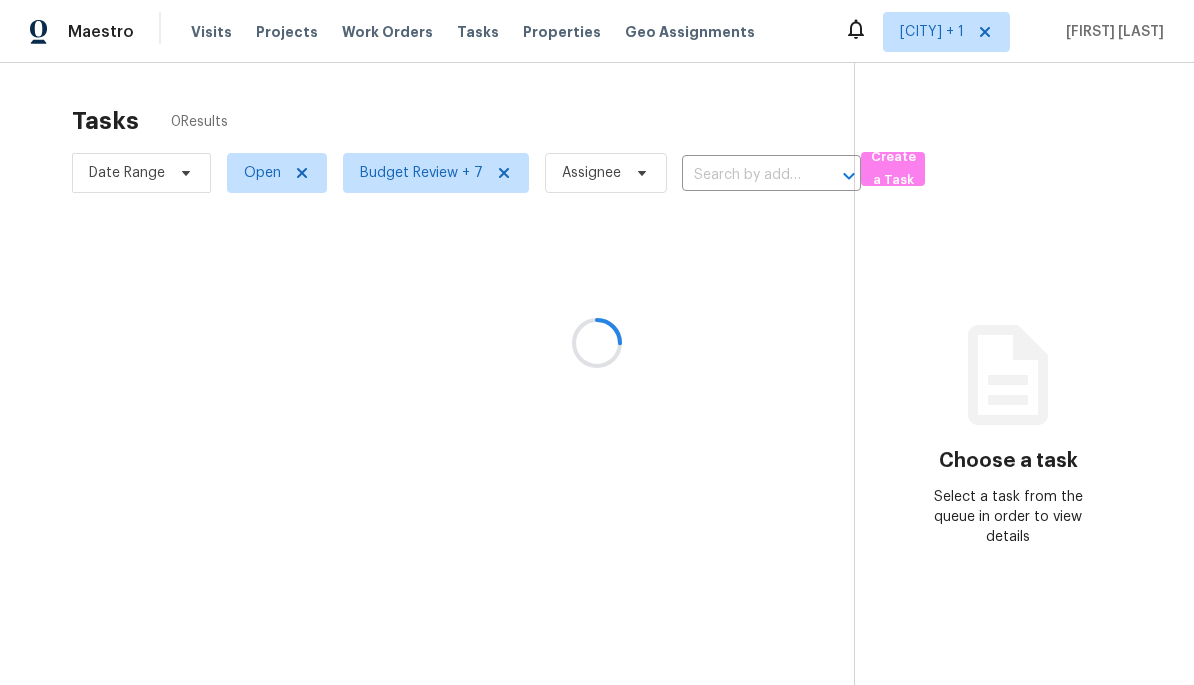 scroll, scrollTop: 0, scrollLeft: 0, axis: both 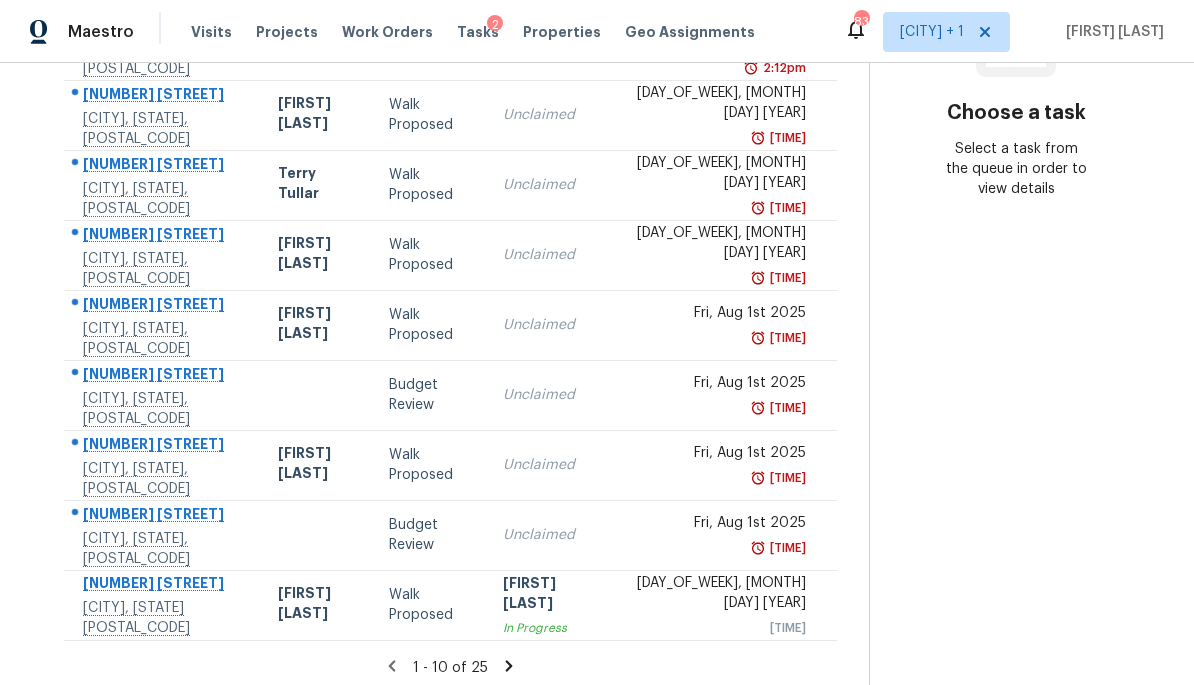 click on "In Progress" at bounding box center (547, 628) 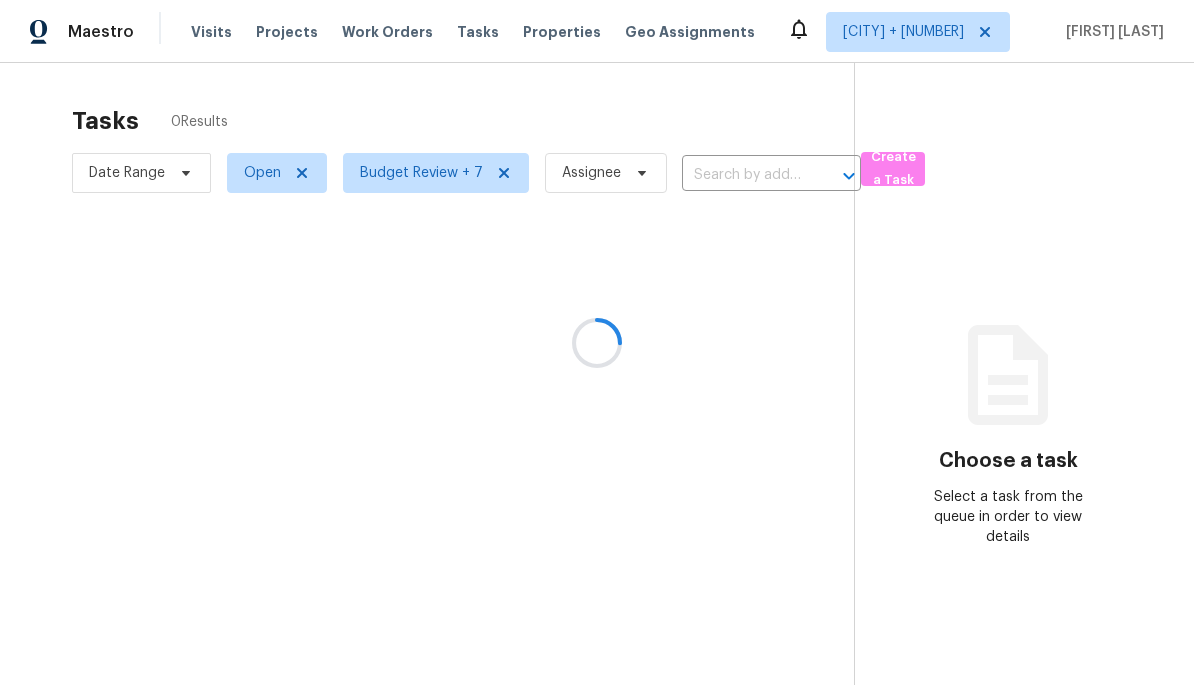scroll, scrollTop: 0, scrollLeft: 0, axis: both 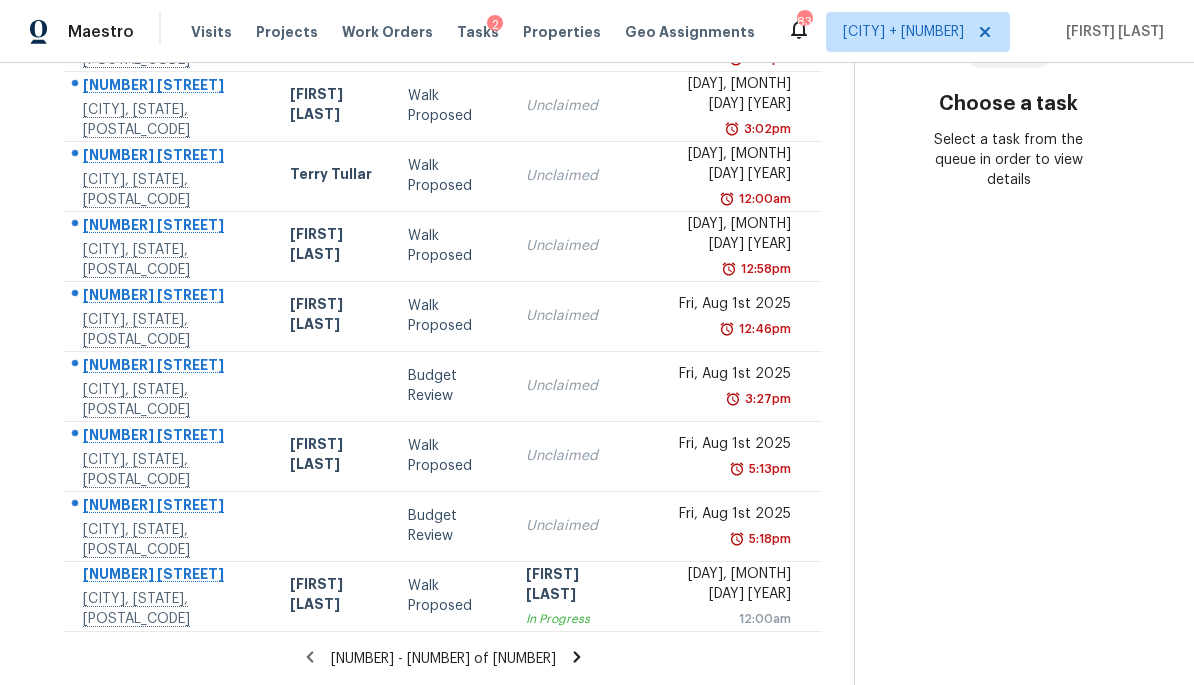click on "12:00am" at bounding box center (721, 619) 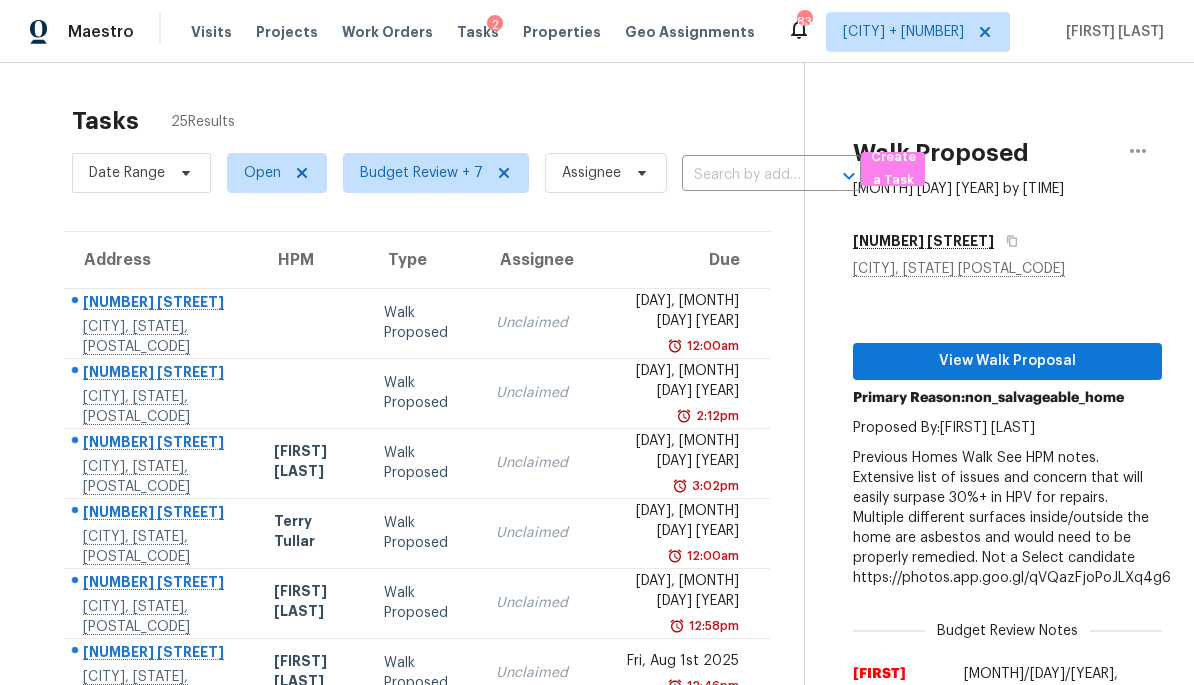 scroll, scrollTop: 0, scrollLeft: 0, axis: both 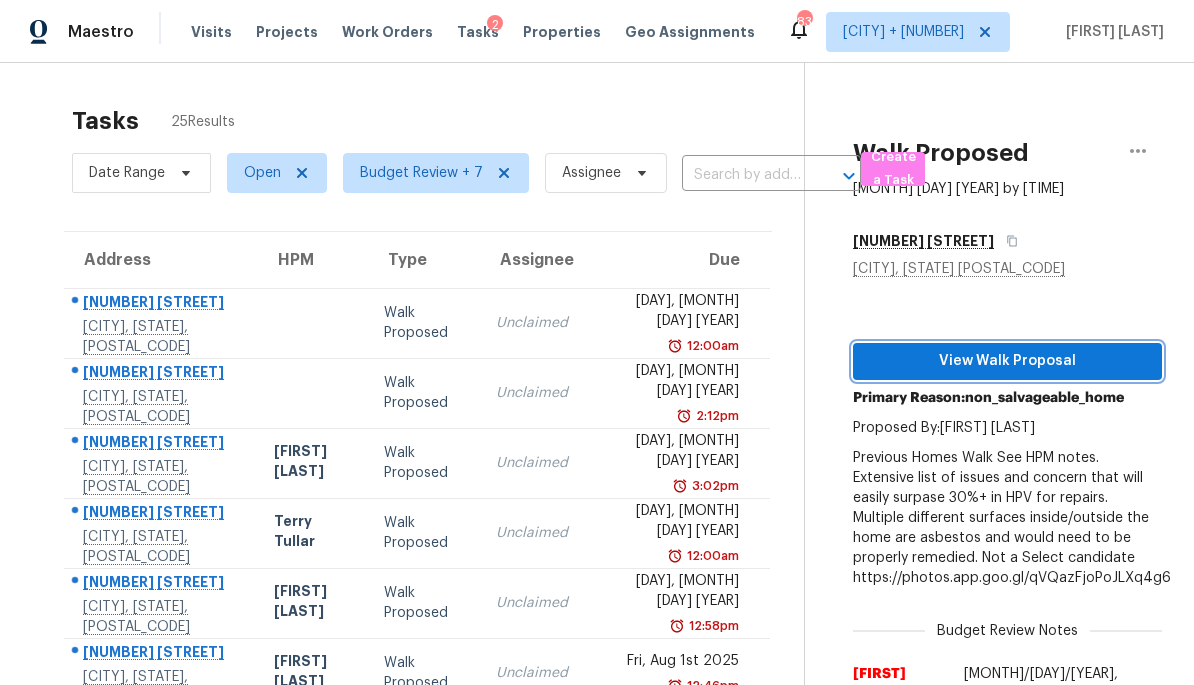 click on "View Walk Proposal" at bounding box center [1007, 361] 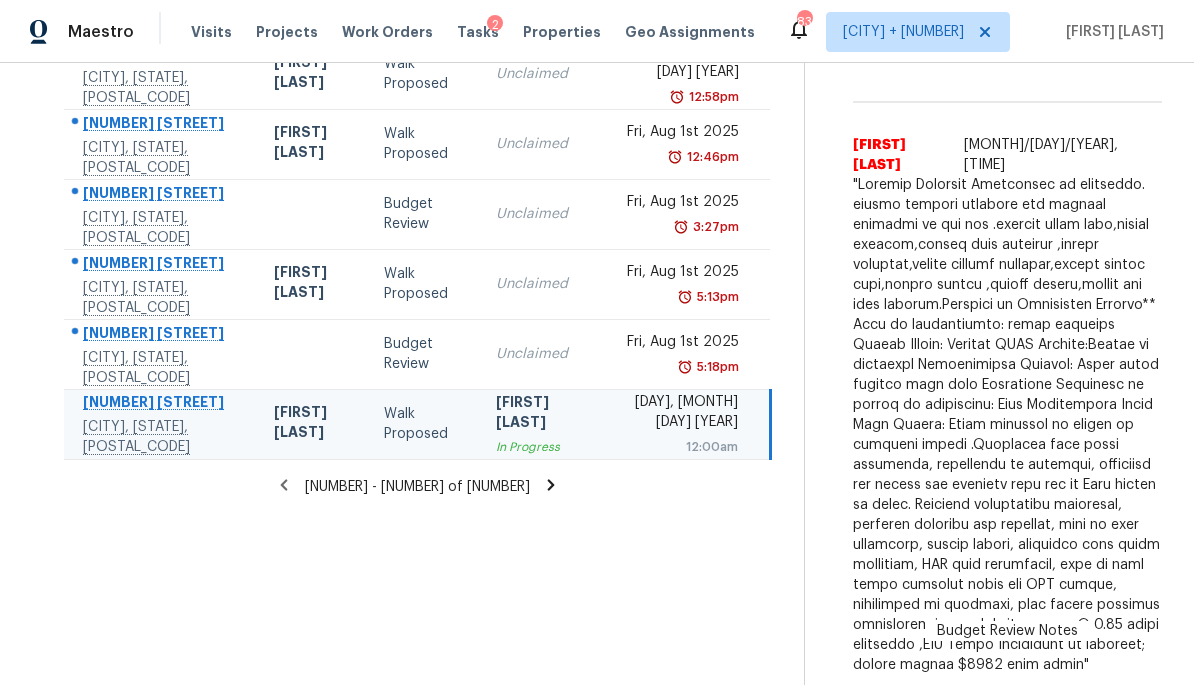 click on "12:00am" at bounding box center (677, 447) 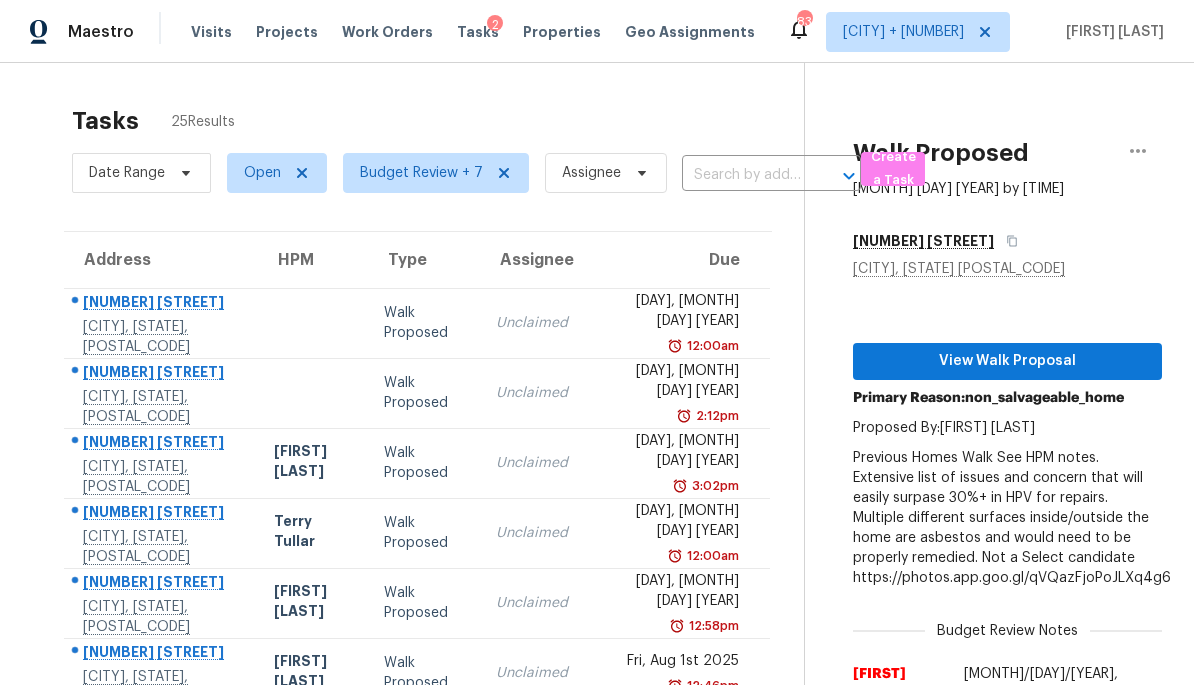 scroll, scrollTop: 0, scrollLeft: 0, axis: both 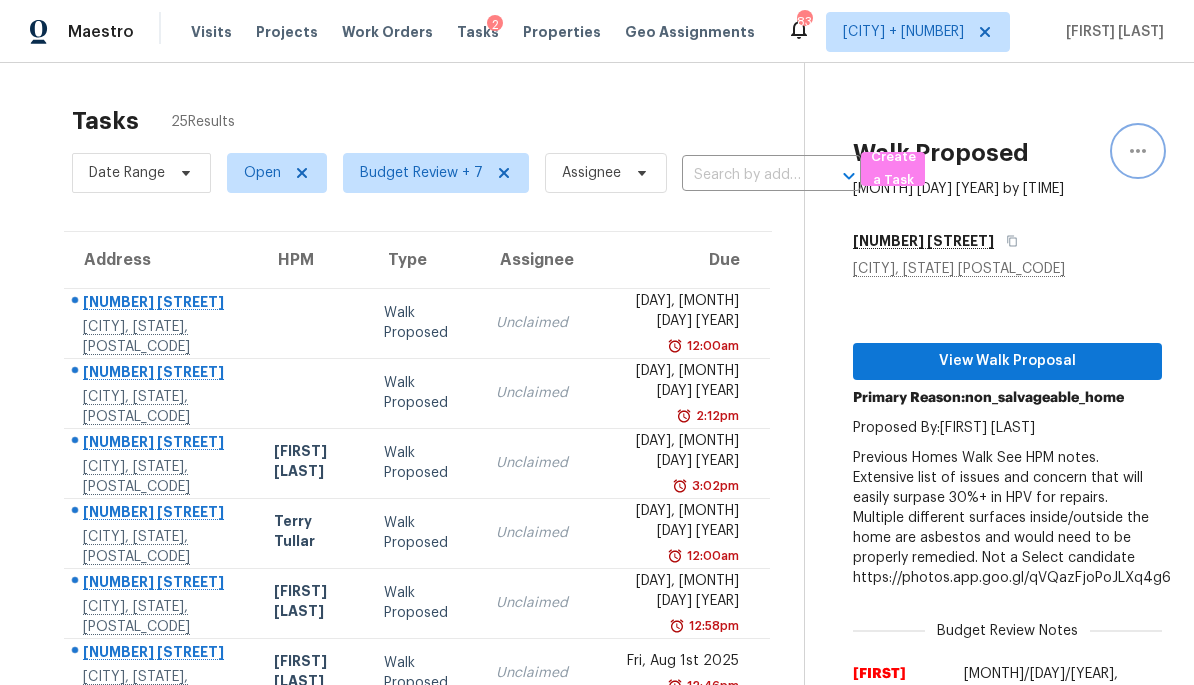 click 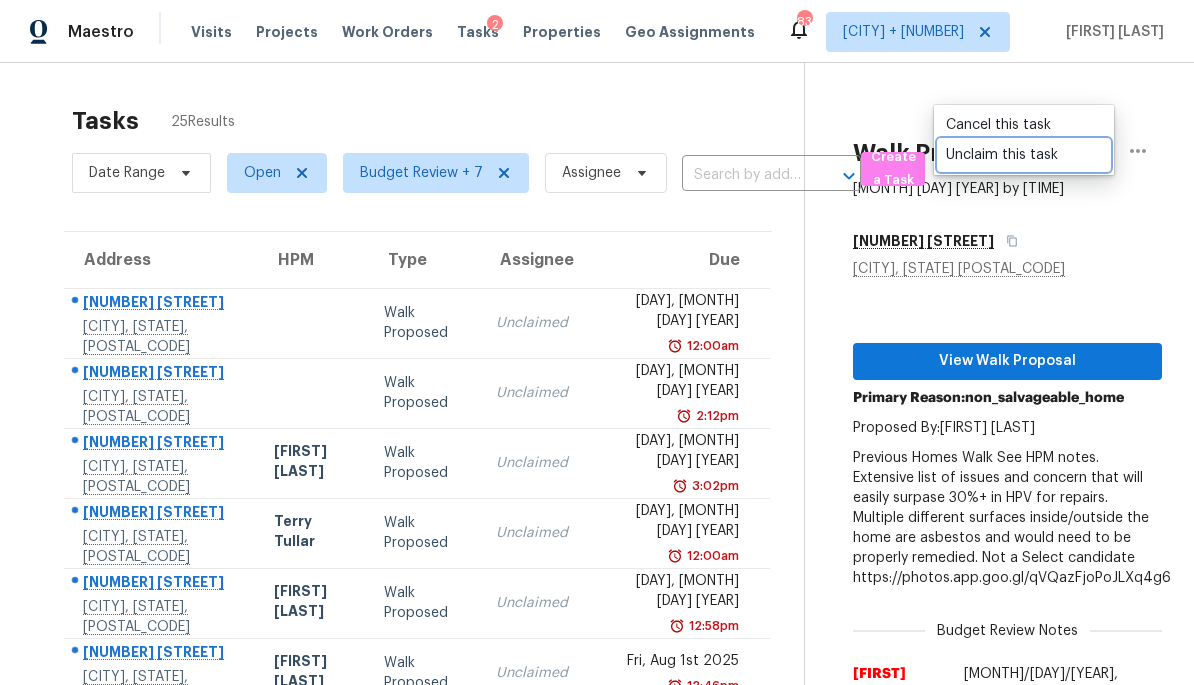 click on "Unclaim this task" at bounding box center (1024, 155) 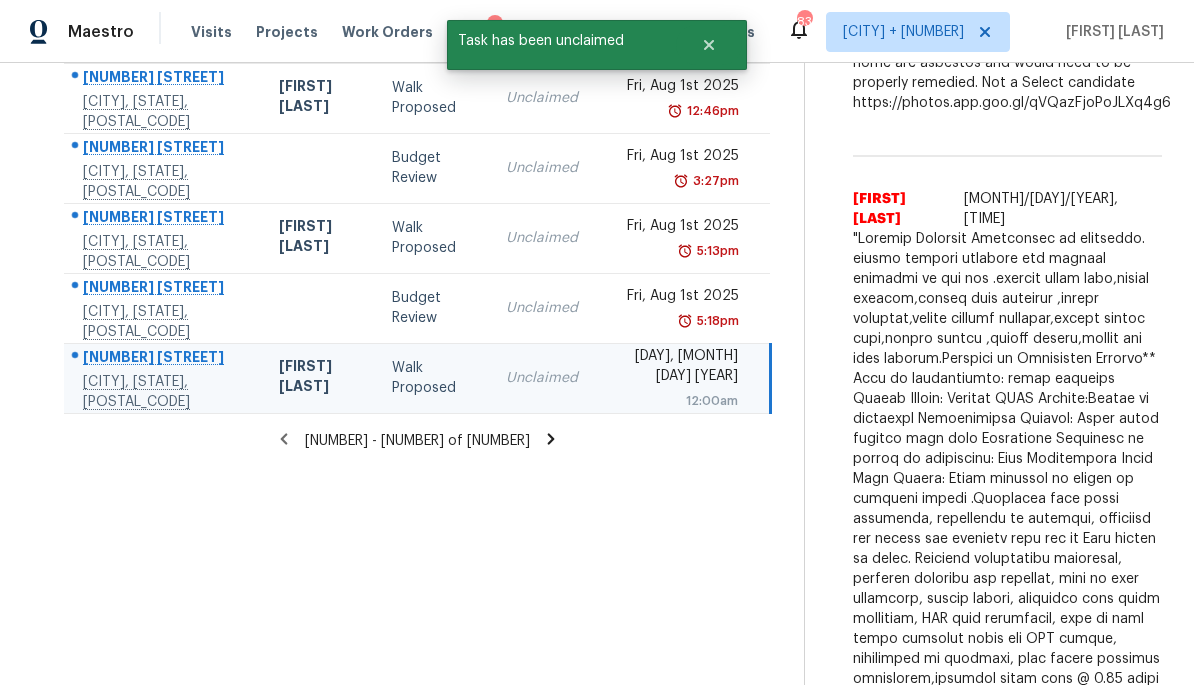scroll, scrollTop: 531, scrollLeft: 0, axis: vertical 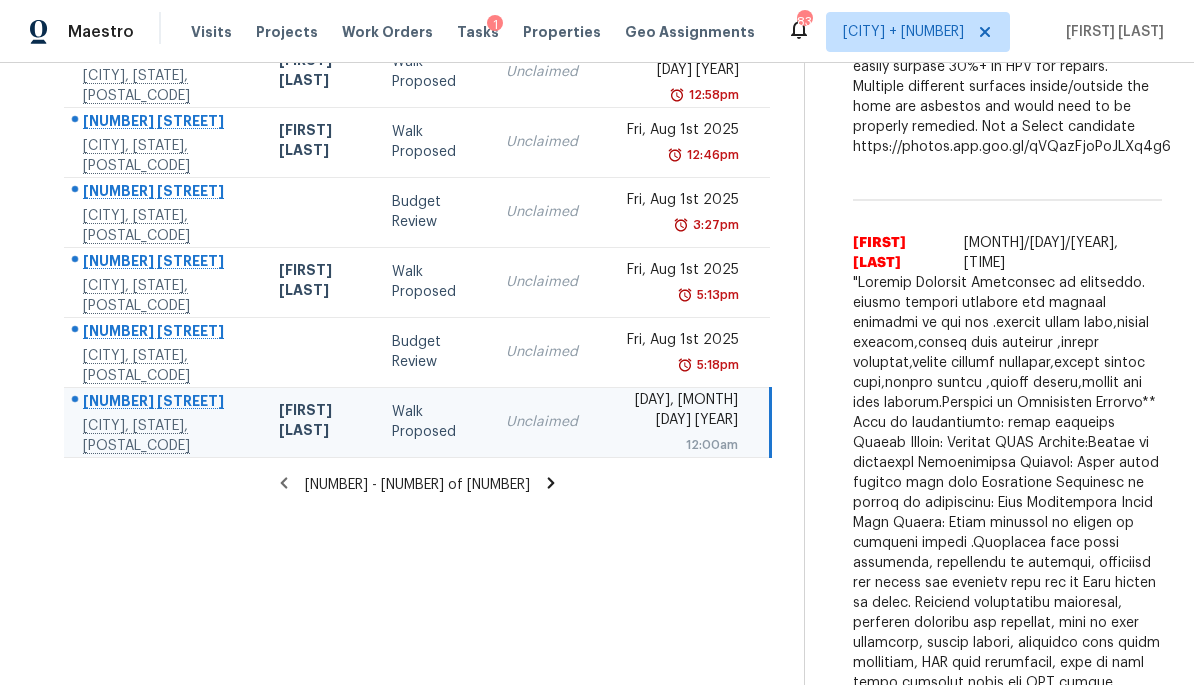 click 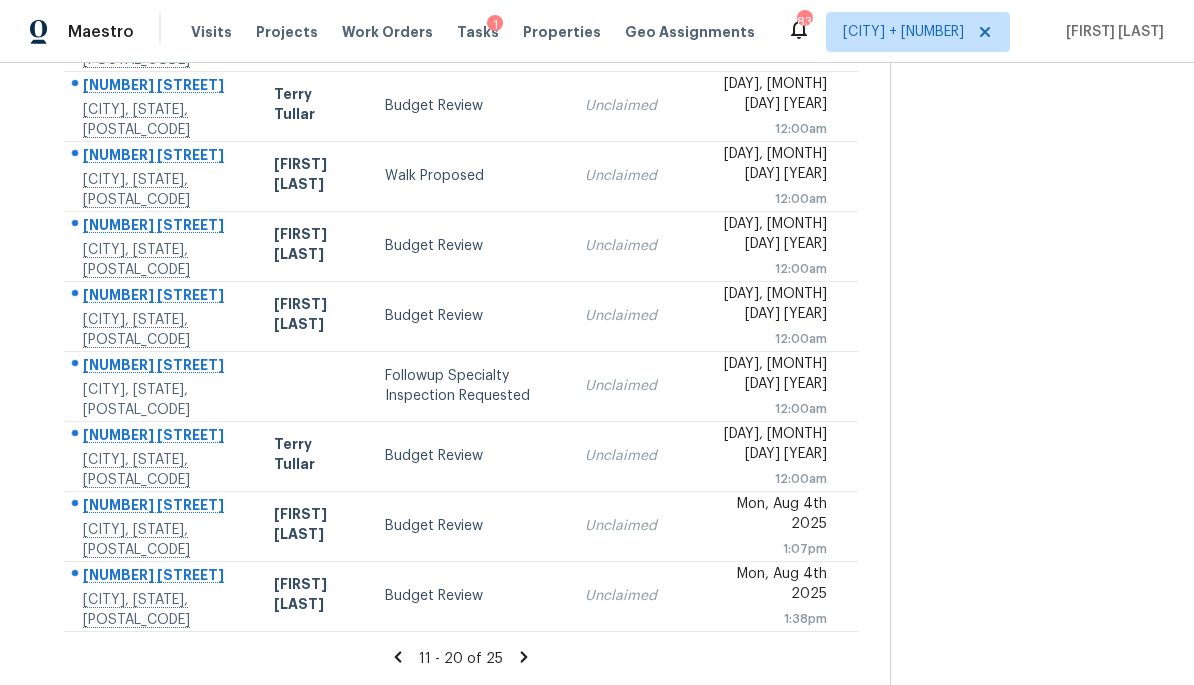 scroll, scrollTop: 437, scrollLeft: 0, axis: vertical 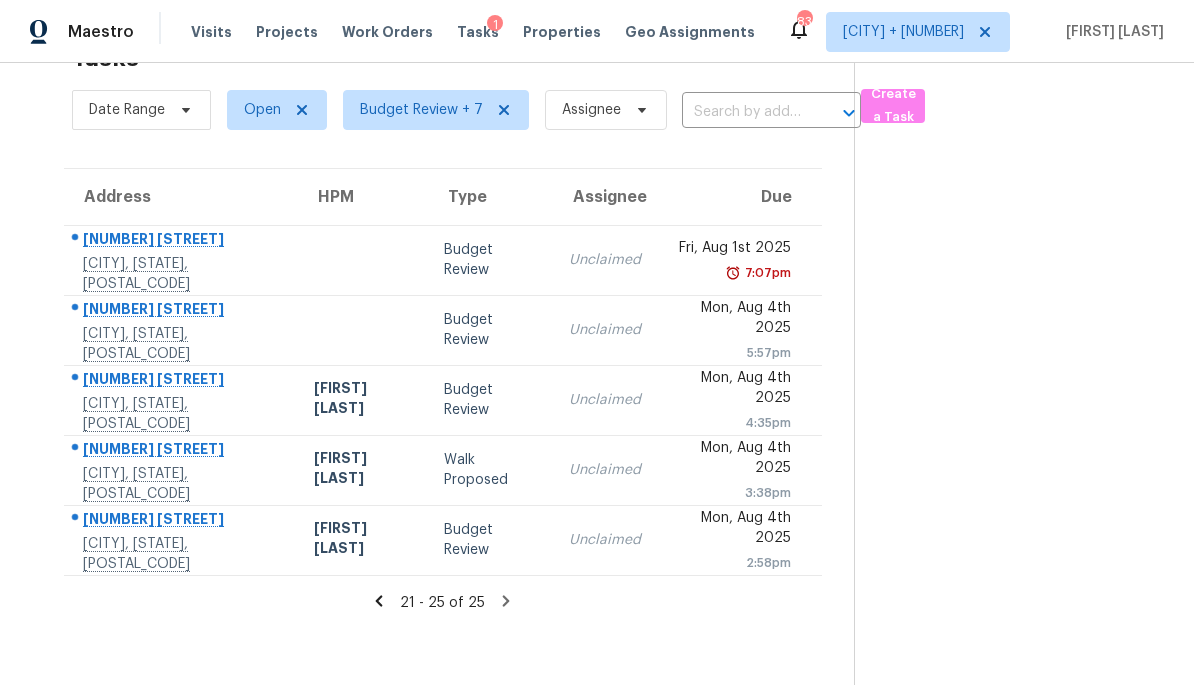 click on "Unclaimed" at bounding box center (605, 470) 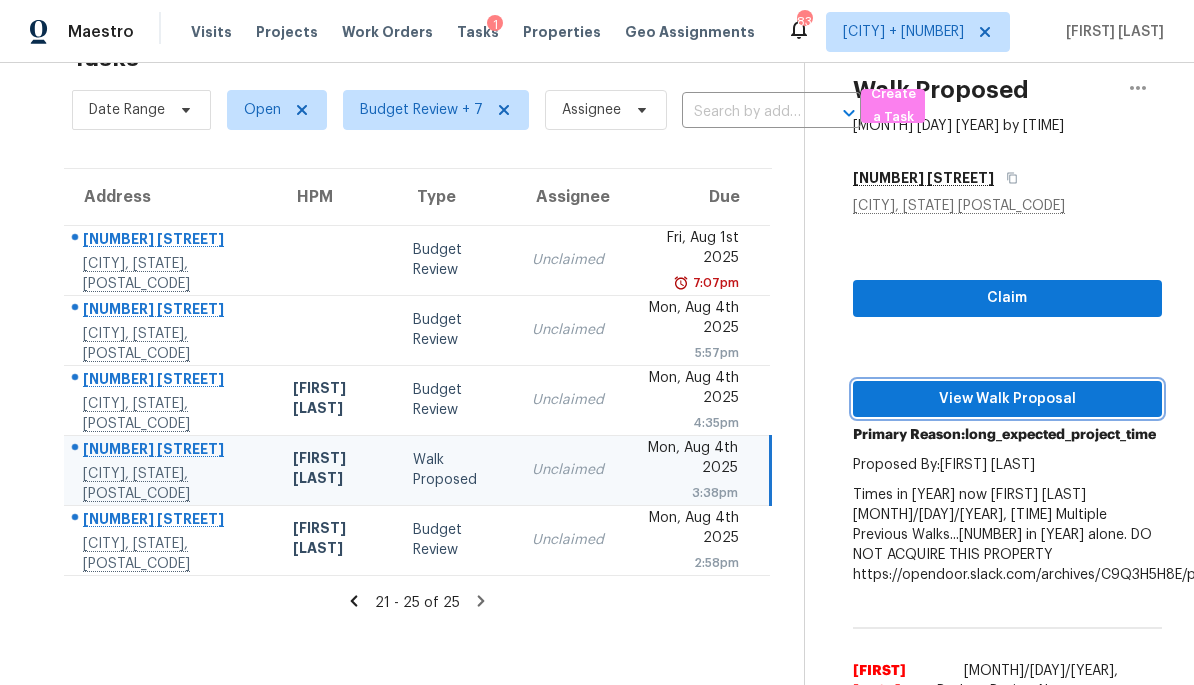 click on "View Walk Proposal" at bounding box center [1007, 399] 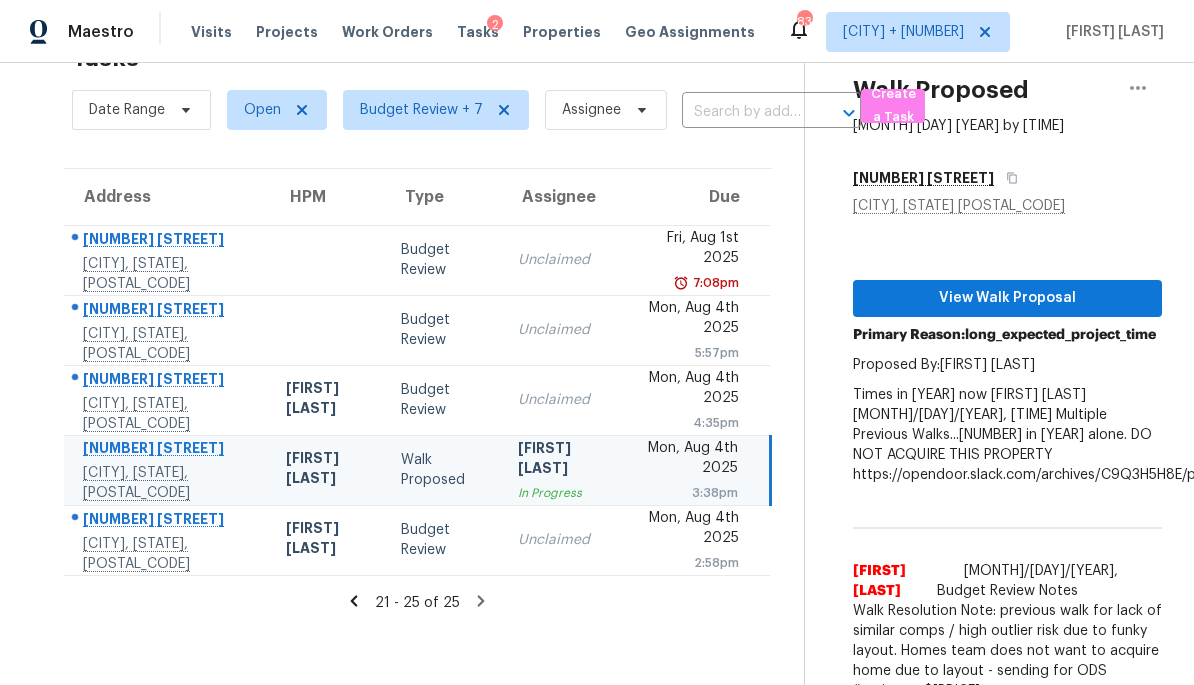 click on "3:38pm" at bounding box center [690, 493] 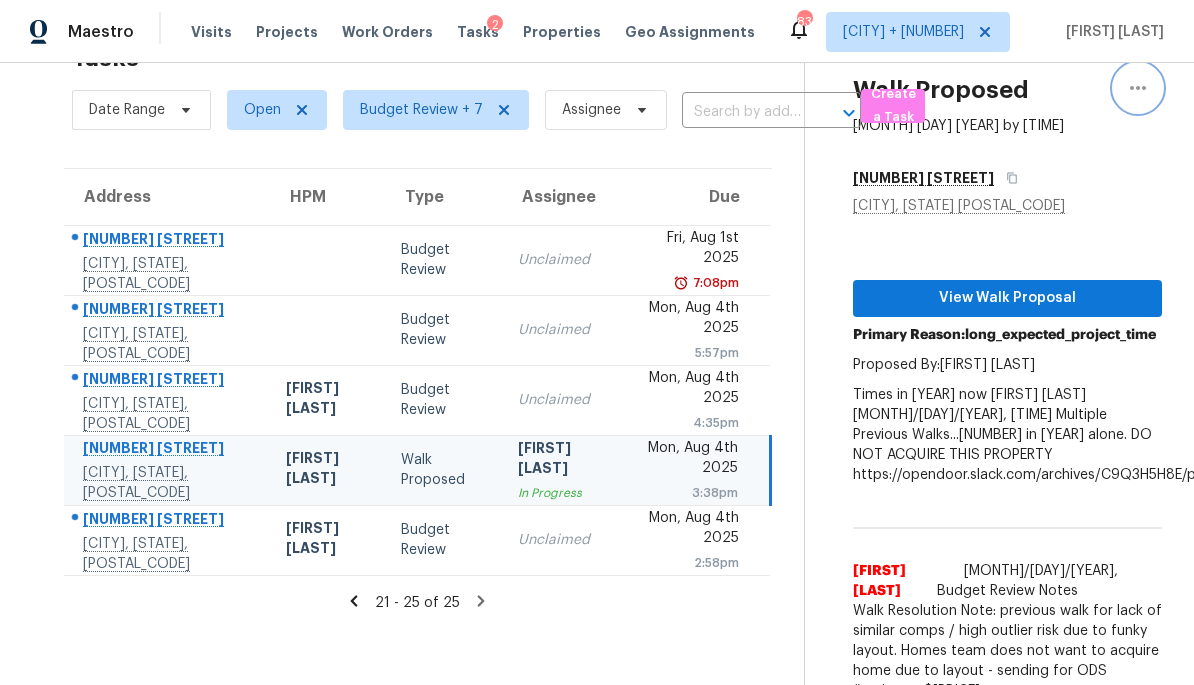click at bounding box center [1138, 88] 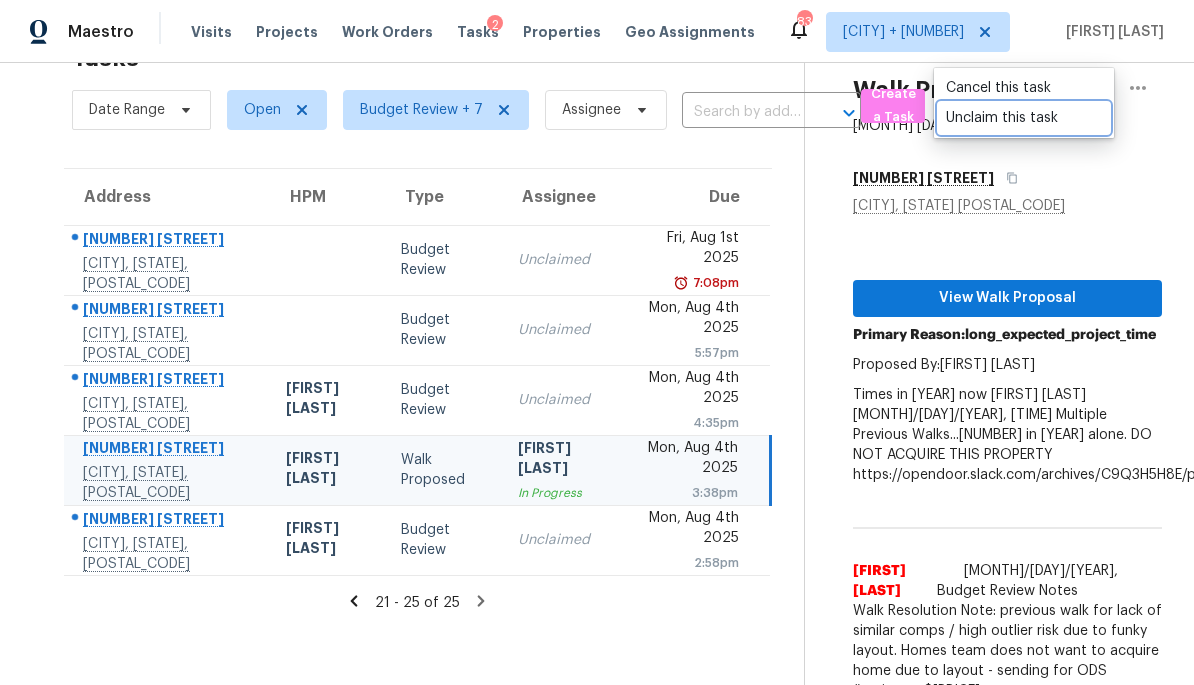 click on "Unclaim this task" at bounding box center [1024, 118] 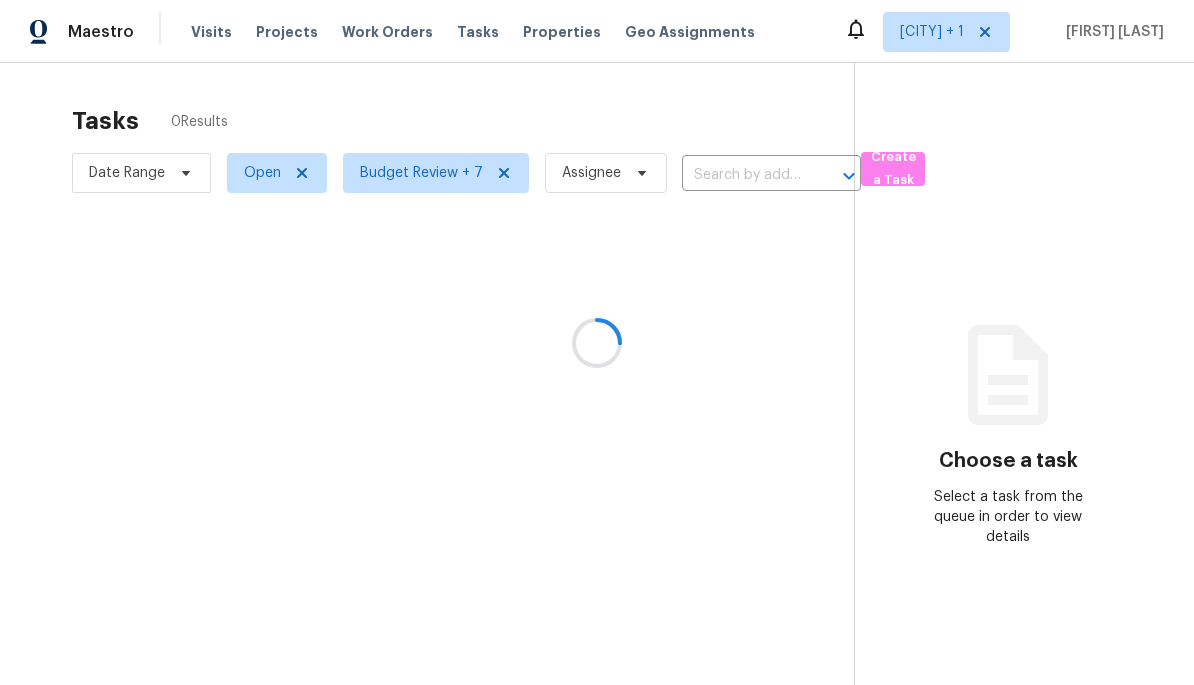 scroll, scrollTop: 0, scrollLeft: 0, axis: both 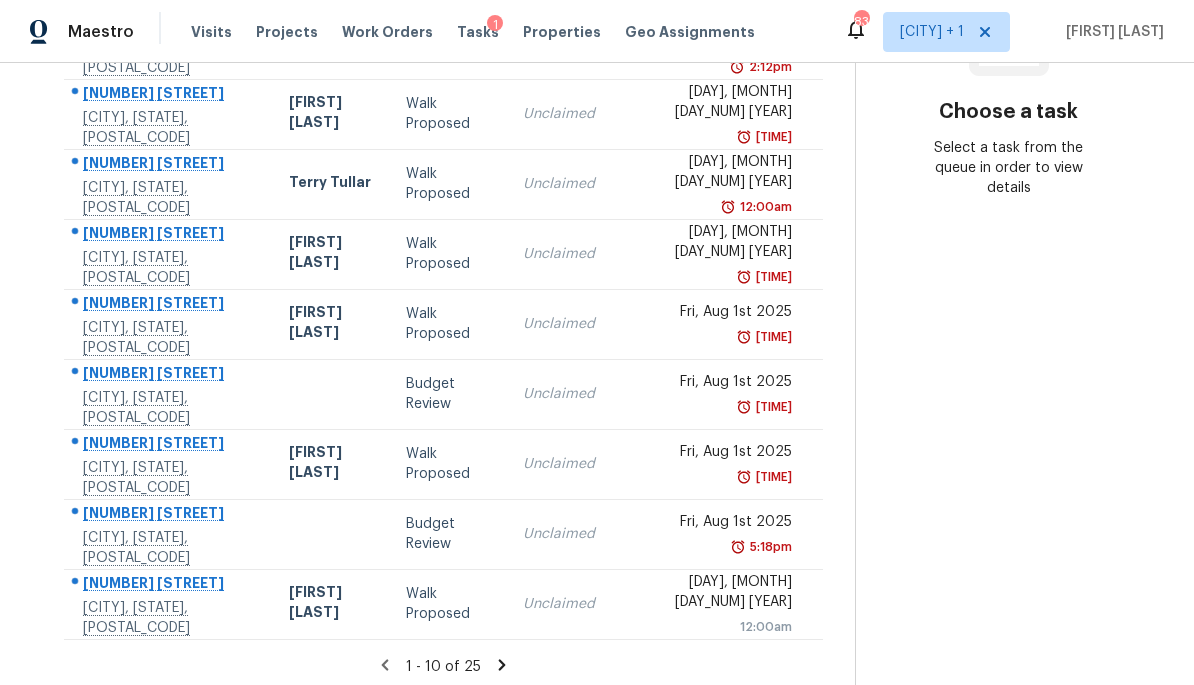 click at bounding box center [331, 394] 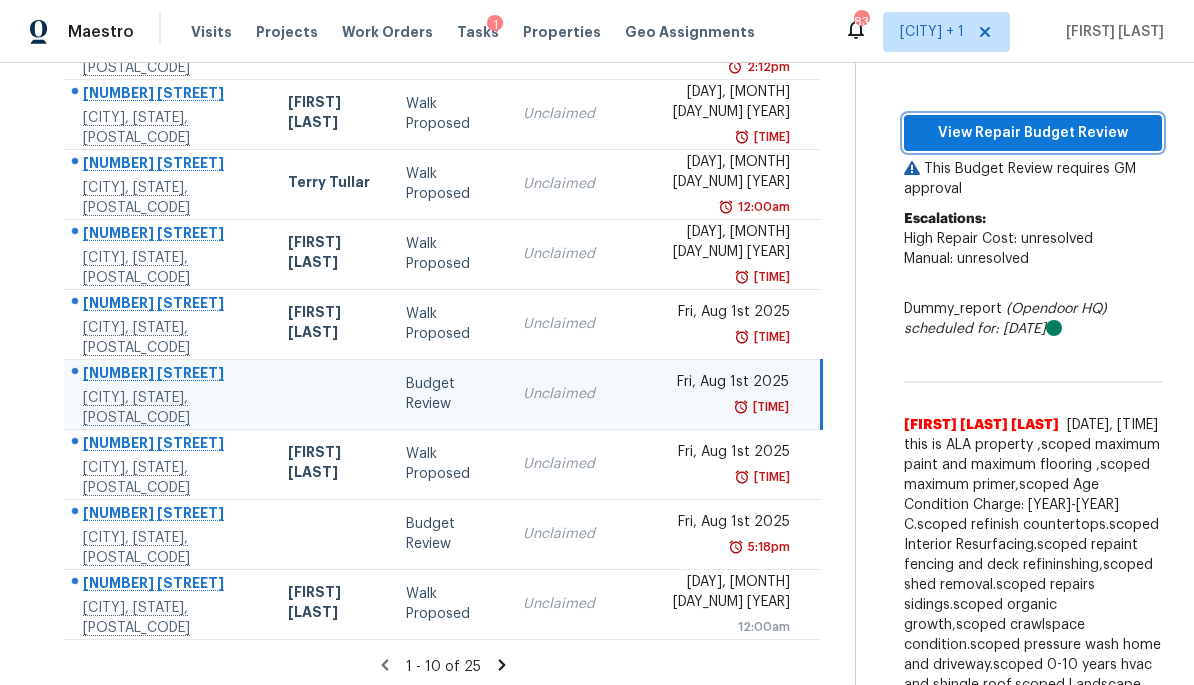click on "View Repair Budget Review" at bounding box center (1033, 133) 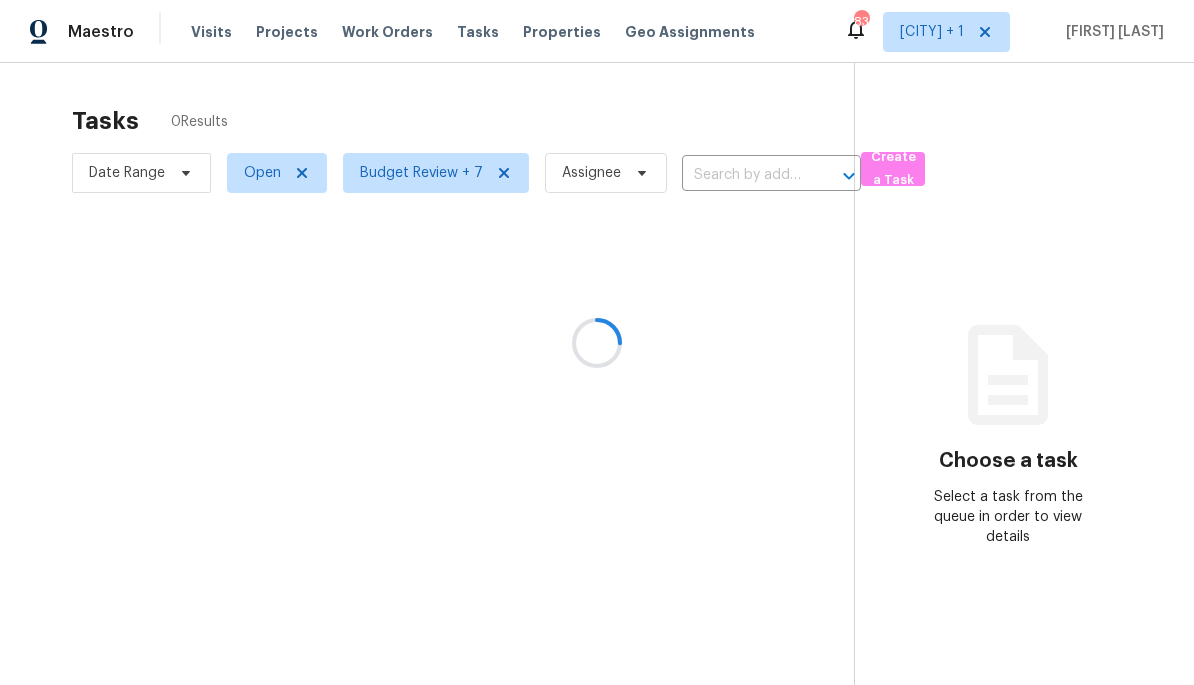 scroll, scrollTop: 0, scrollLeft: 0, axis: both 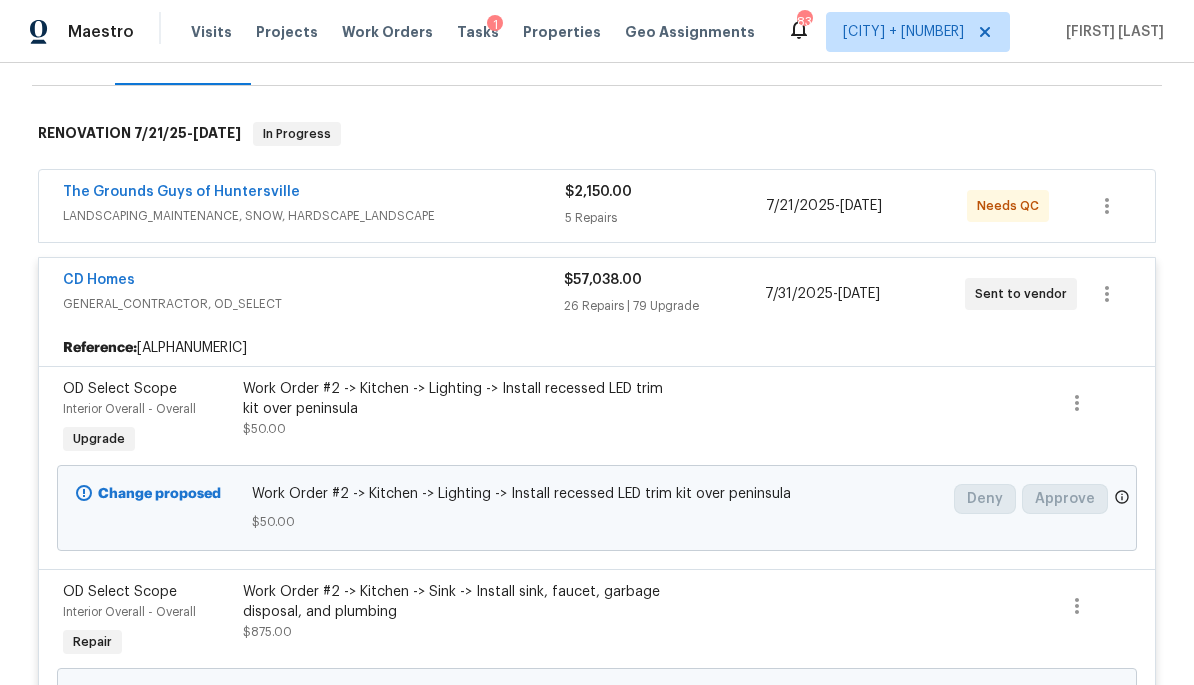click on "$50.00" at bounding box center [597, 522] 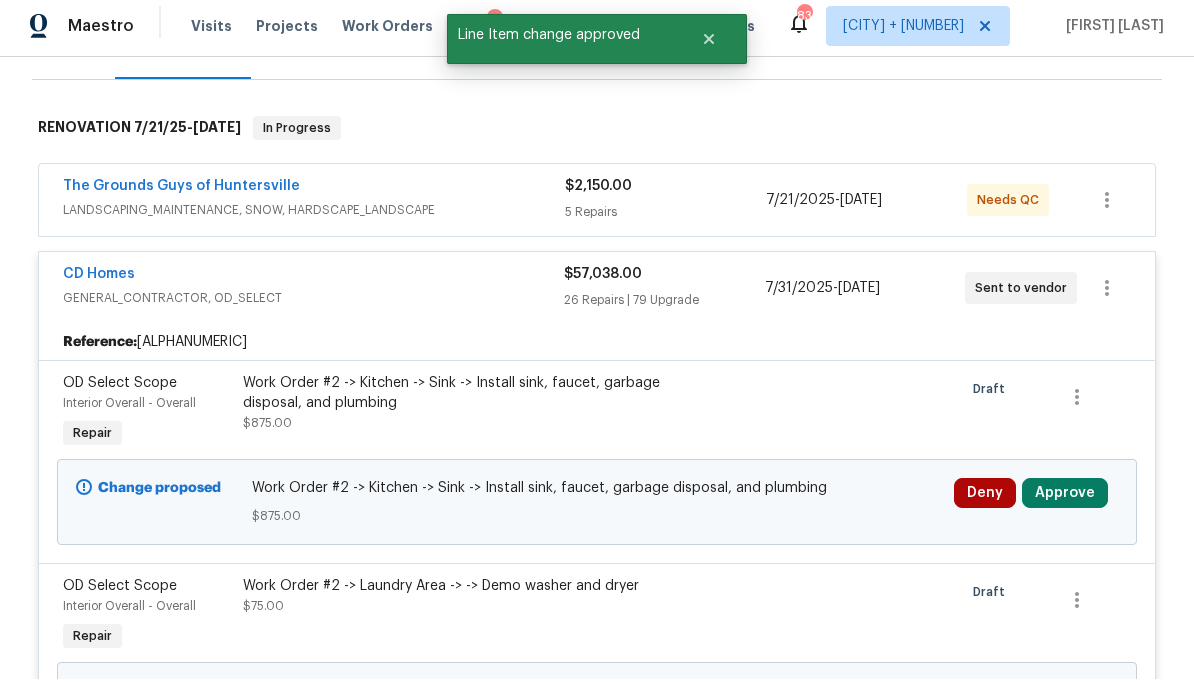 click on "Approve" at bounding box center (1065, 499) 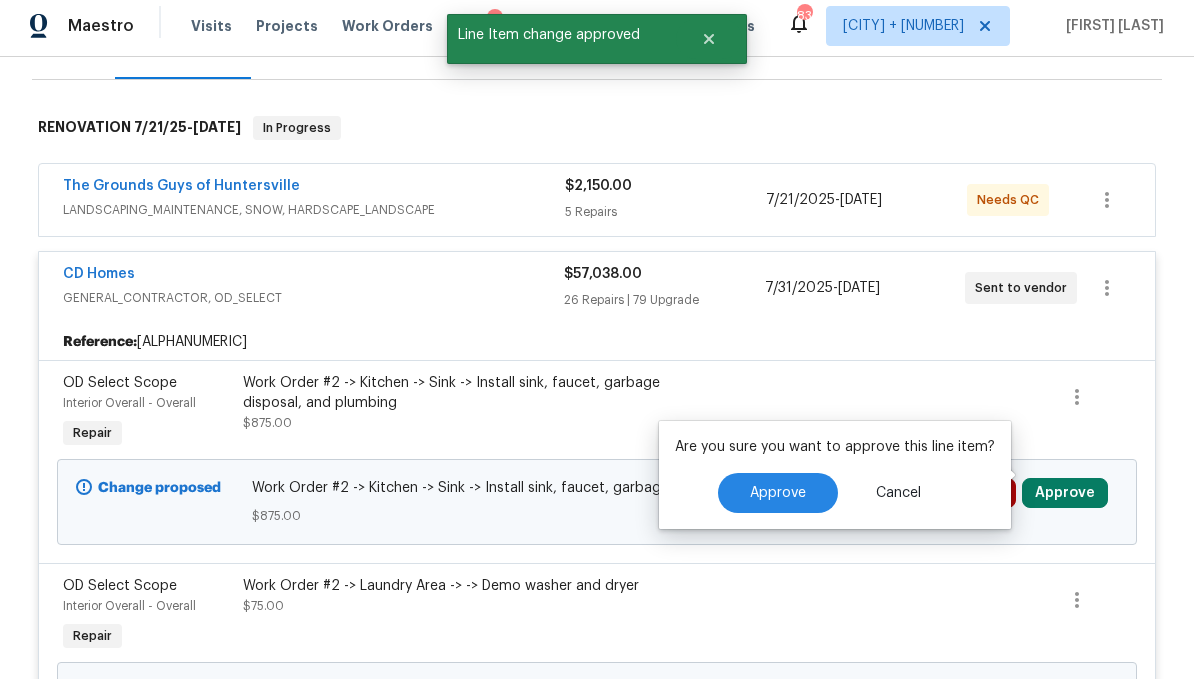 click on "Approve" at bounding box center [778, 499] 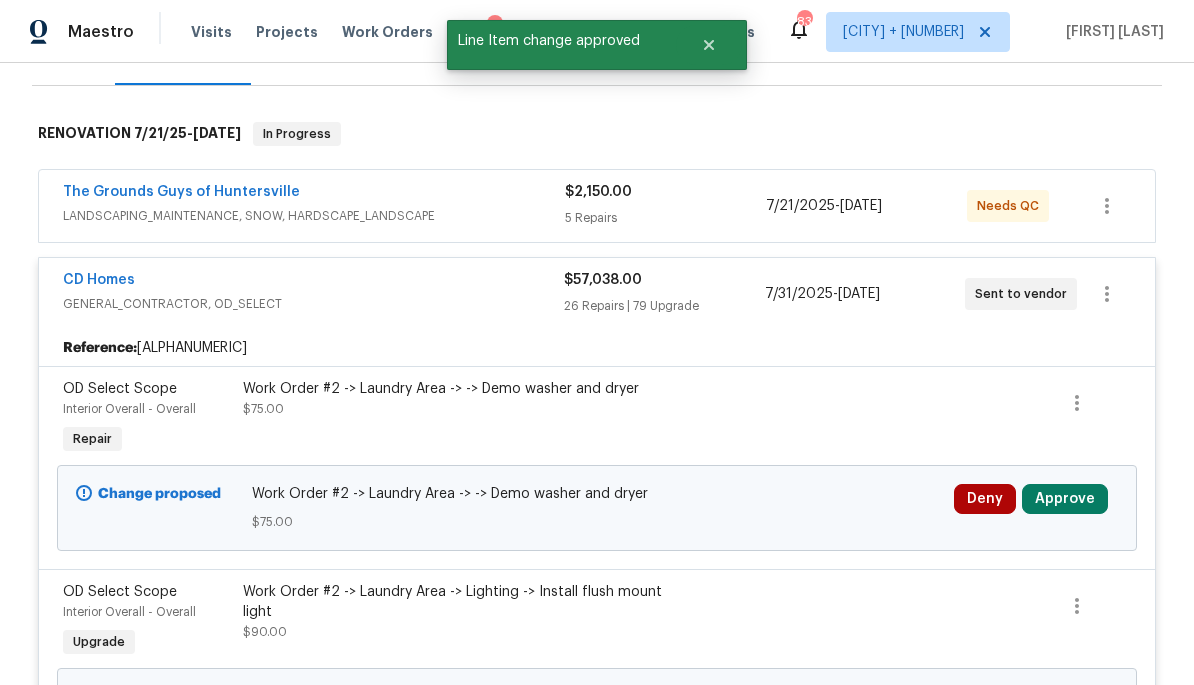 click on "Approve" at bounding box center (1065, 499) 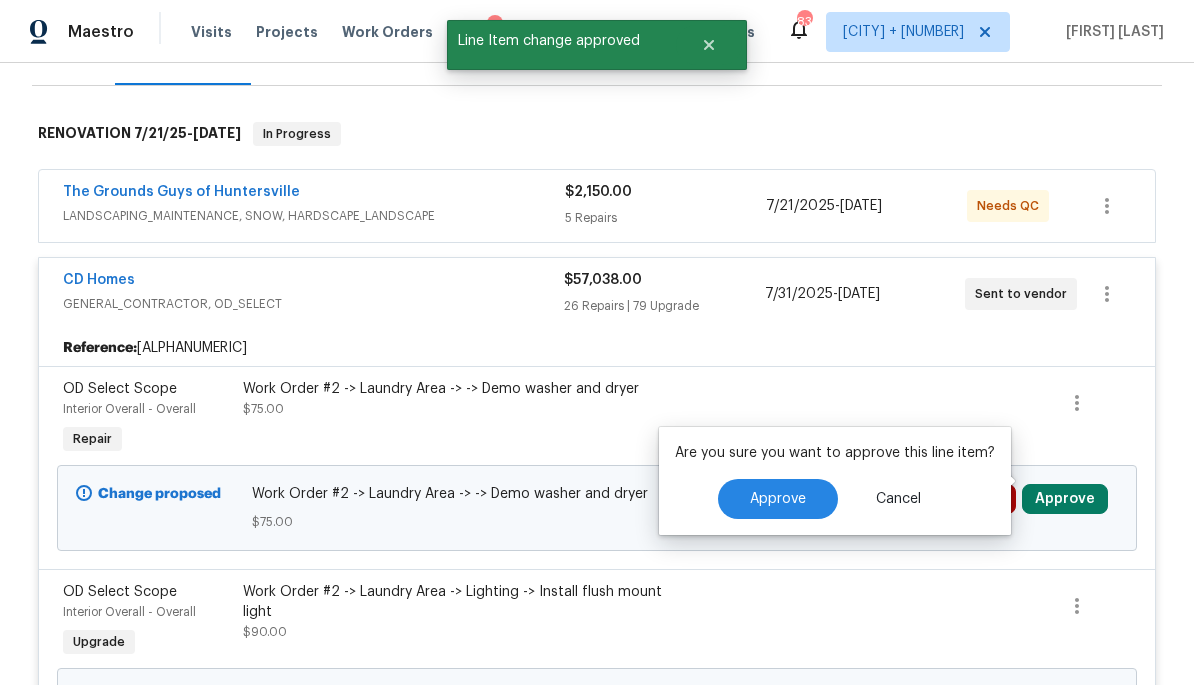 click on "Approve" at bounding box center (778, 499) 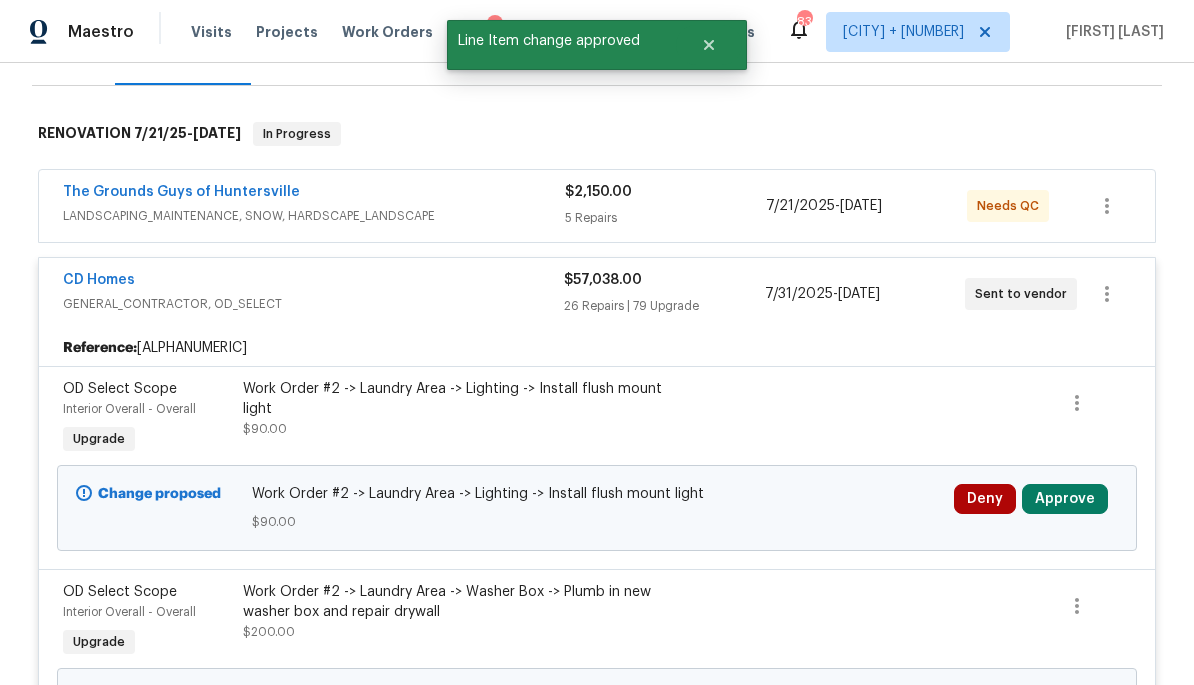 click on "Approve" at bounding box center [1065, 499] 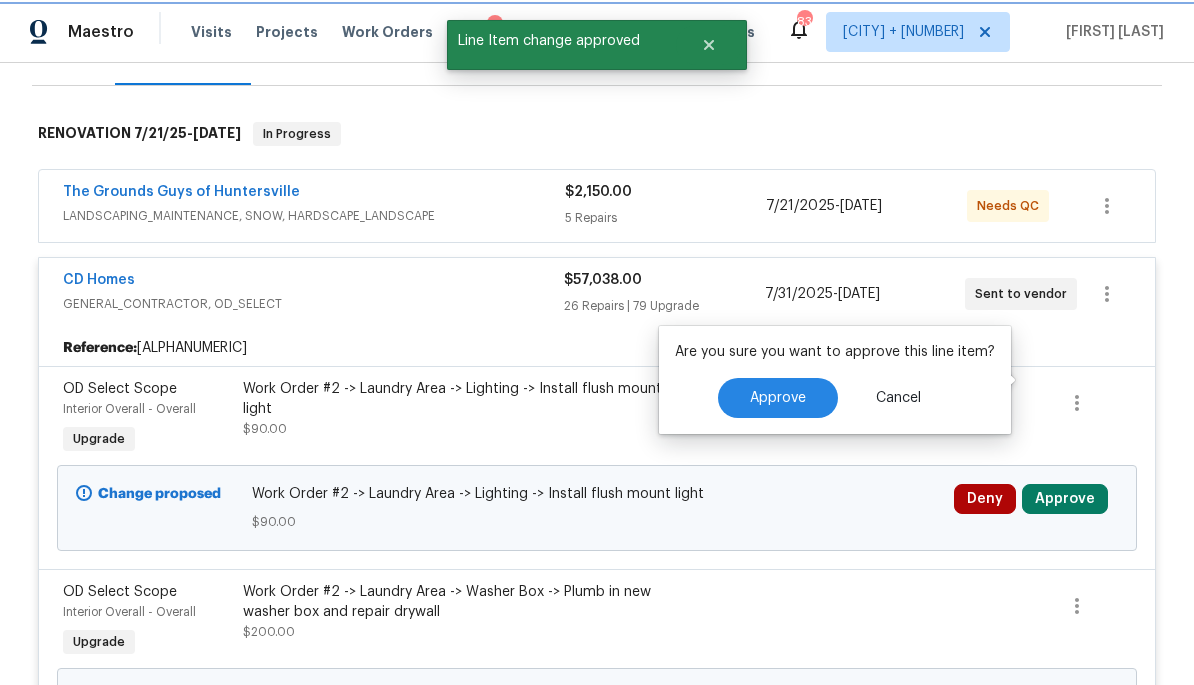 scroll, scrollTop: 398, scrollLeft: 0, axis: vertical 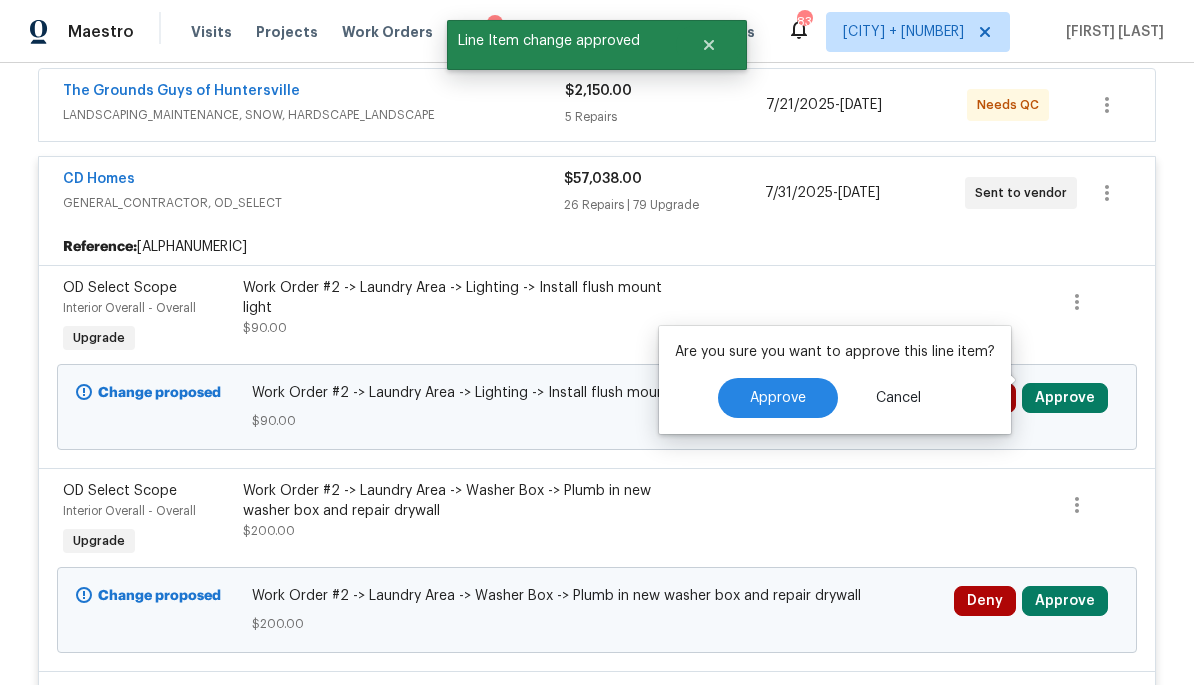click on "Approve" at bounding box center (778, 398) 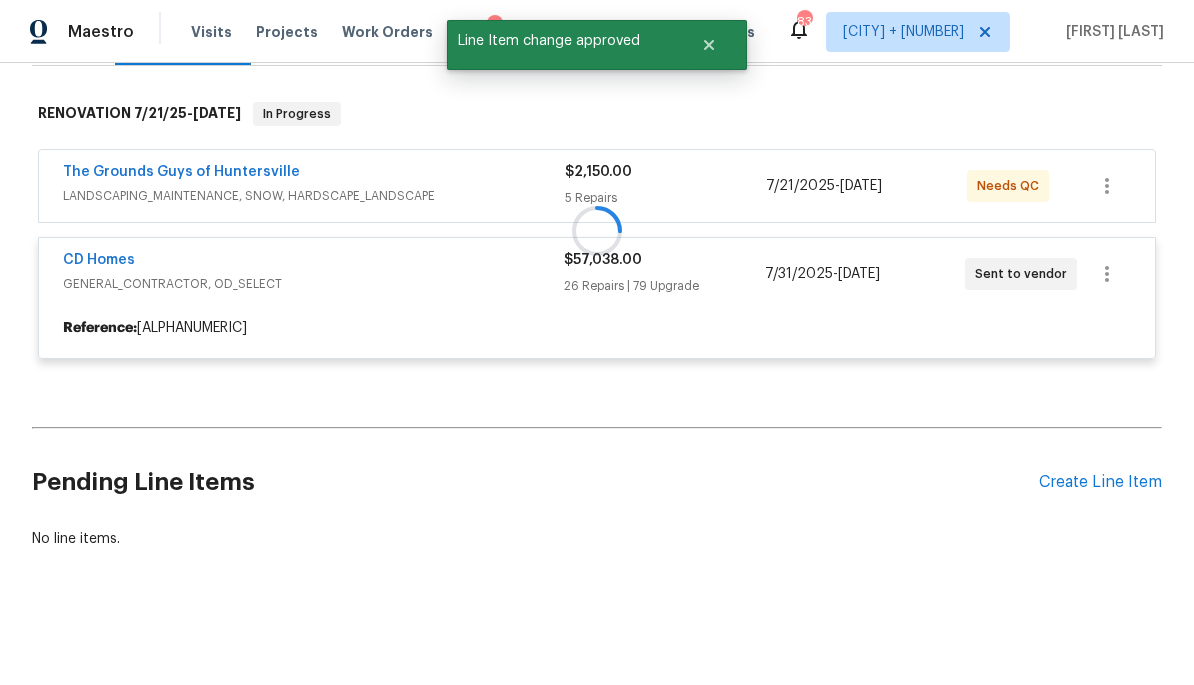 scroll, scrollTop: 297, scrollLeft: 0, axis: vertical 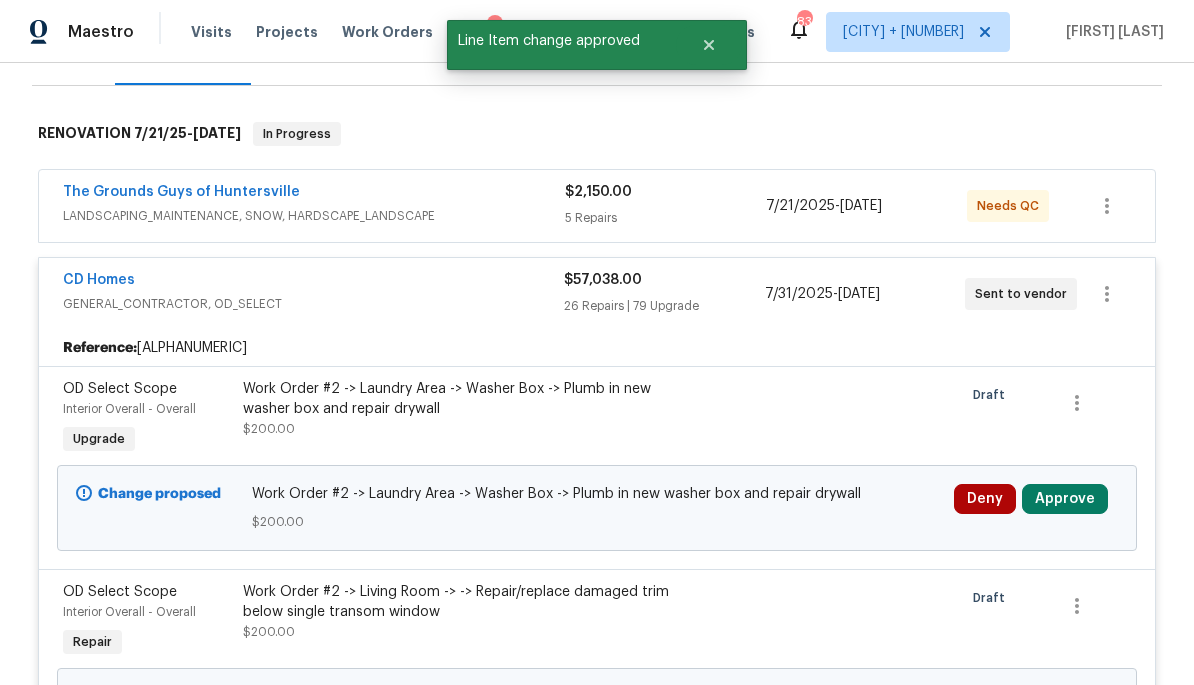 click on "Approve" at bounding box center (1065, 499) 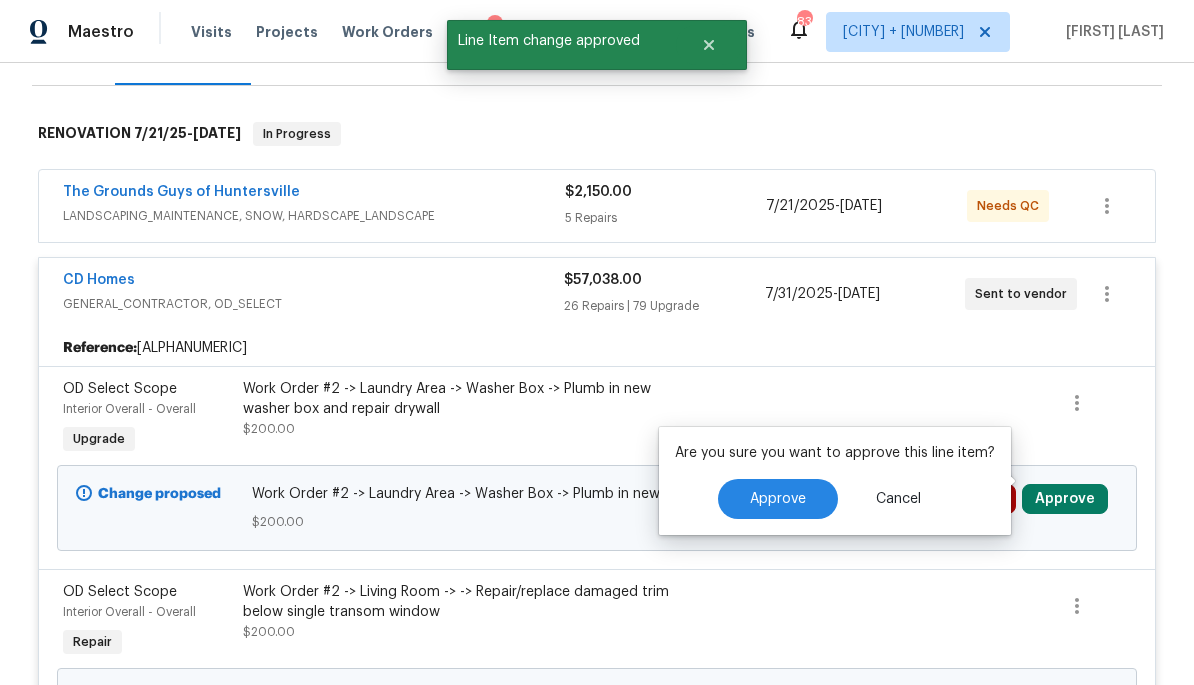 click on "Approve" at bounding box center [778, 499] 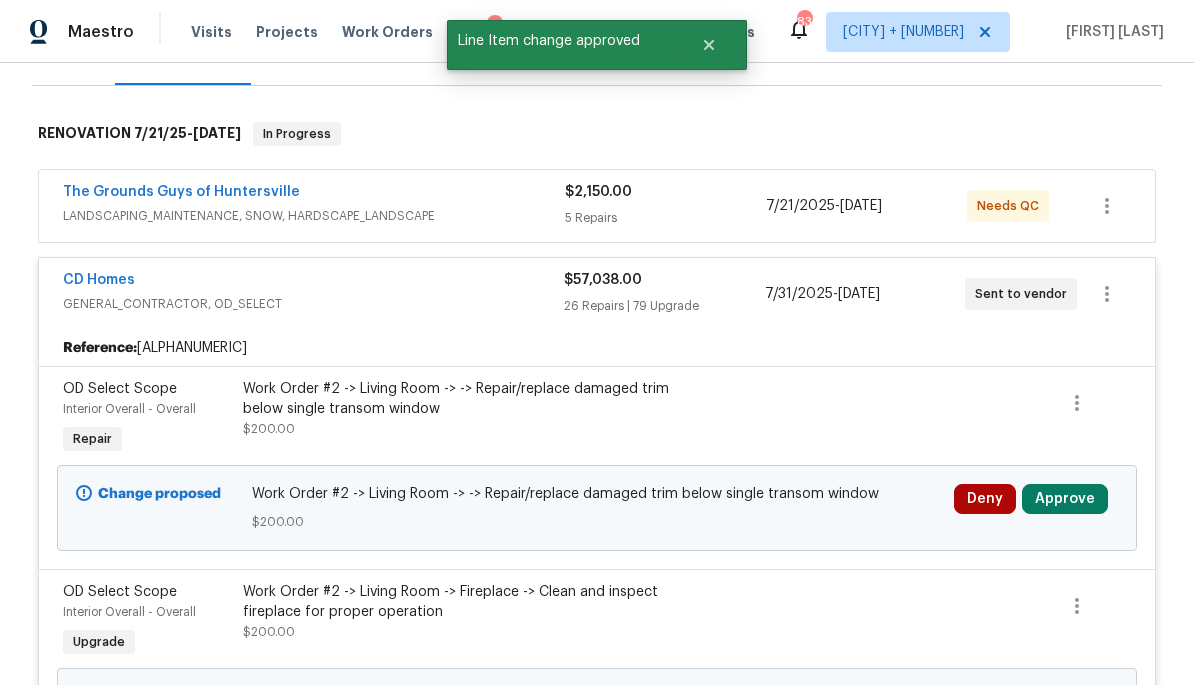 click on "Approve" at bounding box center [1065, 499] 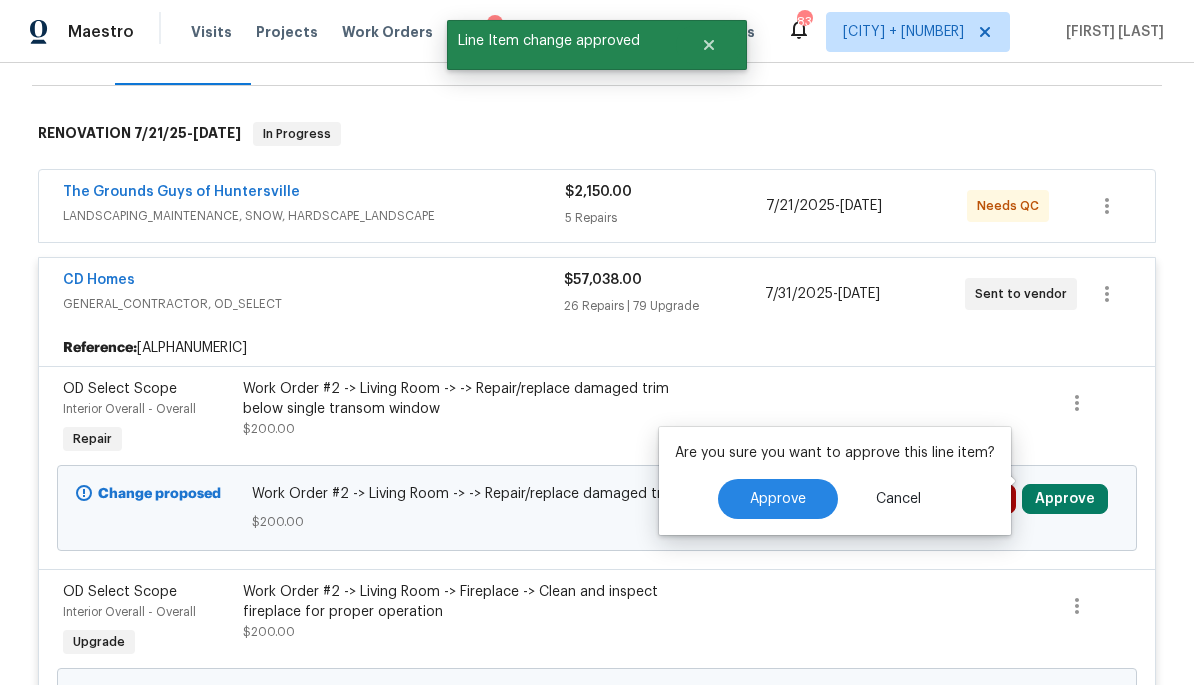 click on "Approve" at bounding box center [778, 499] 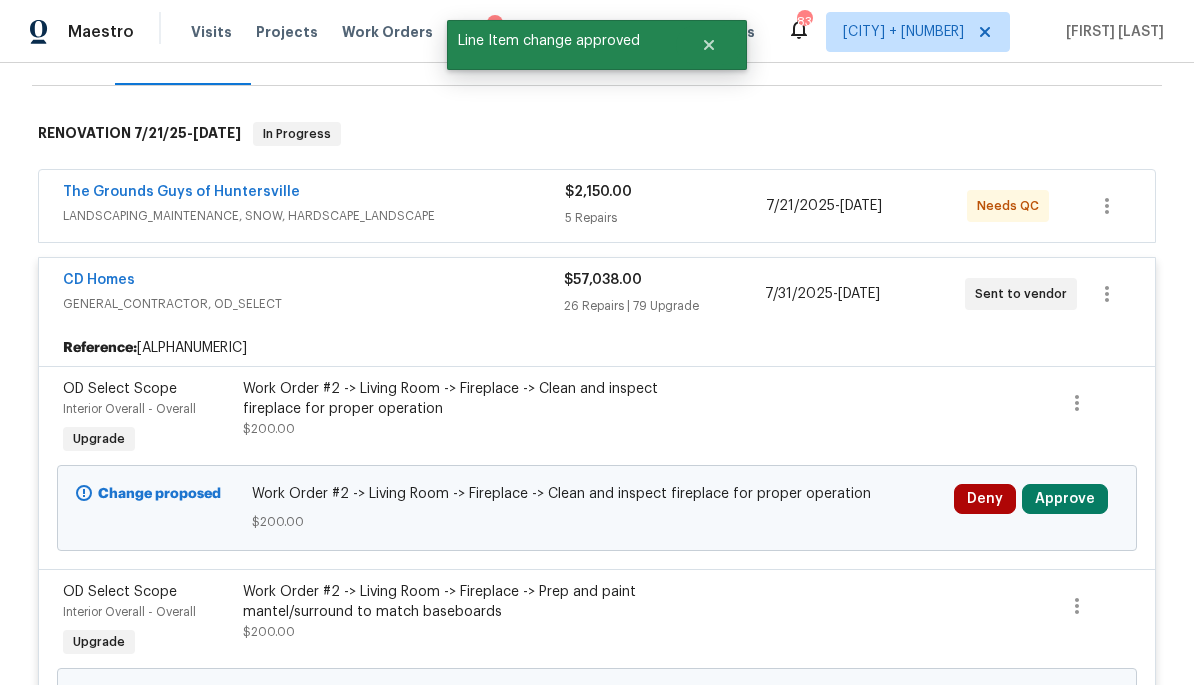 click on "Approve" at bounding box center [1065, 499] 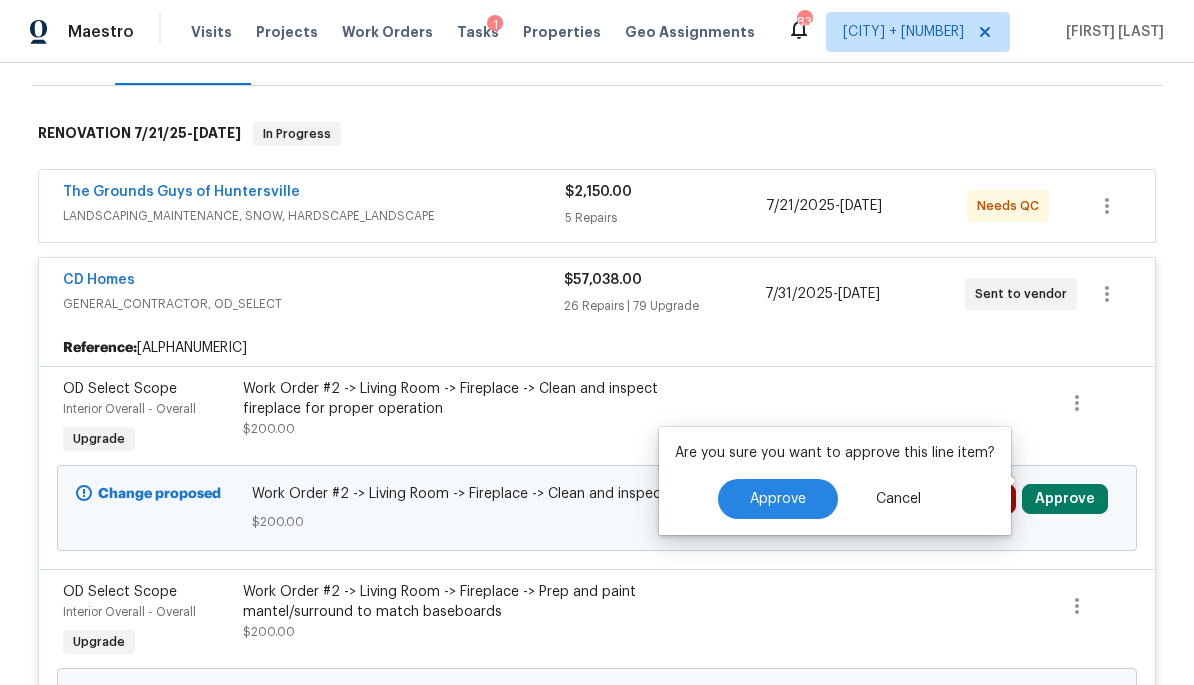 click on "Approve" at bounding box center [778, 499] 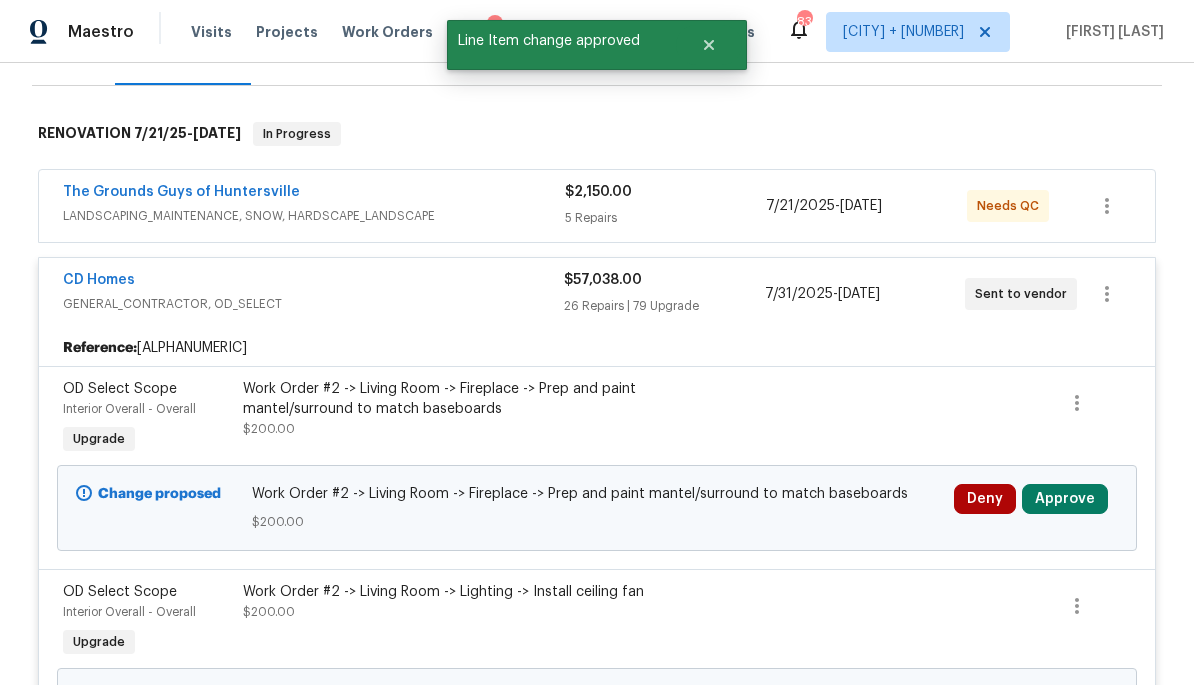 click on "Approve" at bounding box center (1065, 499) 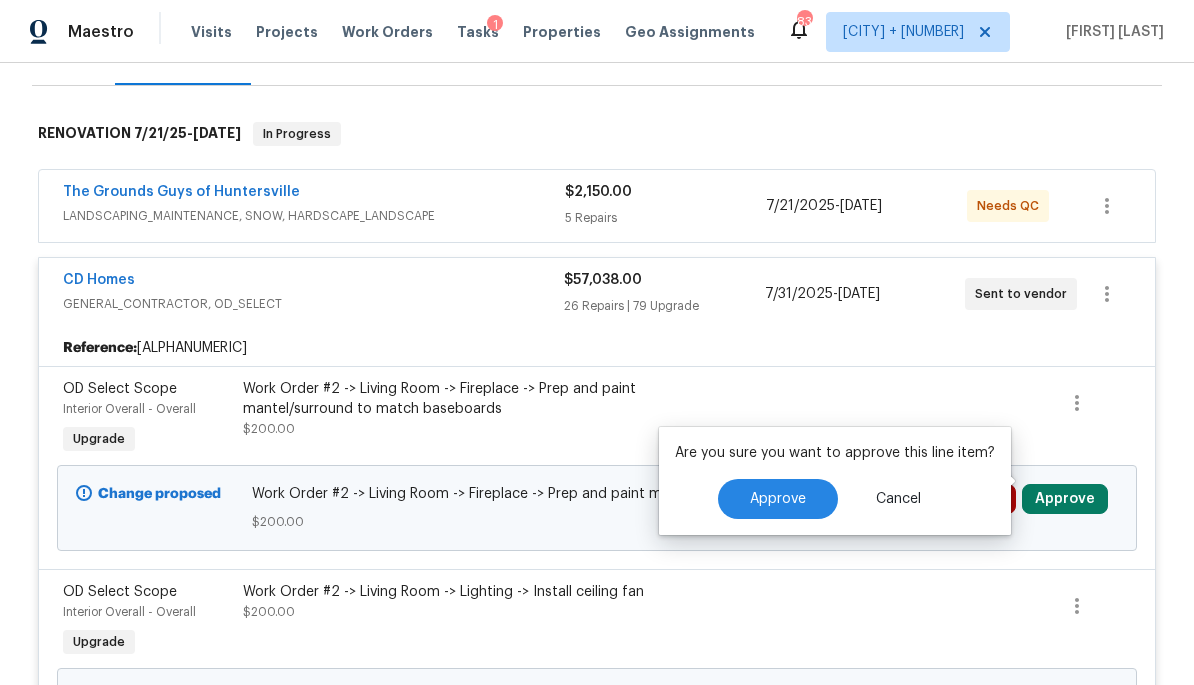 click on "Approve" at bounding box center (778, 499) 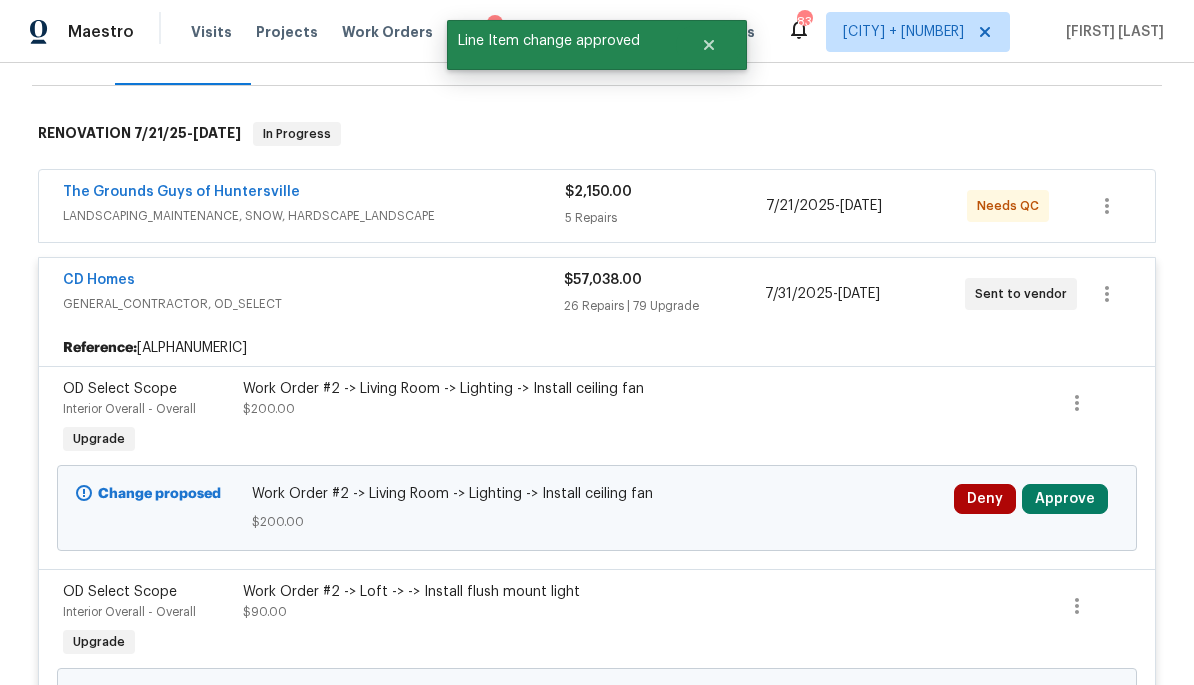 click on "Approve" at bounding box center [1065, 499] 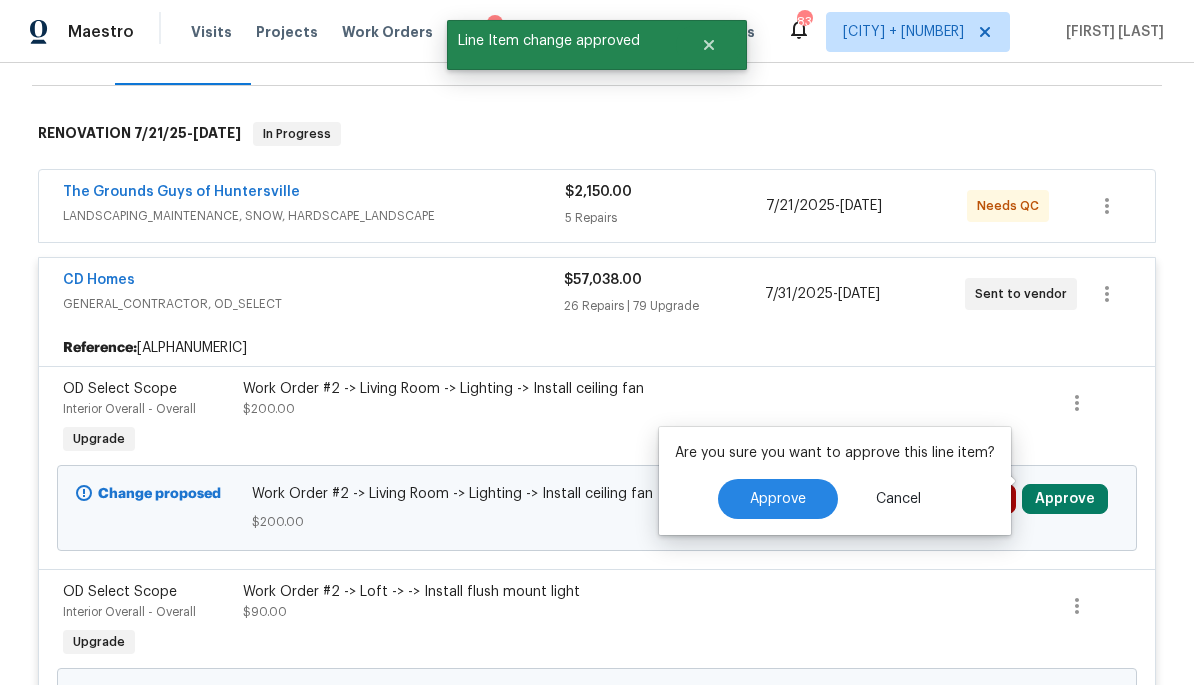 click on "Approve" at bounding box center [778, 499] 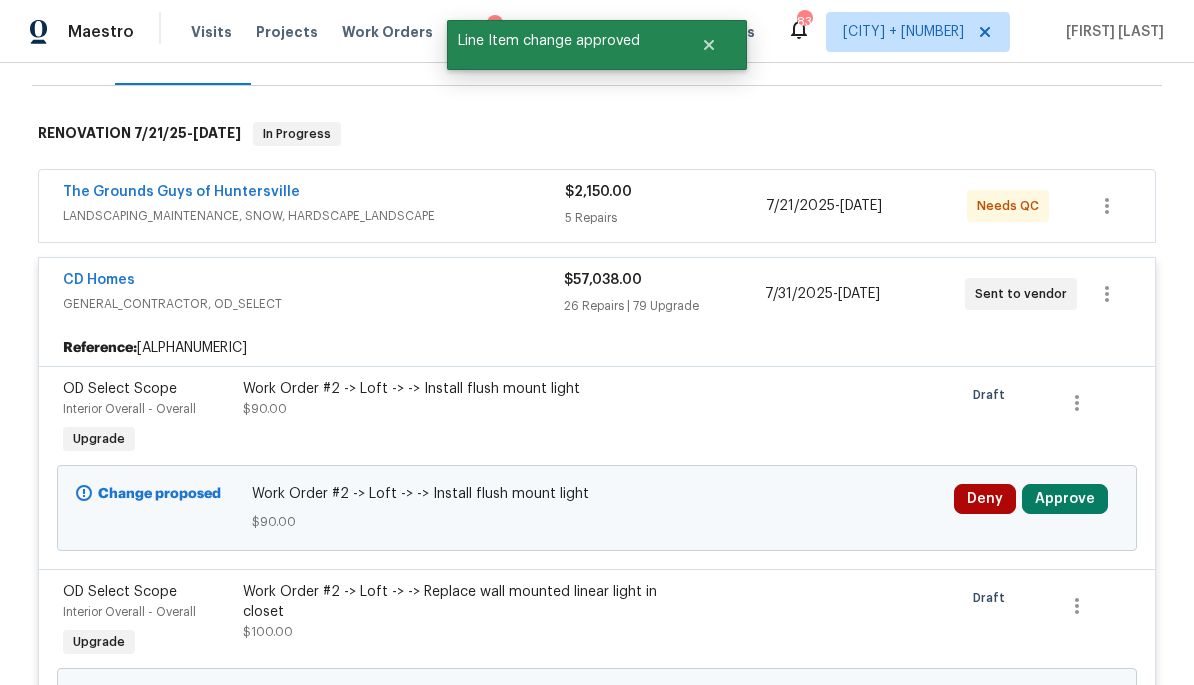 click on "Approve" at bounding box center [1065, 499] 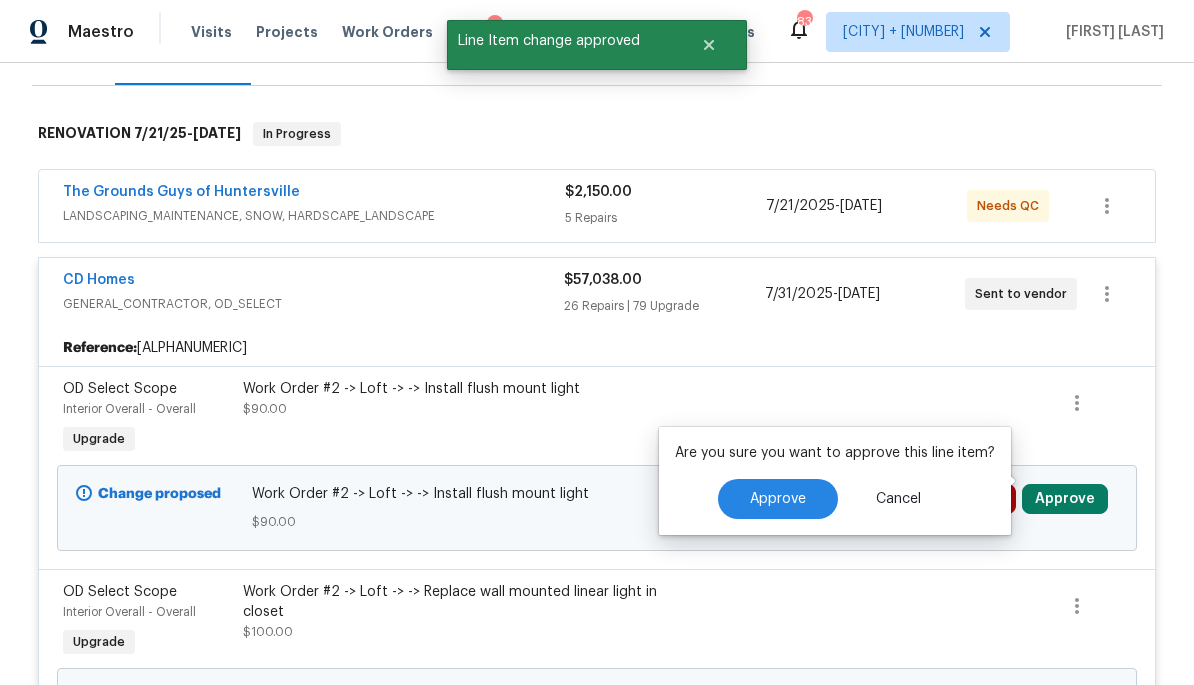 click on "Approve" at bounding box center (778, 499) 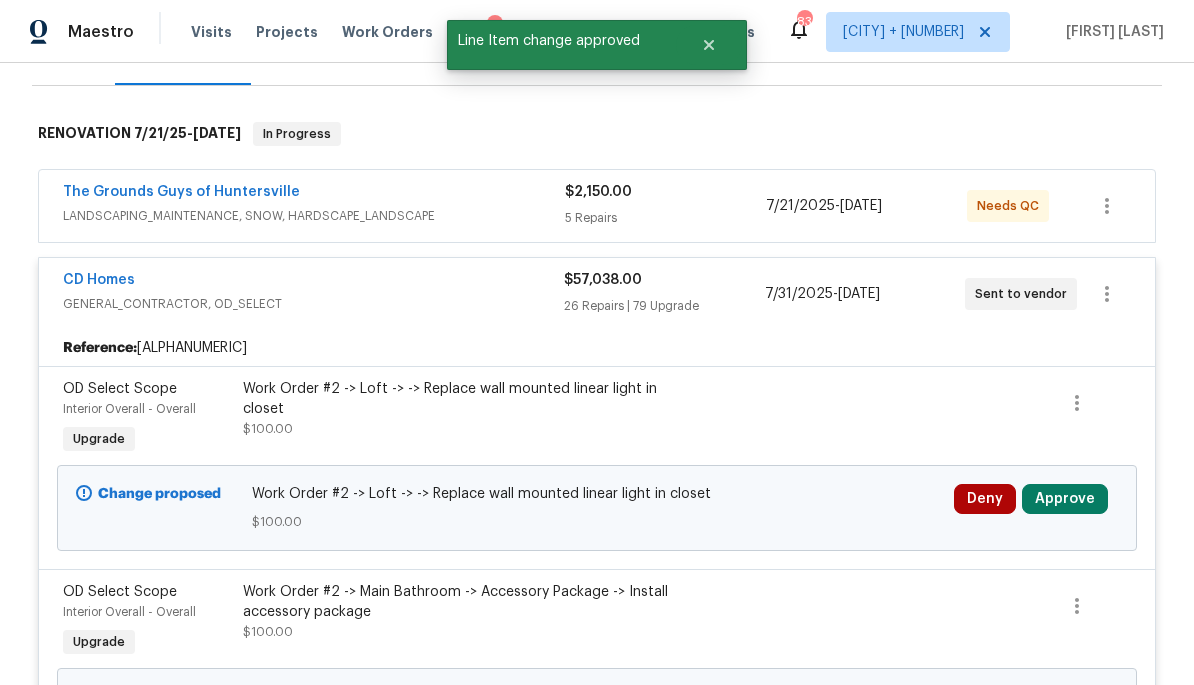 click on "Approve" at bounding box center (1065, 499) 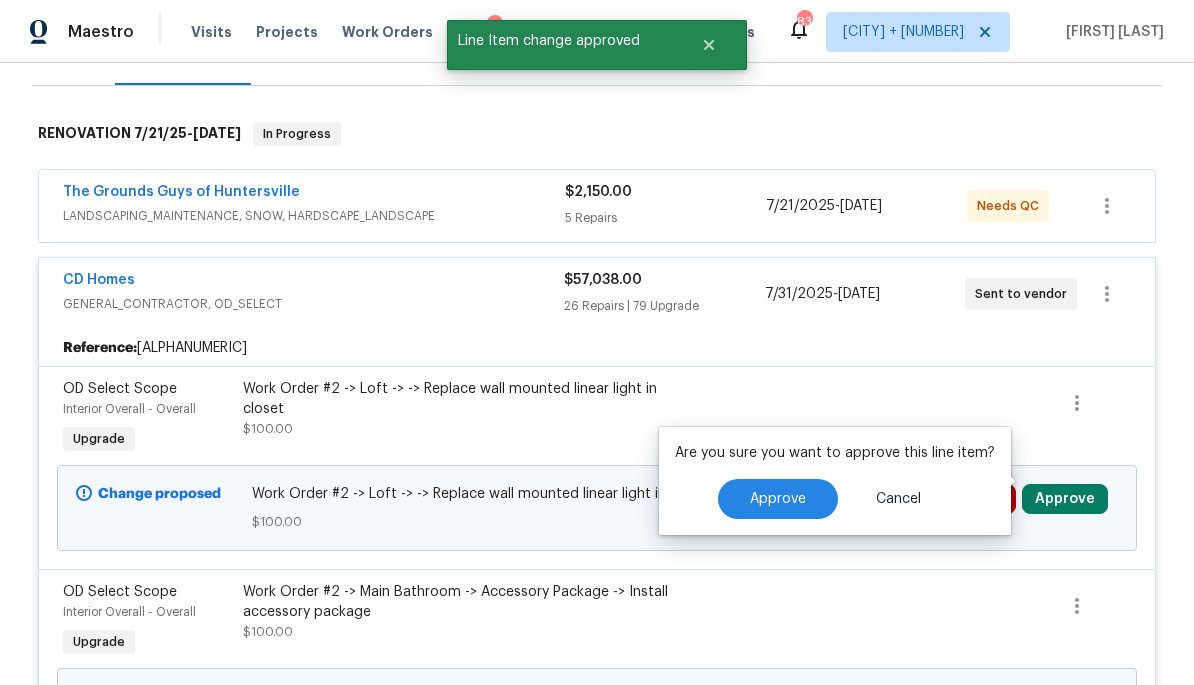 click on "Approve" at bounding box center [778, 499] 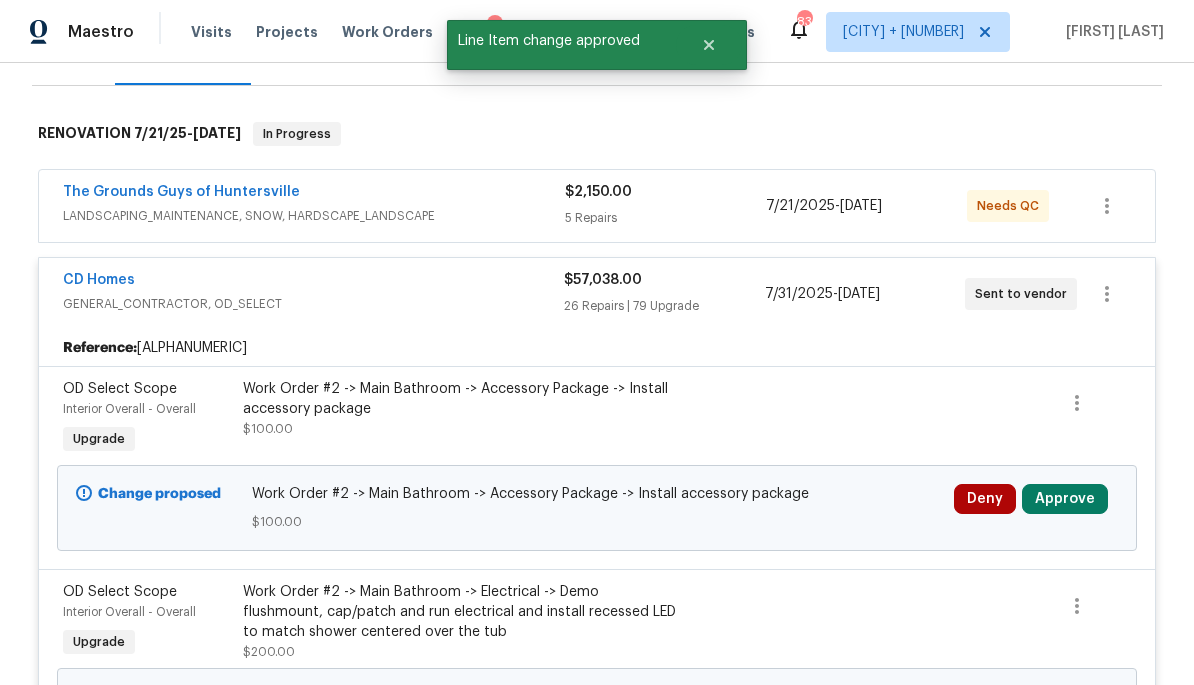 click on "Approve" at bounding box center [1065, 499] 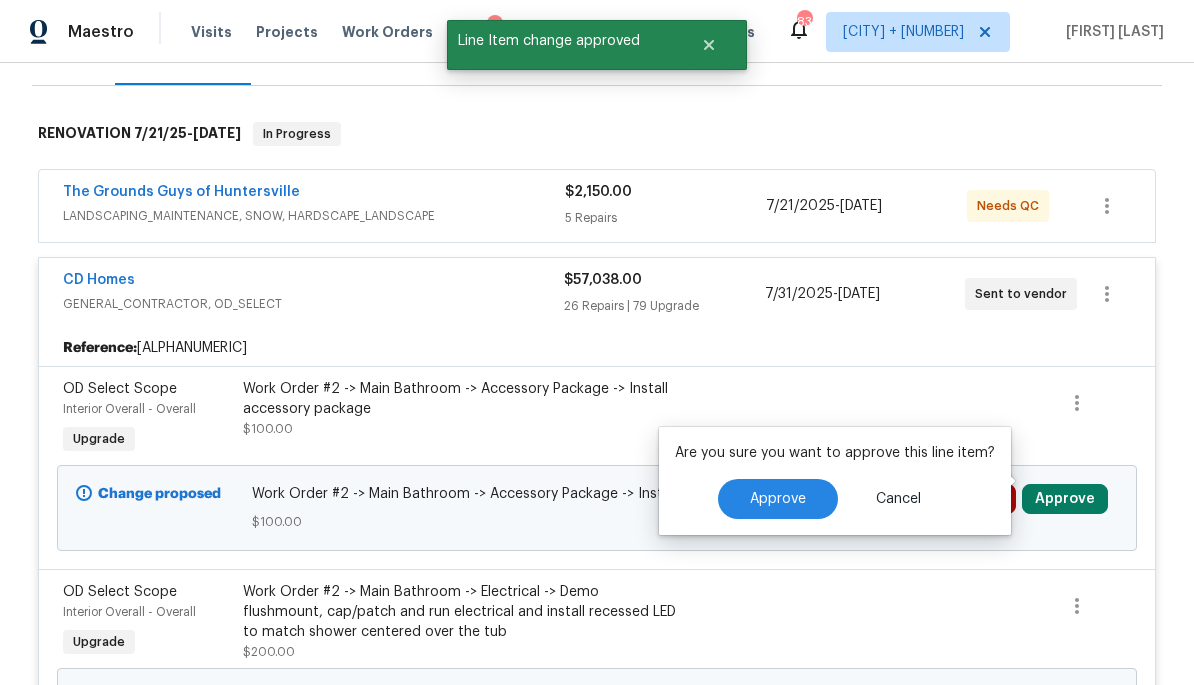 click on "Approve" at bounding box center (778, 499) 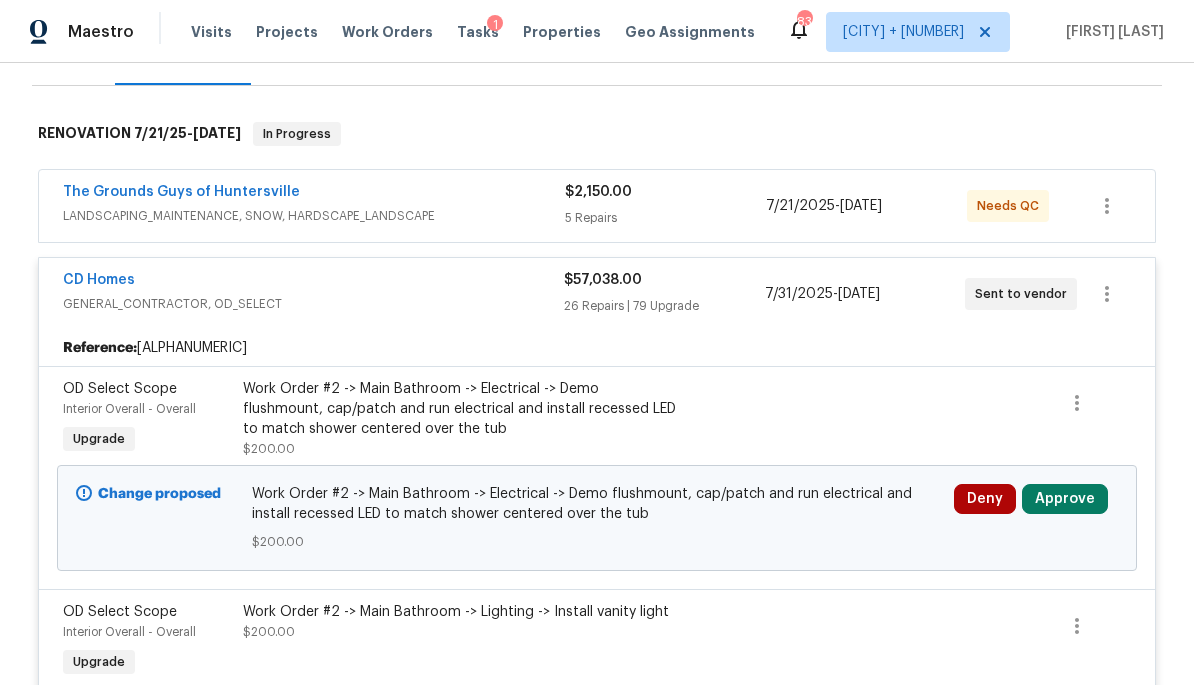 click on "Approve" at bounding box center (1065, 499) 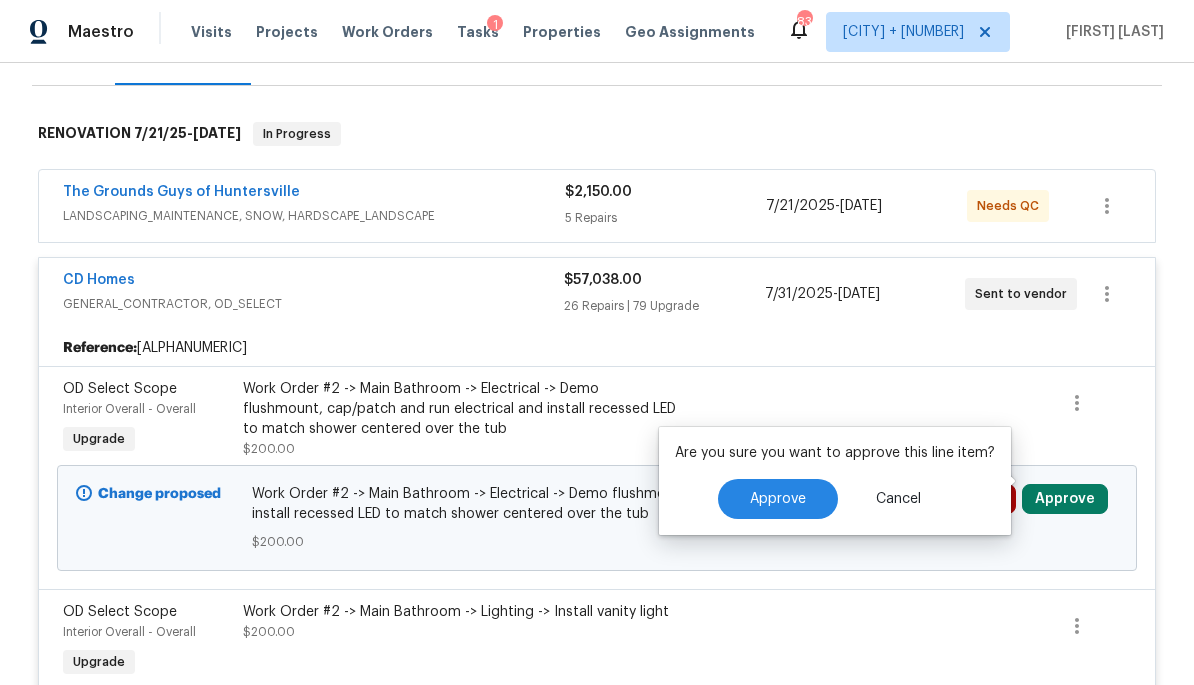 click on "Approve" at bounding box center [778, 499] 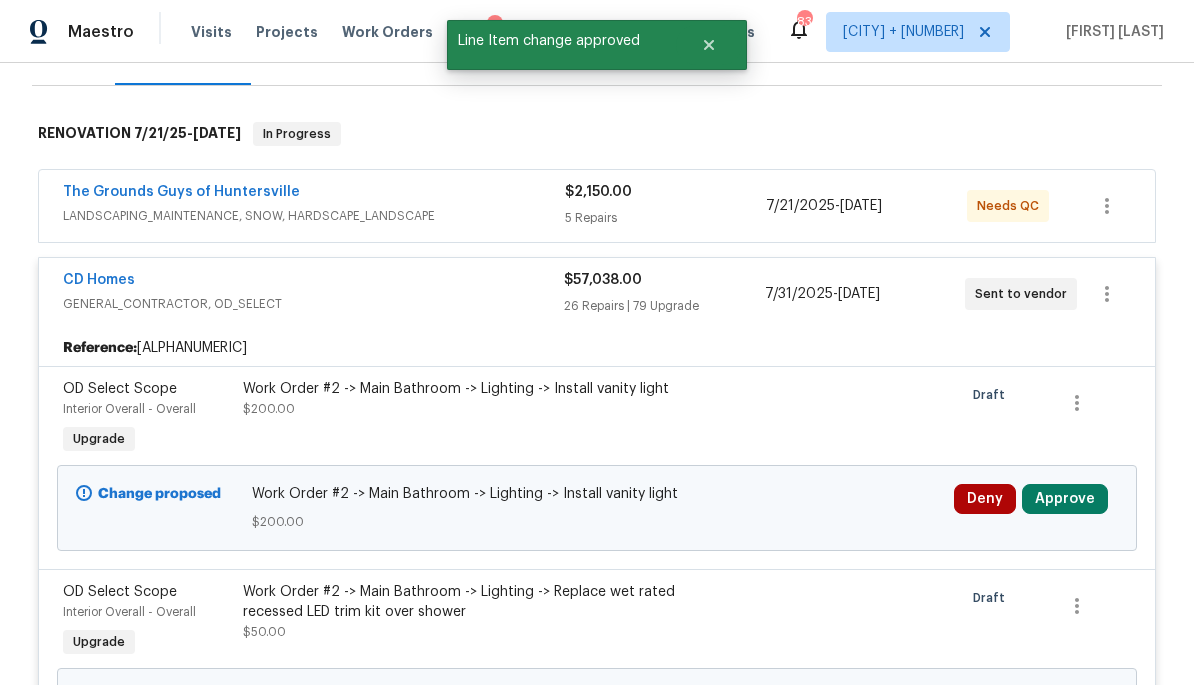 click on "Approve" at bounding box center (1065, 499) 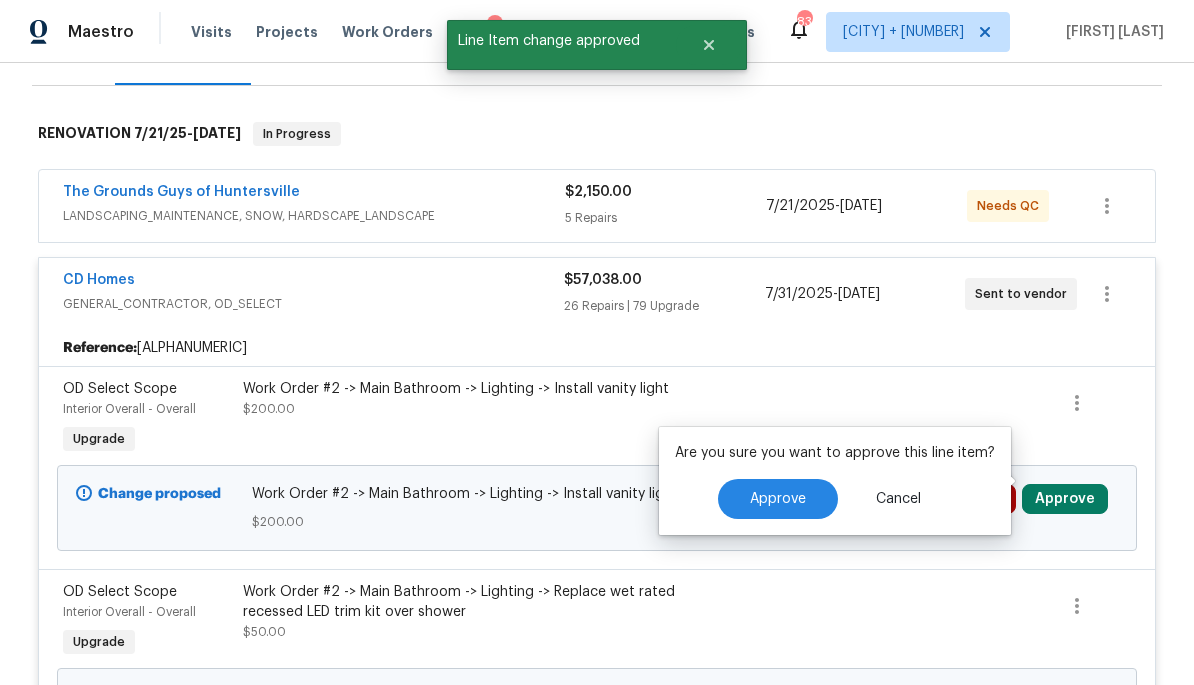 click on "Approve" at bounding box center [778, 499] 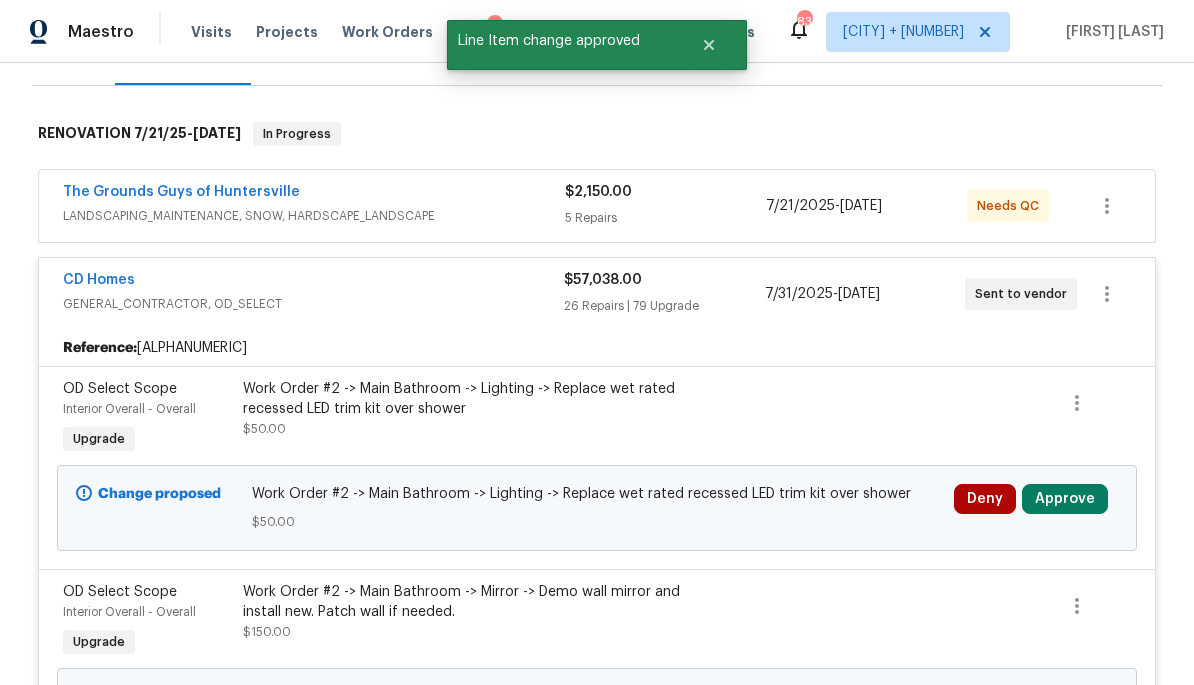 click on "Approve" at bounding box center (1065, 499) 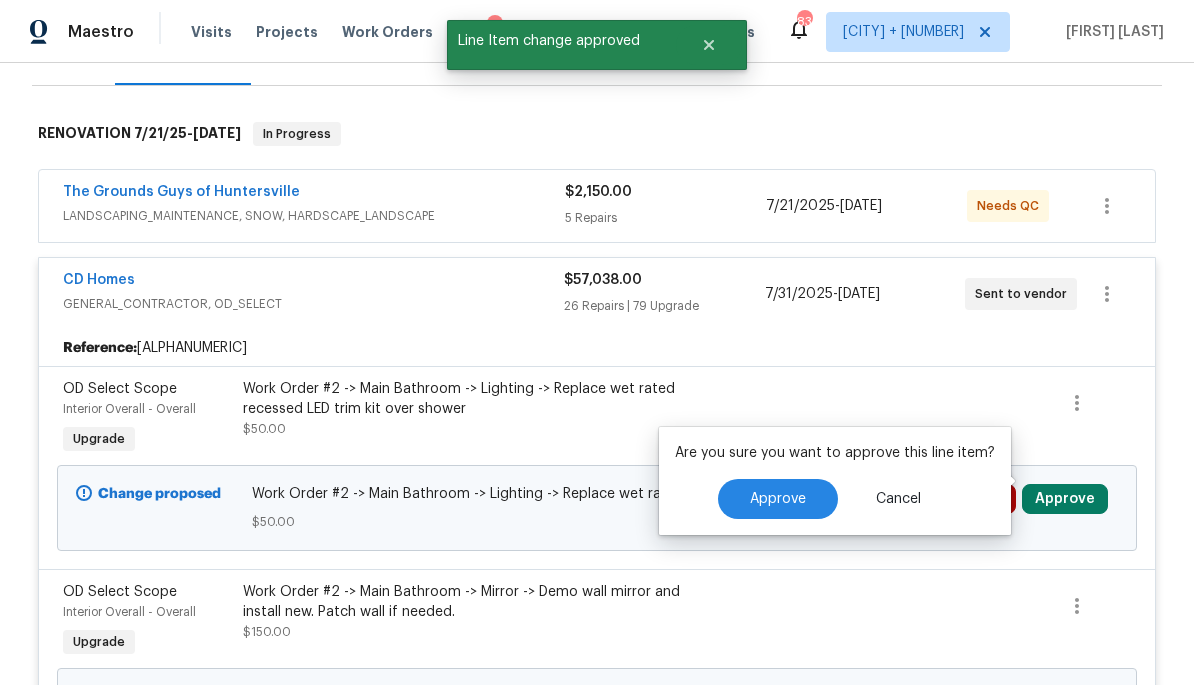 click on "Approve" at bounding box center (778, 499) 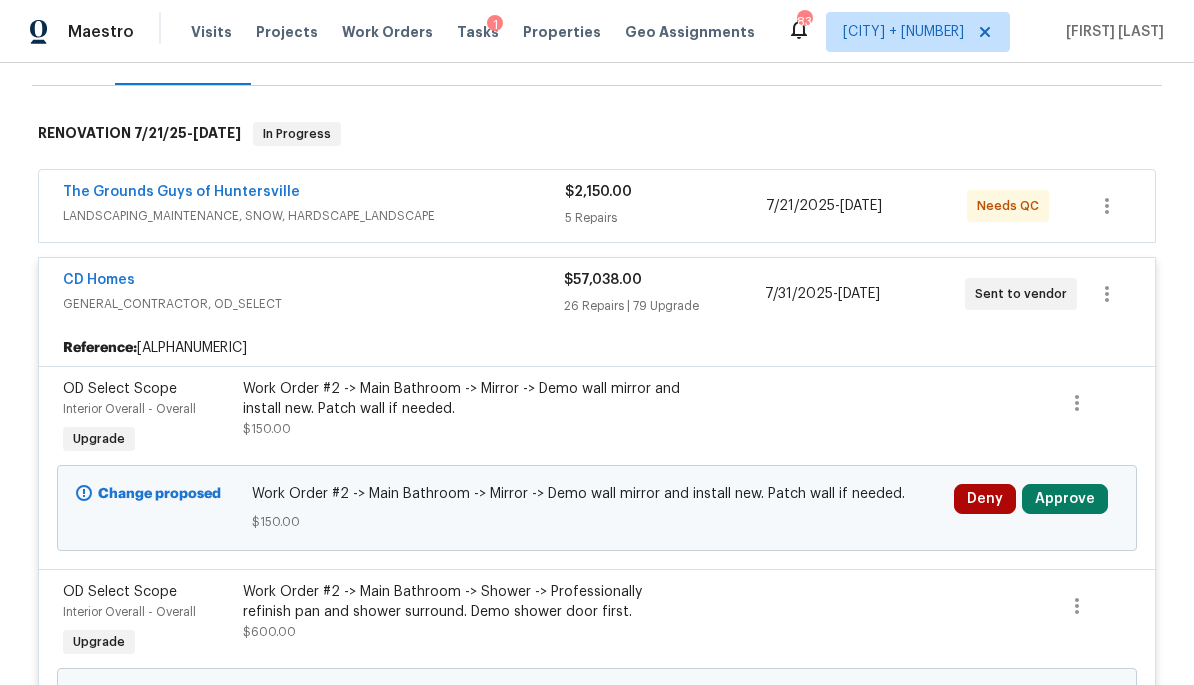 click on "Approve" at bounding box center (1065, 499) 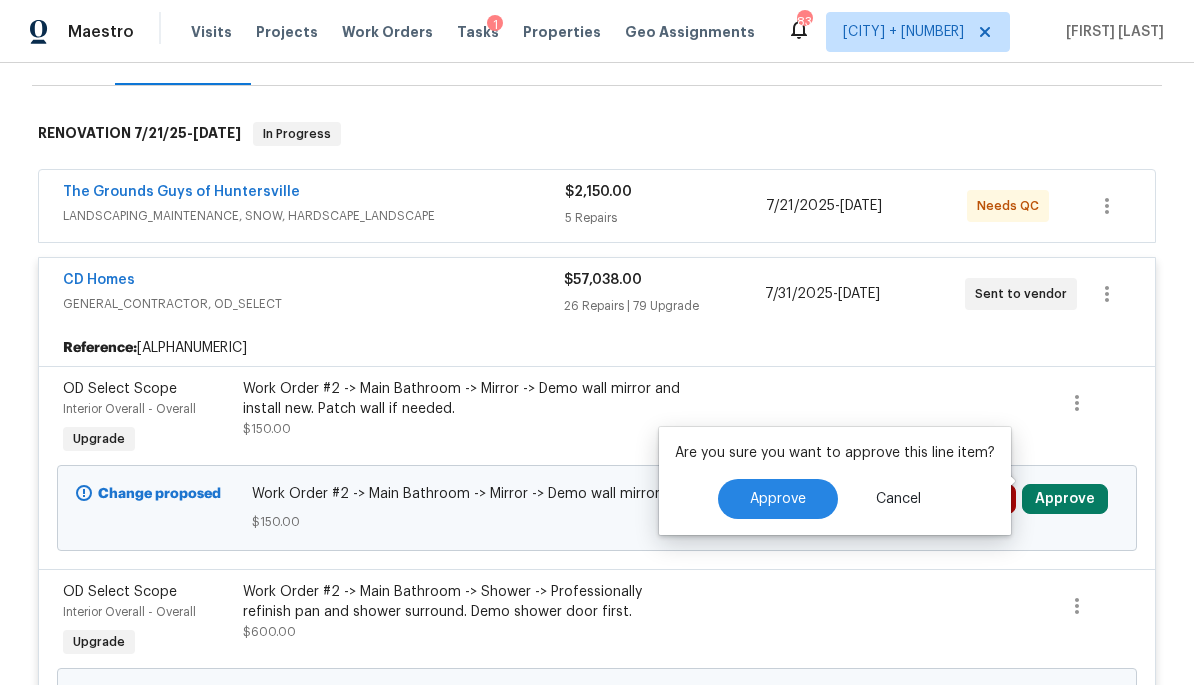 click on "Approve" at bounding box center [778, 499] 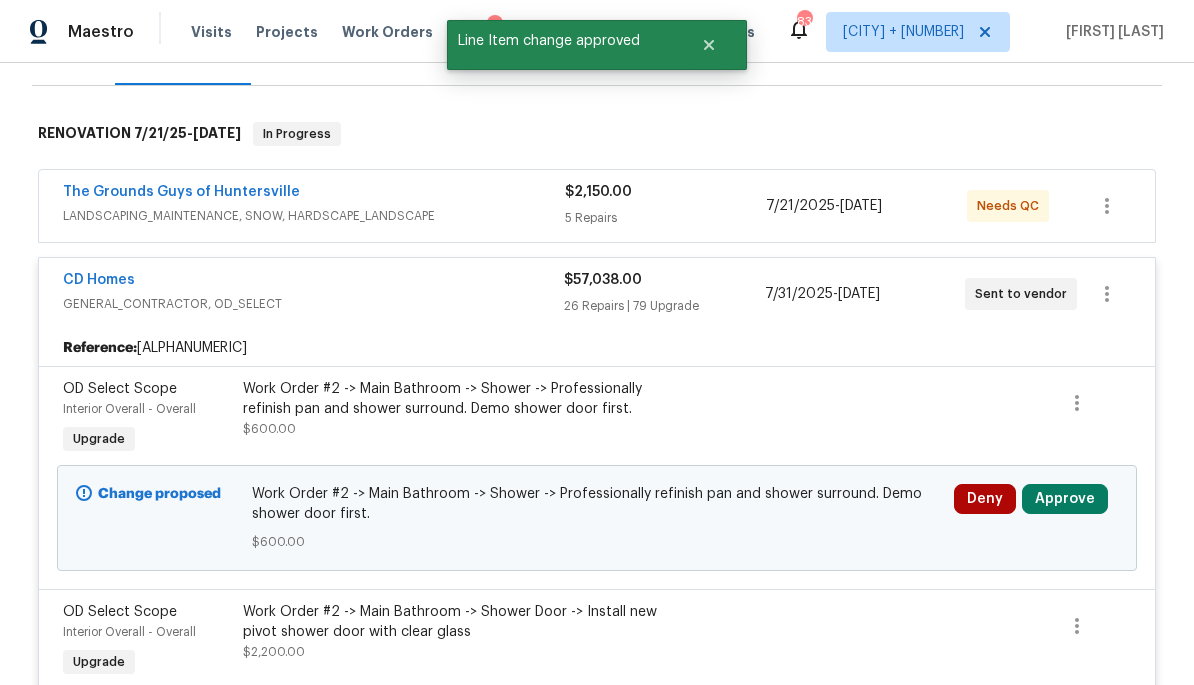 click on "Approve" at bounding box center (1065, 499) 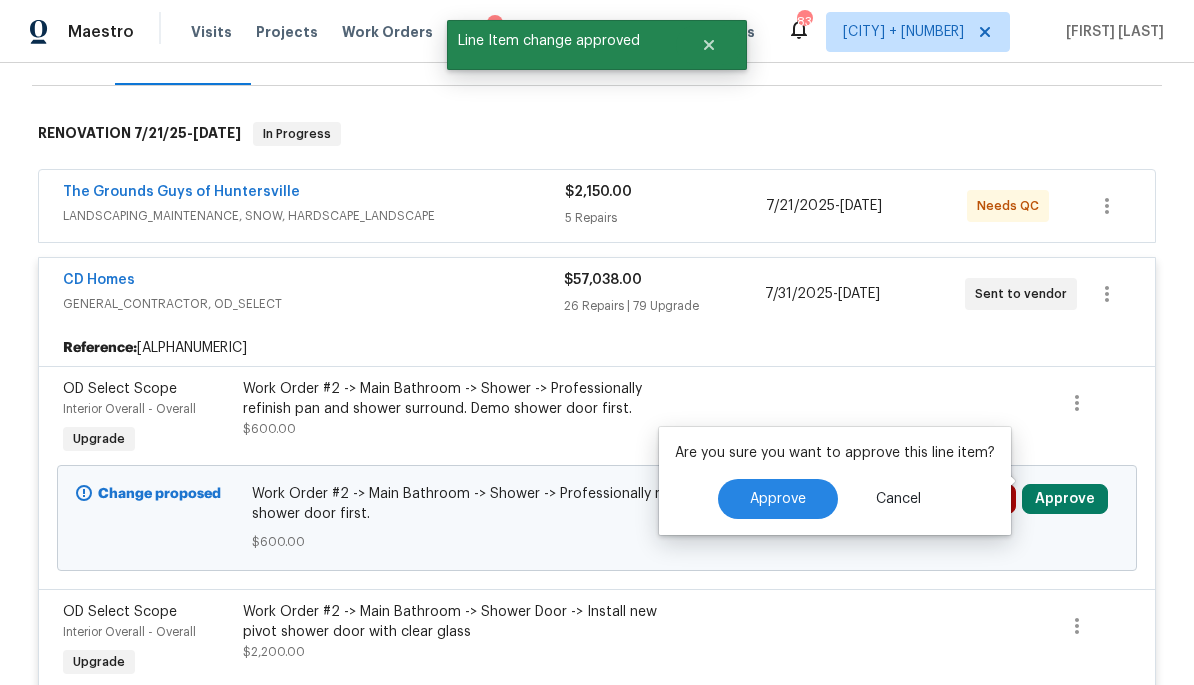 click on "Approve" at bounding box center (778, 499) 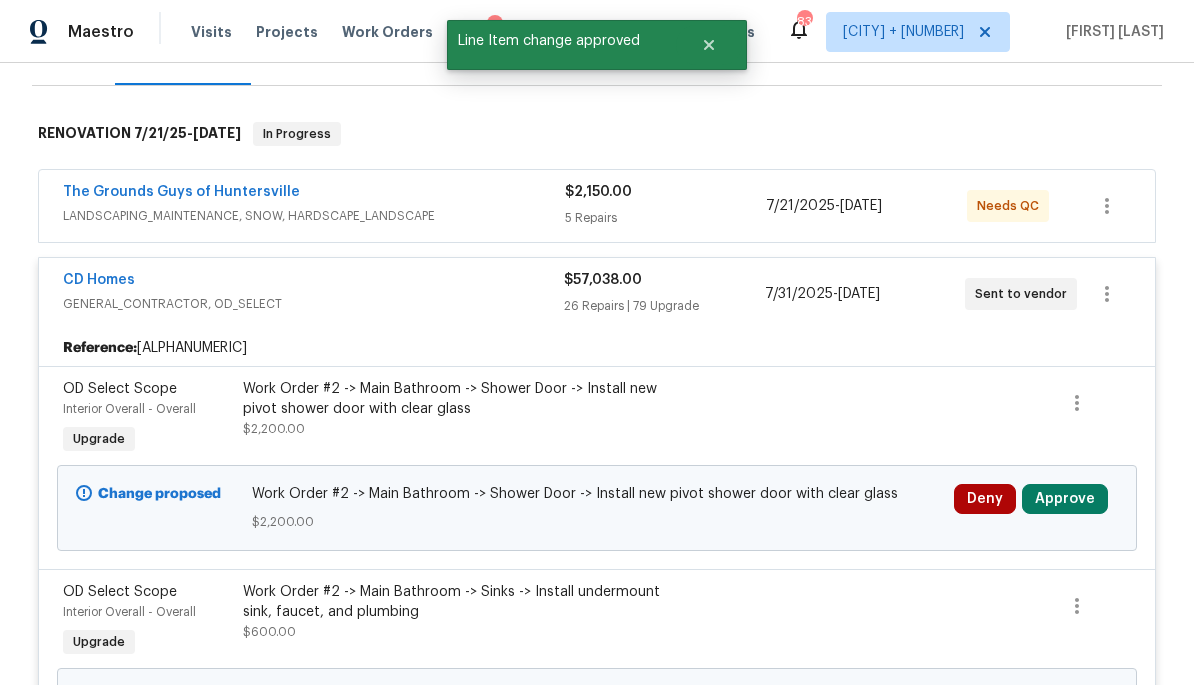 click on "Approve" at bounding box center (1065, 499) 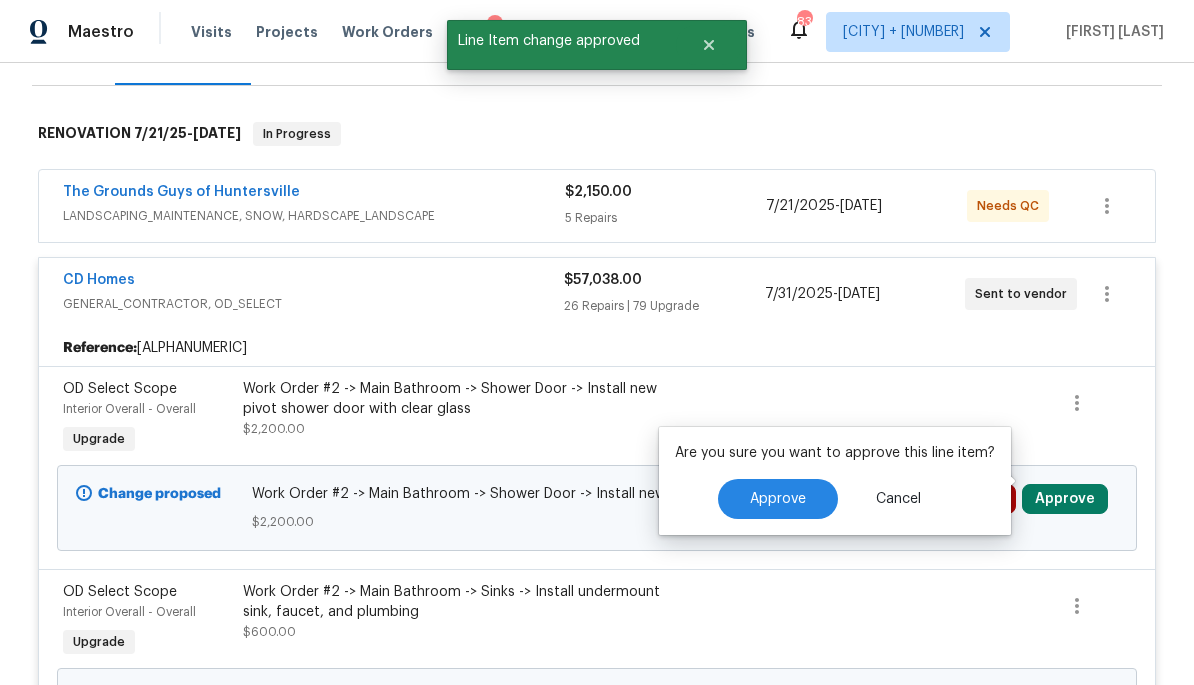 click on "Approve" at bounding box center [778, 499] 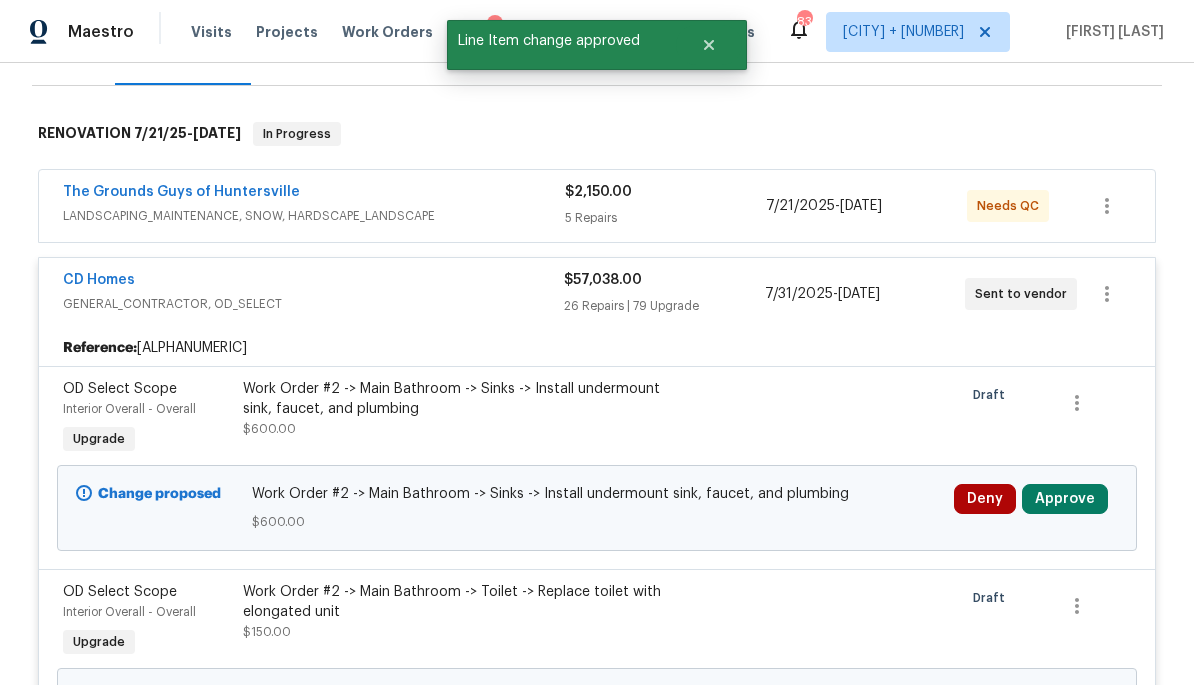 click on "Approve" at bounding box center [1065, 499] 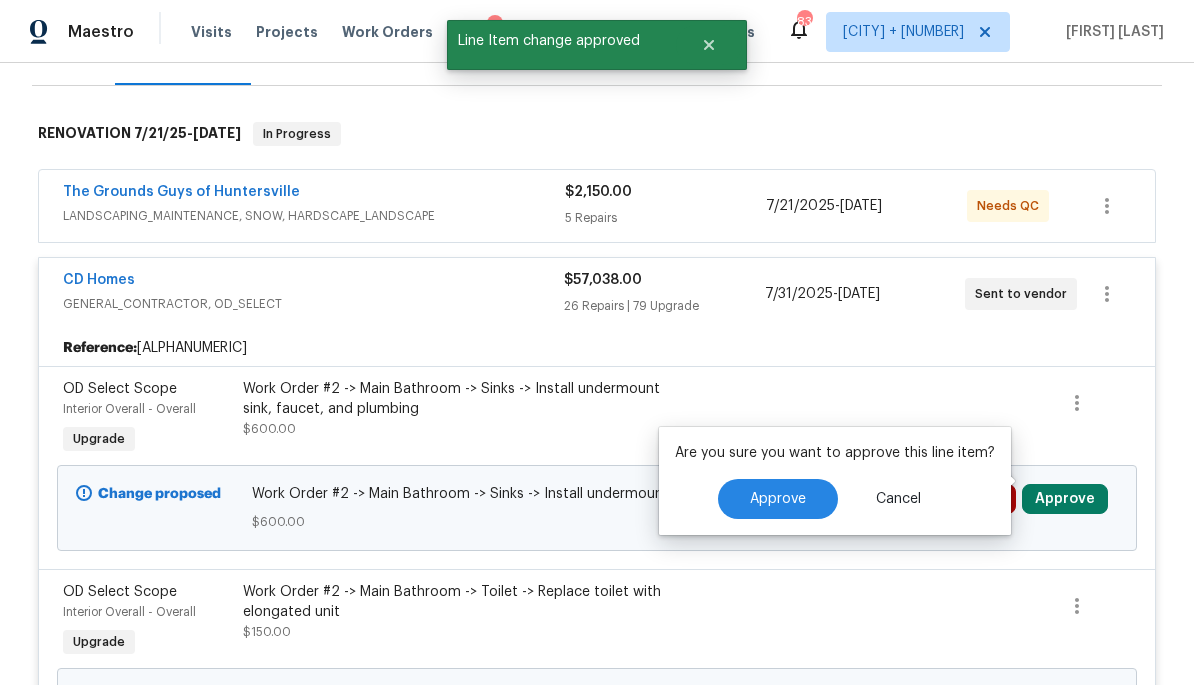 click on "Approve" at bounding box center (778, 499) 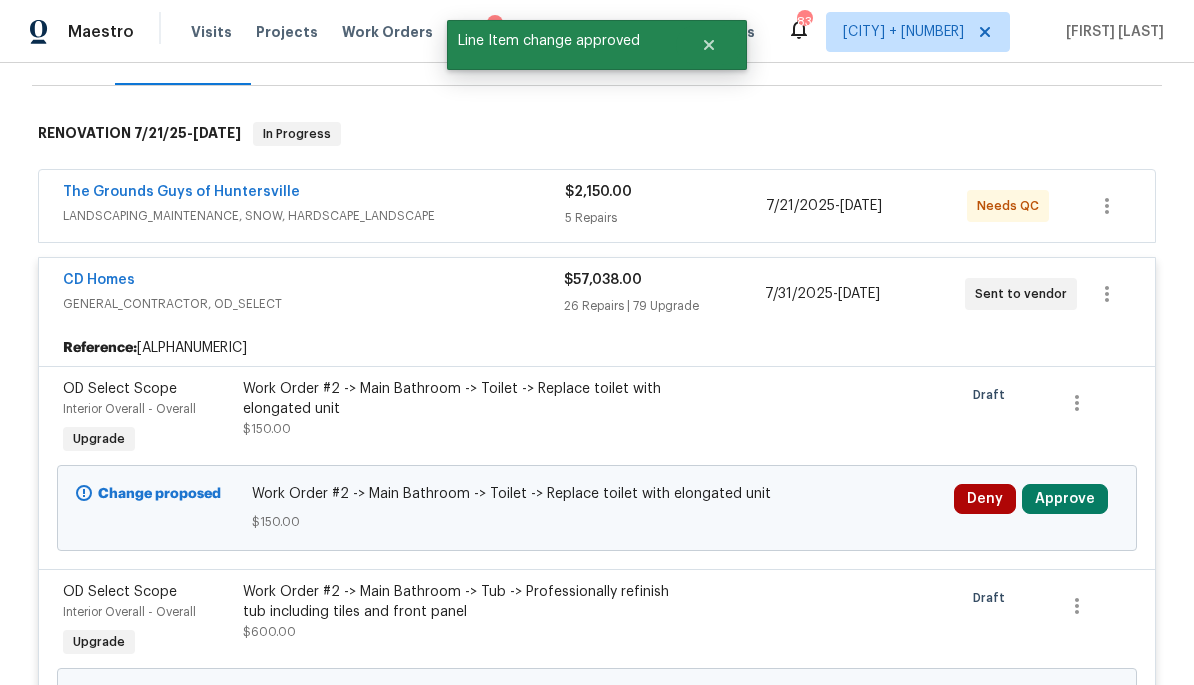 click on "Approve" at bounding box center (1065, 499) 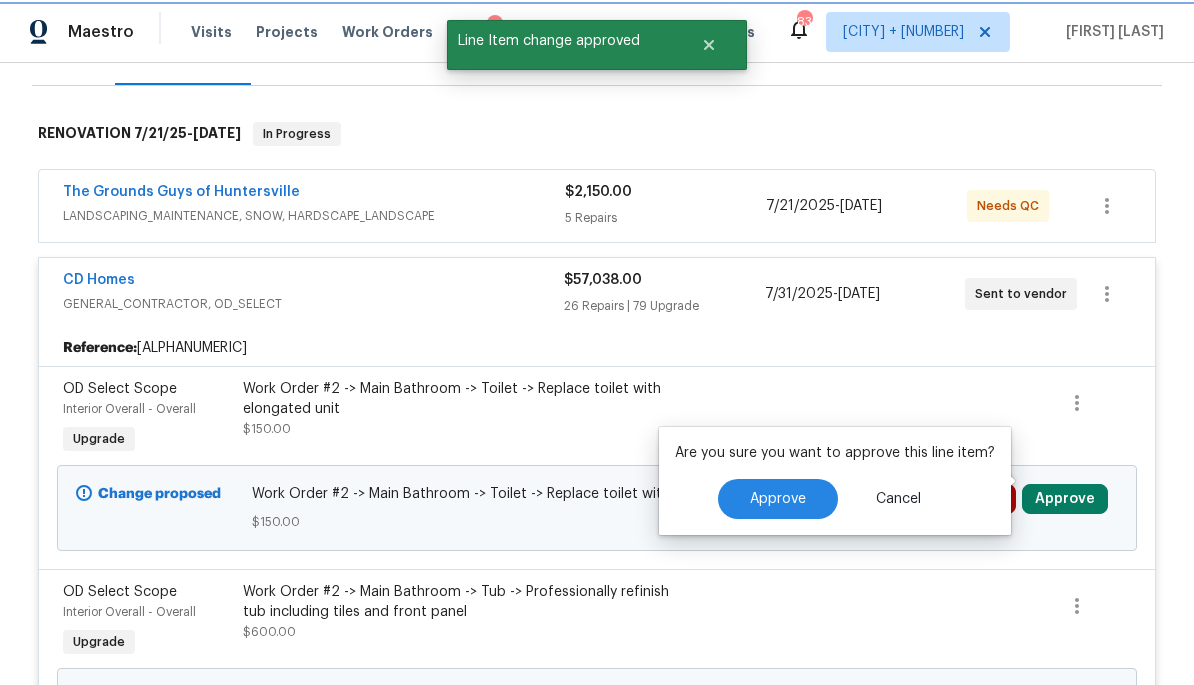click on "Approve" at bounding box center [778, 499] 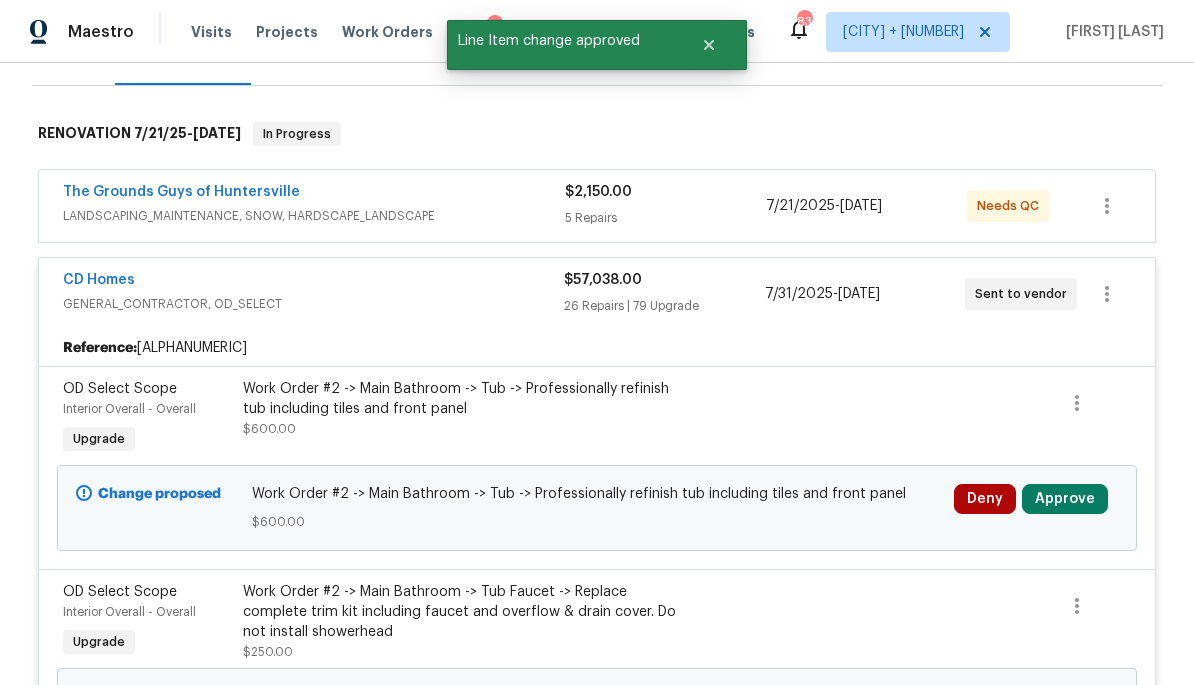 click on "Approve" at bounding box center [1065, 499] 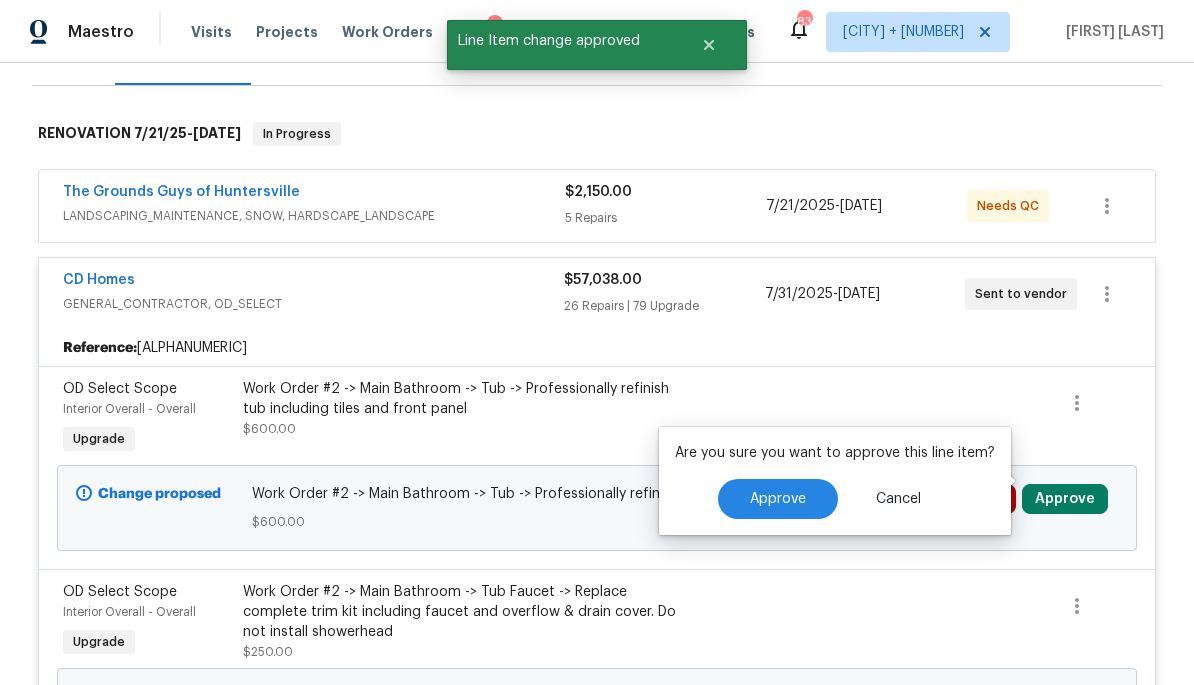 click on "Approve" at bounding box center (778, 499) 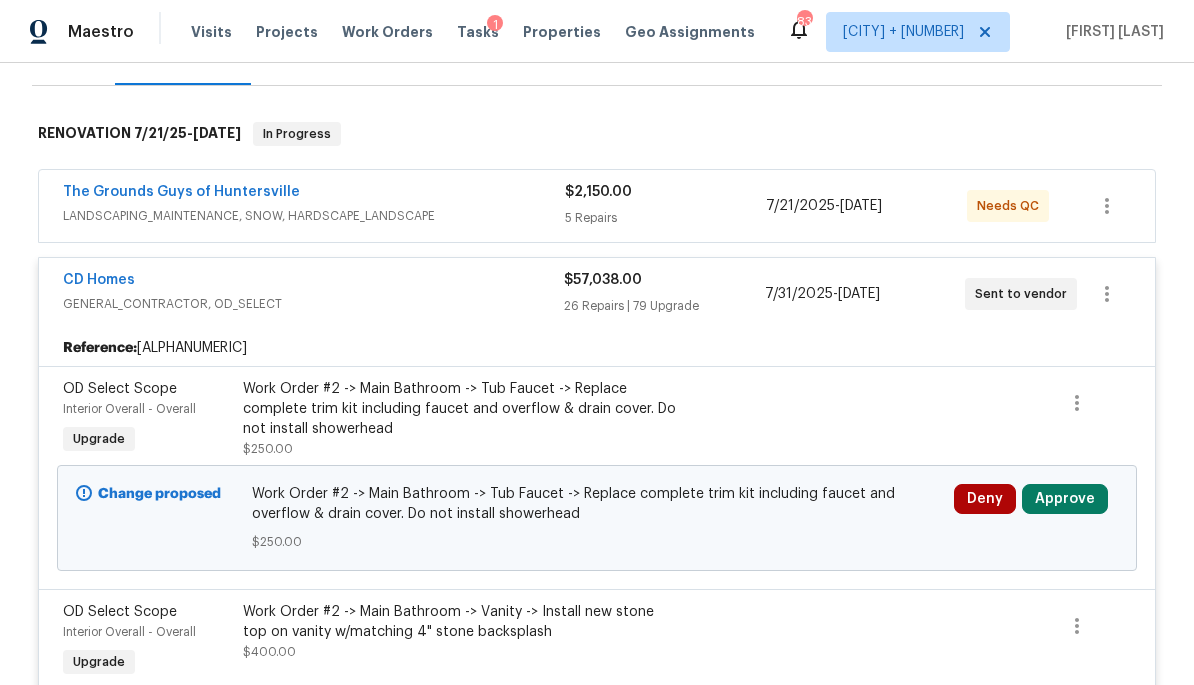 click on "Approve" at bounding box center [1065, 499] 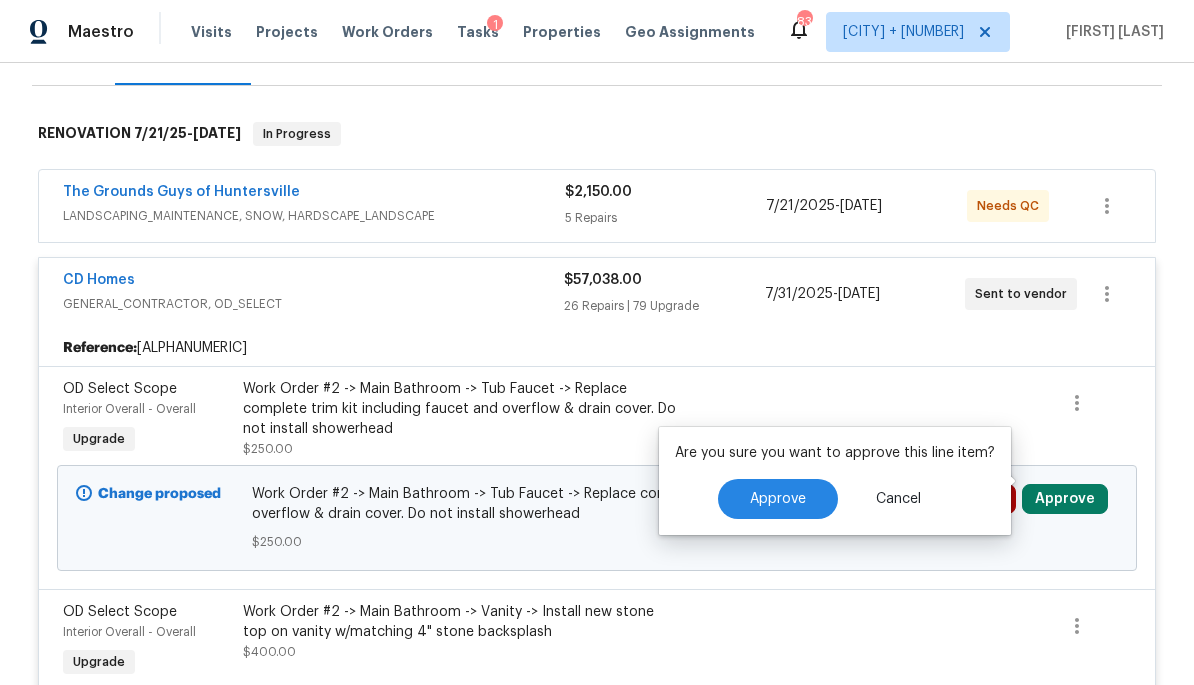 click on "Approve" at bounding box center [778, 499] 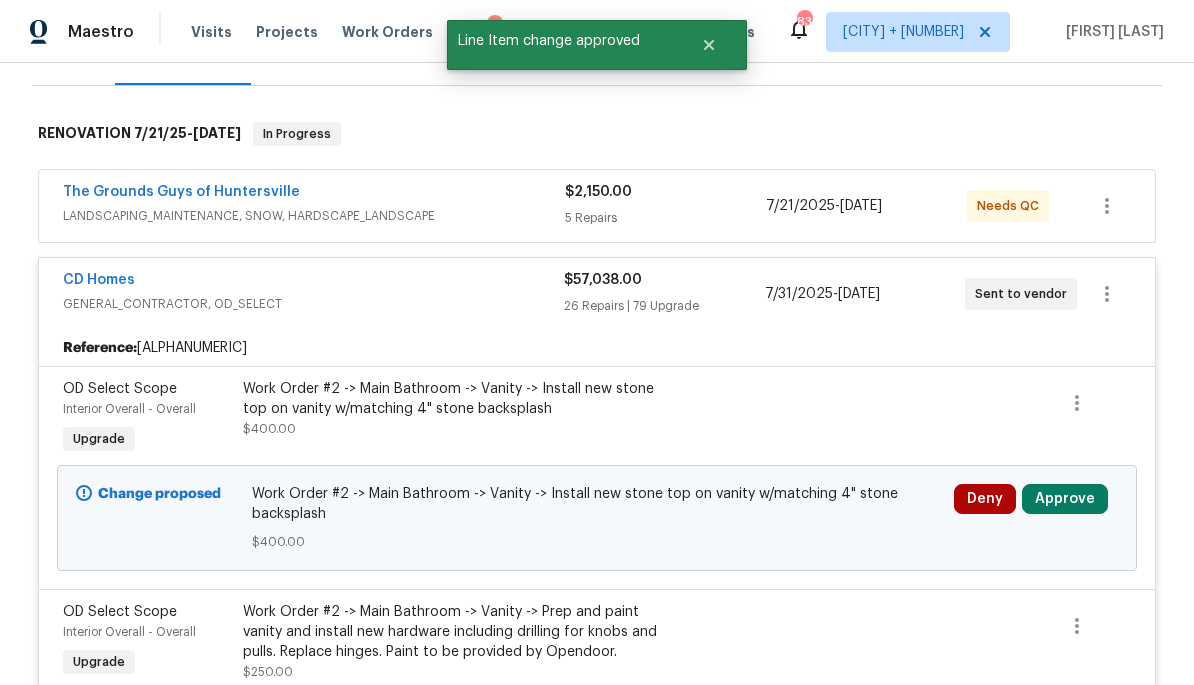 click on "Approve" at bounding box center [1065, 499] 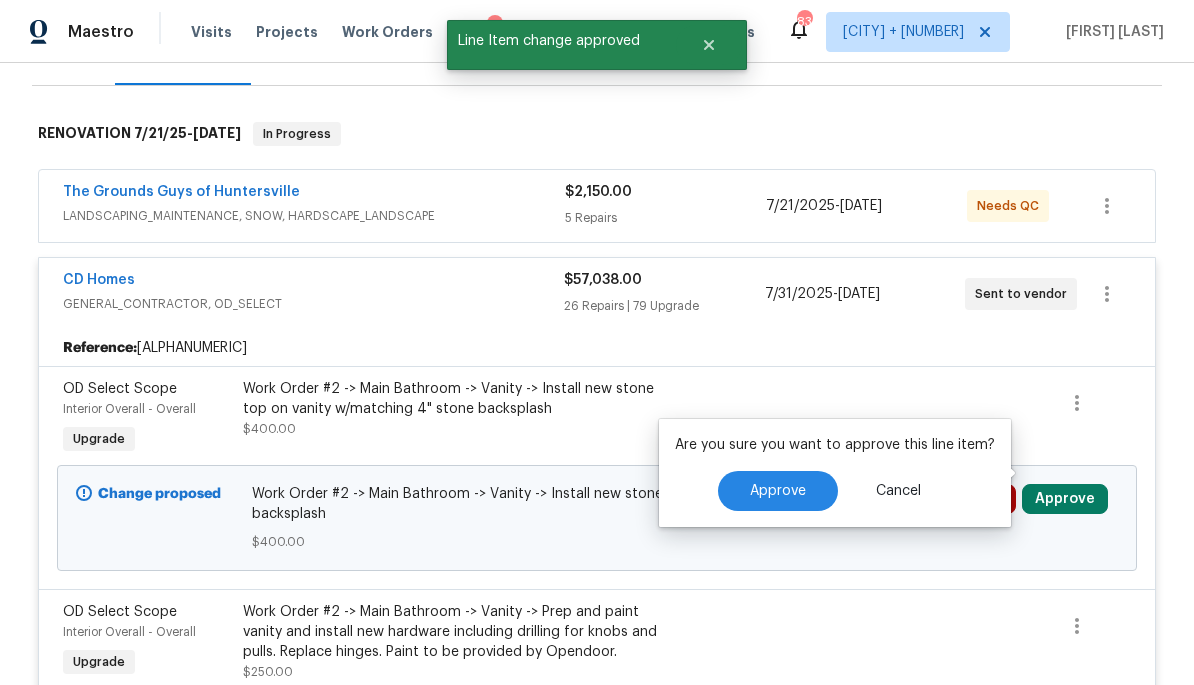 click on "Approve" at bounding box center (778, 491) 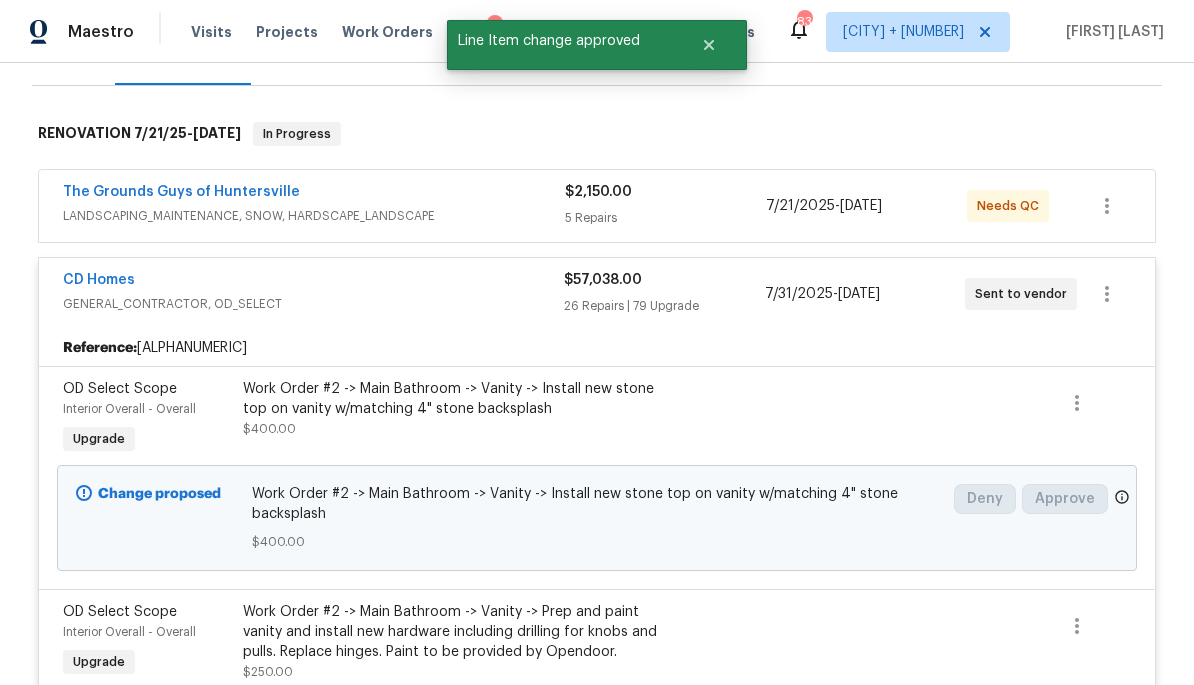 scroll, scrollTop: 305, scrollLeft: 0, axis: vertical 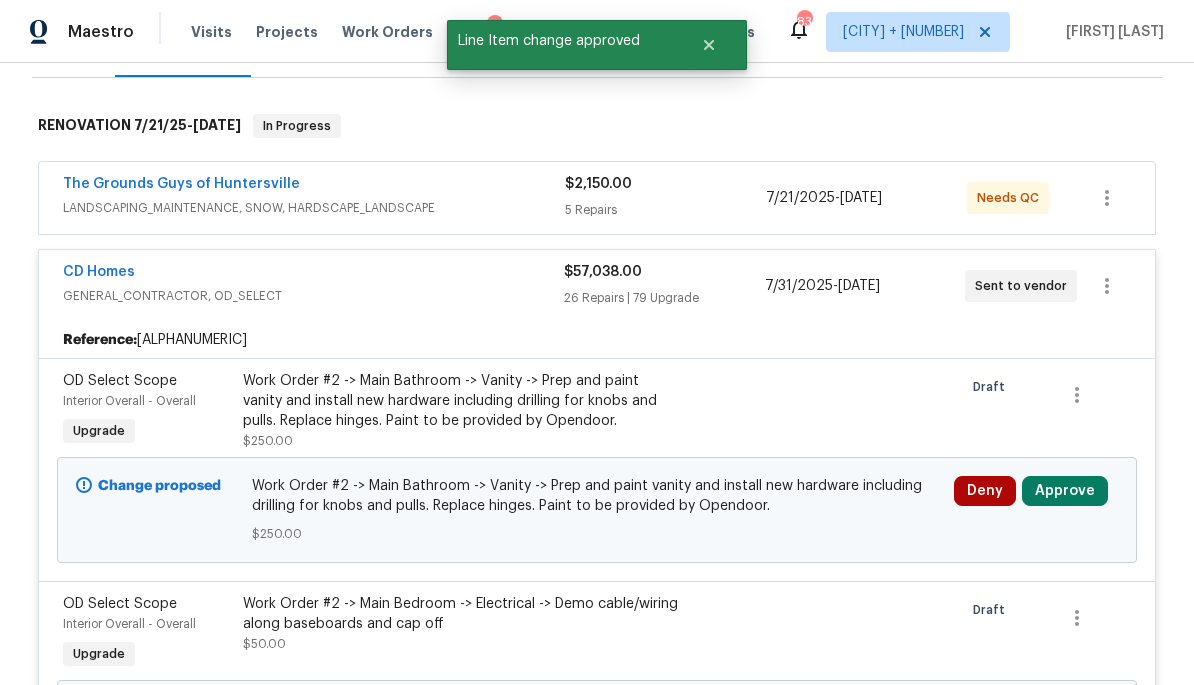 click on "Approve" at bounding box center [1065, 491] 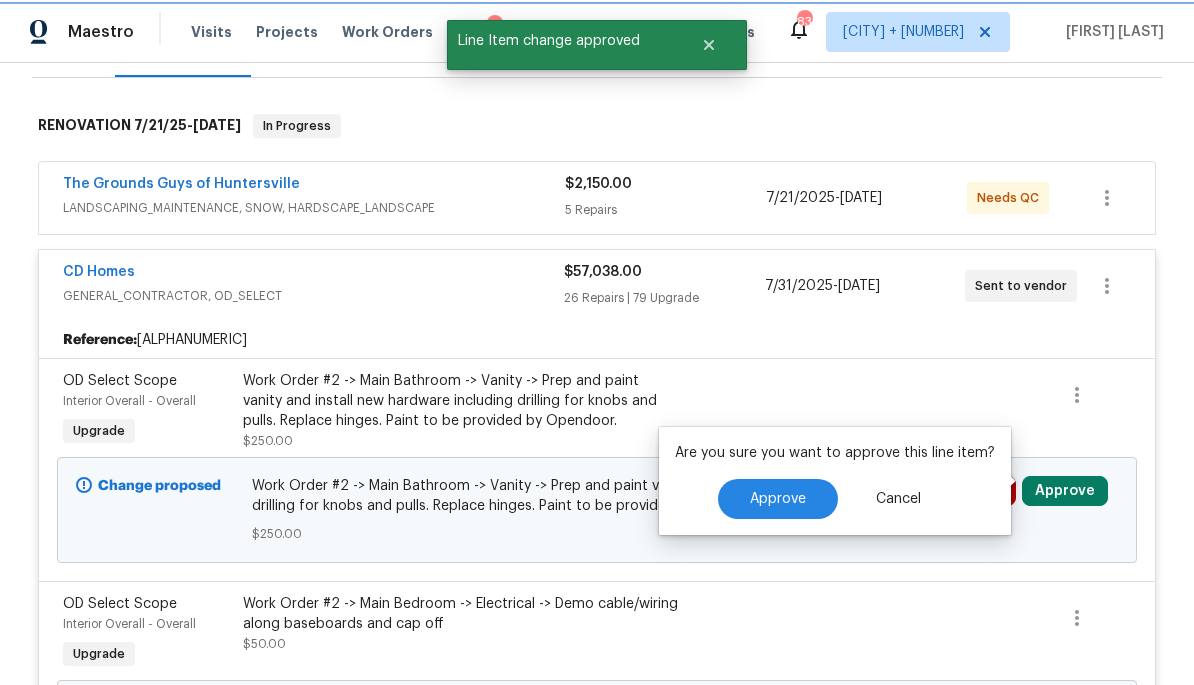 scroll, scrollTop: 297, scrollLeft: 0, axis: vertical 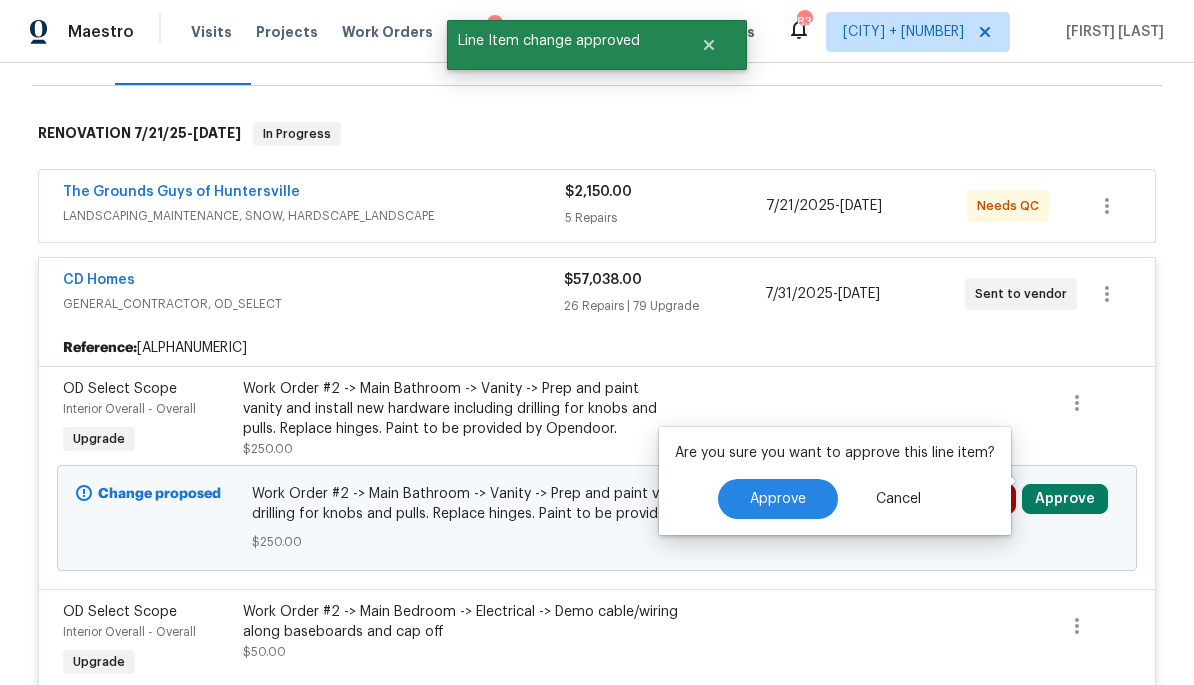 click on "Approve" at bounding box center (778, 499) 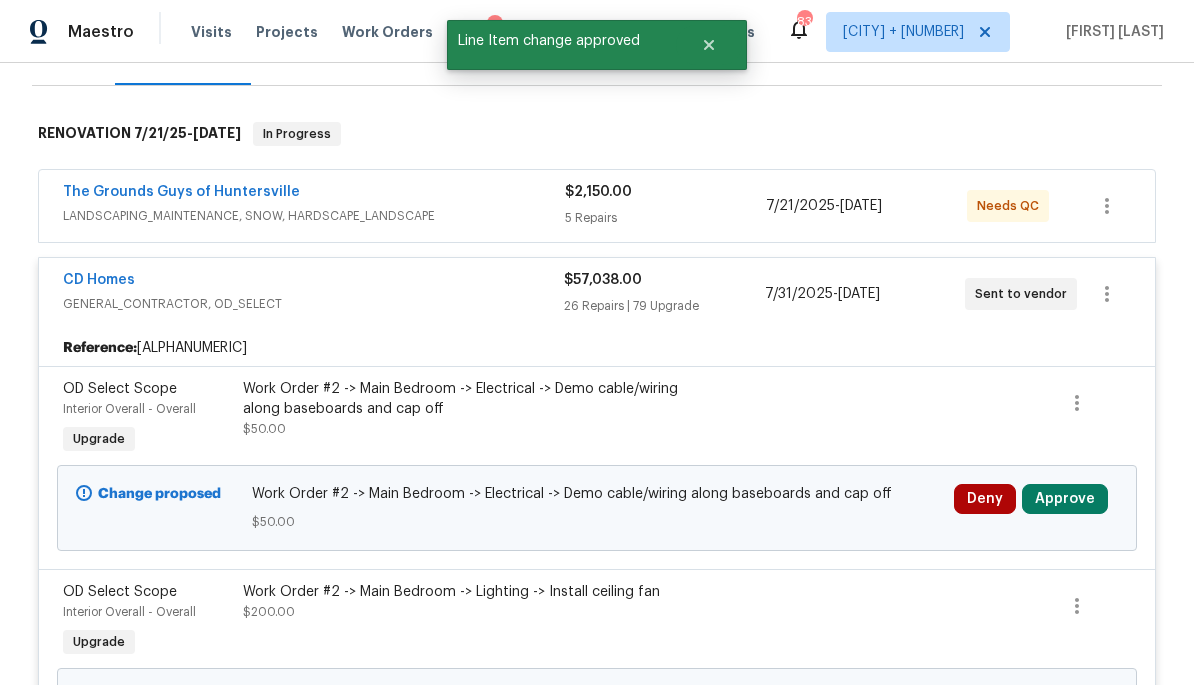 click on "Approve" at bounding box center [1065, 499] 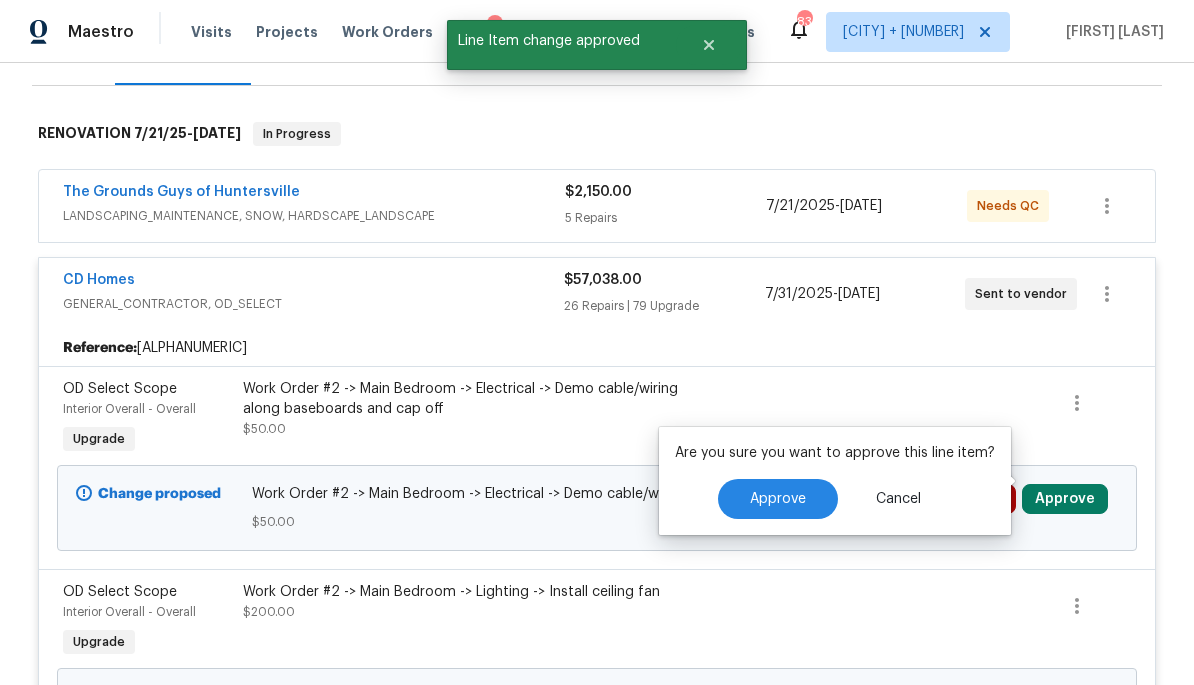 click on "Approve" at bounding box center [778, 499] 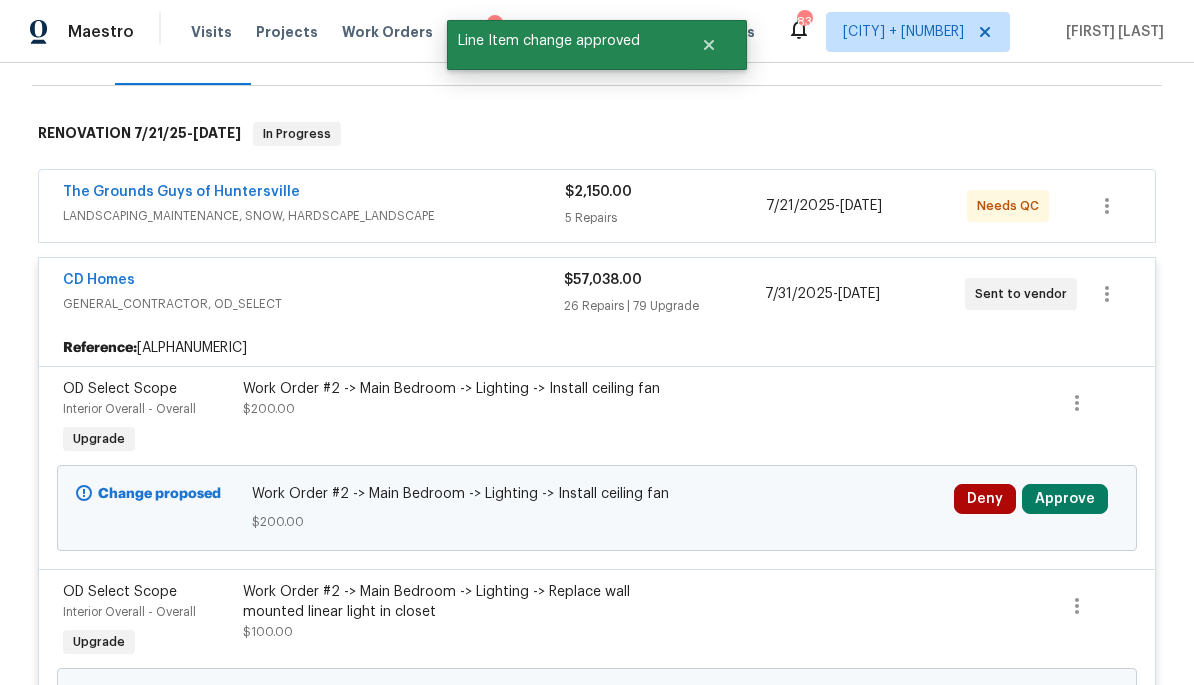 click on "Approve" at bounding box center (1065, 499) 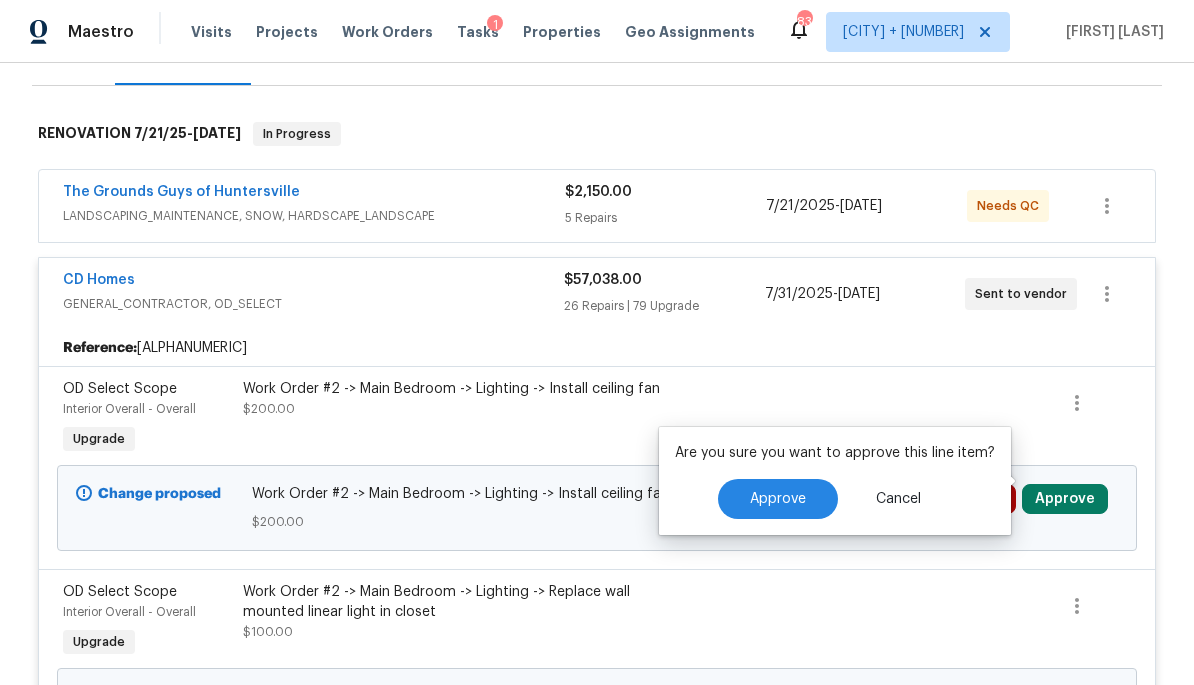 click on "Approve" at bounding box center (778, 499) 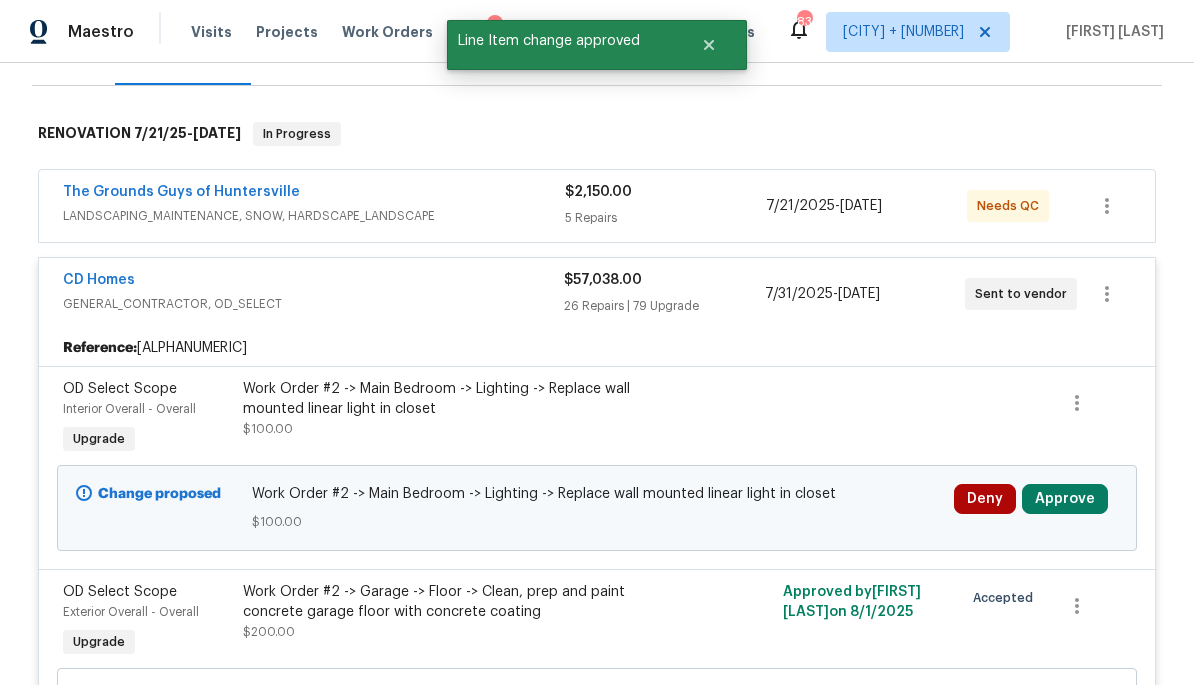 click on "Approve" at bounding box center (1065, 499) 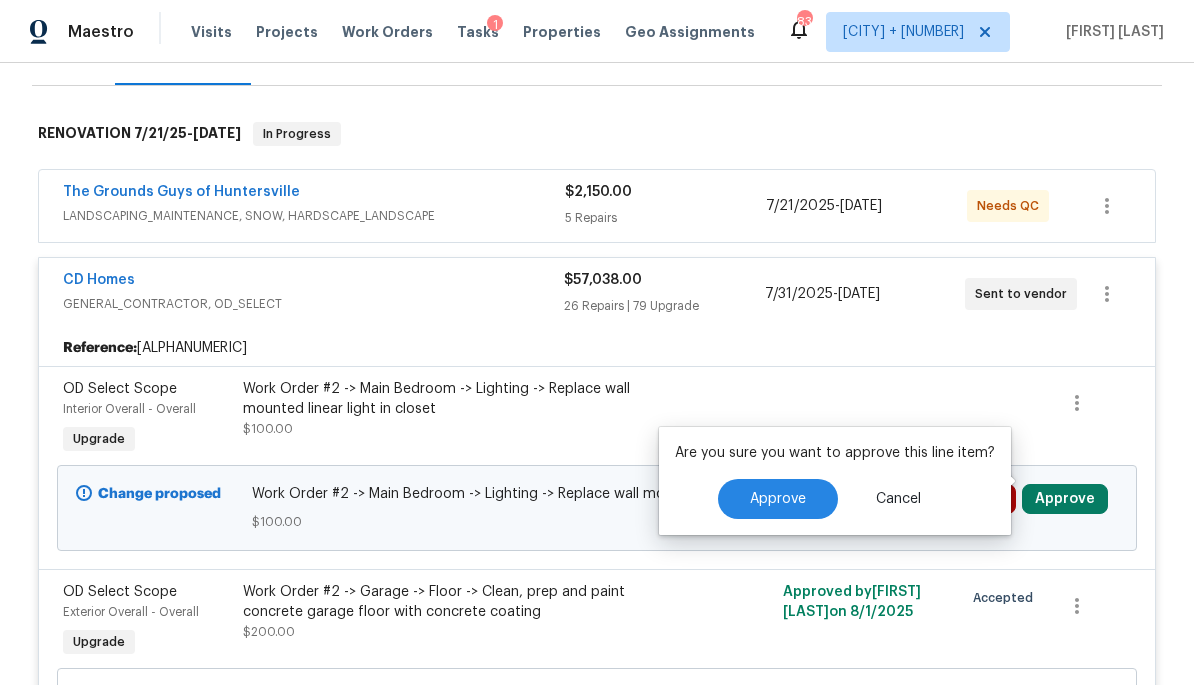 click on "Approve" at bounding box center (778, 499) 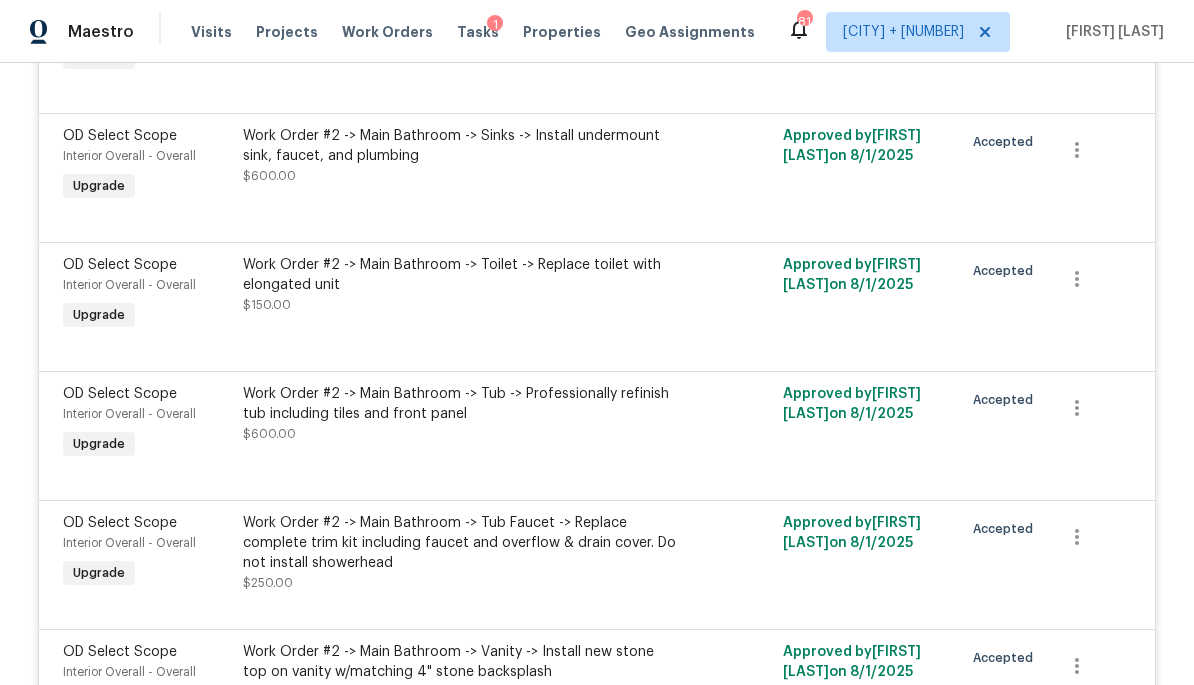 scroll, scrollTop: 12922, scrollLeft: 0, axis: vertical 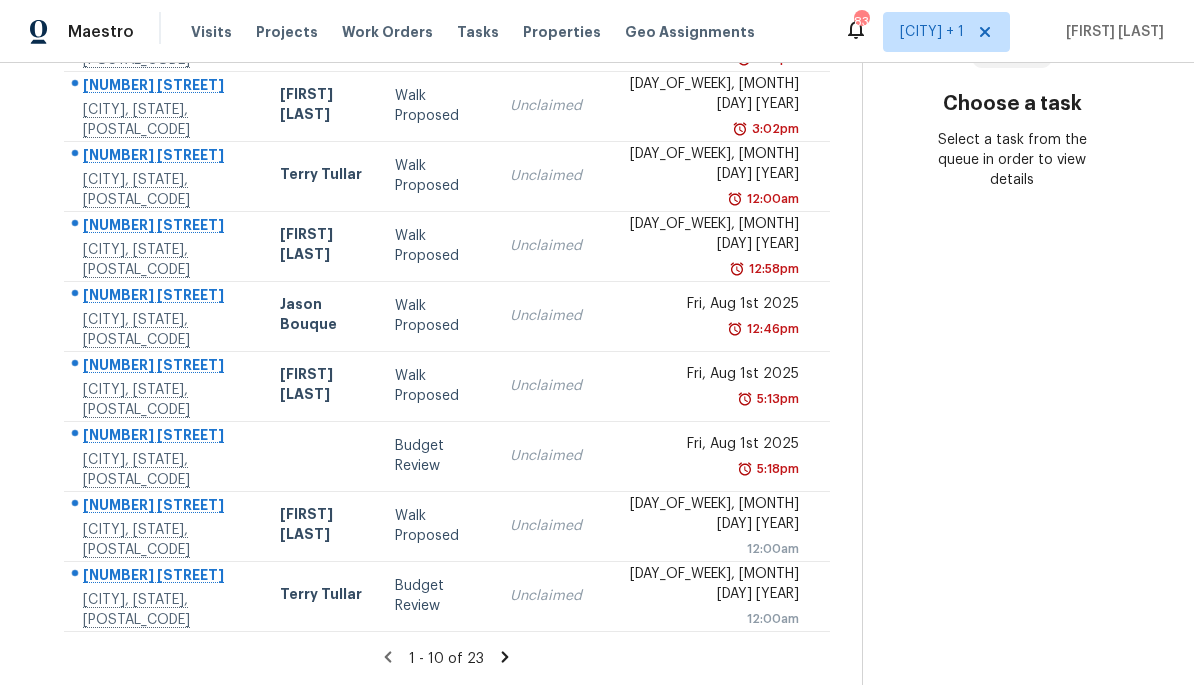 click 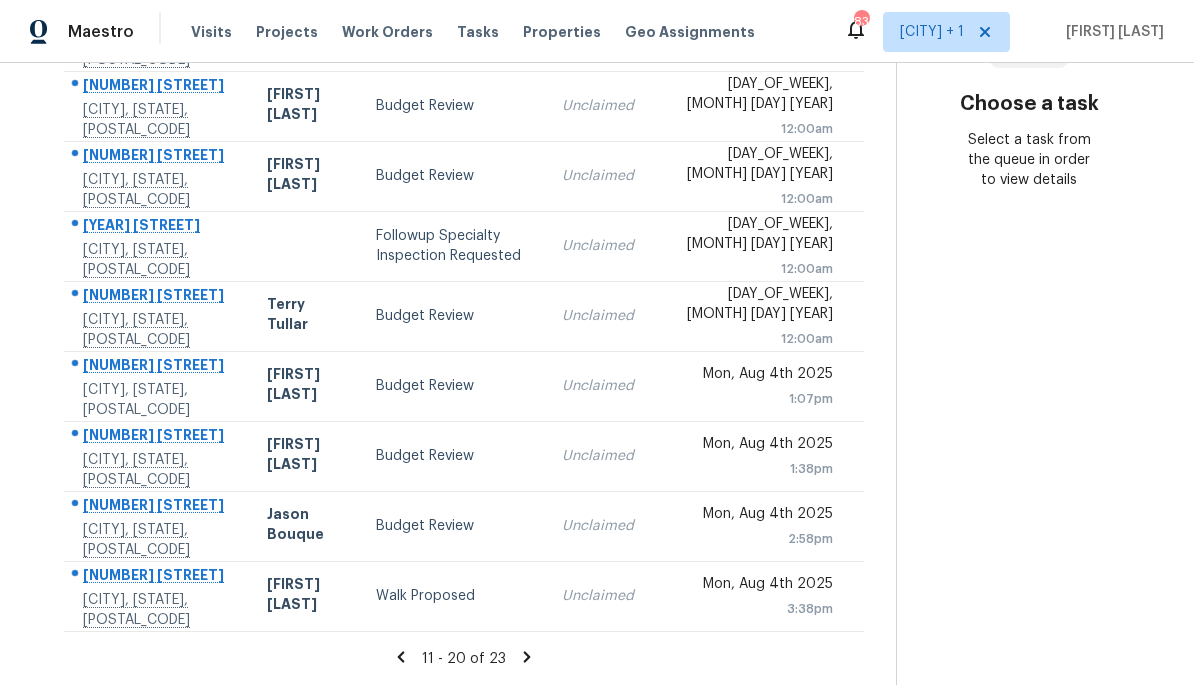 scroll, scrollTop: 417, scrollLeft: 0, axis: vertical 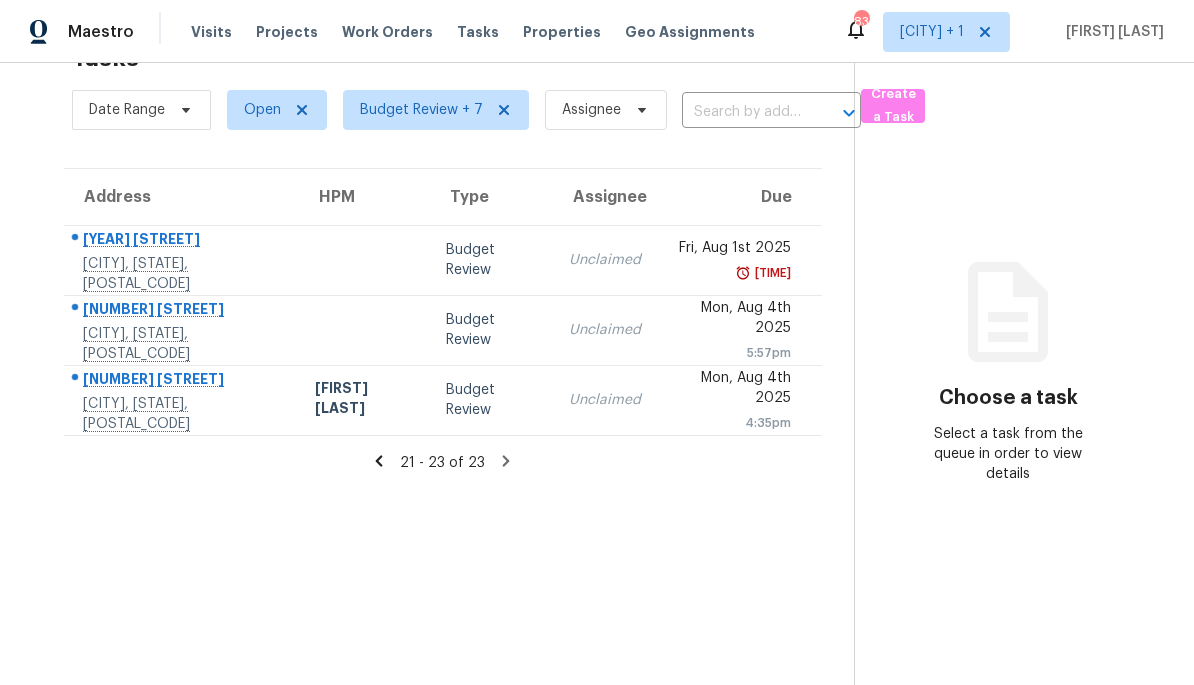 click on "[YEAR] [STREET]" at bounding box center [183, 241] 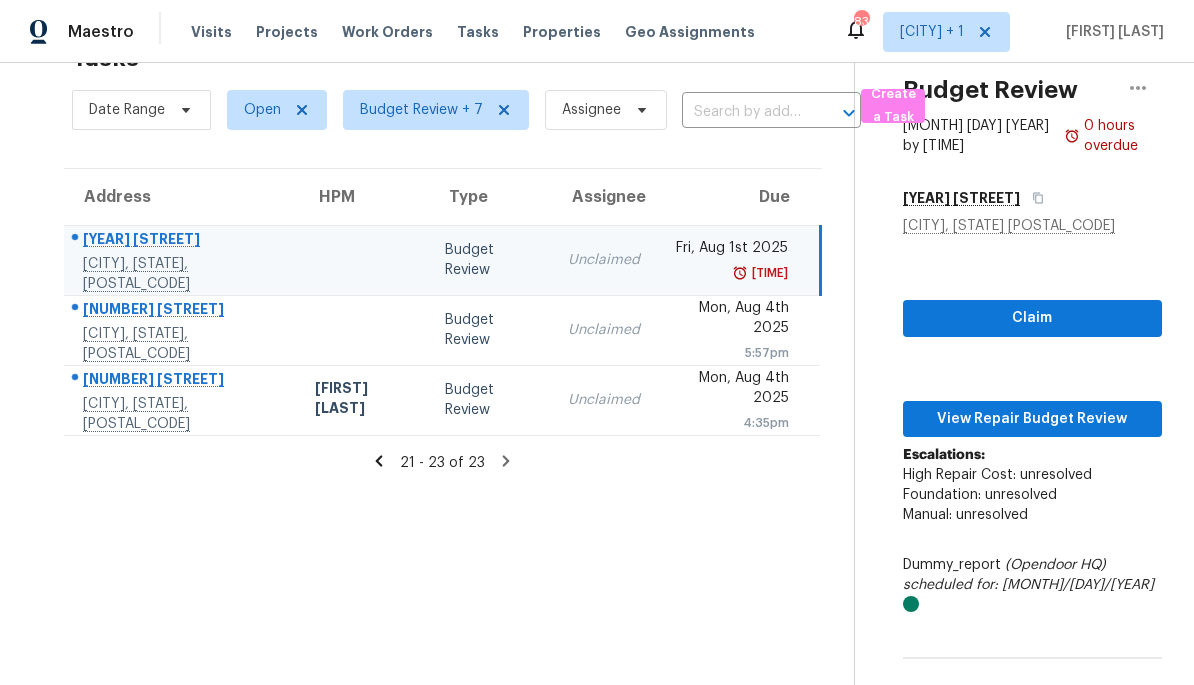 click on "21 - 23 of 23" at bounding box center (443, 462) 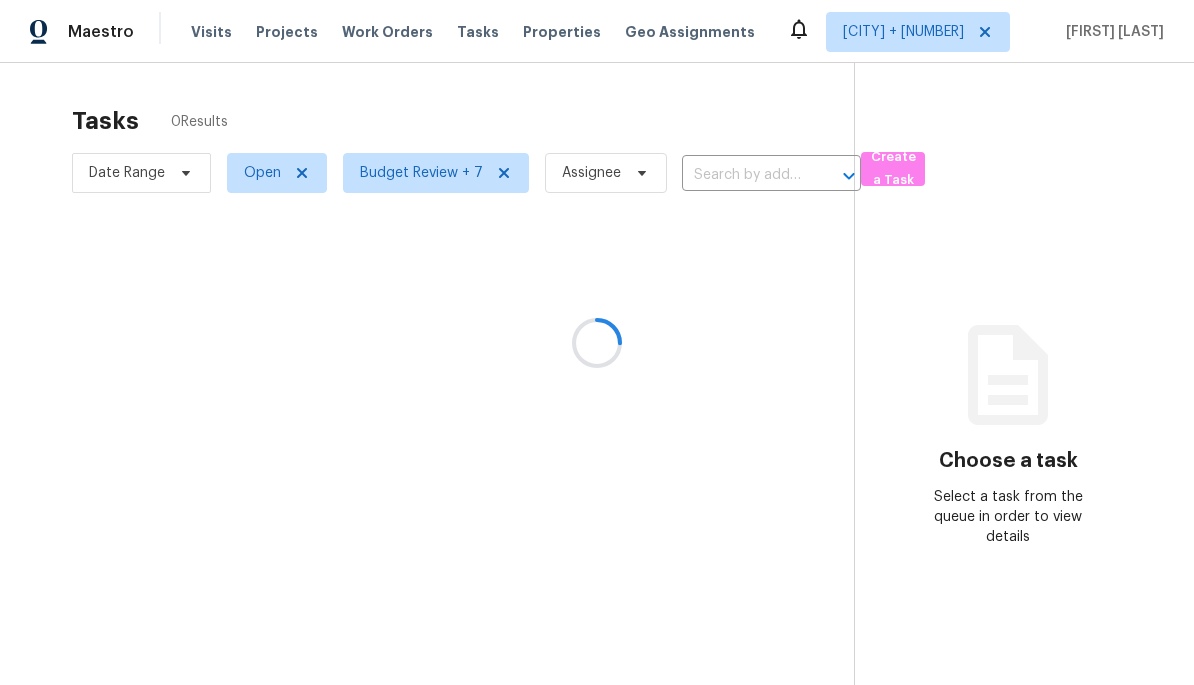 scroll, scrollTop: 0, scrollLeft: 0, axis: both 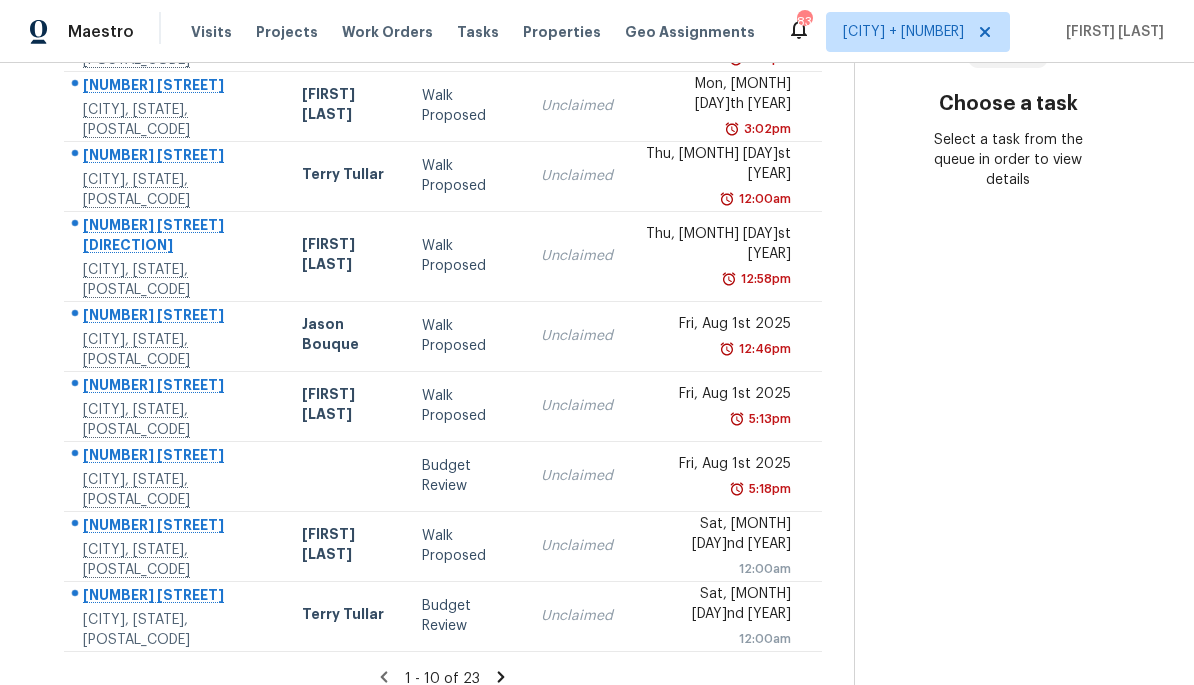click on "1 - 10 of 23" at bounding box center [443, 678] 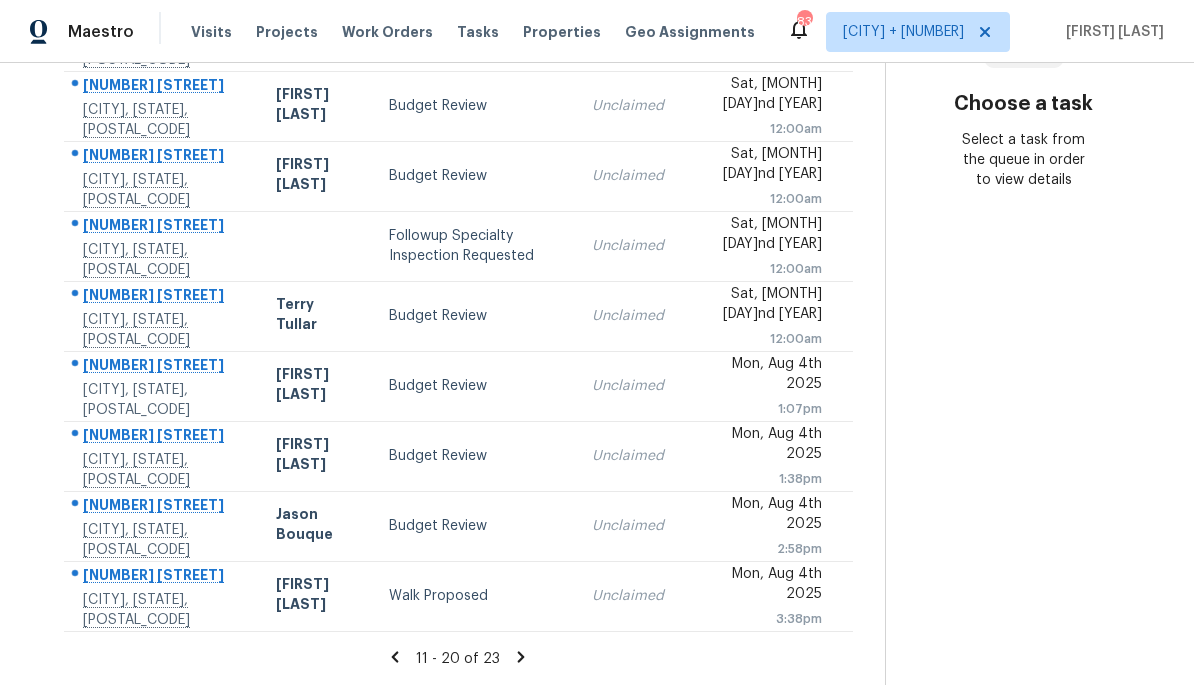 scroll, scrollTop: 417, scrollLeft: 0, axis: vertical 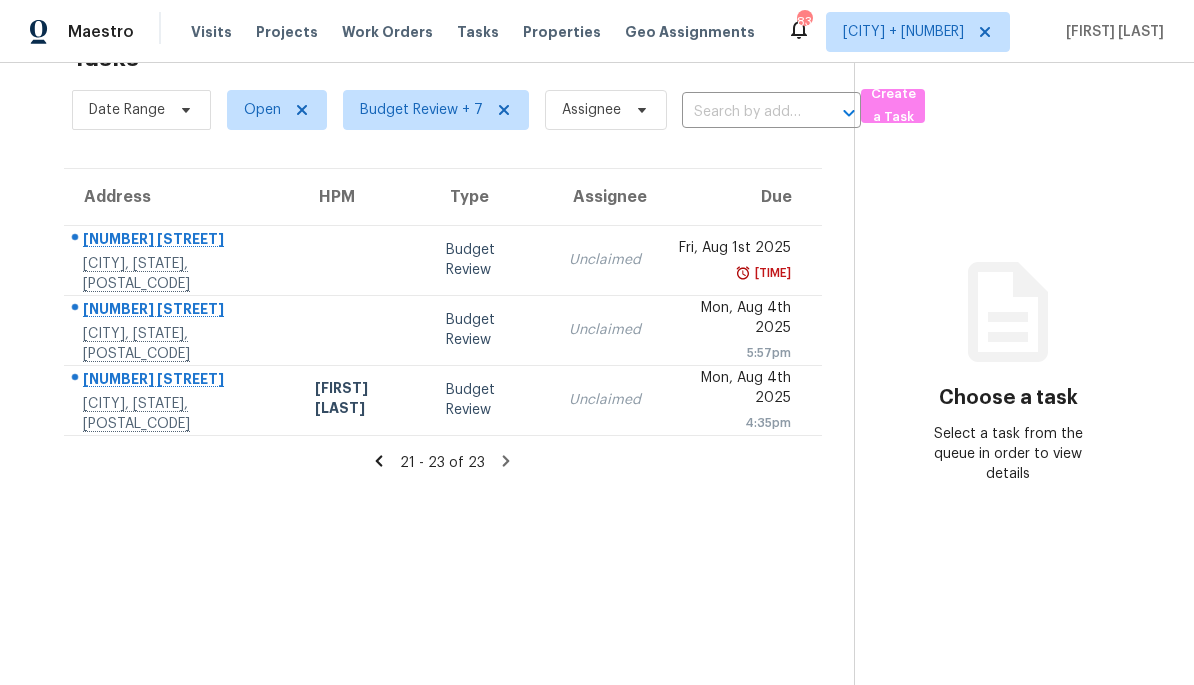 click on "[NUMBER] [STREET] [DIRECTION] [CITY], [STATE], [POSTAL_CODE]" at bounding box center (181, 260) 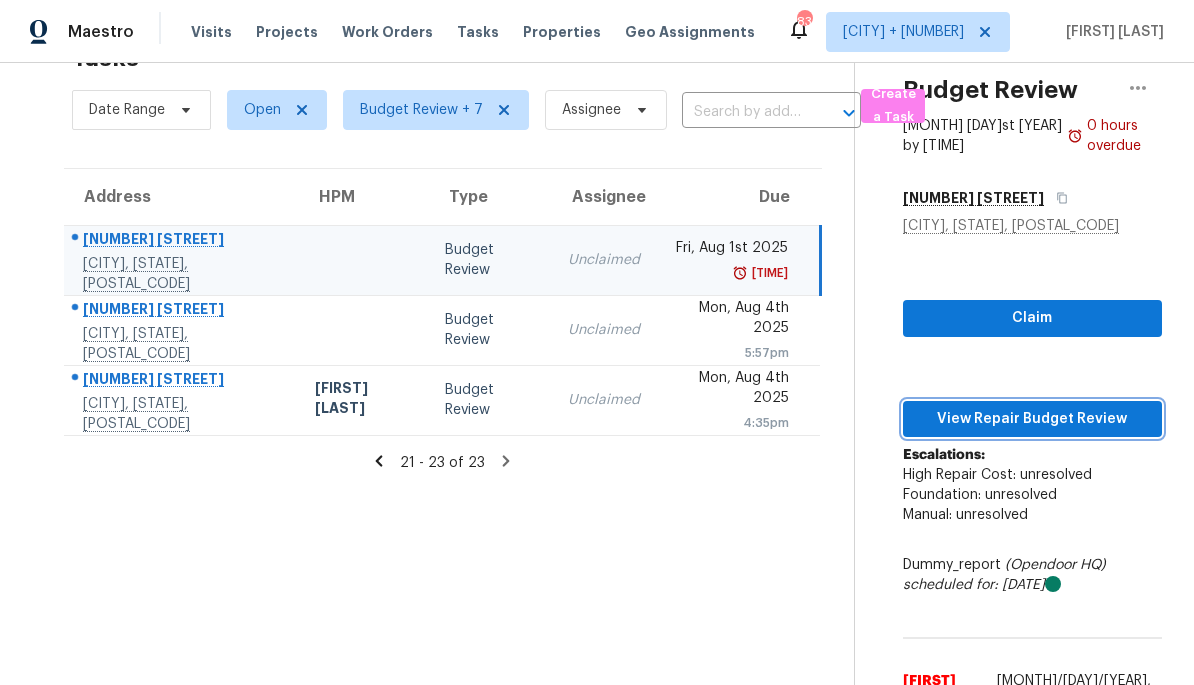 click on "View Repair Budget Review" at bounding box center [1032, 419] 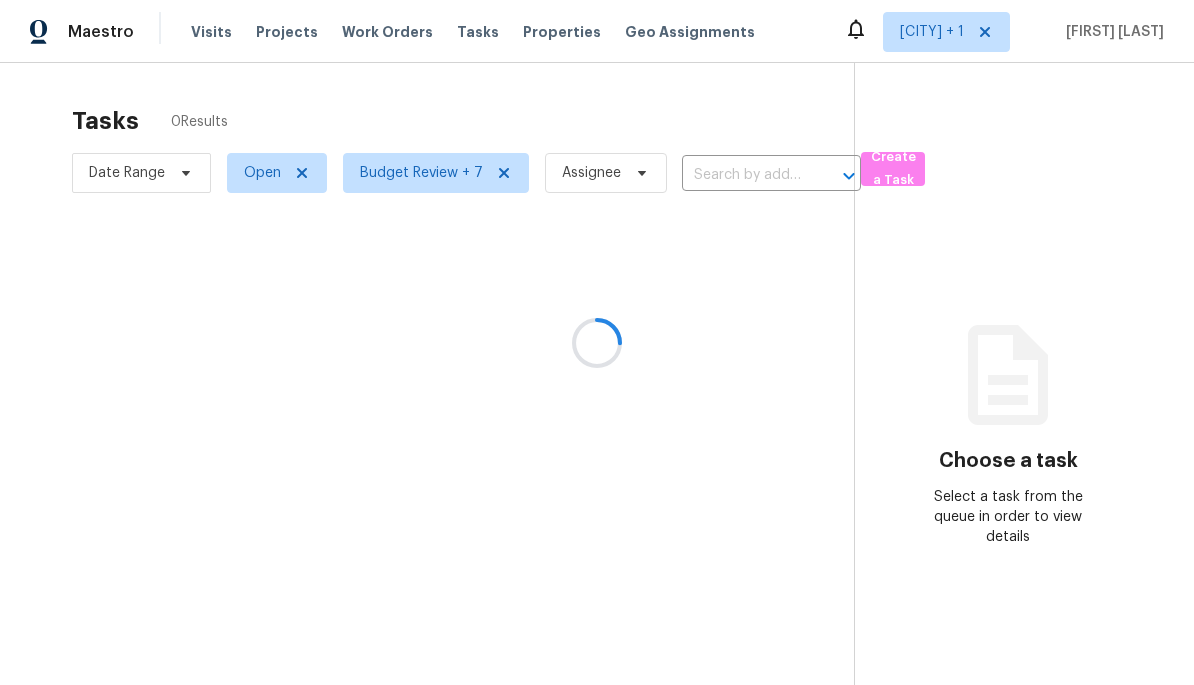 scroll, scrollTop: 0, scrollLeft: 0, axis: both 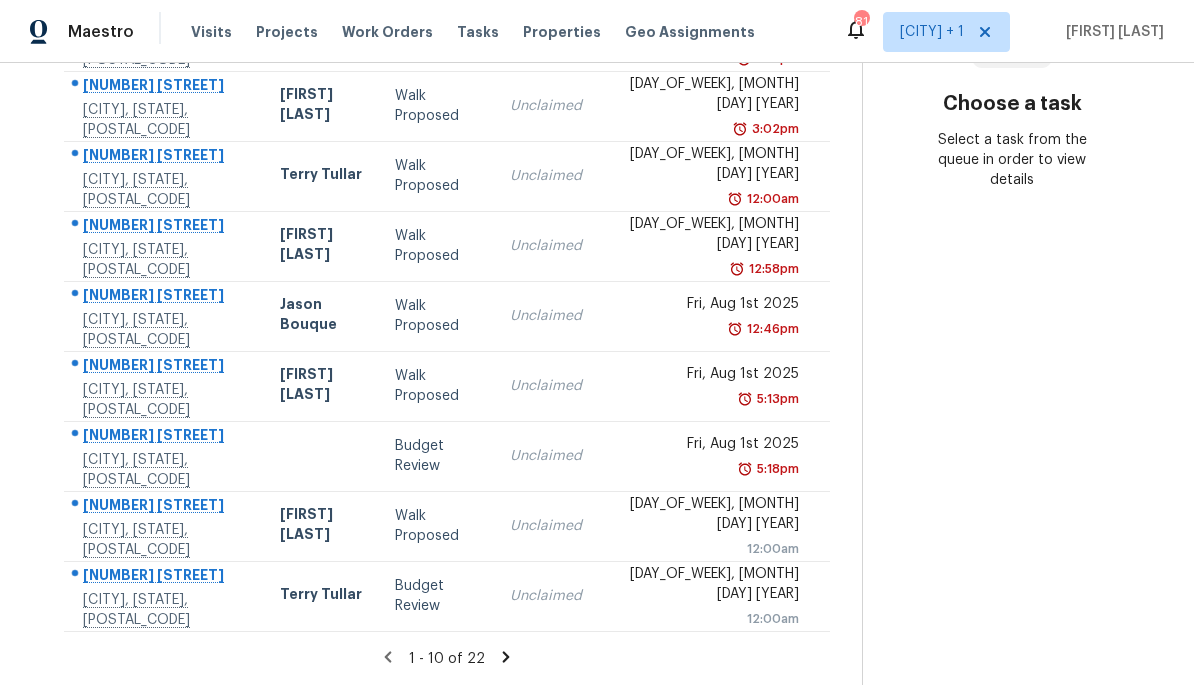 click 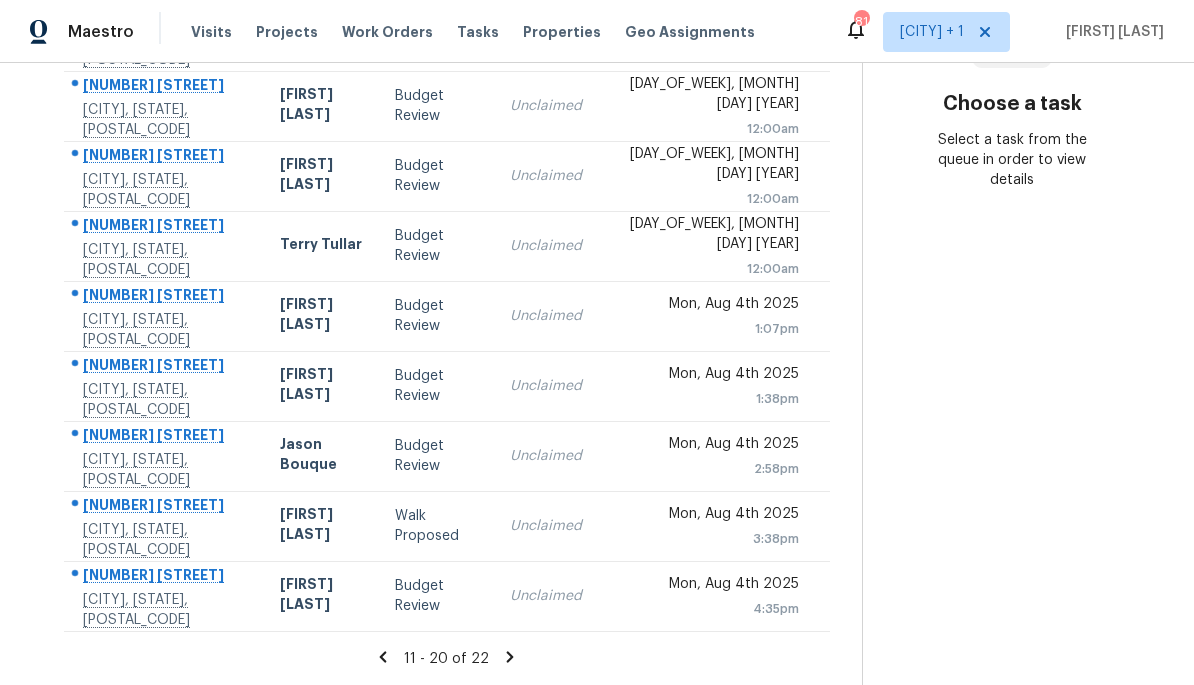 click 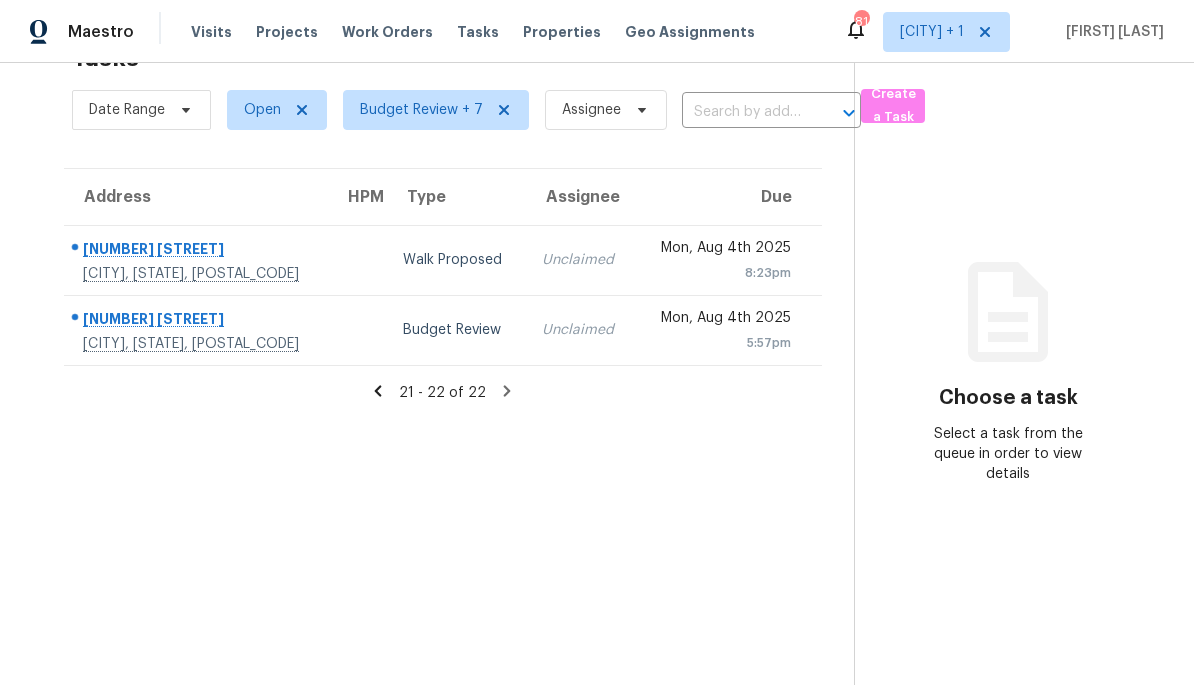scroll, scrollTop: 63, scrollLeft: 0, axis: vertical 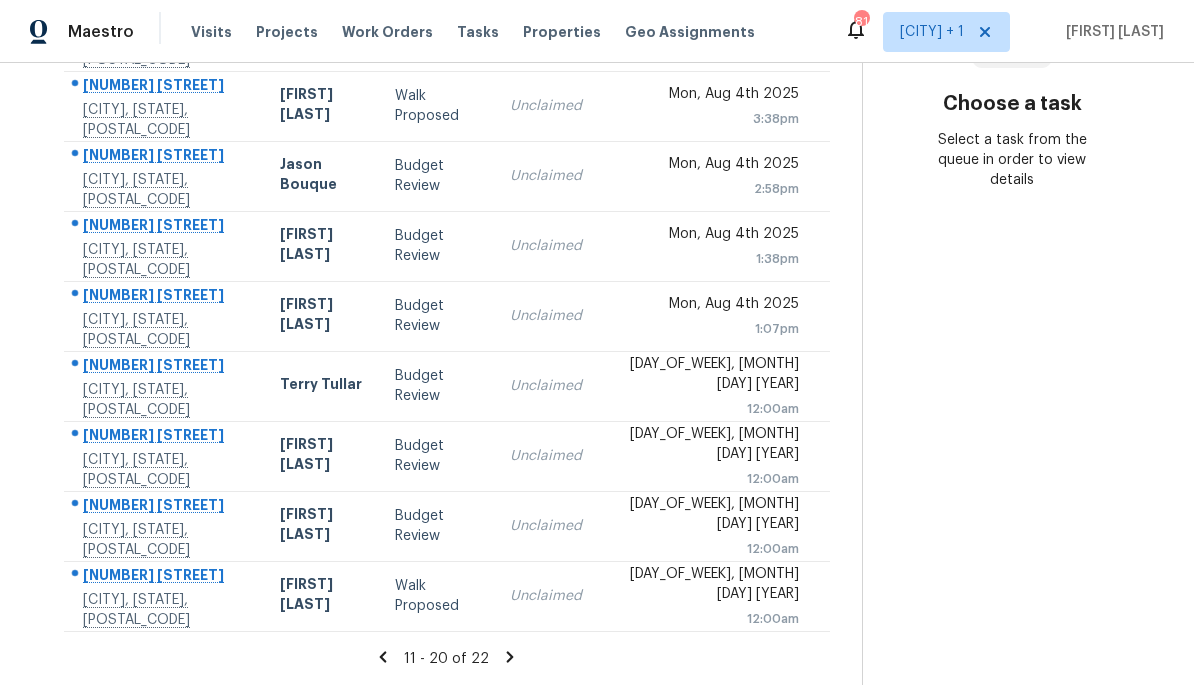 click 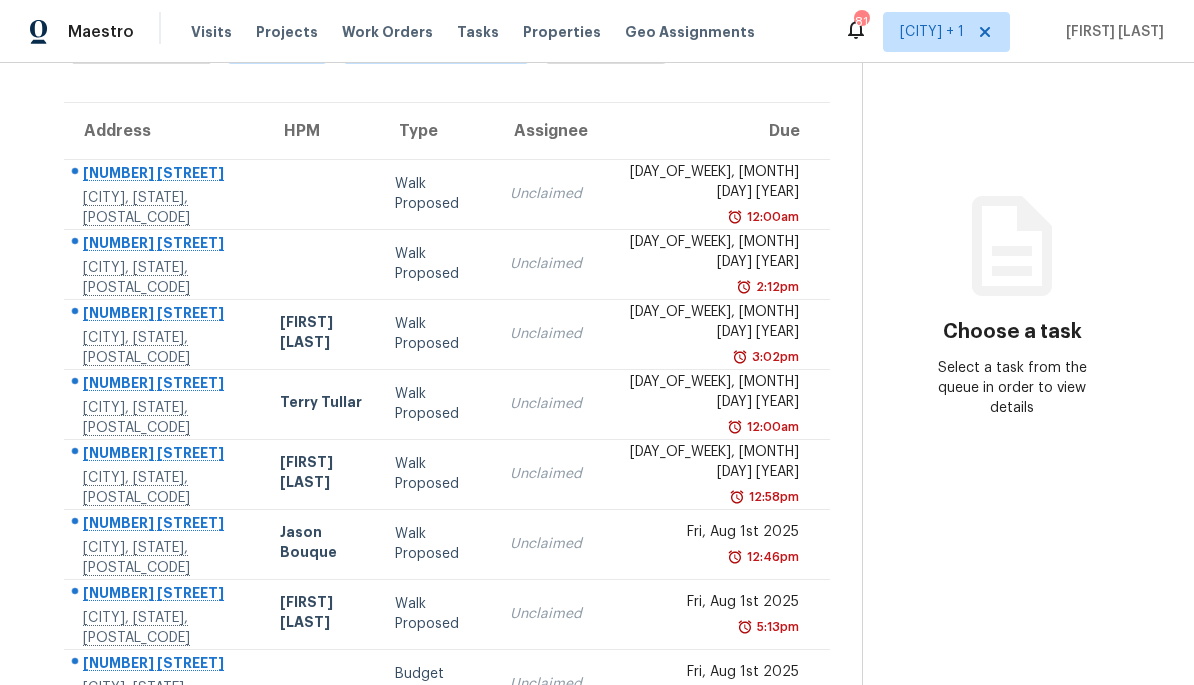 scroll, scrollTop: 133, scrollLeft: 0, axis: vertical 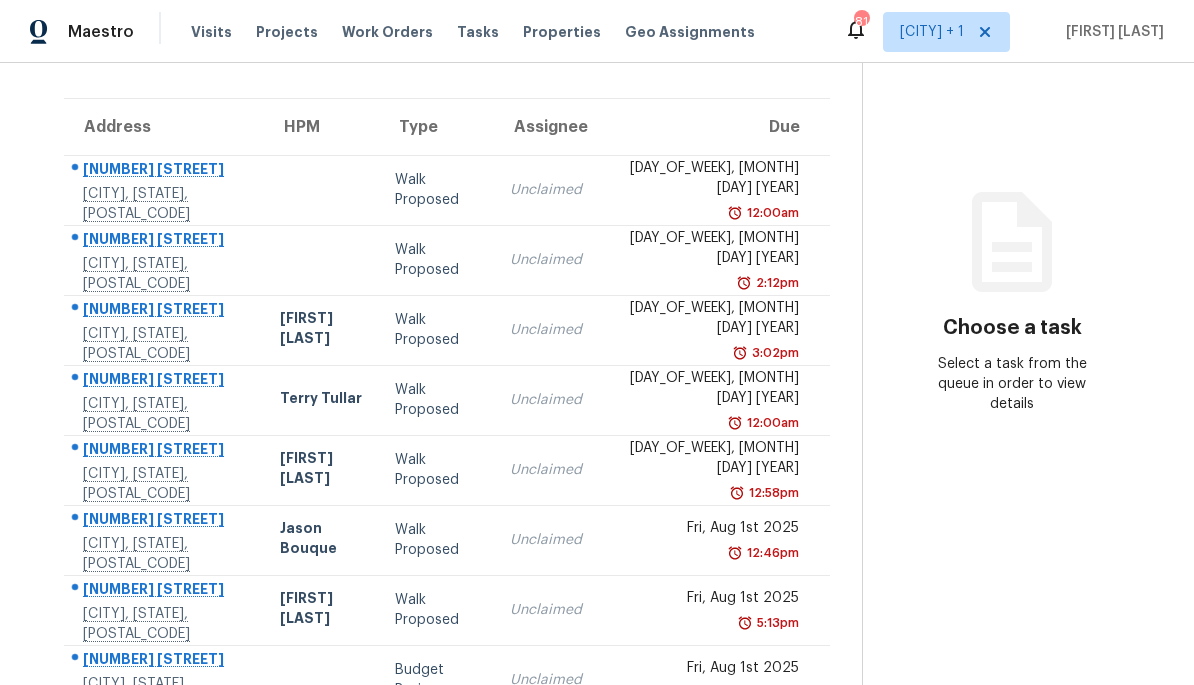 click on "[NUMBER] [STREET]   [CITY], [STATE], [POSTAL_CODE]" at bounding box center [164, 260] 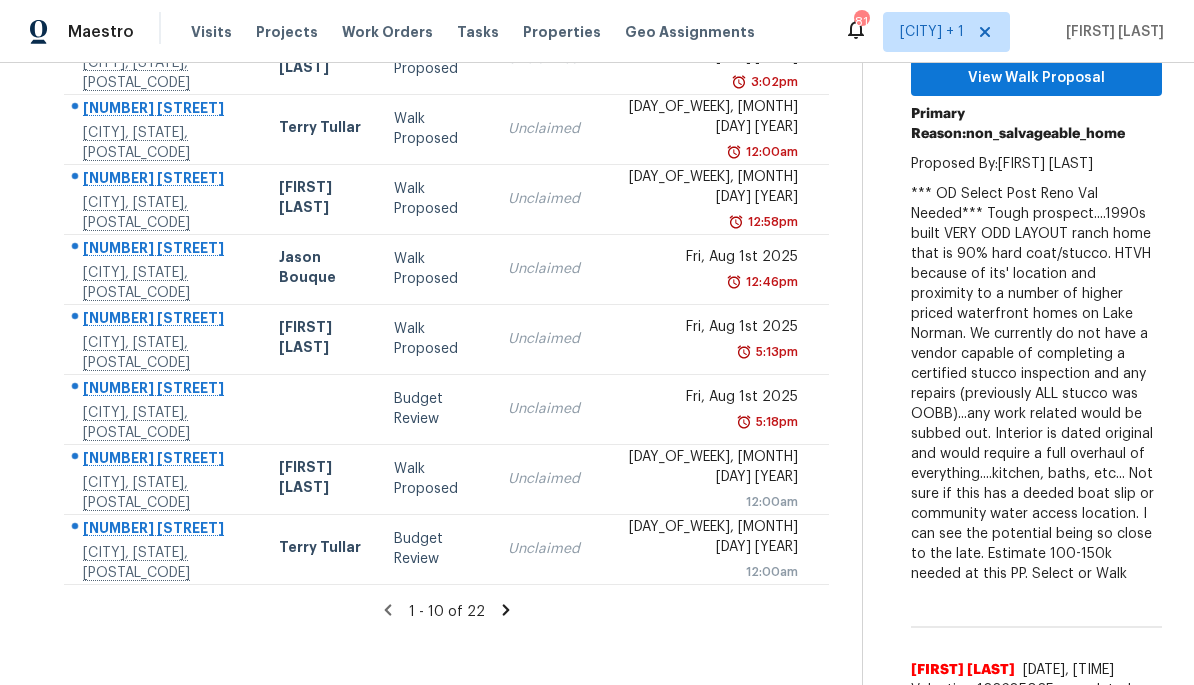 scroll, scrollTop: 462, scrollLeft: 0, axis: vertical 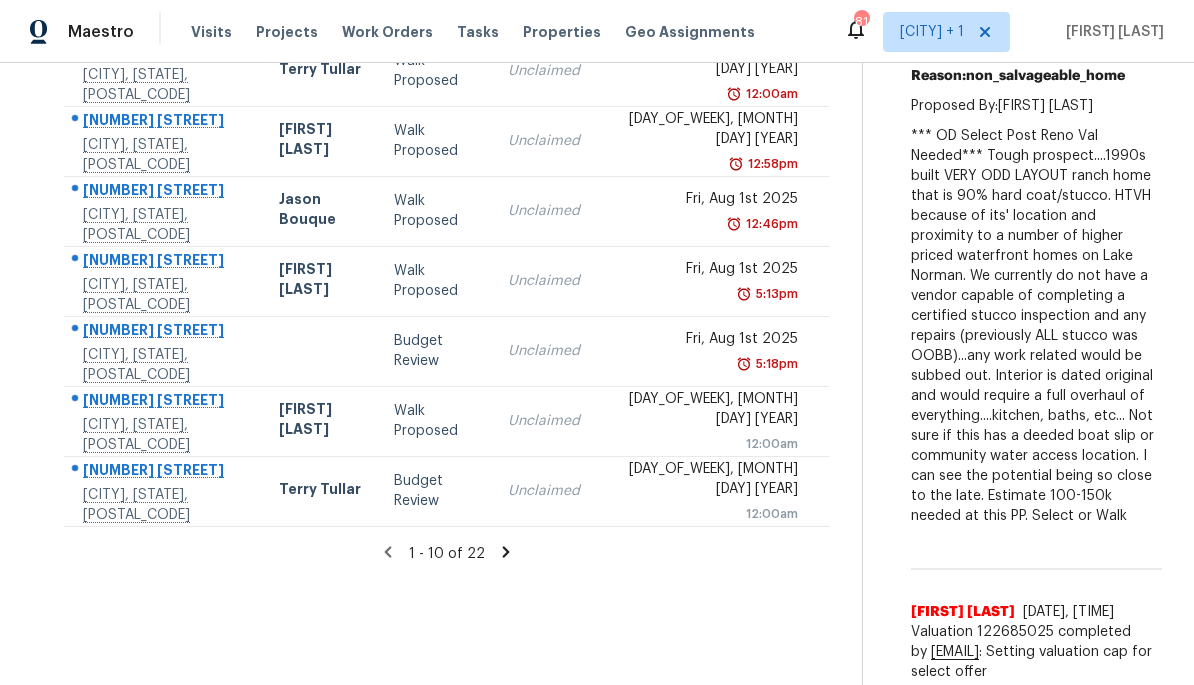 click 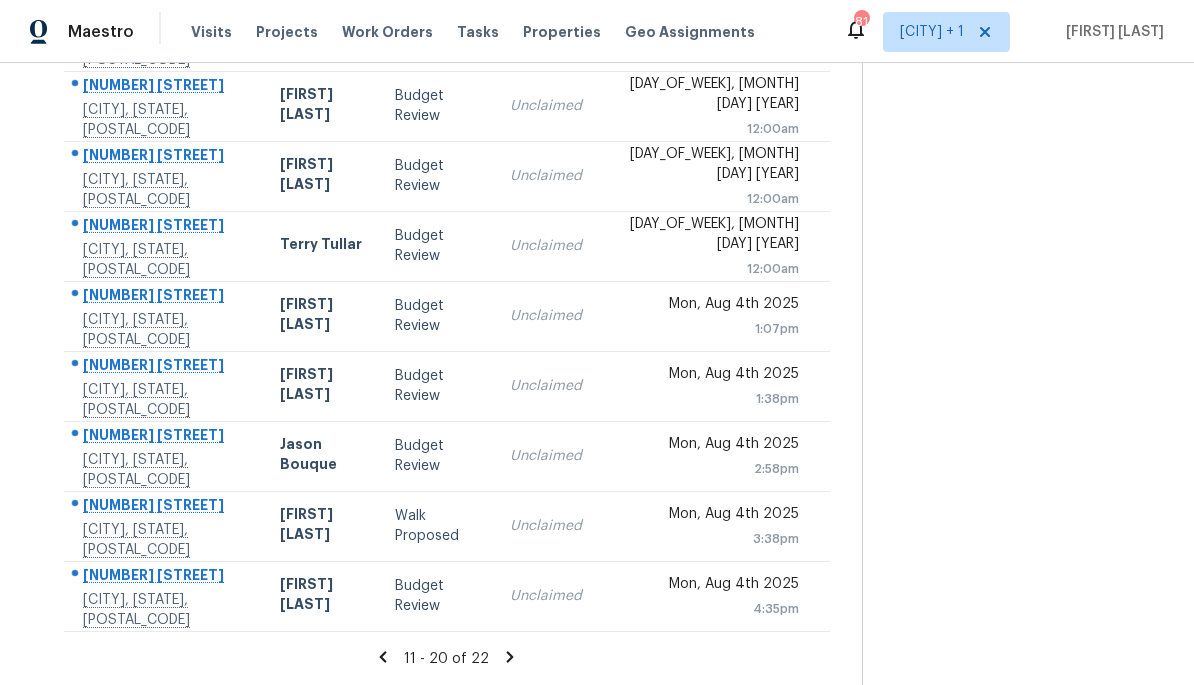 scroll, scrollTop: 357, scrollLeft: 0, axis: vertical 